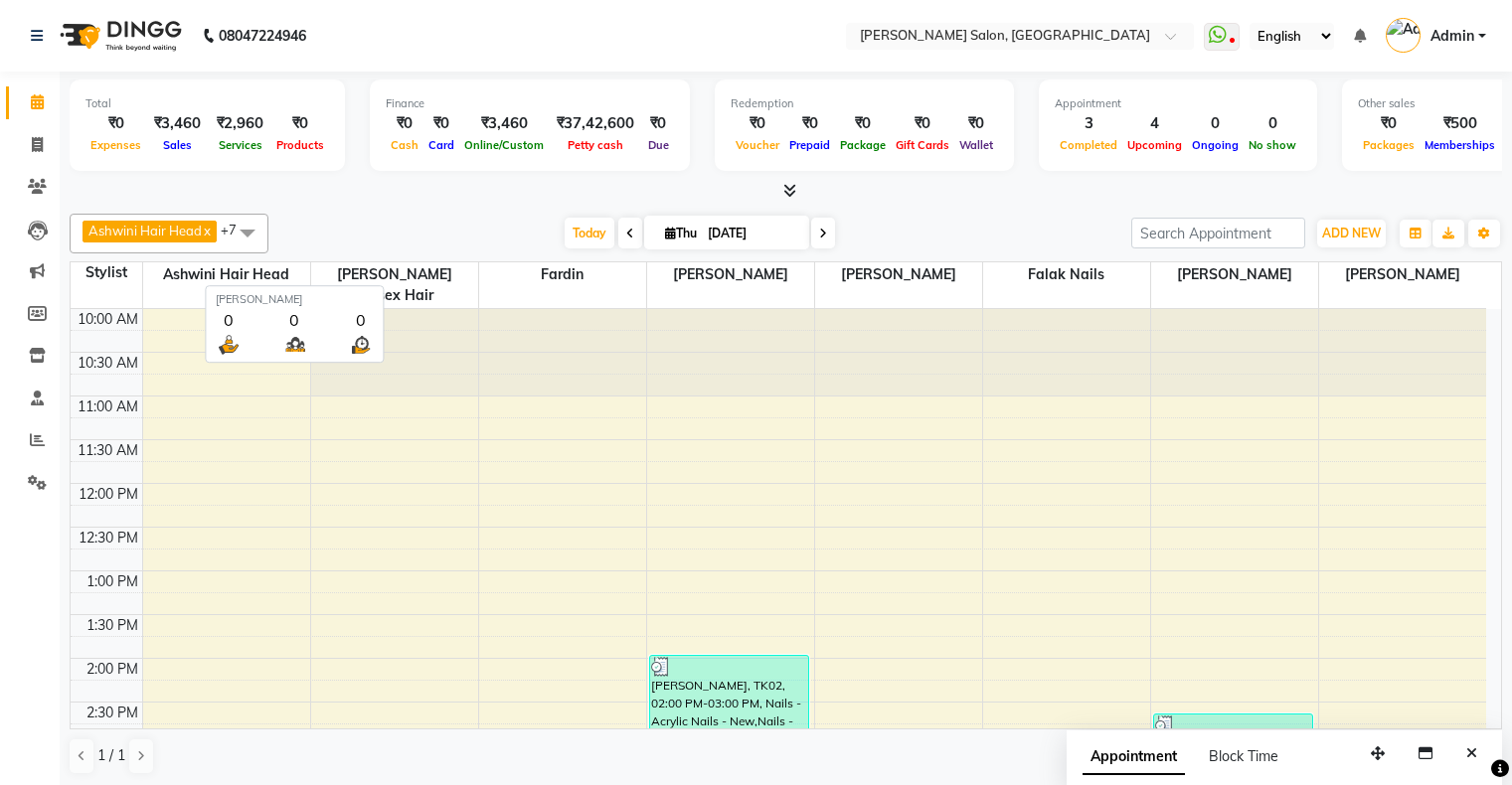 scroll, scrollTop: 0, scrollLeft: 0, axis: both 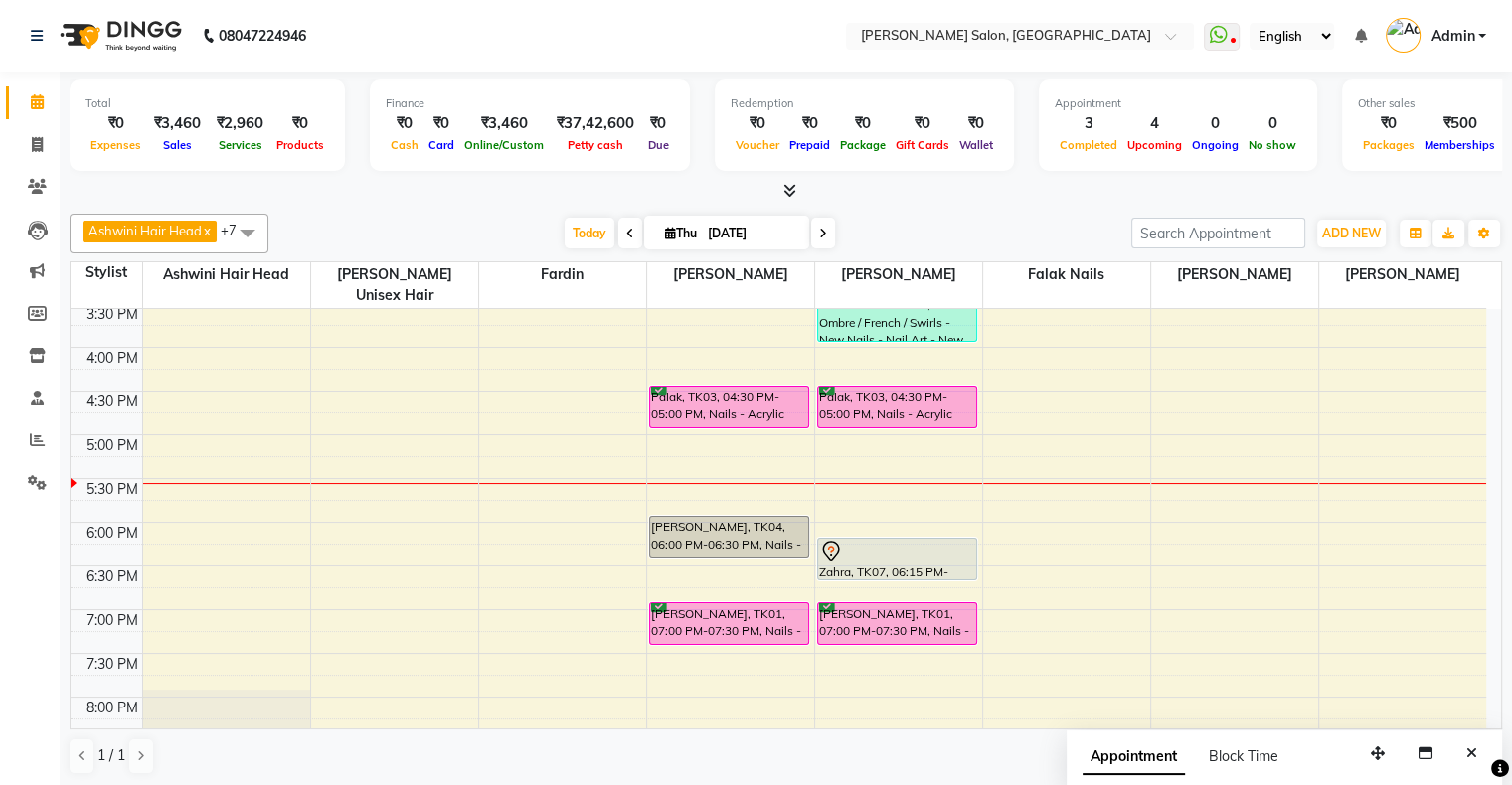 click on "[DATE]  [DATE]" at bounding box center (700, 234) 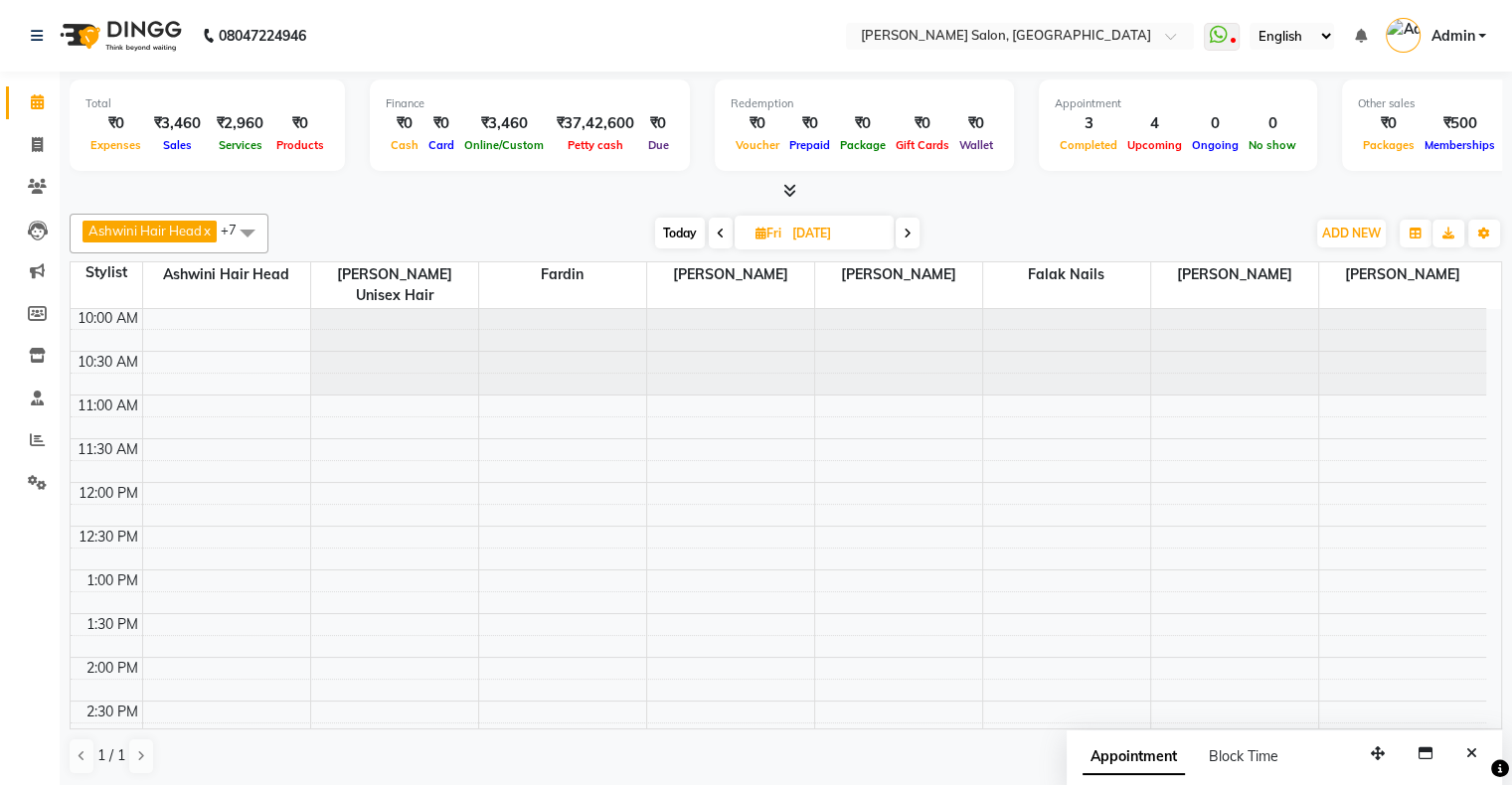 scroll, scrollTop: 0, scrollLeft: 0, axis: both 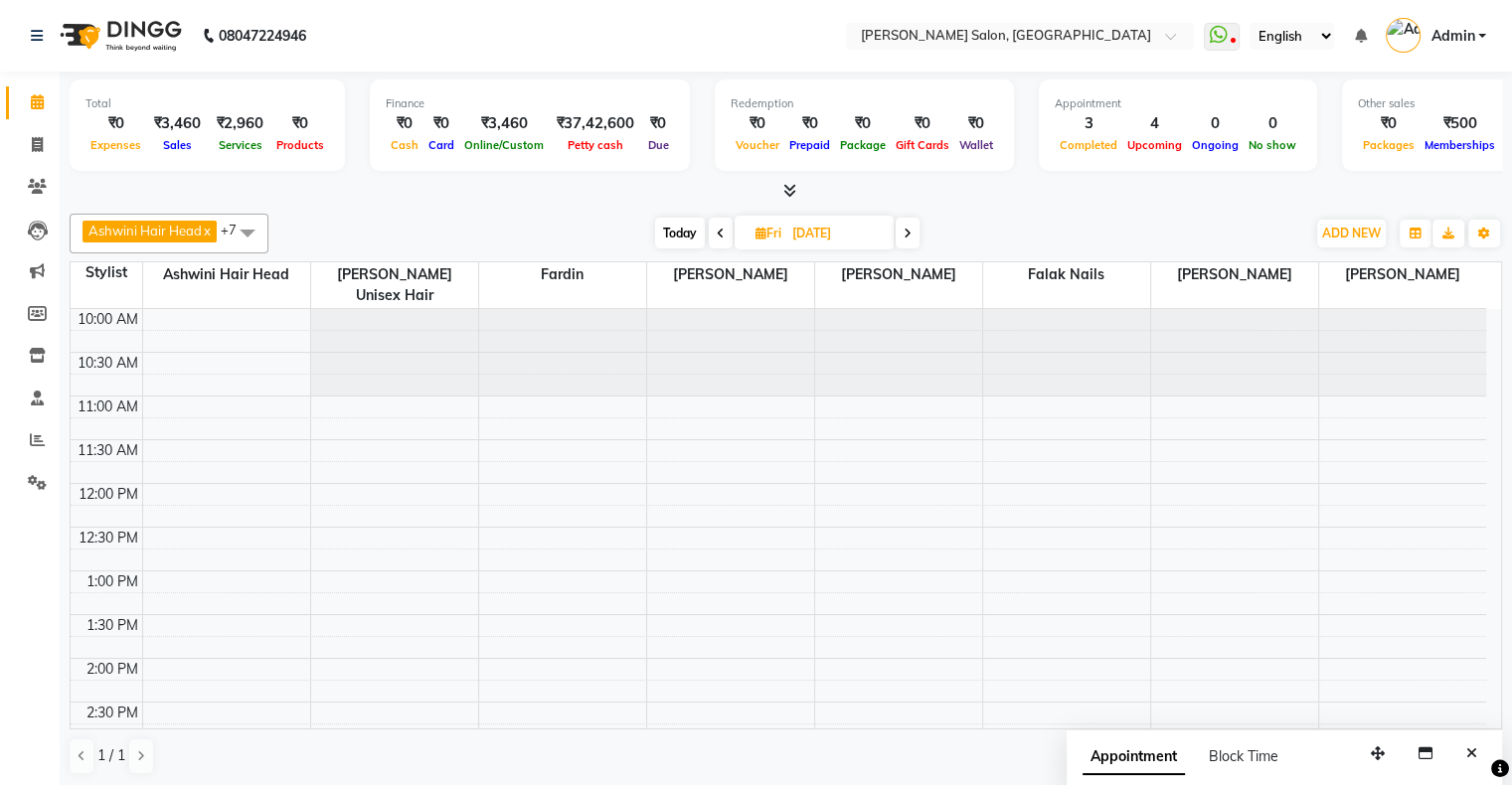 click on "10:00 AM 10:30 AM 11:00 AM 11:30 AM 12:00 PM 12:30 PM 1:00 PM 1:30 PM 2:00 PM 2:30 PM 3:00 PM 3:30 PM 4:00 PM 4:30 PM 5:00 PM 5:30 PM 6:00 PM 6:30 PM 7:00 PM 7:30 PM 8:00 PM 8:30 PM 9:00 PM 9:30 PM 10:00 PM 10:30 PM" at bounding box center [778, 876] 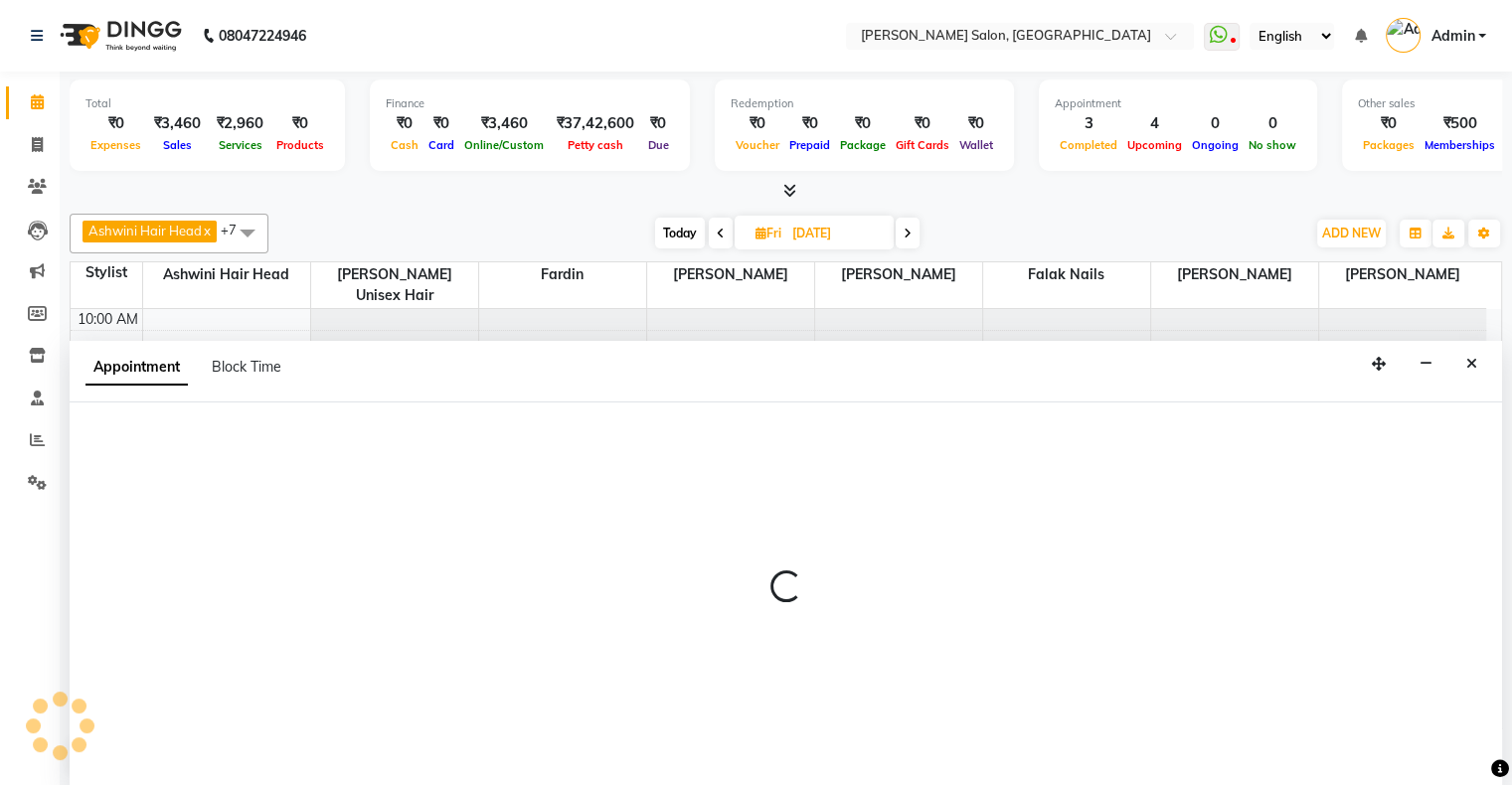 scroll, scrollTop: 0, scrollLeft: 0, axis: both 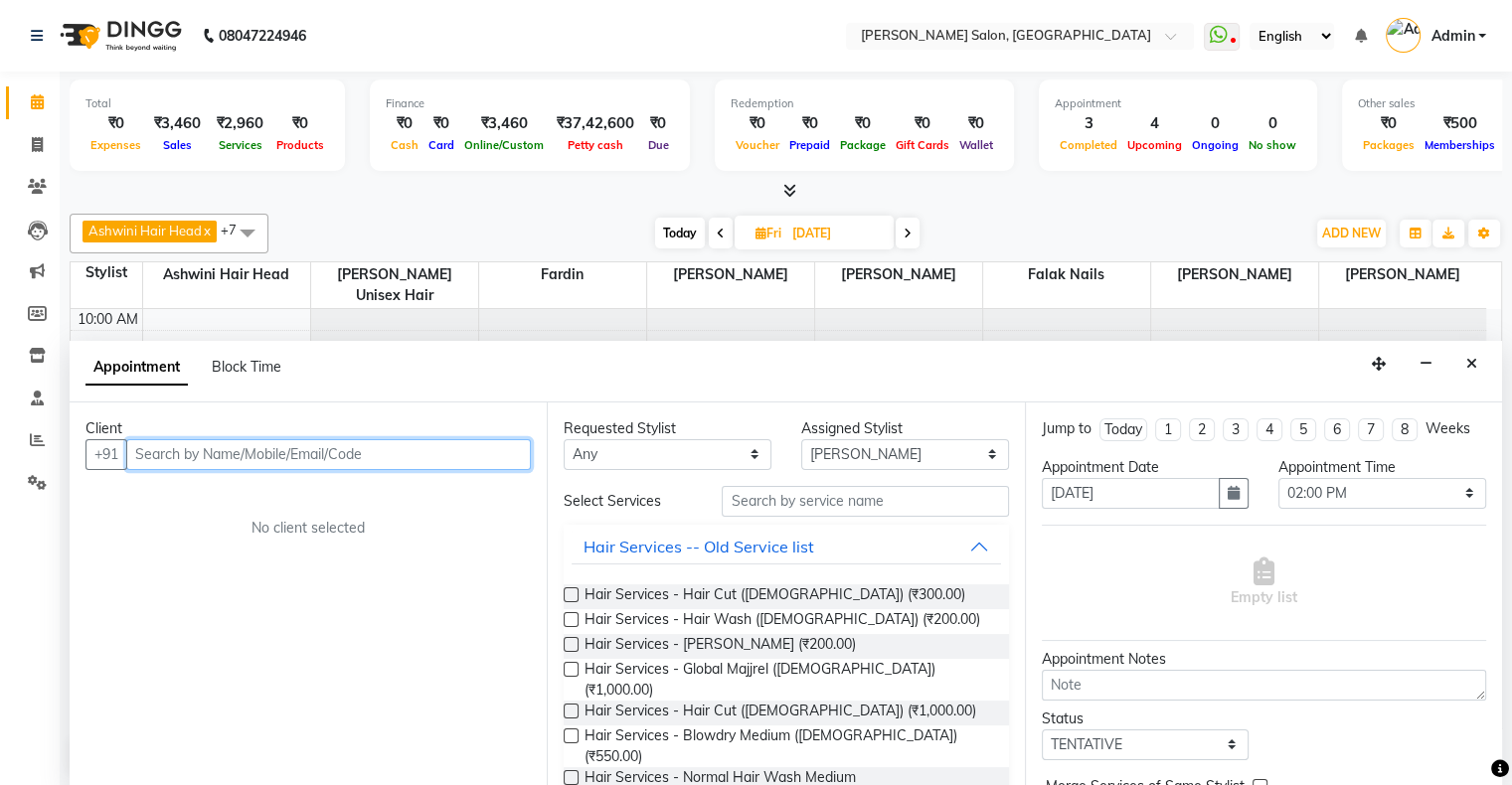 click at bounding box center (328, 454) 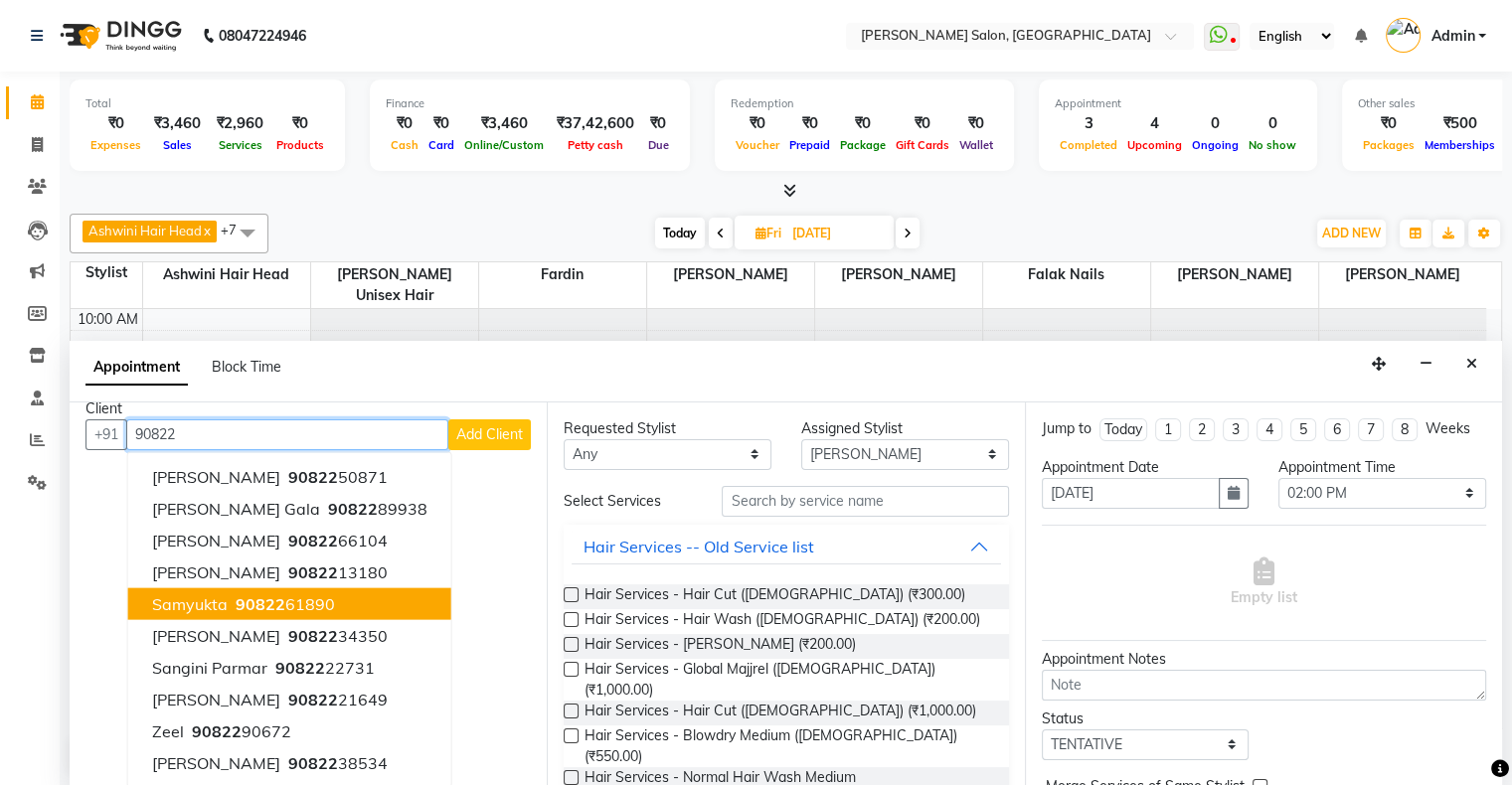 scroll, scrollTop: 0, scrollLeft: 0, axis: both 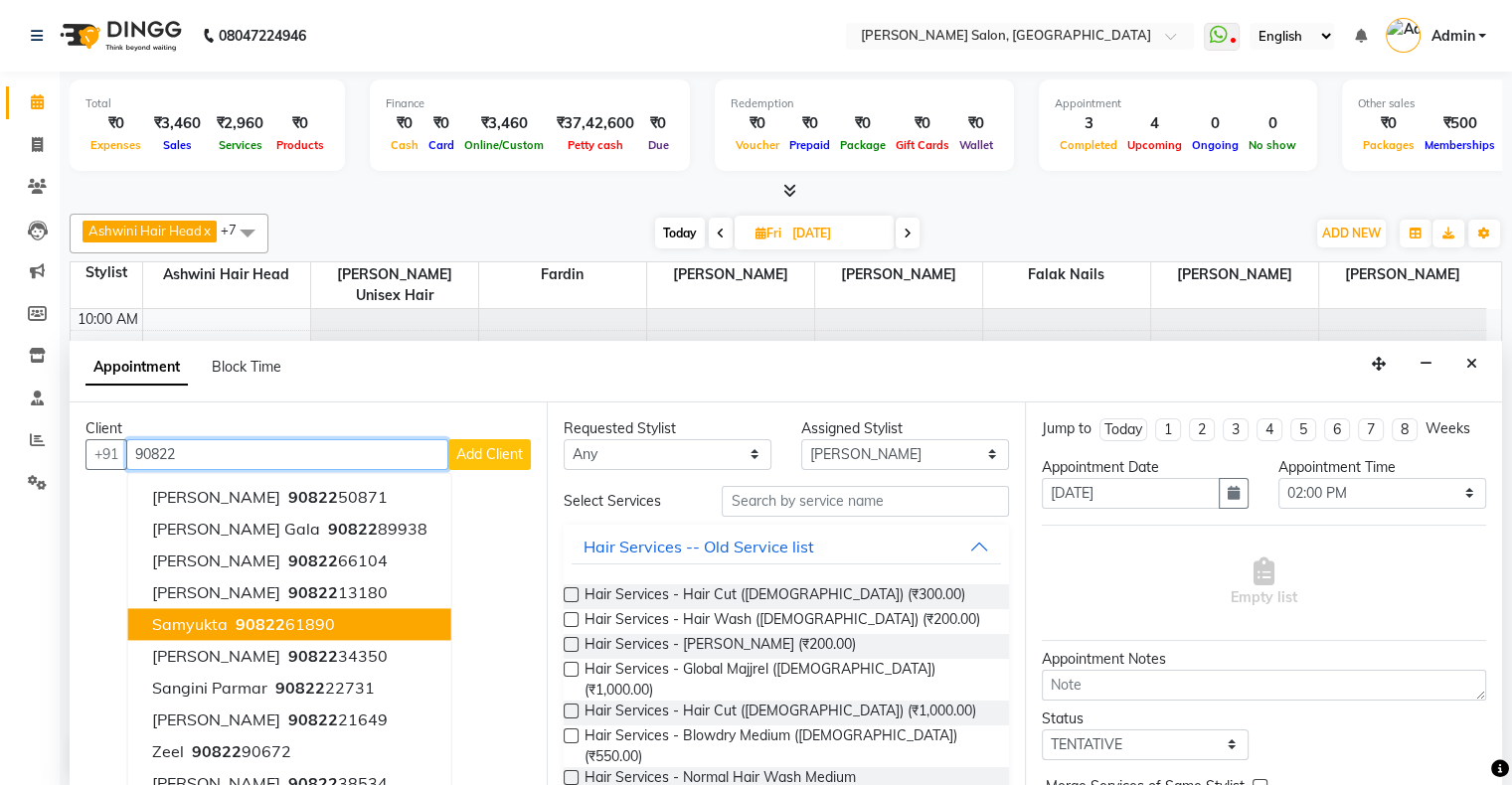 click on "90822 61890" at bounding box center [283, 624] 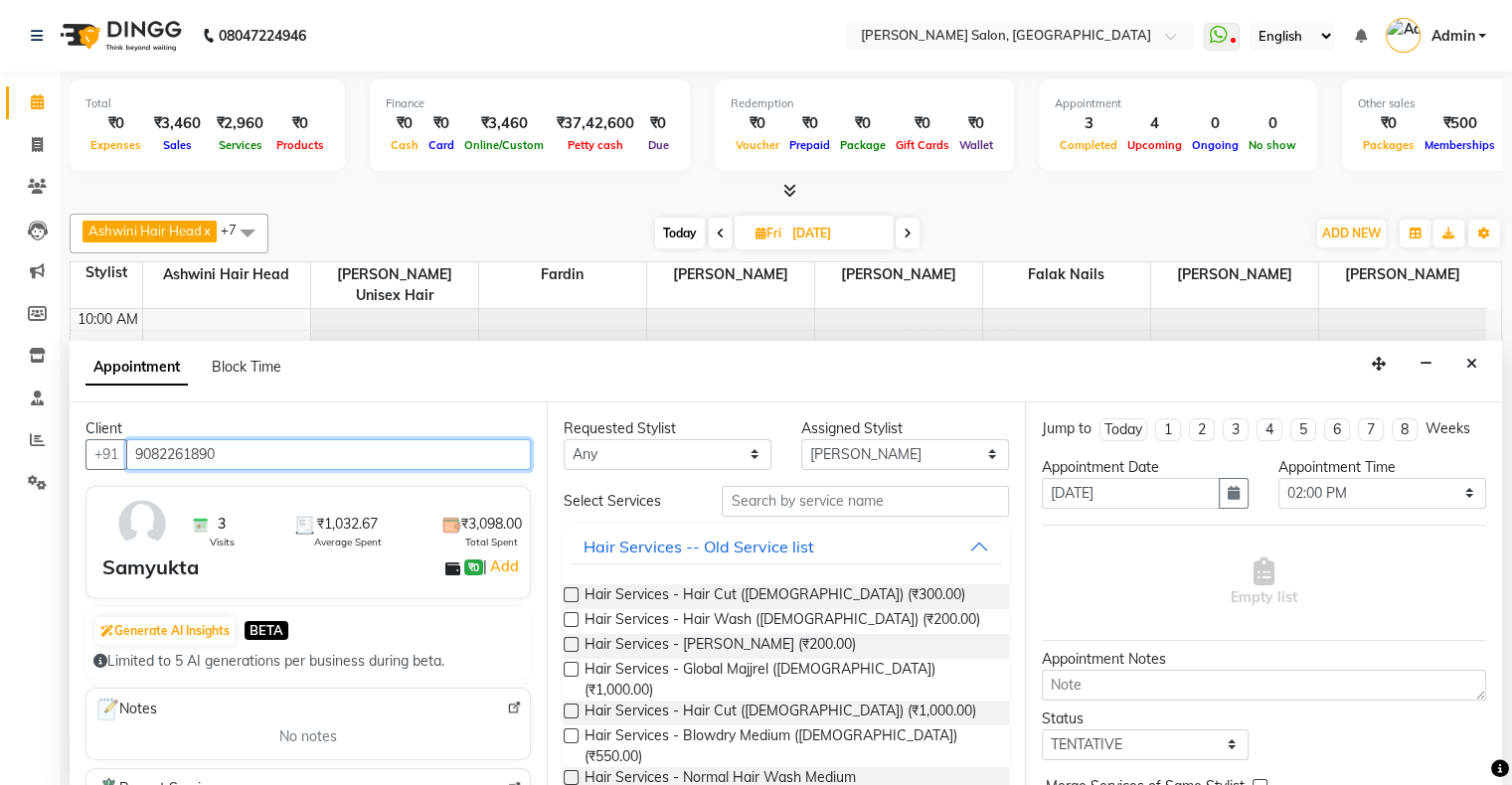 type on "9082261890" 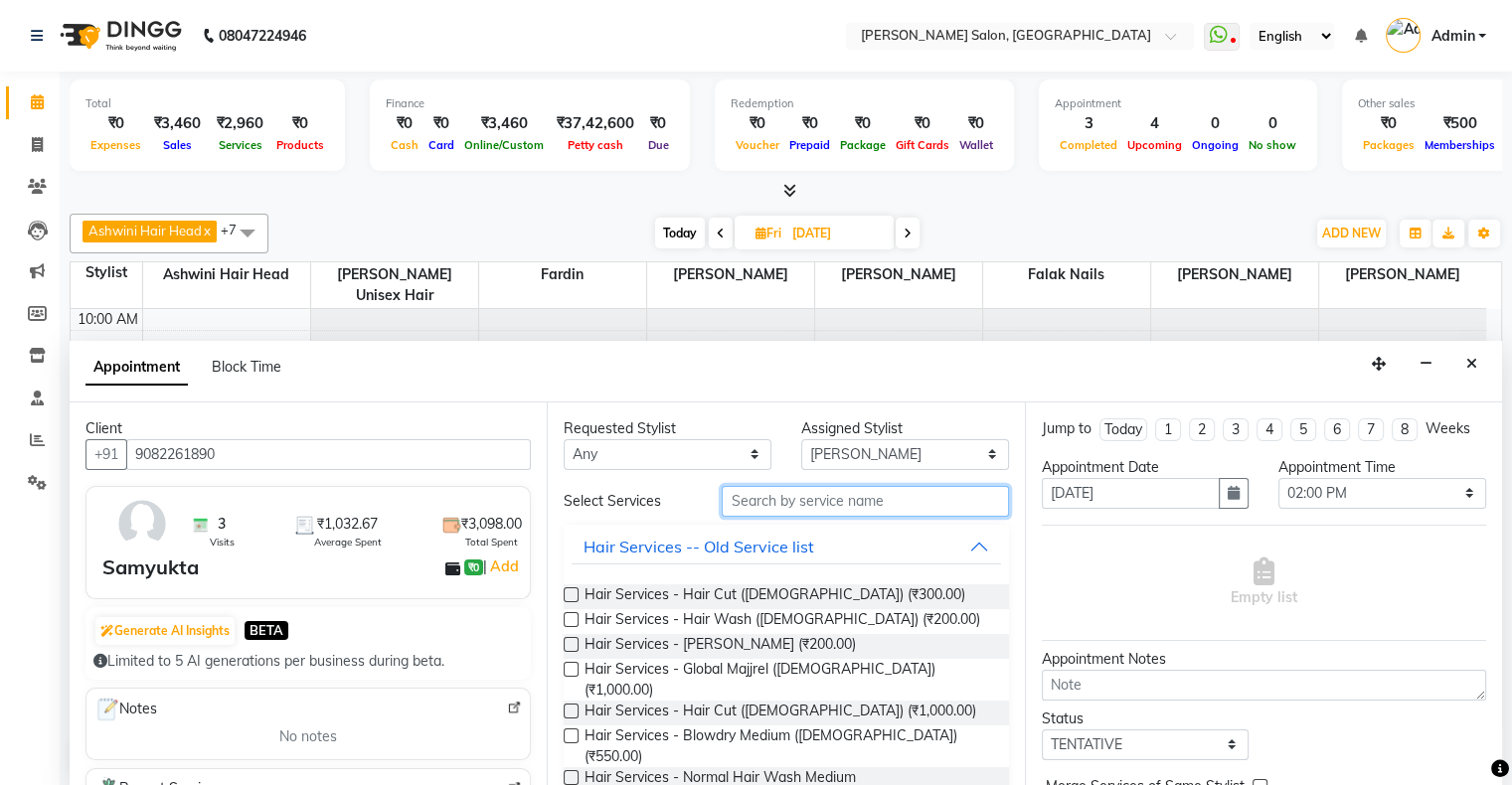 click at bounding box center (865, 501) 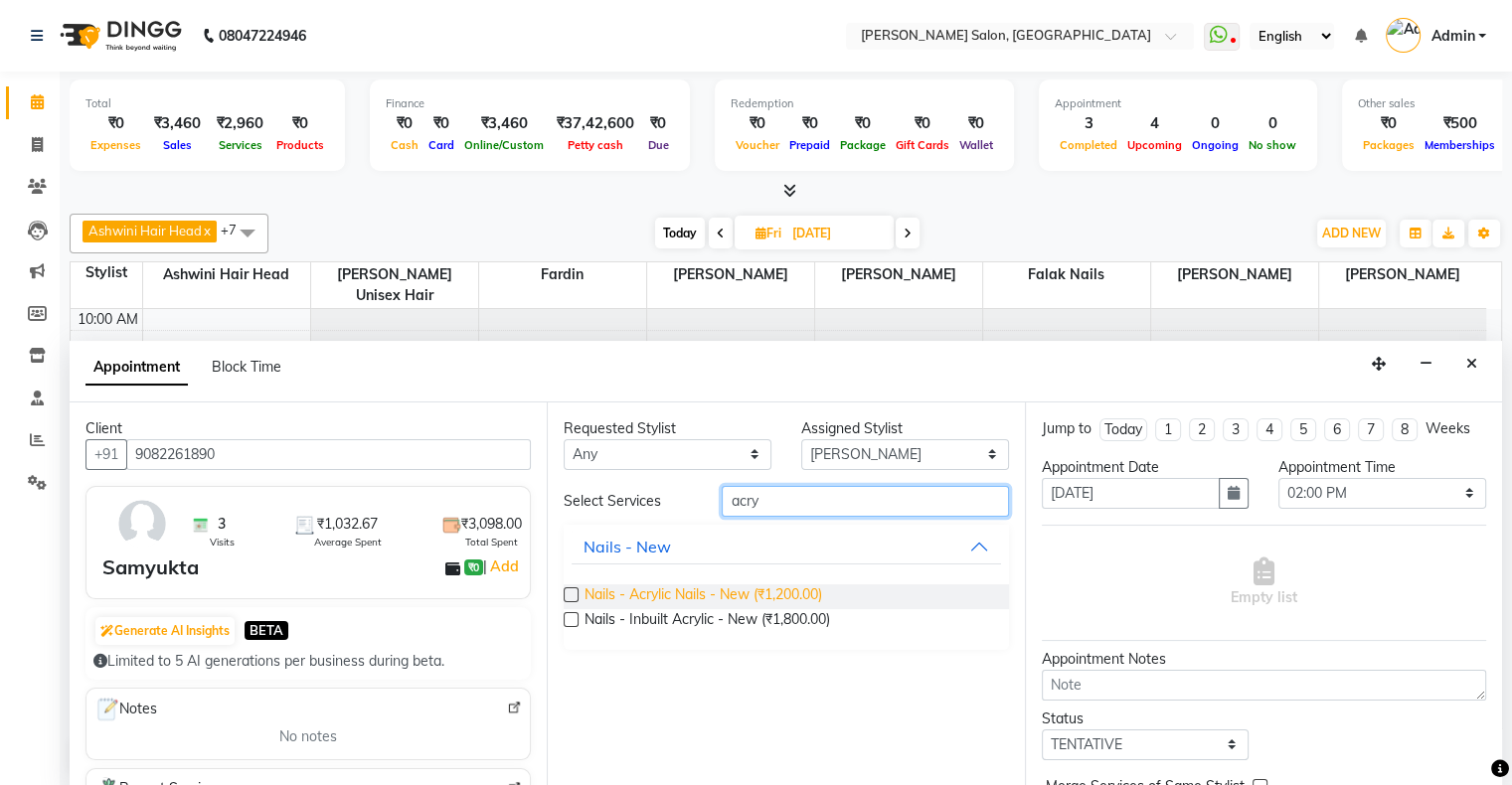 type on "acry" 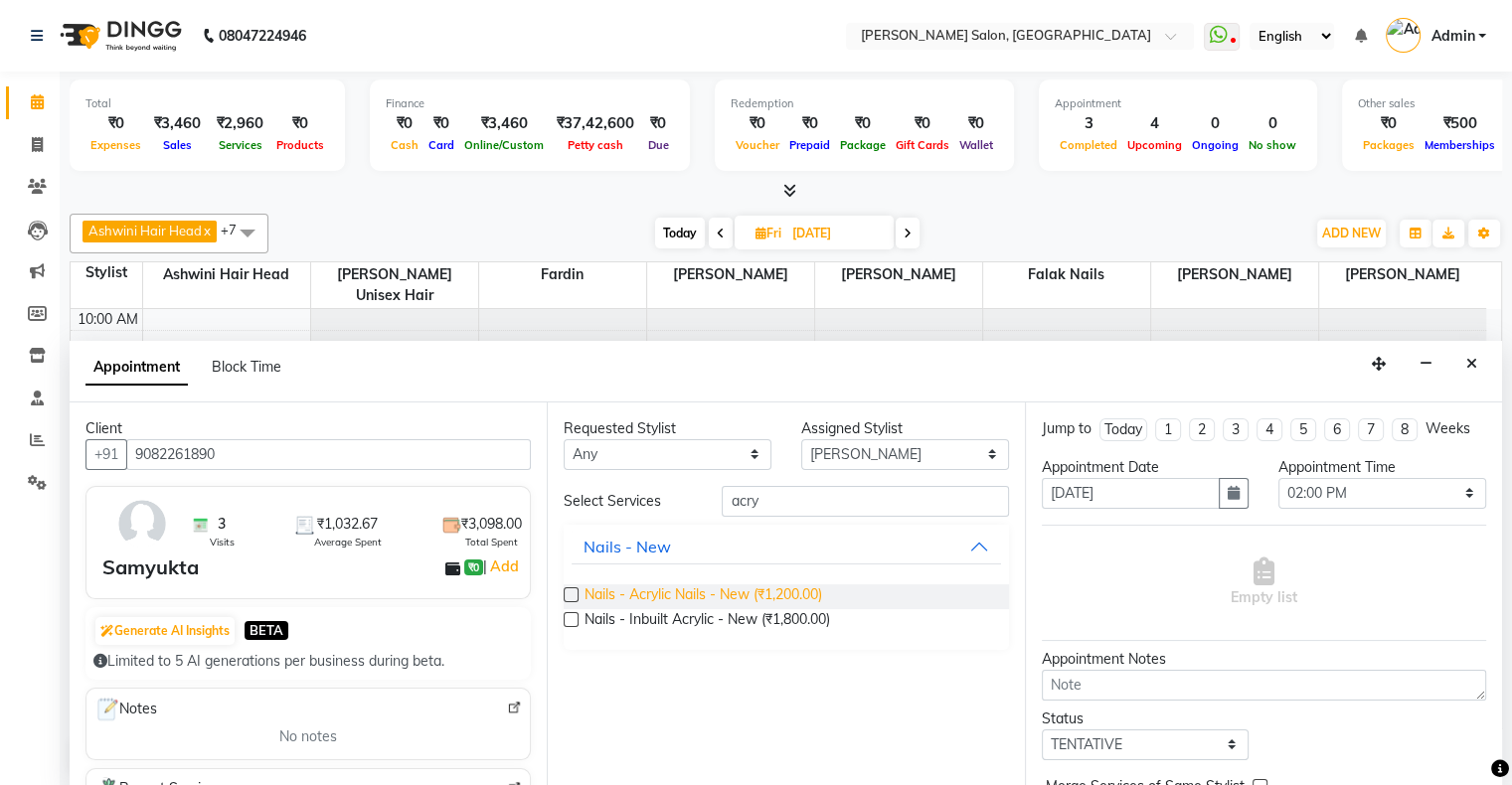 click on "Nails - Acrylic Nails - New (₹1,200.00)" at bounding box center [703, 596] 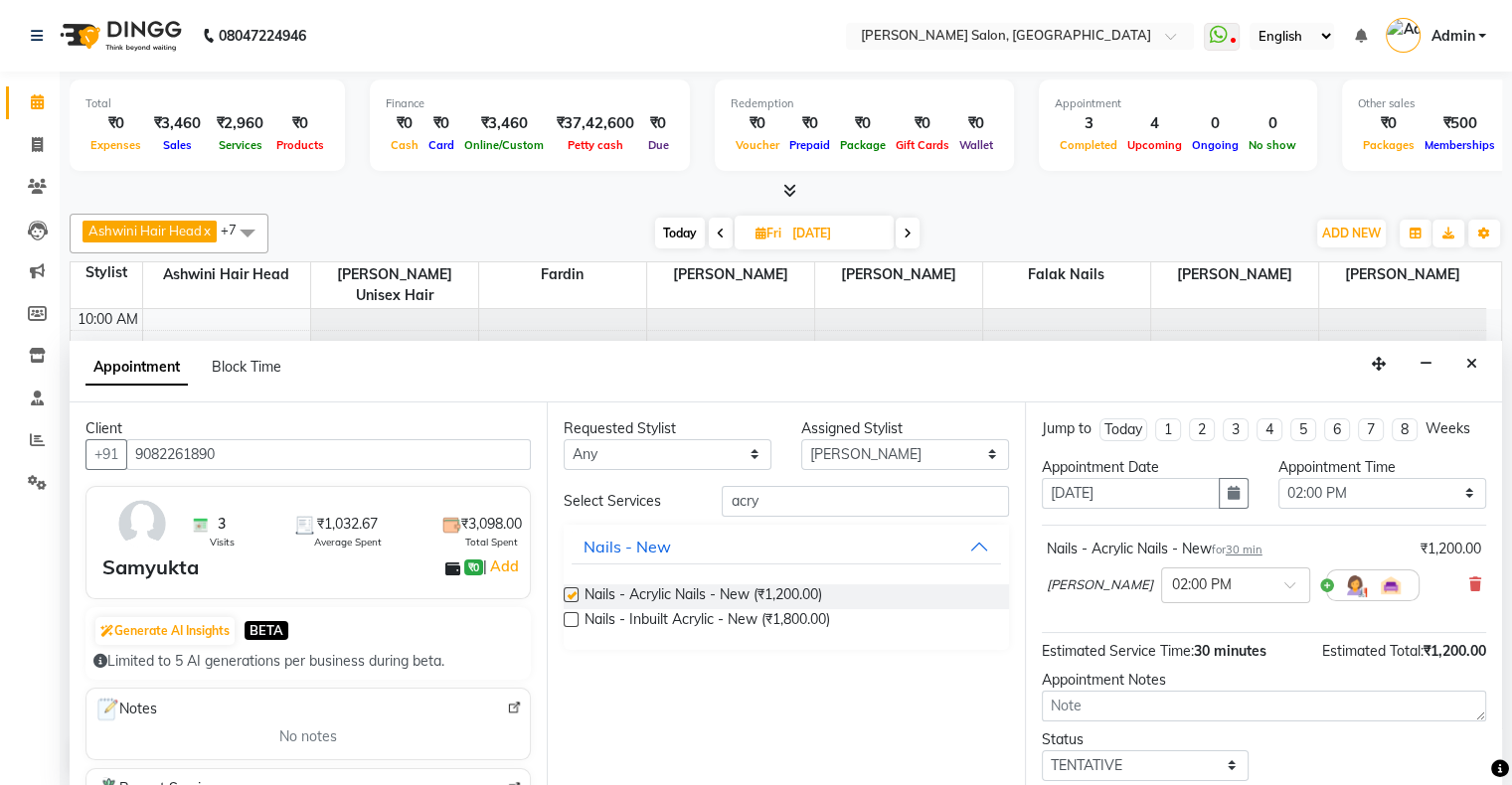 checkbox on "false" 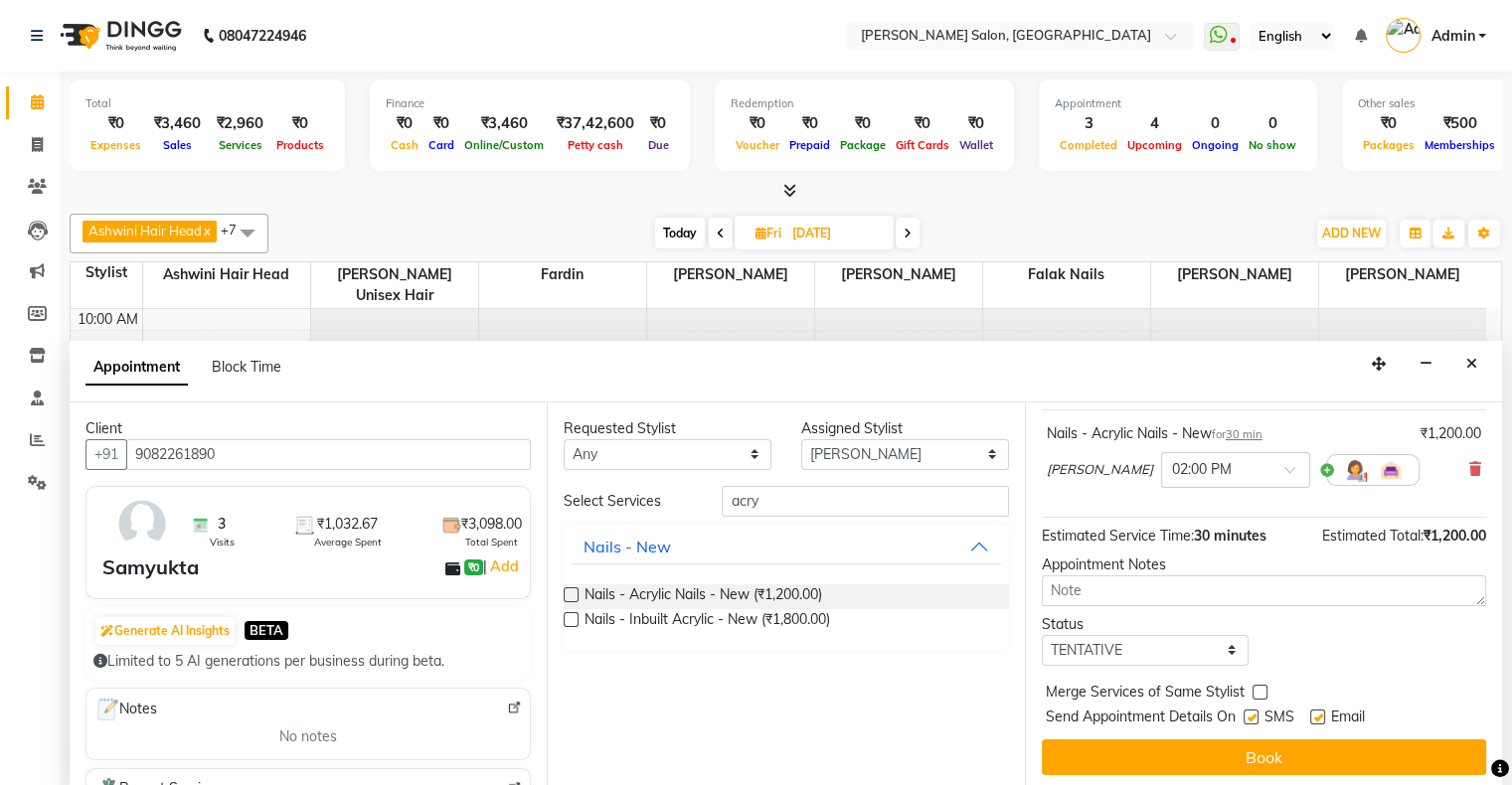 scroll, scrollTop: 116, scrollLeft: 0, axis: vertical 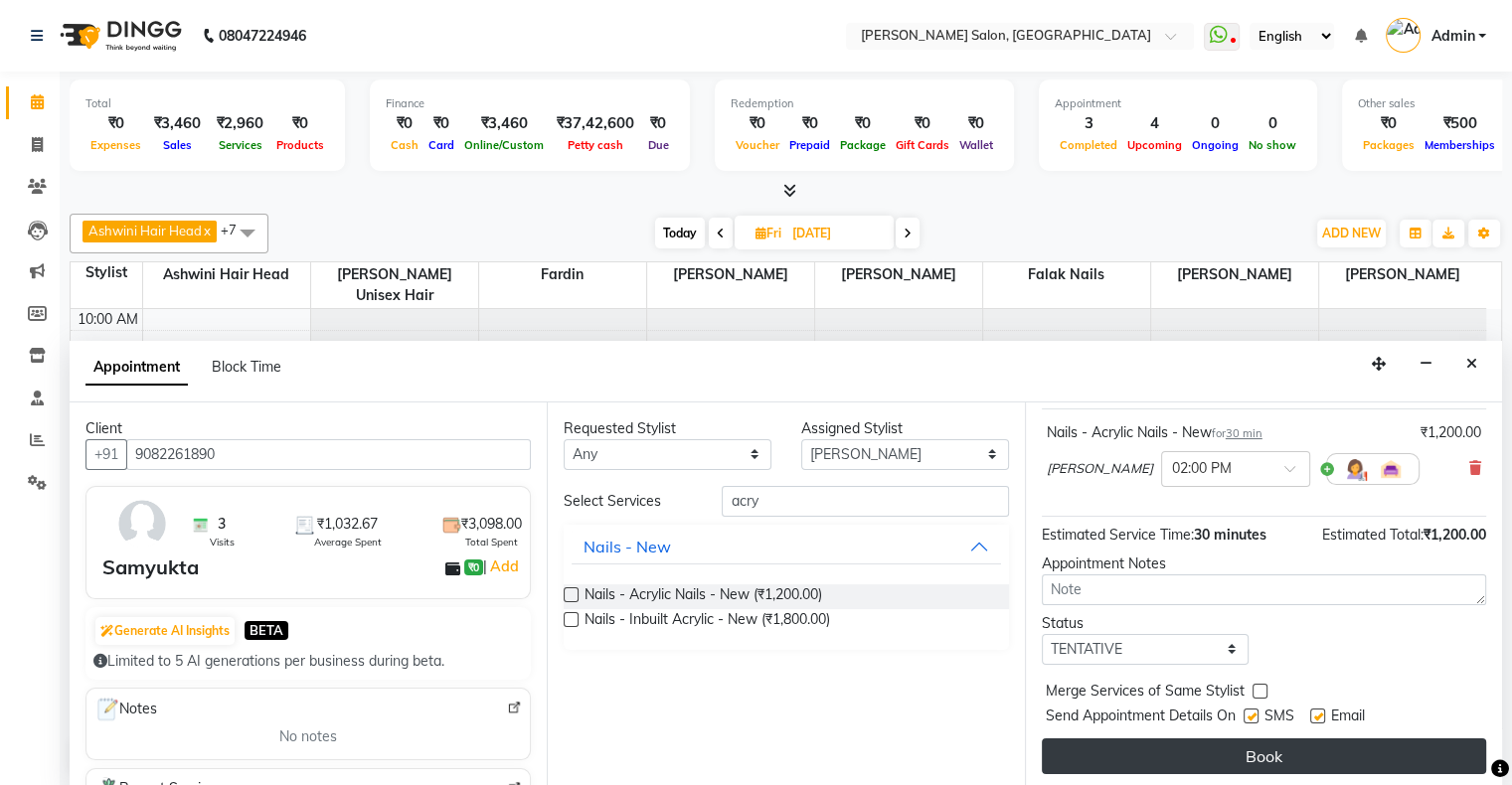 click on "Book" at bounding box center [1263, 756] 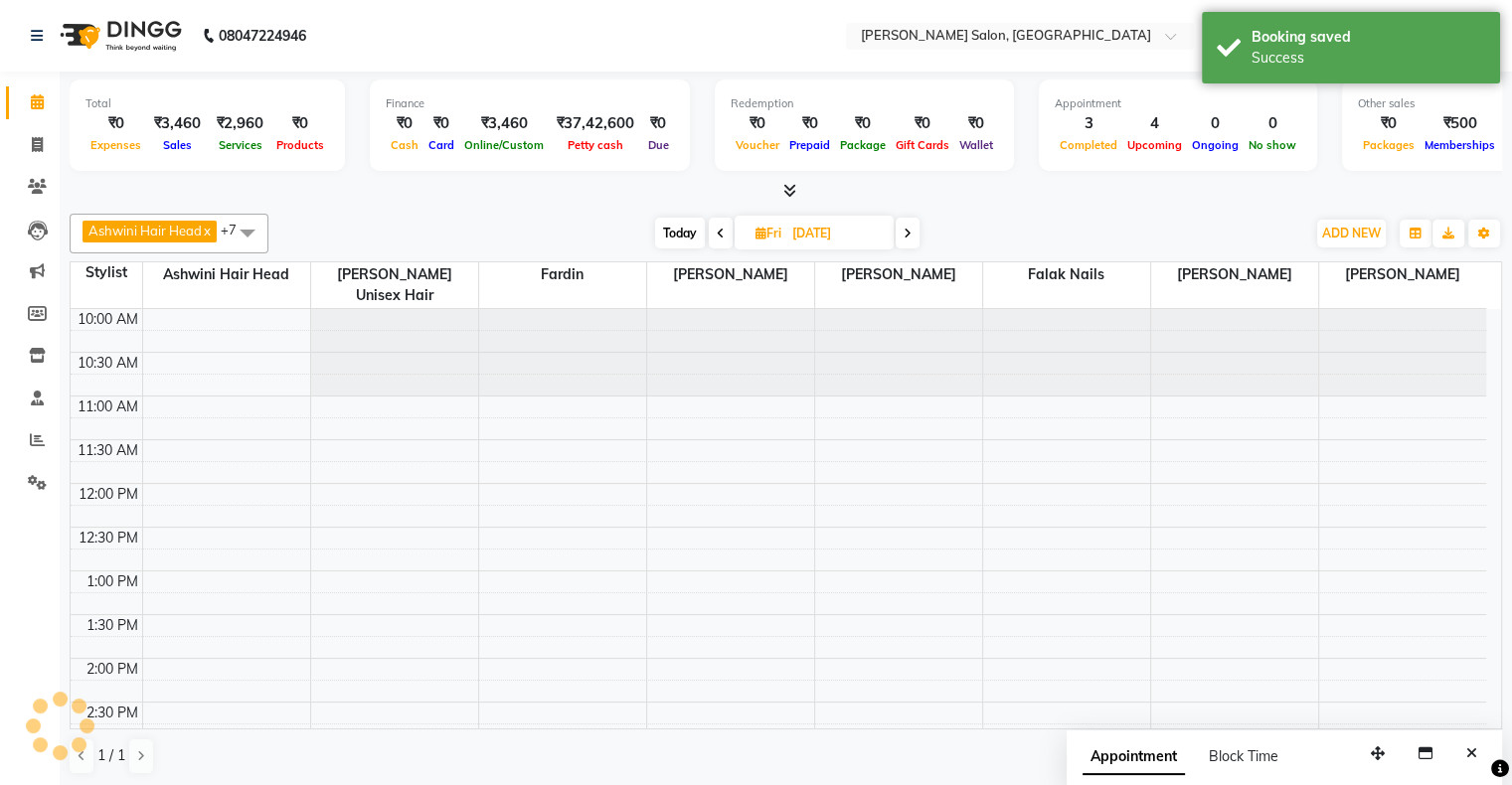 scroll, scrollTop: 0, scrollLeft: 0, axis: both 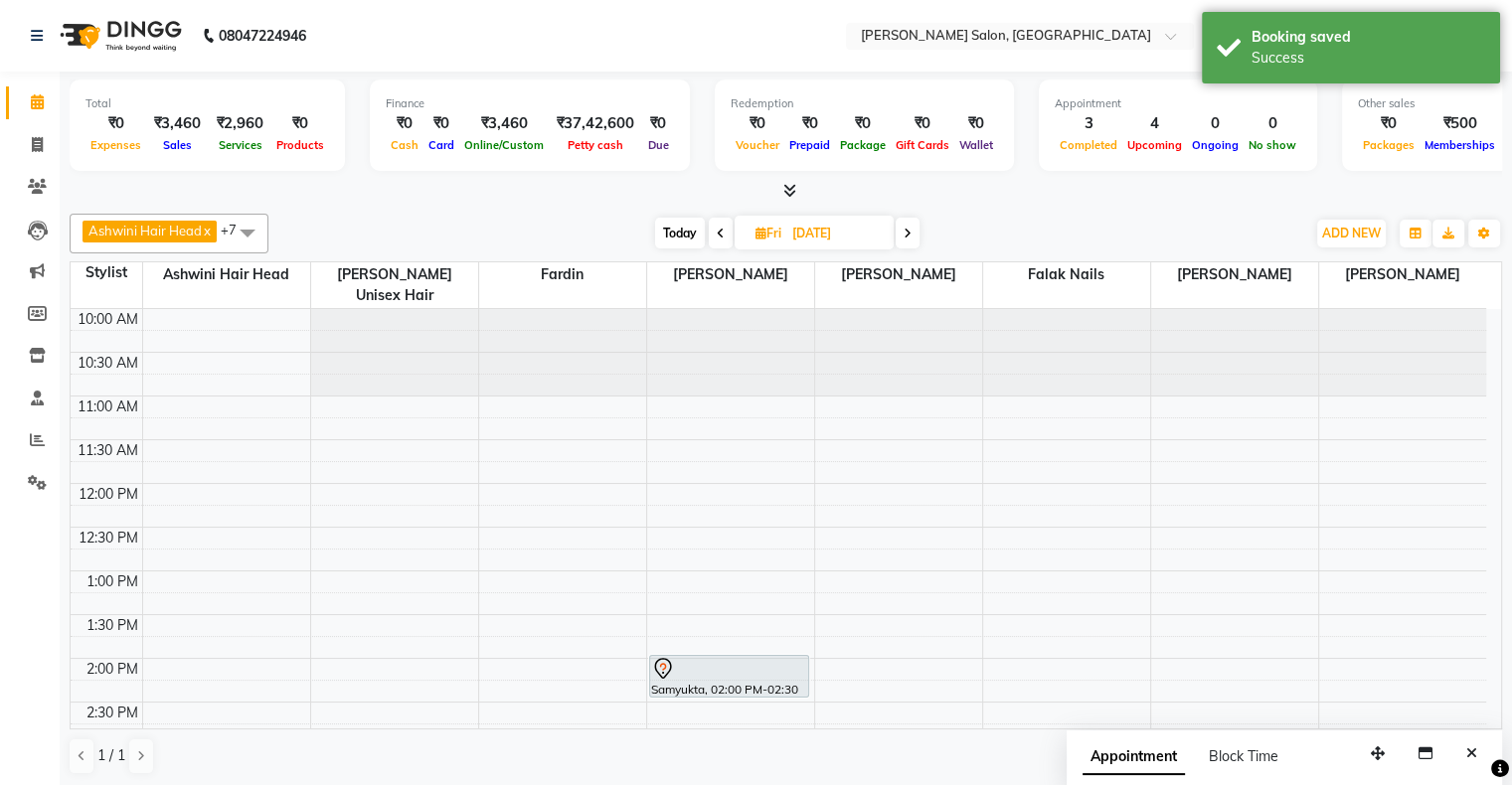 click on "Today" at bounding box center [680, 233] 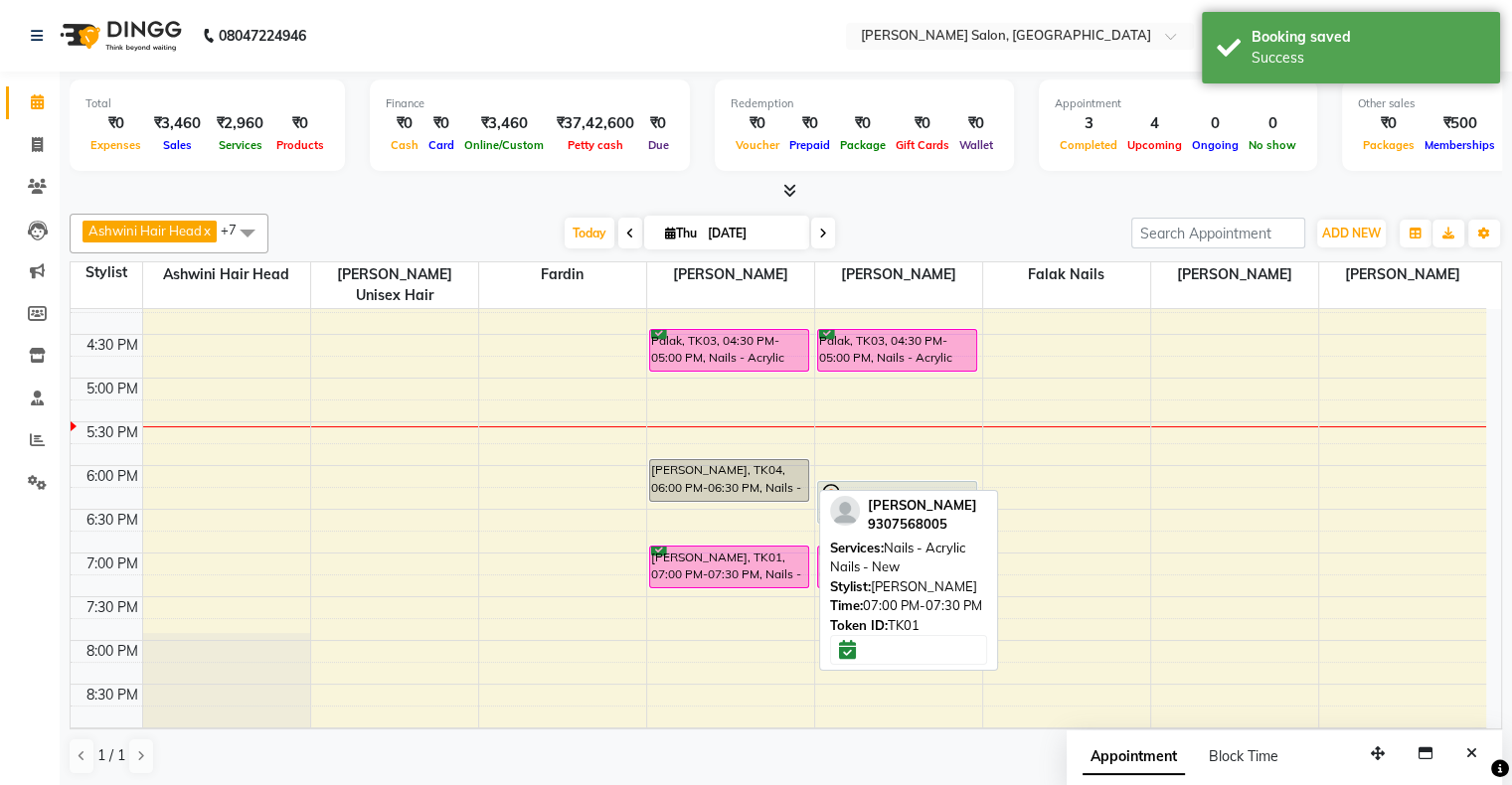 scroll, scrollTop: 509, scrollLeft: 0, axis: vertical 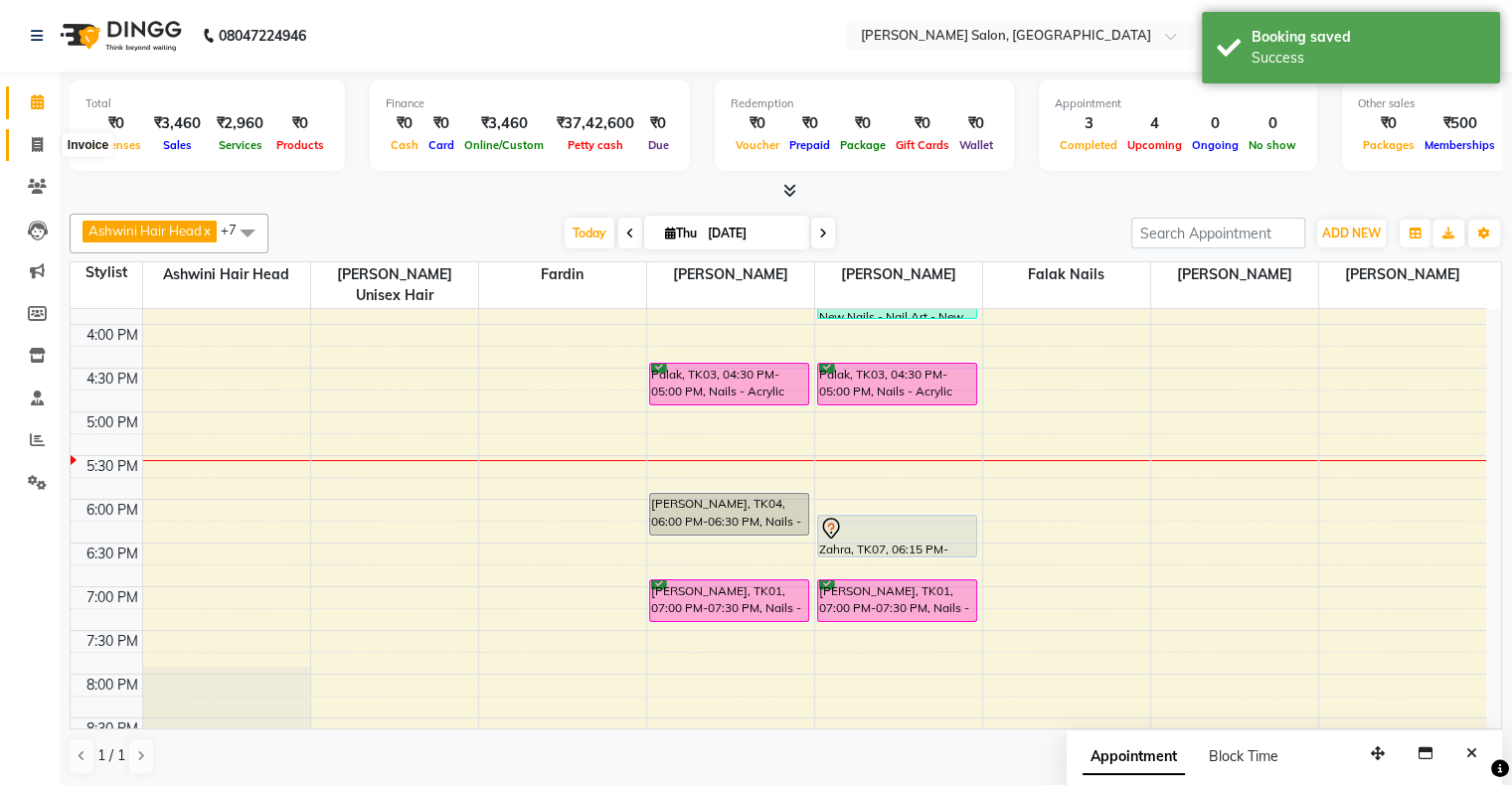 click 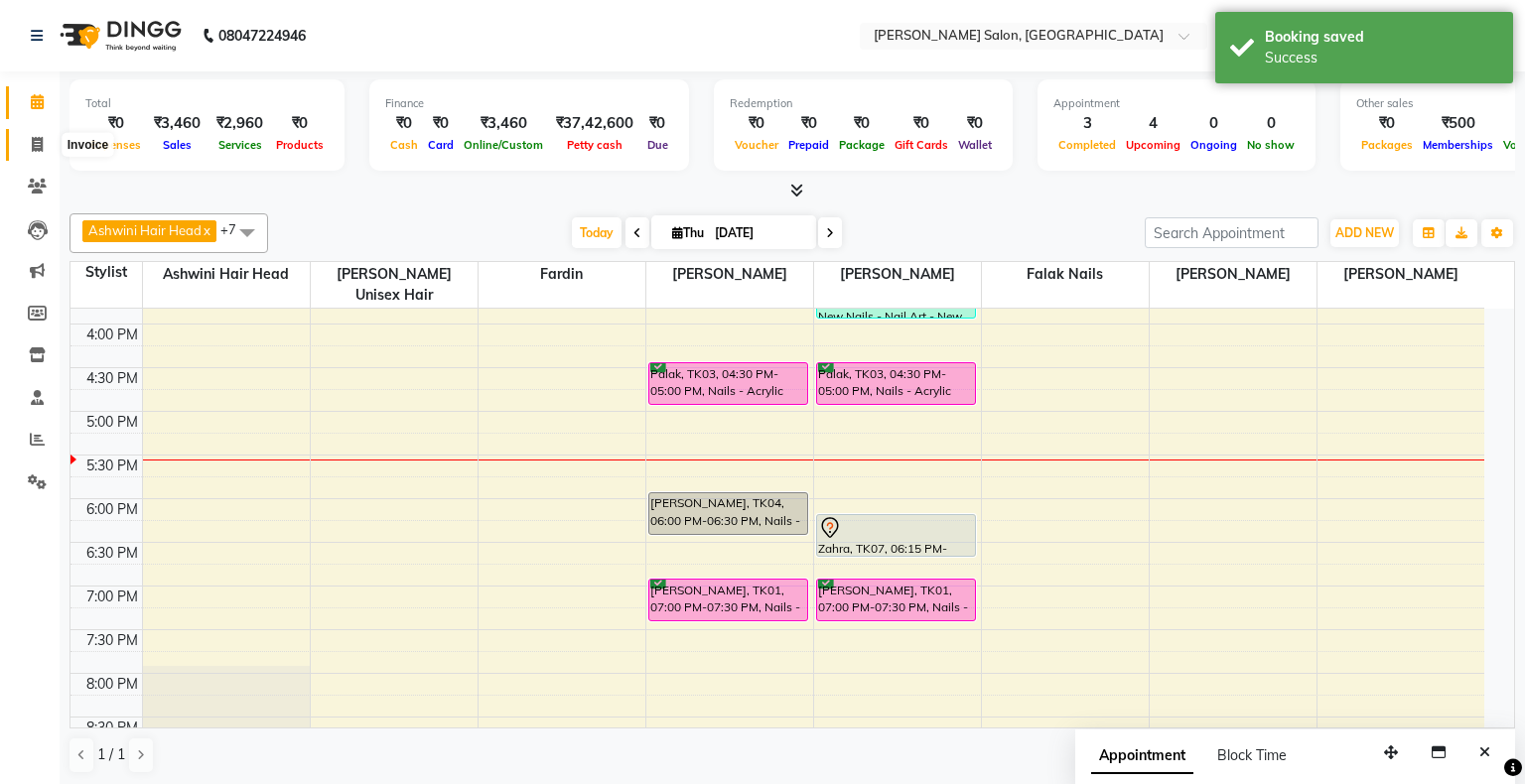 select on "4073" 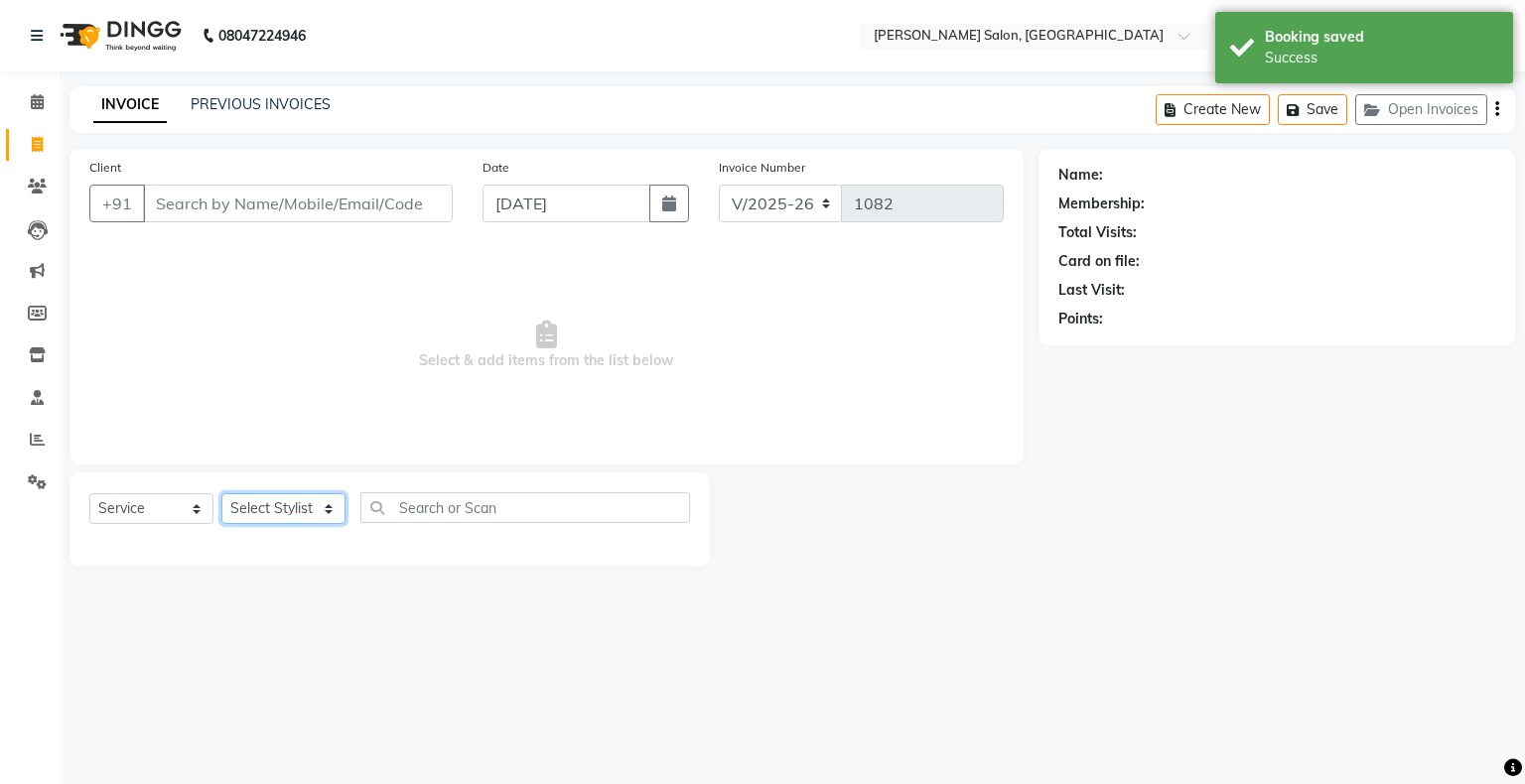click on "Select Stylist Akshay [PERSON_NAME] Hair Head Falak Nails [PERSON_NAME] [PERSON_NAME] [PERSON_NAME] [PERSON_NAME]  [PERSON_NAME] [PERSON_NAME] Veera [PERSON_NAME] Unisex hair" 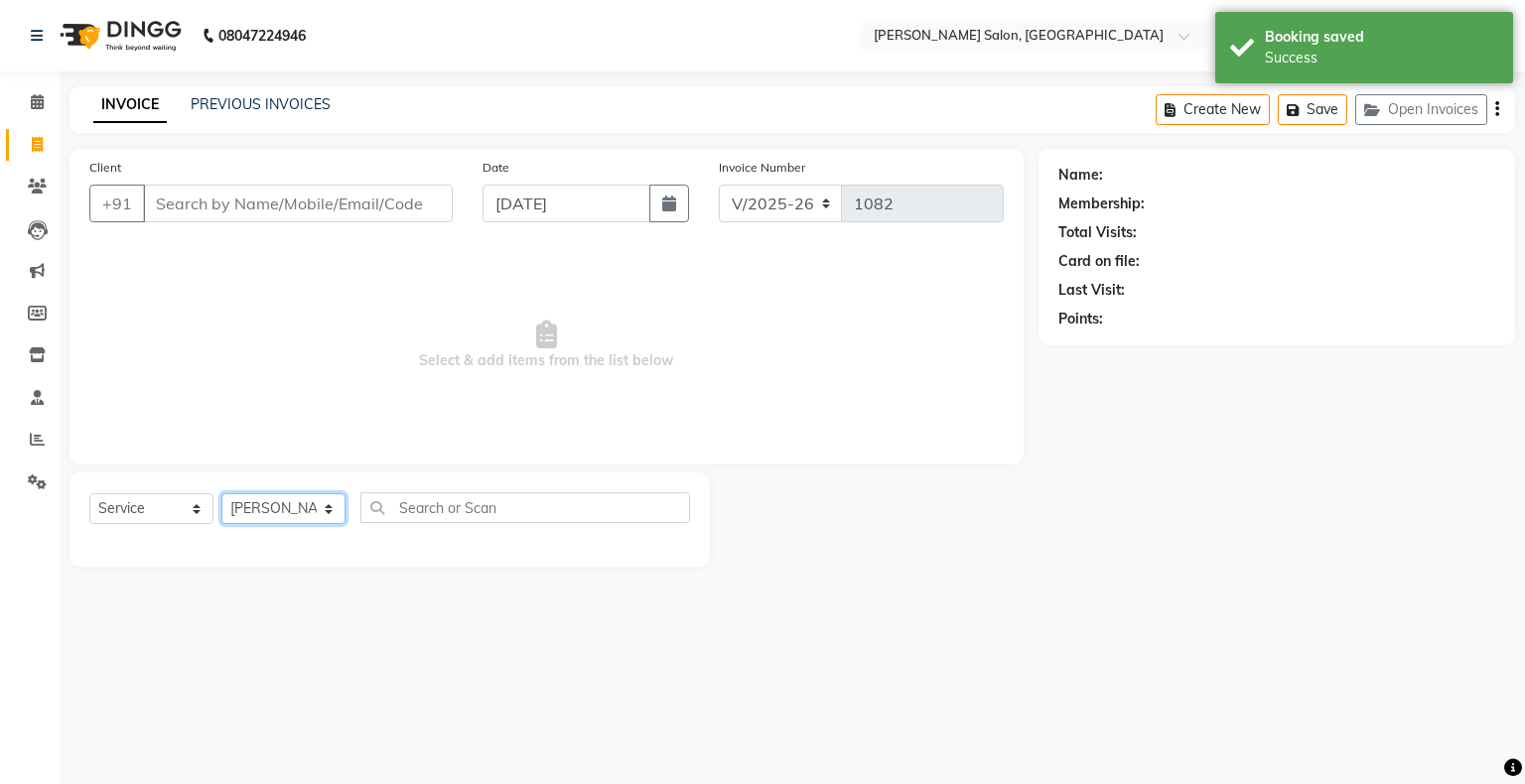 click on "Select Stylist Akshay [PERSON_NAME] Hair Head Falak Nails [PERSON_NAME] [PERSON_NAME] [PERSON_NAME] [PERSON_NAME]  [PERSON_NAME] [PERSON_NAME] Veera [PERSON_NAME] Unisex hair" 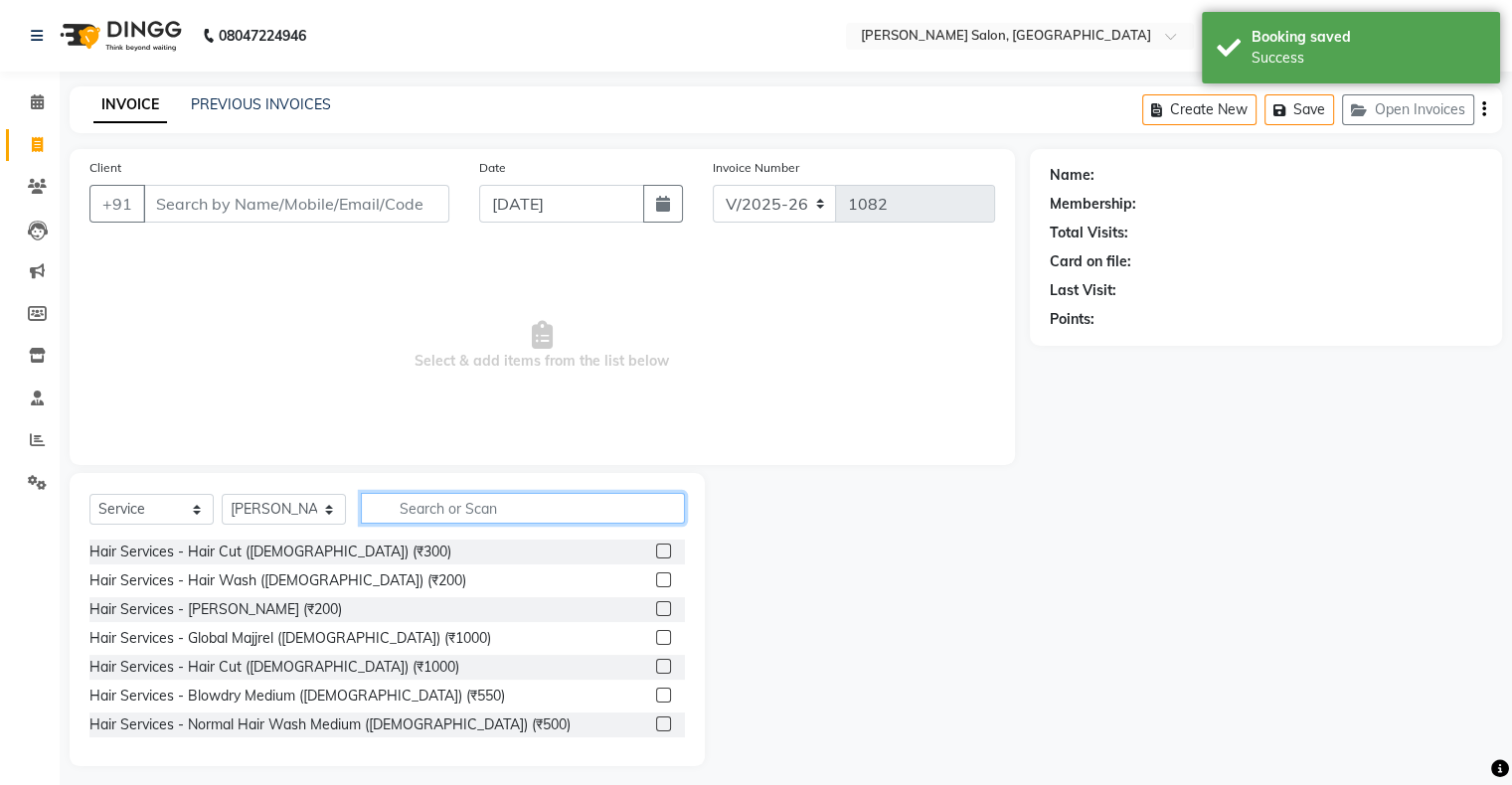 click 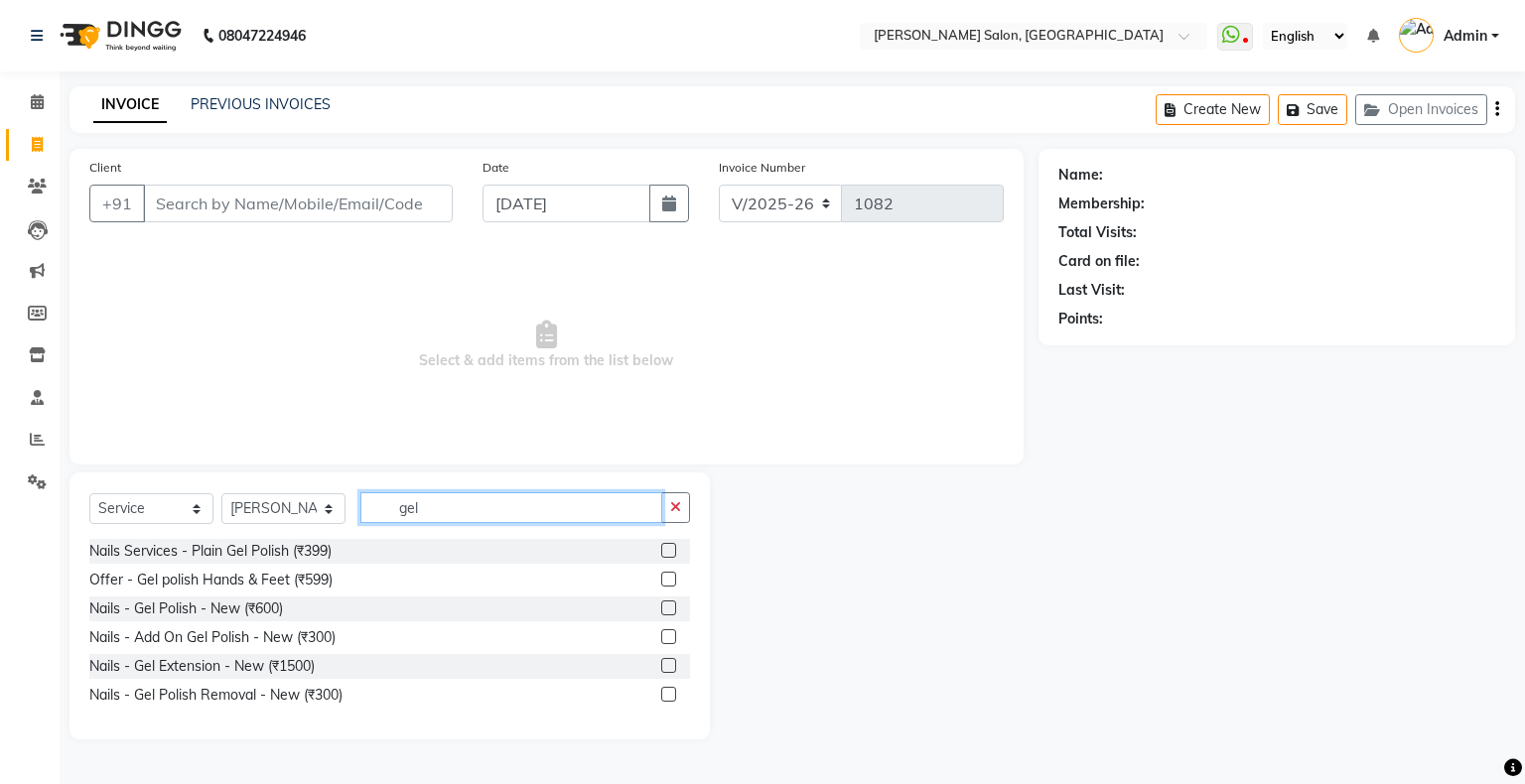 type on "gel" 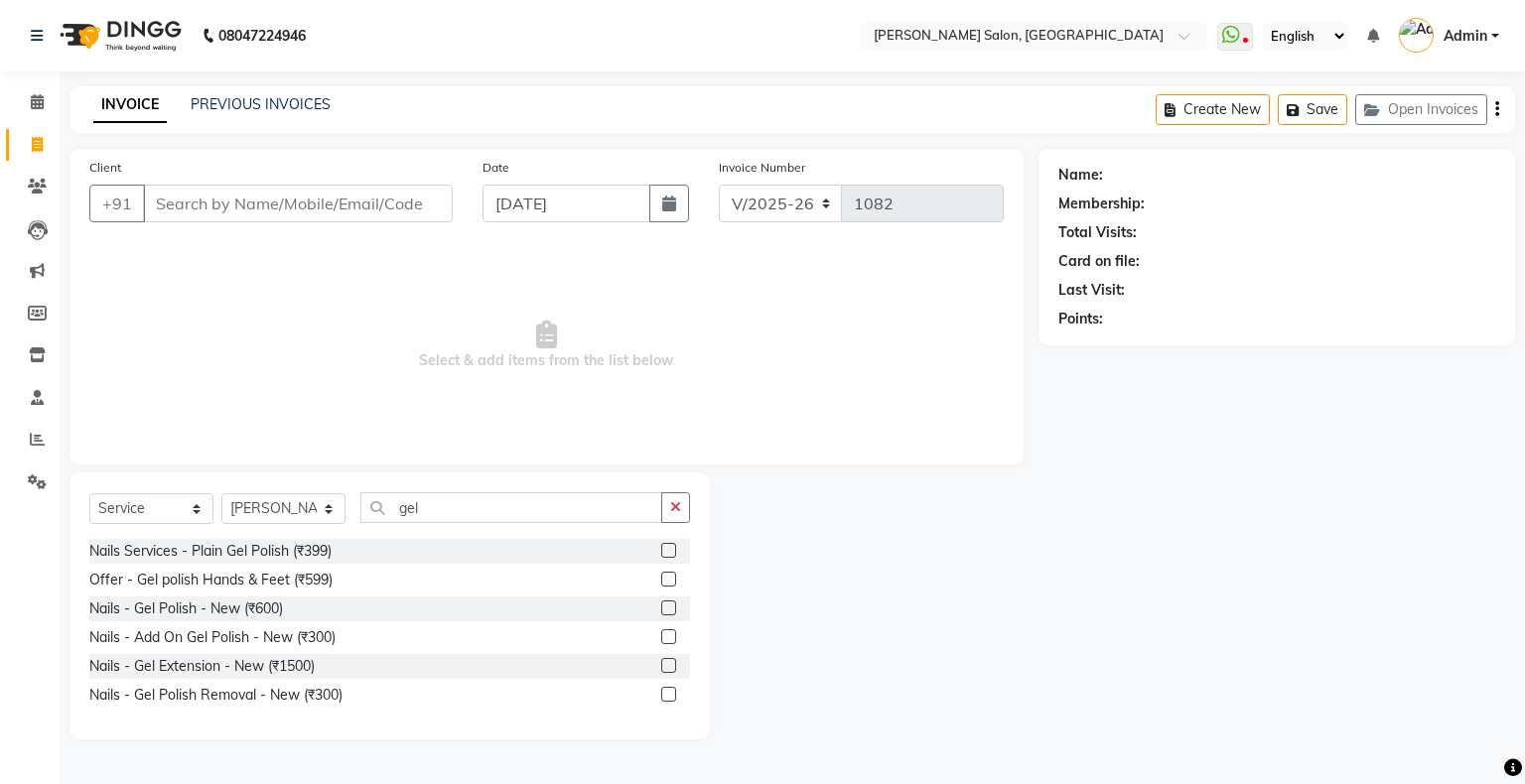 click 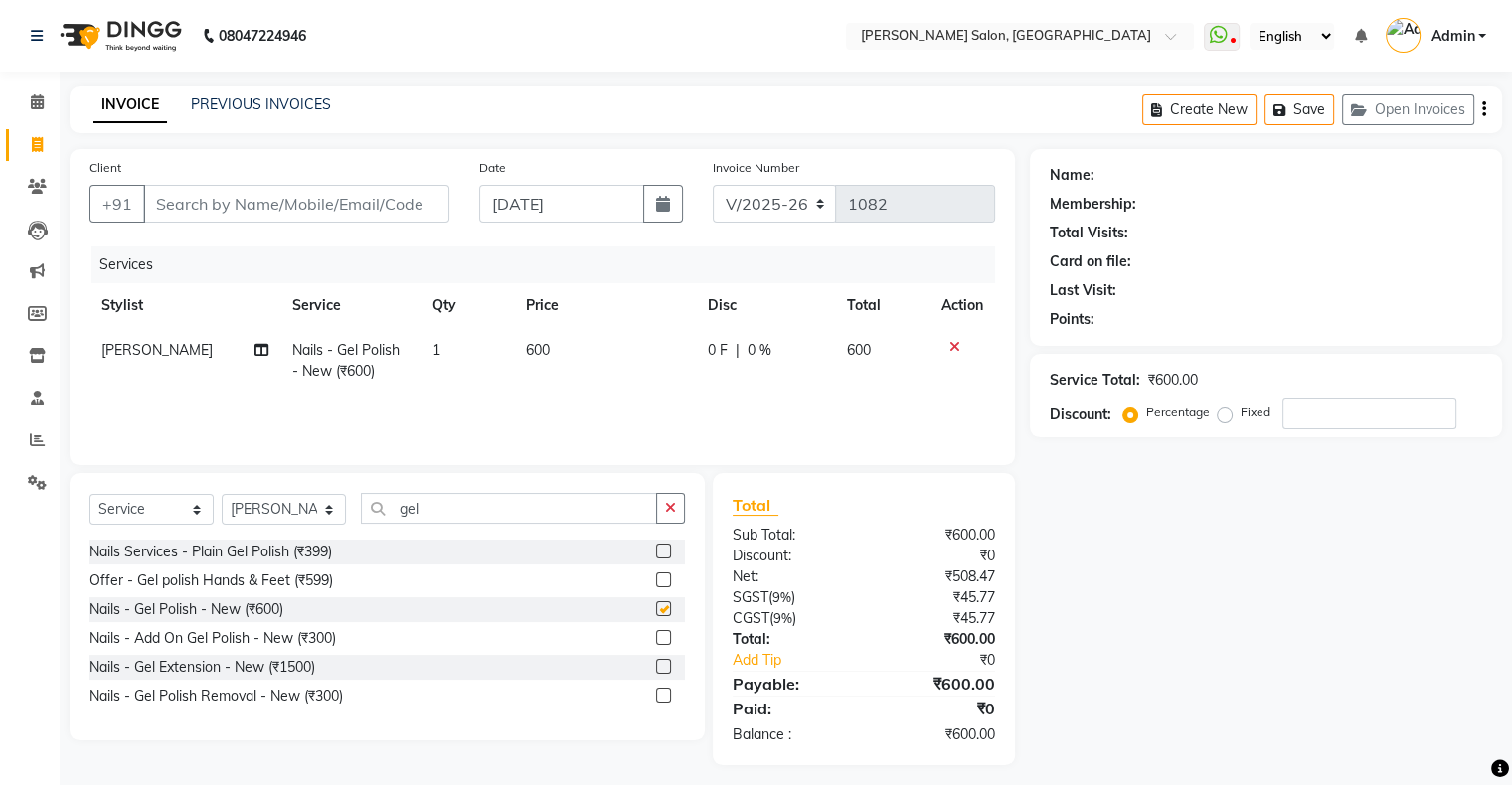 checkbox on "false" 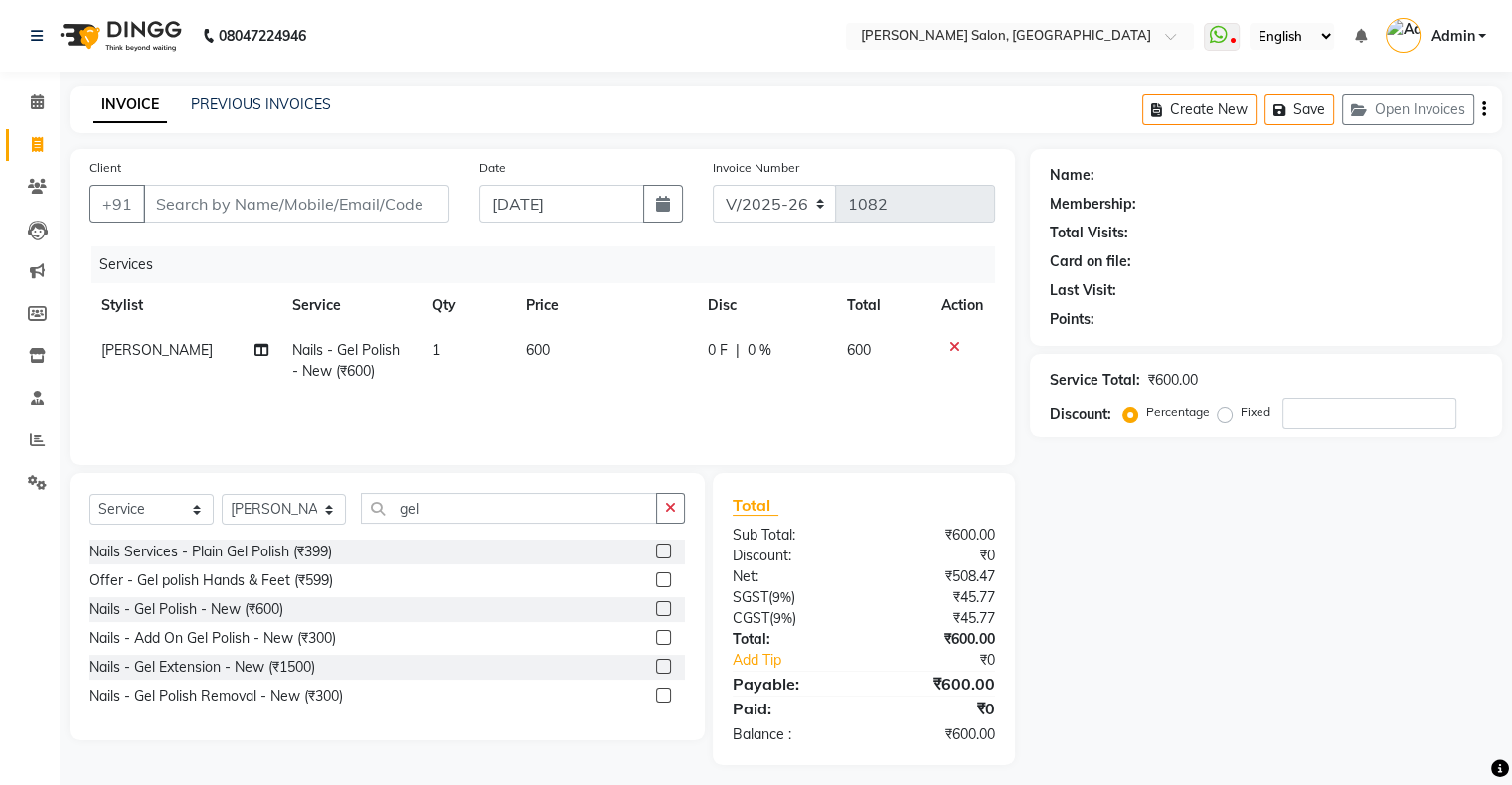 click on "0 F | 0 %" 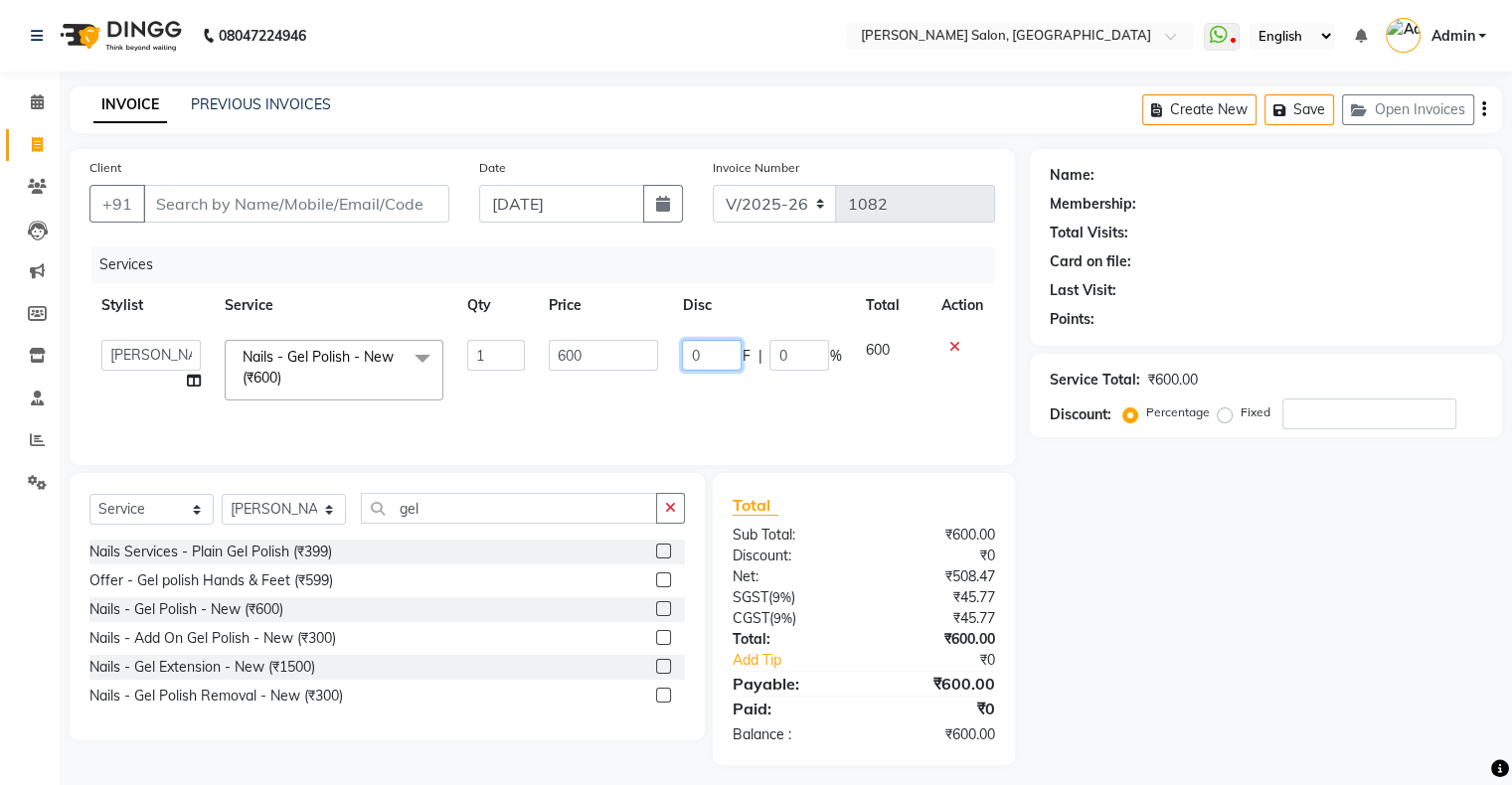 click on "0" 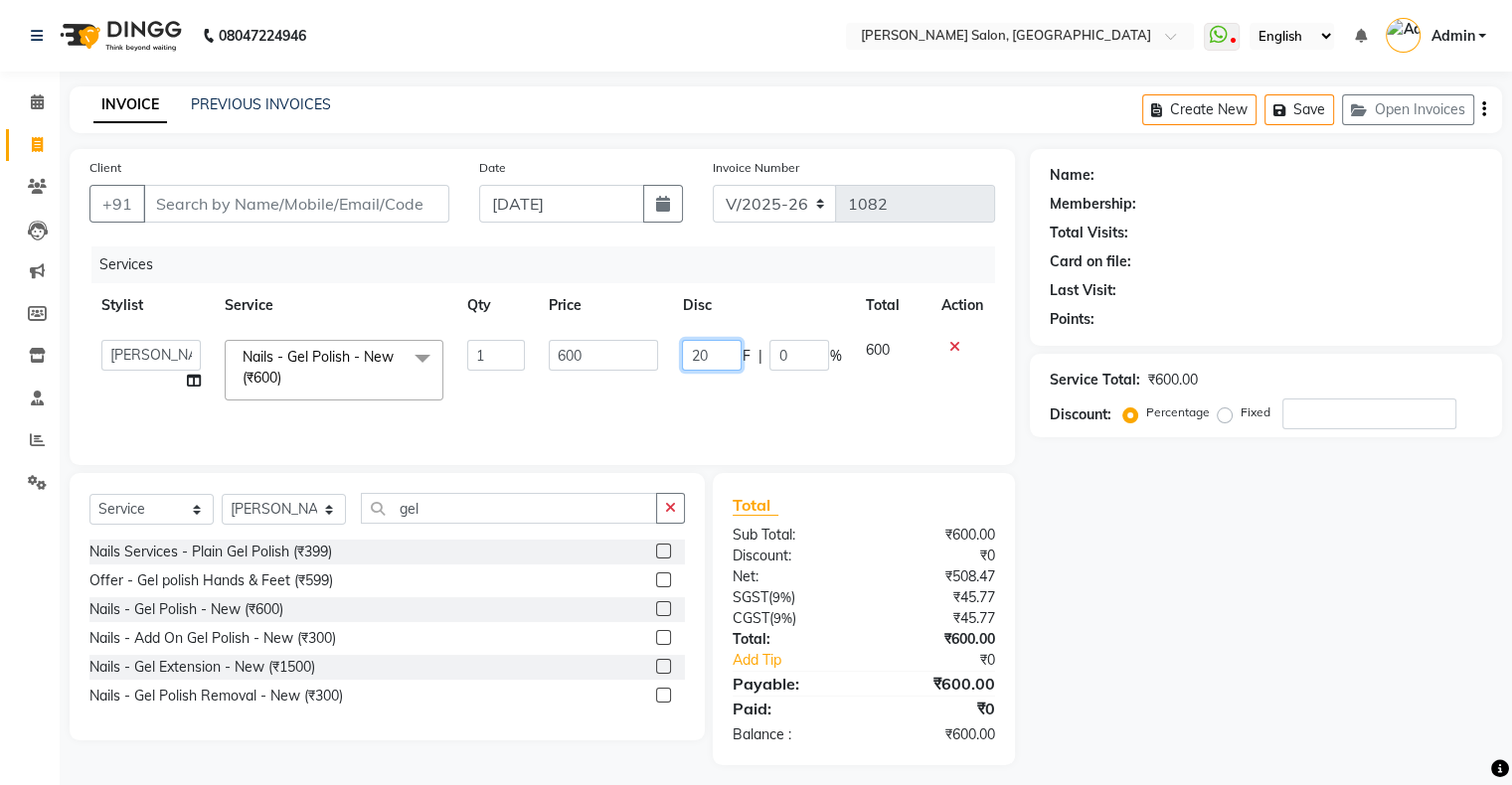 type on "200" 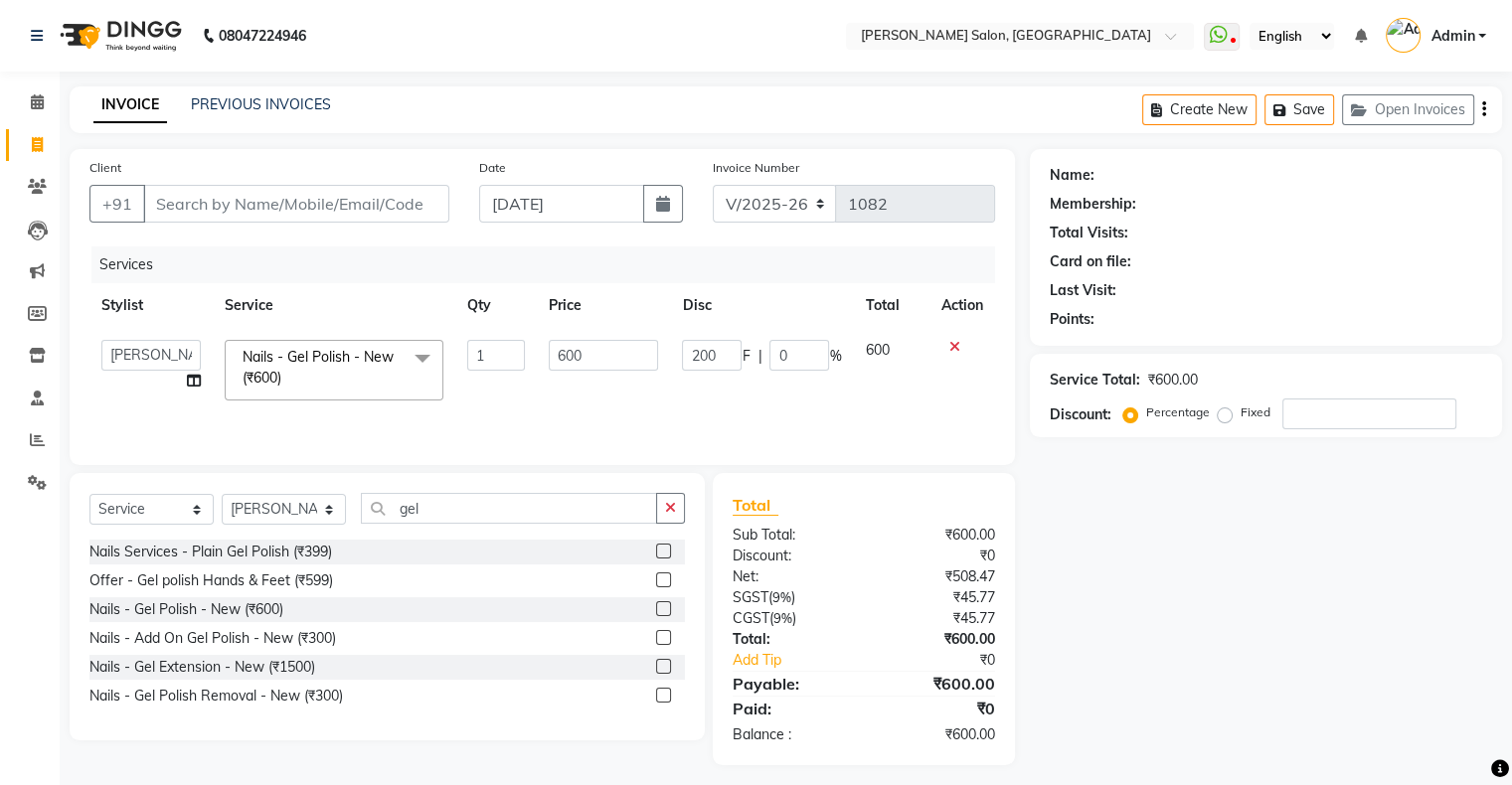 click on "200 F | 0 %" 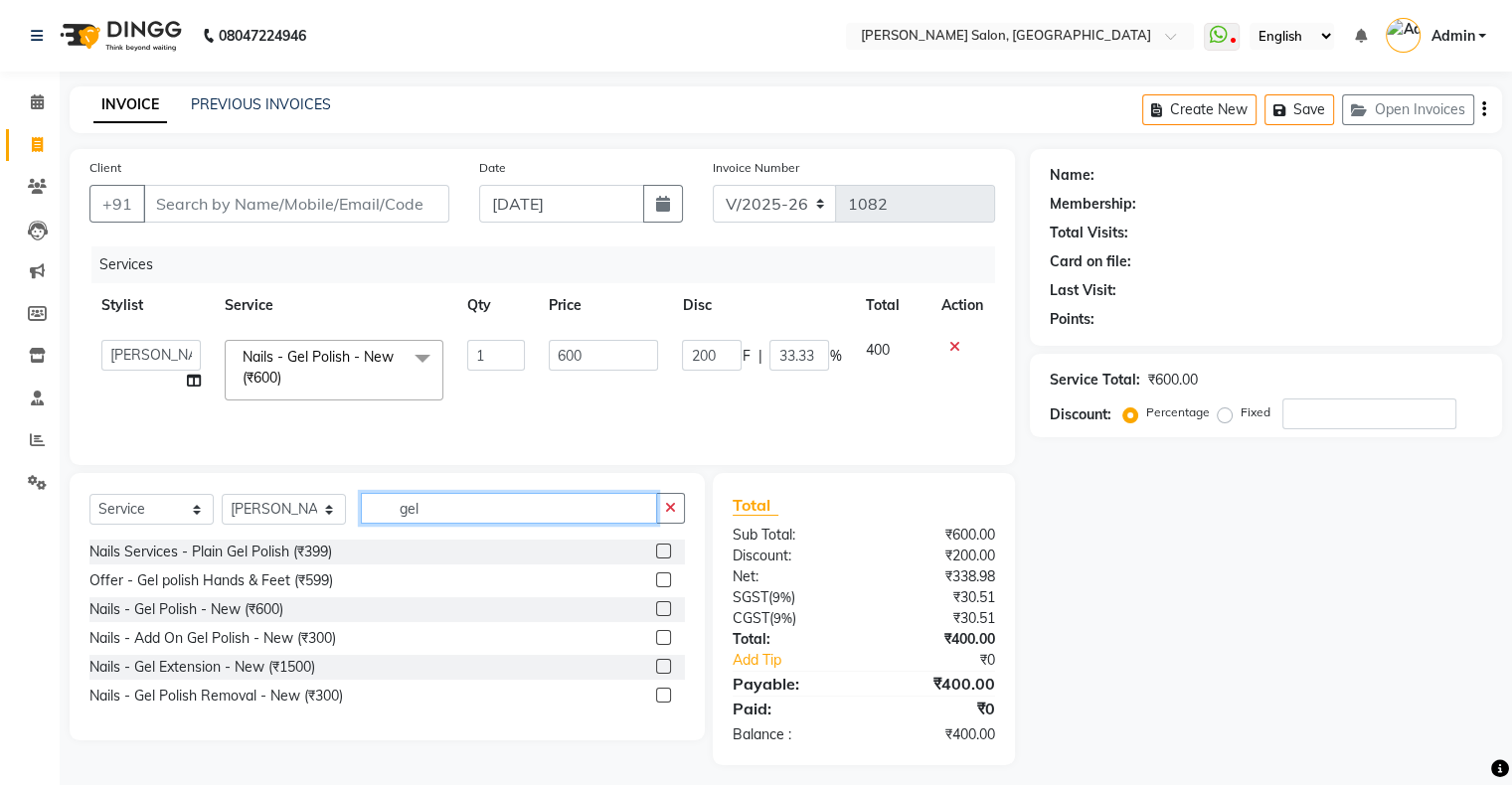click on "gel" 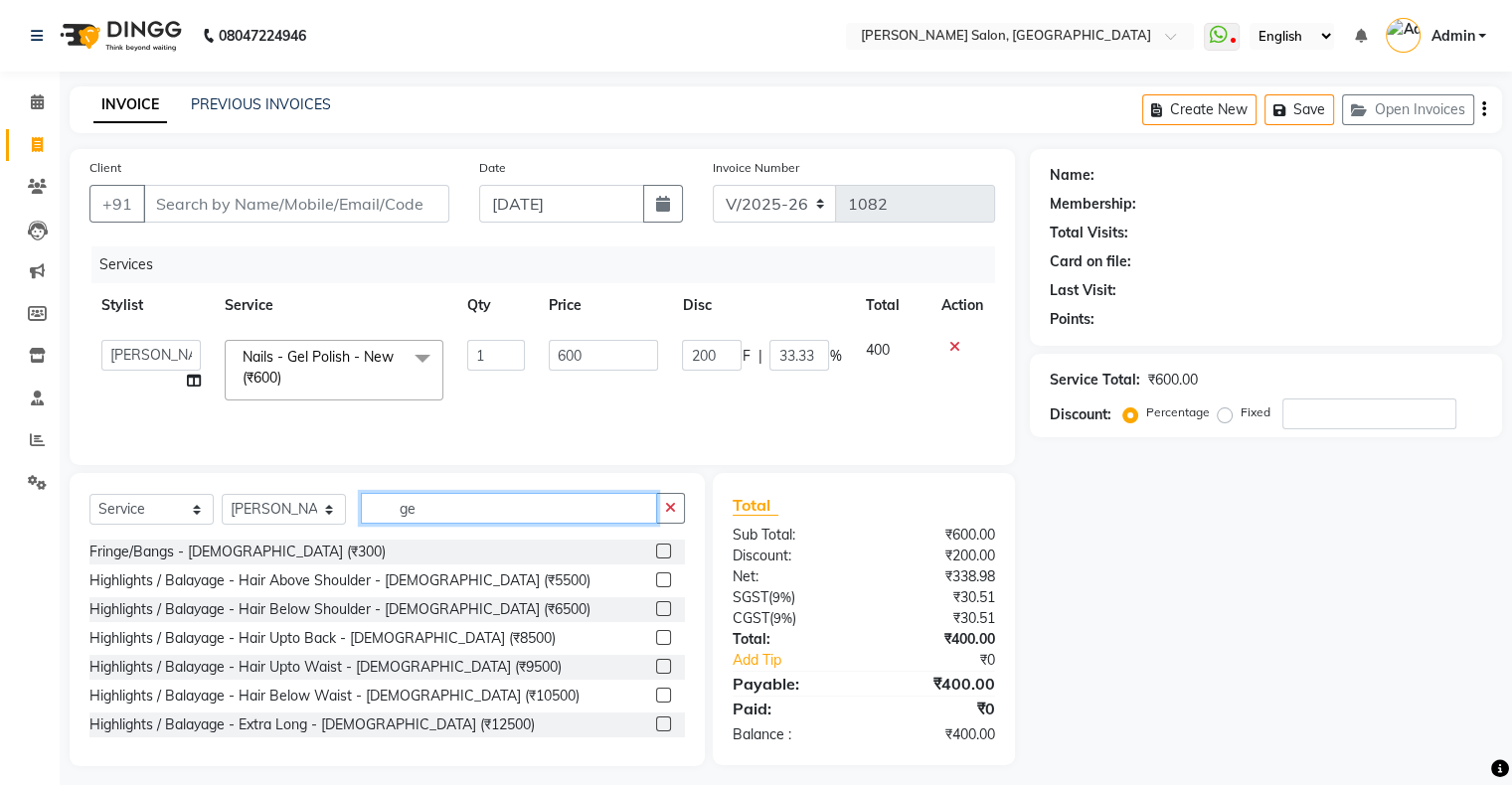 type on "g" 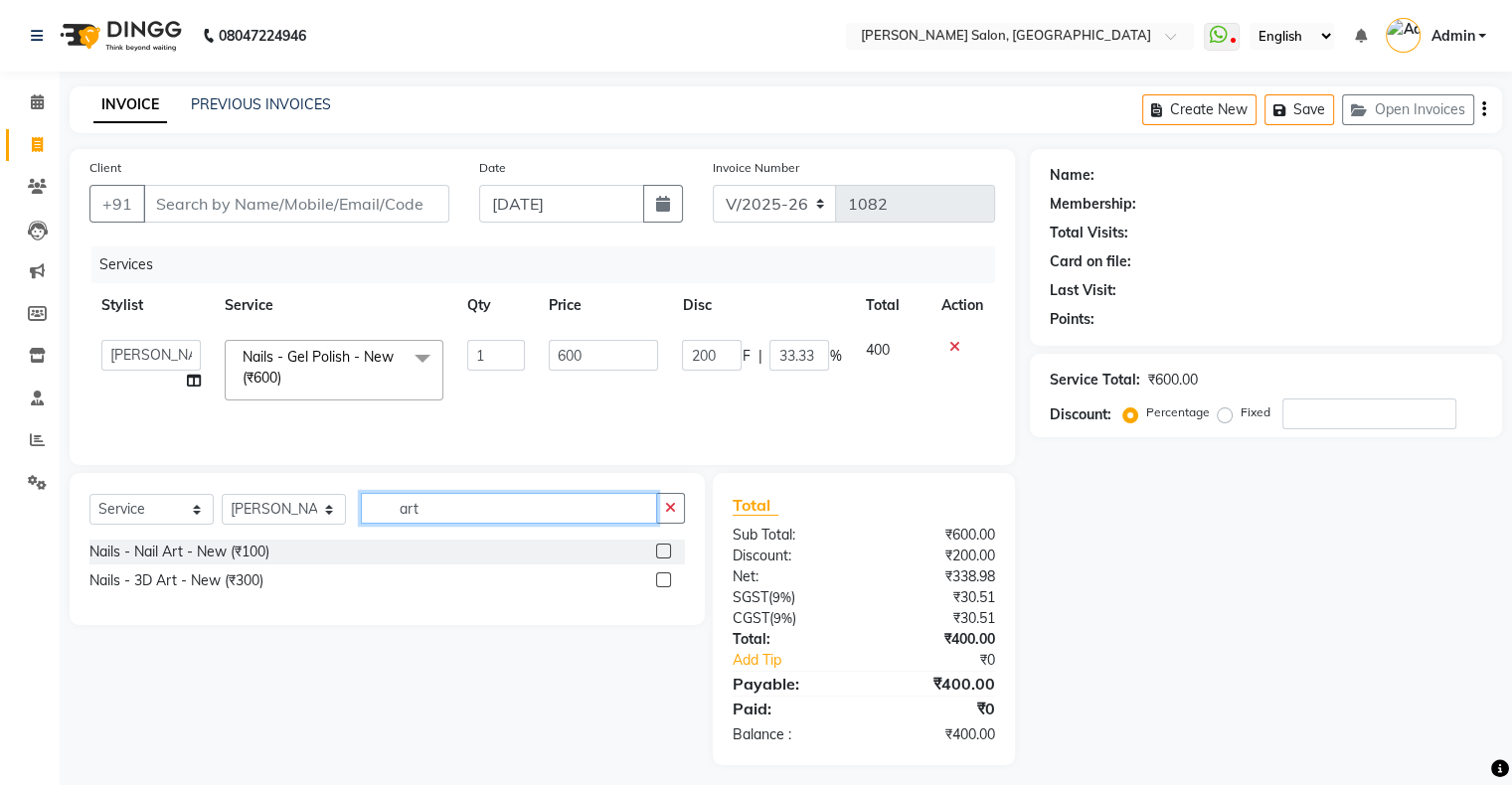 type on "art" 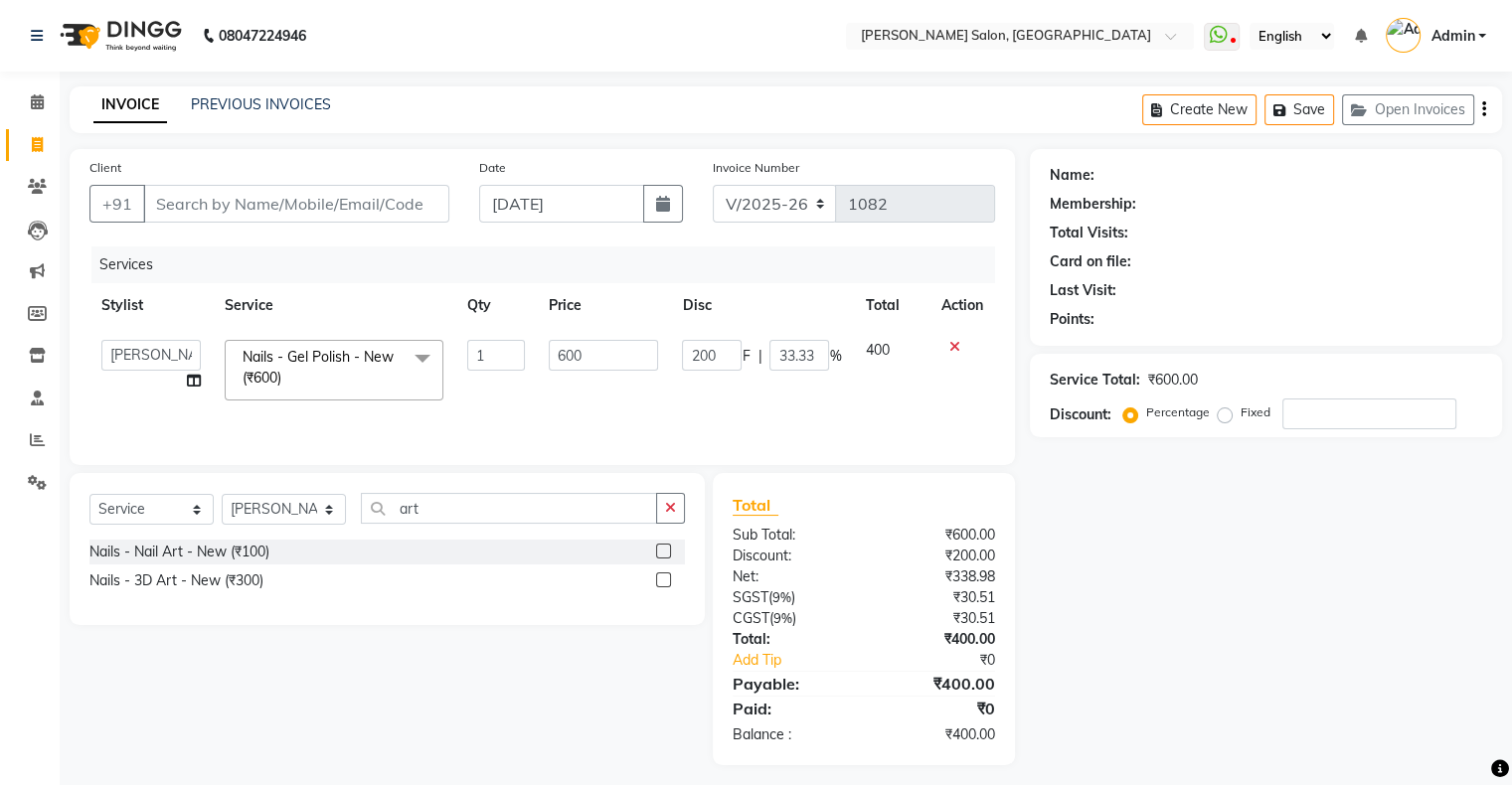 click 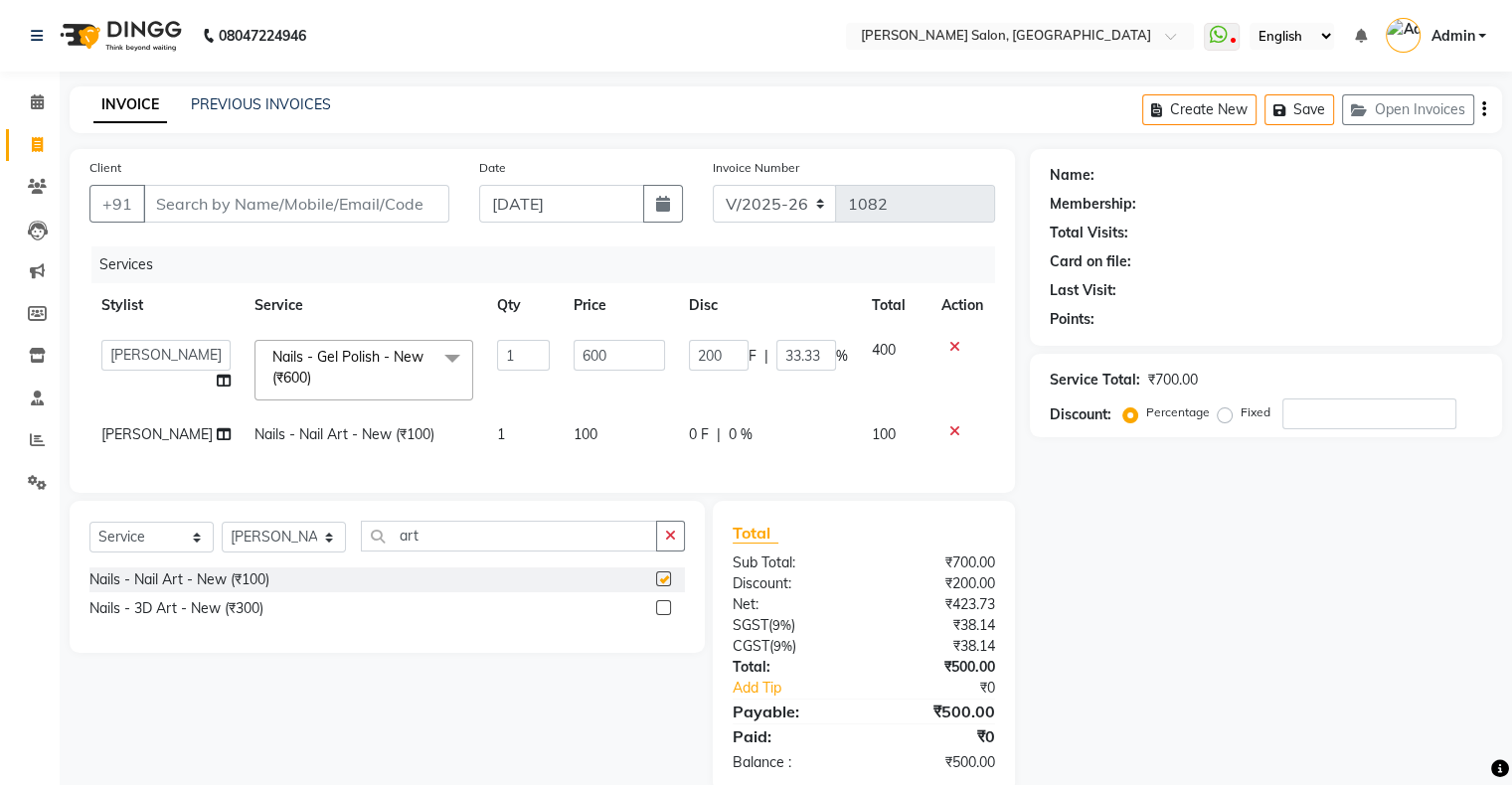 checkbox on "false" 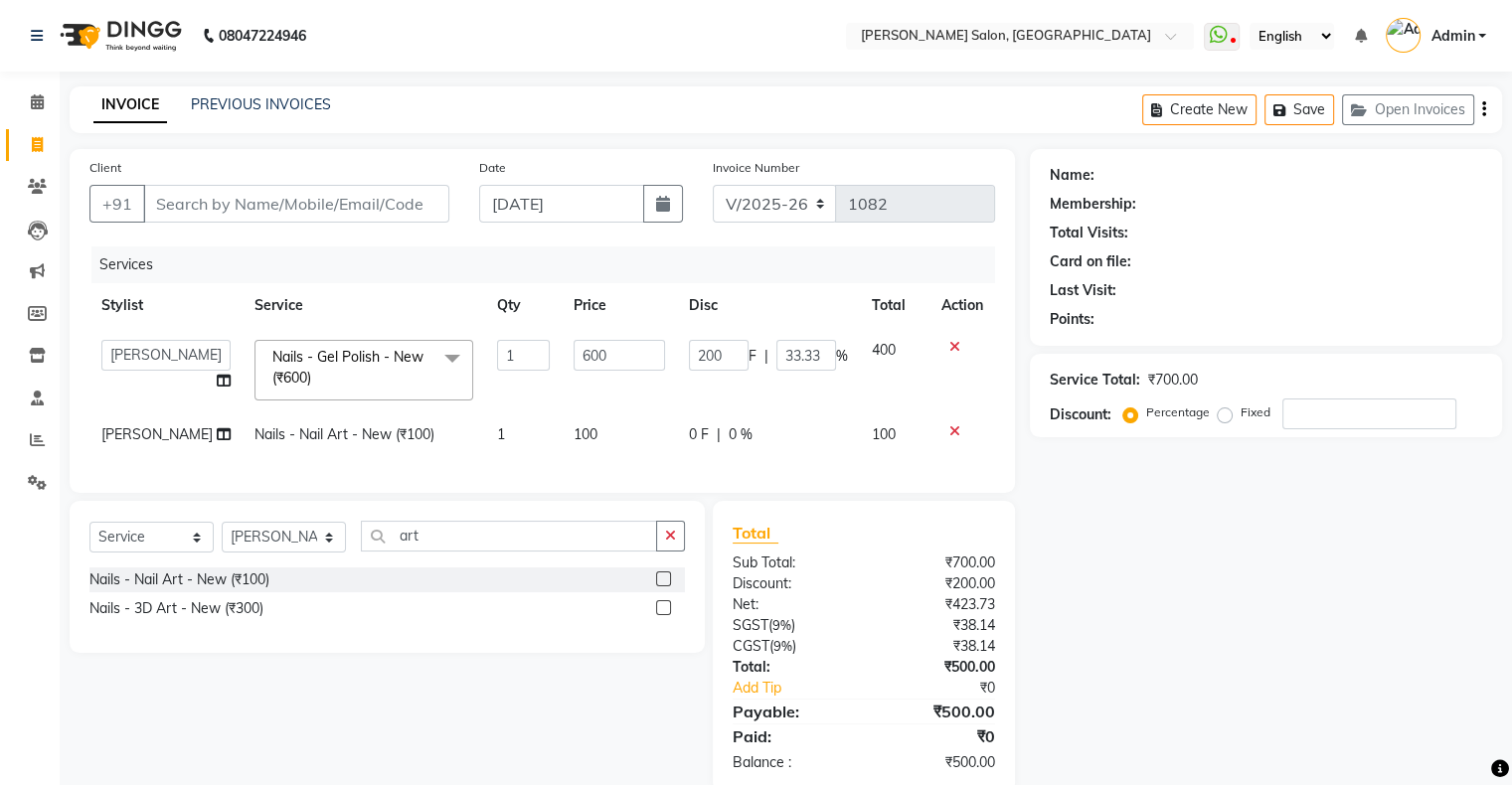 click on "1" 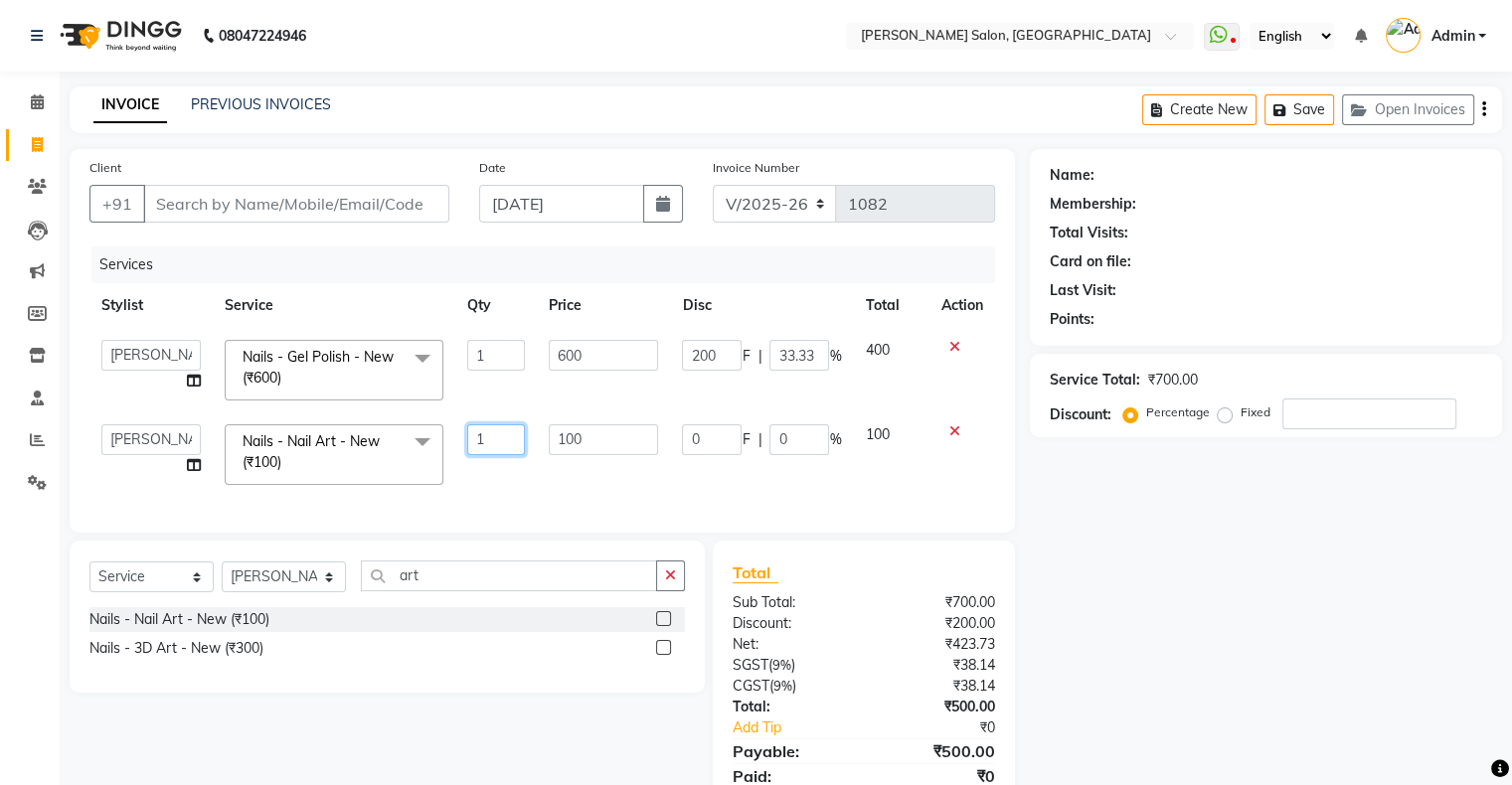 click on "1" 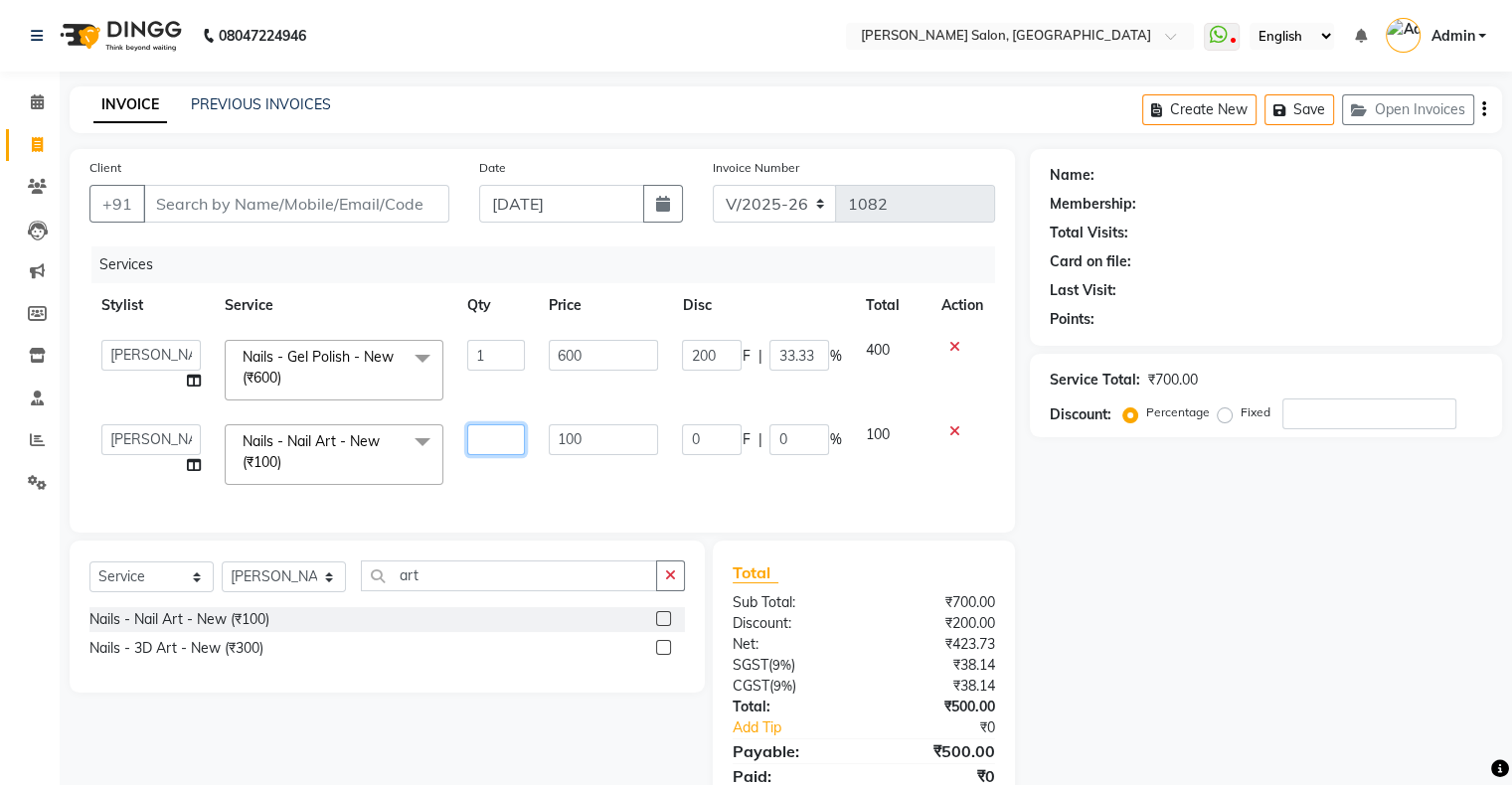 type on "2" 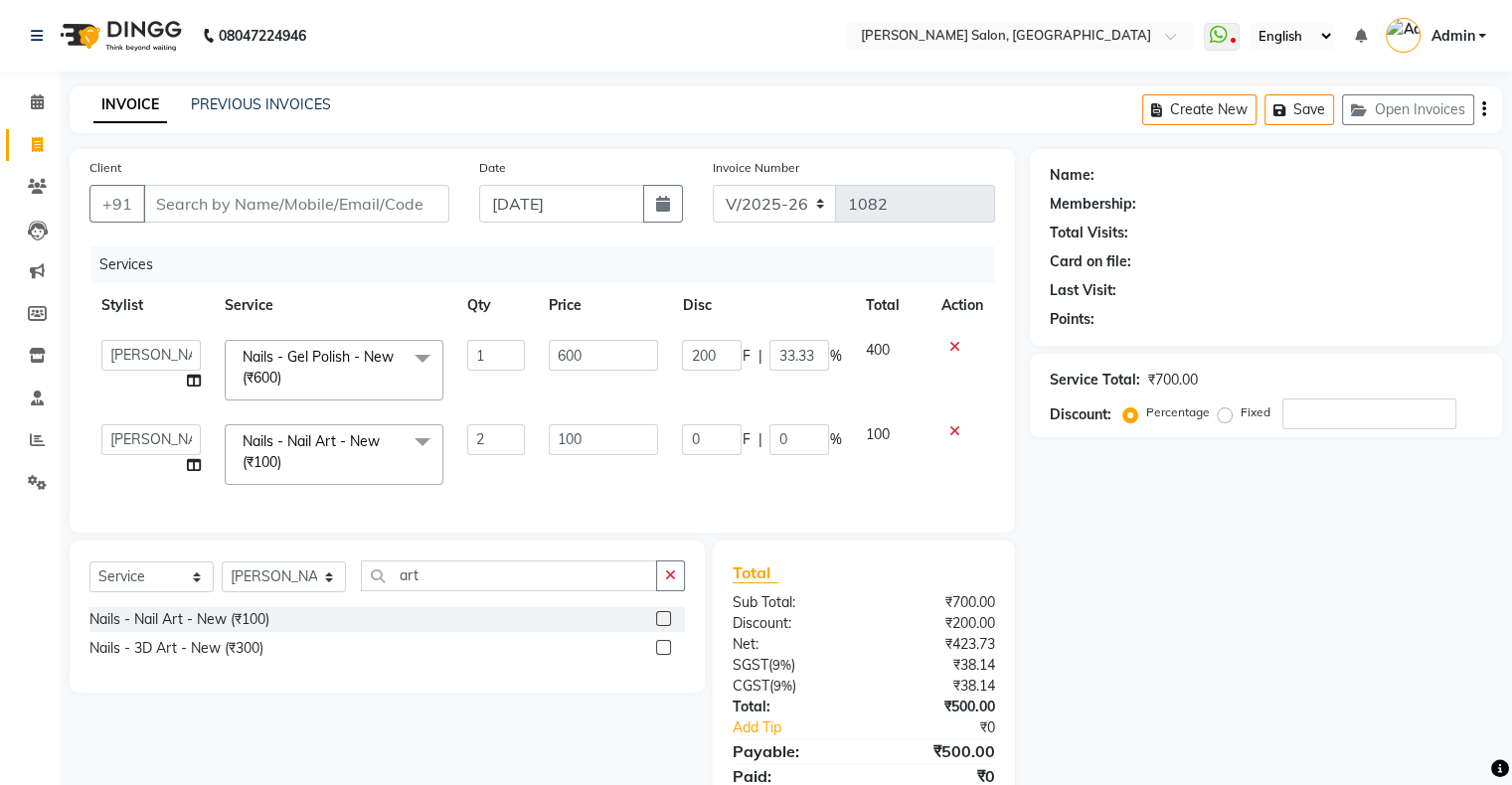 click on "Client +91 Date [DATE] Invoice Number V/2025 V/[PHONE_NUMBER] Services Stylist Service Qty Price Disc Total Action  Akshay [PERSON_NAME] Hair Head   Falak Nails   [PERSON_NAME]   [PERSON_NAME]   [PERSON_NAME]   [PERSON_NAME]    [PERSON_NAME]   [PERSON_NAME] Veera   [PERSON_NAME] Unisex hair  Nails - Gel Polish - New (₹600)  x Hair Services - Hair Cut ([DEMOGRAPHIC_DATA]) (₹300) Hair Services - Hair Wash ([DEMOGRAPHIC_DATA]) (₹200) Hair Services - [PERSON_NAME] (₹200) Hair Services - Global Majjrel ([DEMOGRAPHIC_DATA]) (₹1000) Hair Services - Hair Cut ([DEMOGRAPHIC_DATA]) (₹1000) Hair Services - Blowdry Medium ([DEMOGRAPHIC_DATA]) (₹550) Hair Services - Normal Hair Wash Medium ([DEMOGRAPHIC_DATA]) (₹500) Hair Services - Hair Spa Medium ([DEMOGRAPHIC_DATA]) (₹1200) Threading-Full Face Threading ([DEMOGRAPHIC_DATA]) (₹299) Honey wax Half Legs ([DEMOGRAPHIC_DATA]) (₹1000) Flavoured Wax Underarms ([DEMOGRAPHIC_DATA]) (₹499) Honey wax Half Arms ([DEMOGRAPHIC_DATA]) (₹200) Honey wax Half Legs ([DEMOGRAPHIC_DATA]) (₹400) Adult Hair Cut - [DEMOGRAPHIC_DATA] Senior Stylist (₹600) [PERSON_NAME]/Clean Shave - [DEMOGRAPHIC_DATA] (₹250) Basic Styling - [DEMOGRAPHIC_DATA] (₹250) Side locks trim - [DEMOGRAPHIC_DATA] (₹150)" 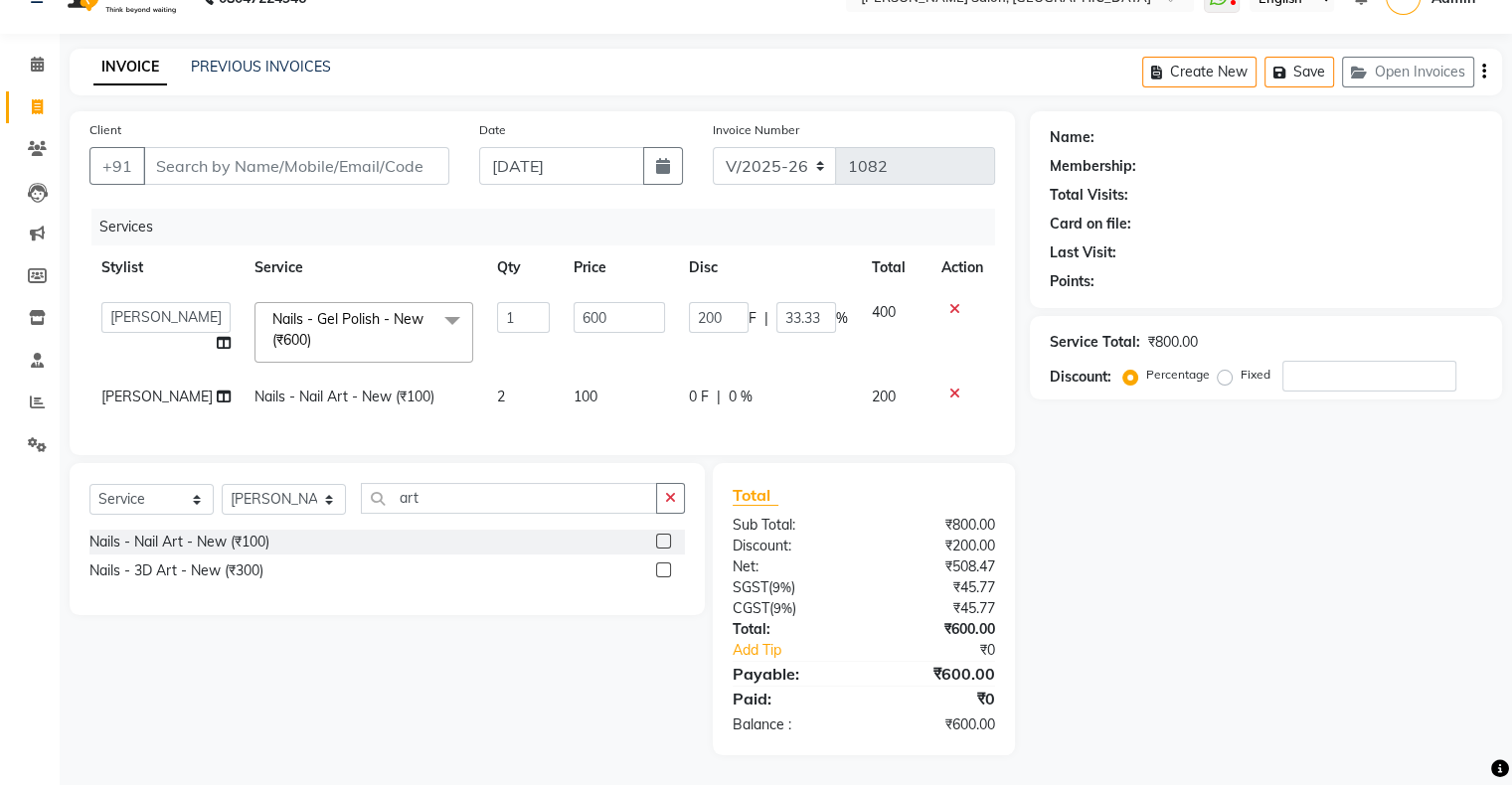 scroll, scrollTop: 0, scrollLeft: 0, axis: both 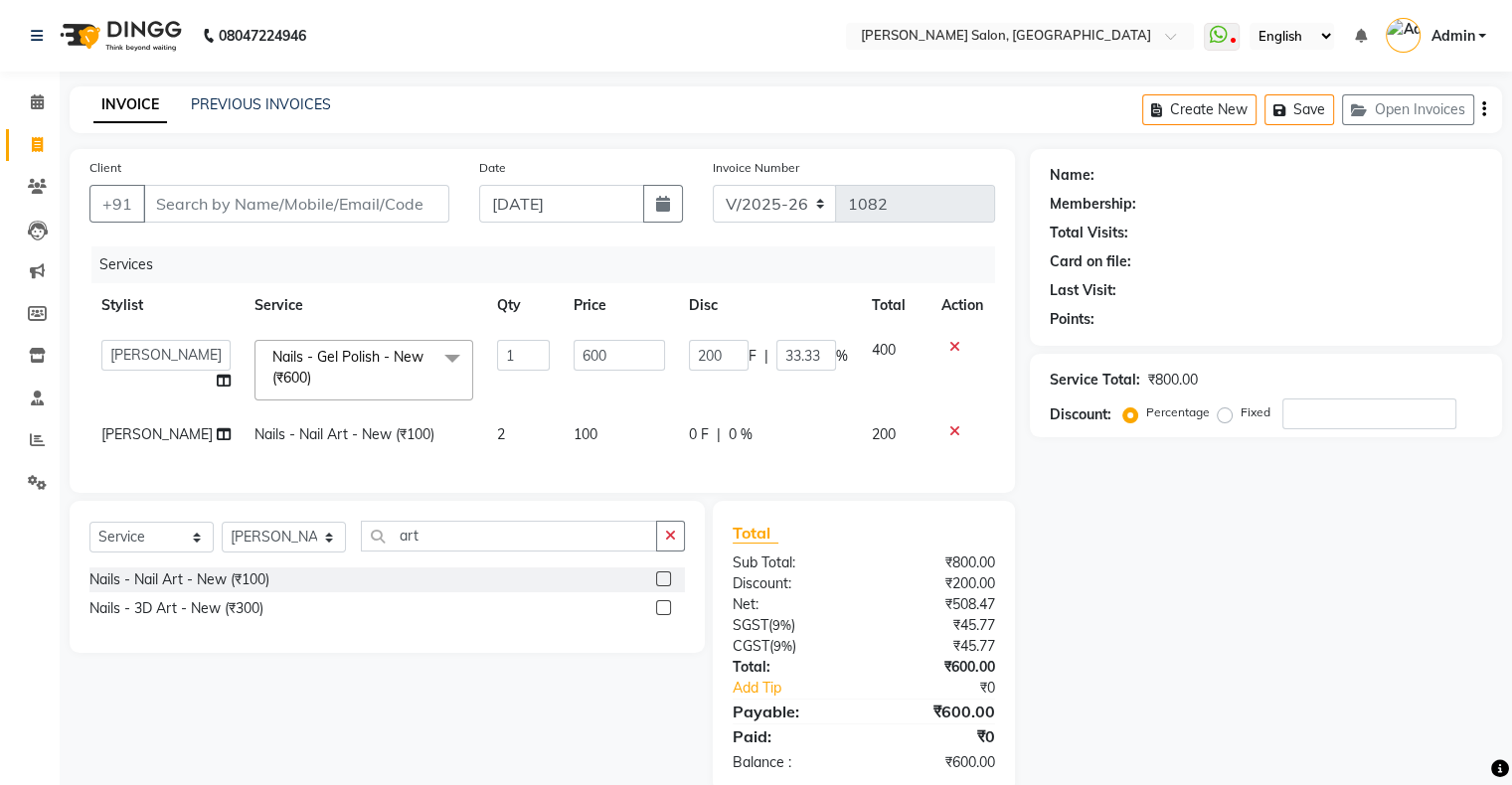 click on "Client +91" 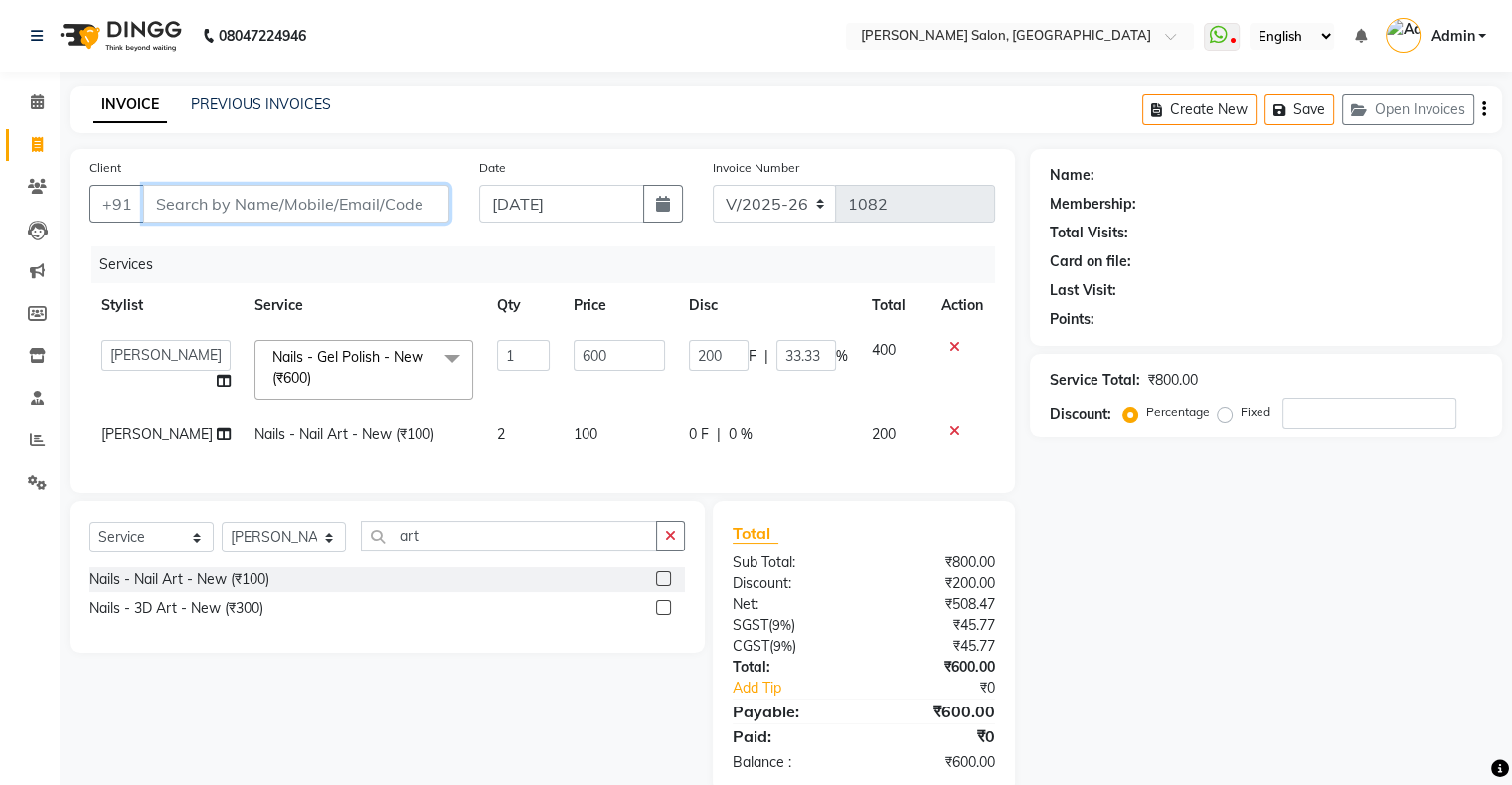 click on "Client" at bounding box center [296, 204] 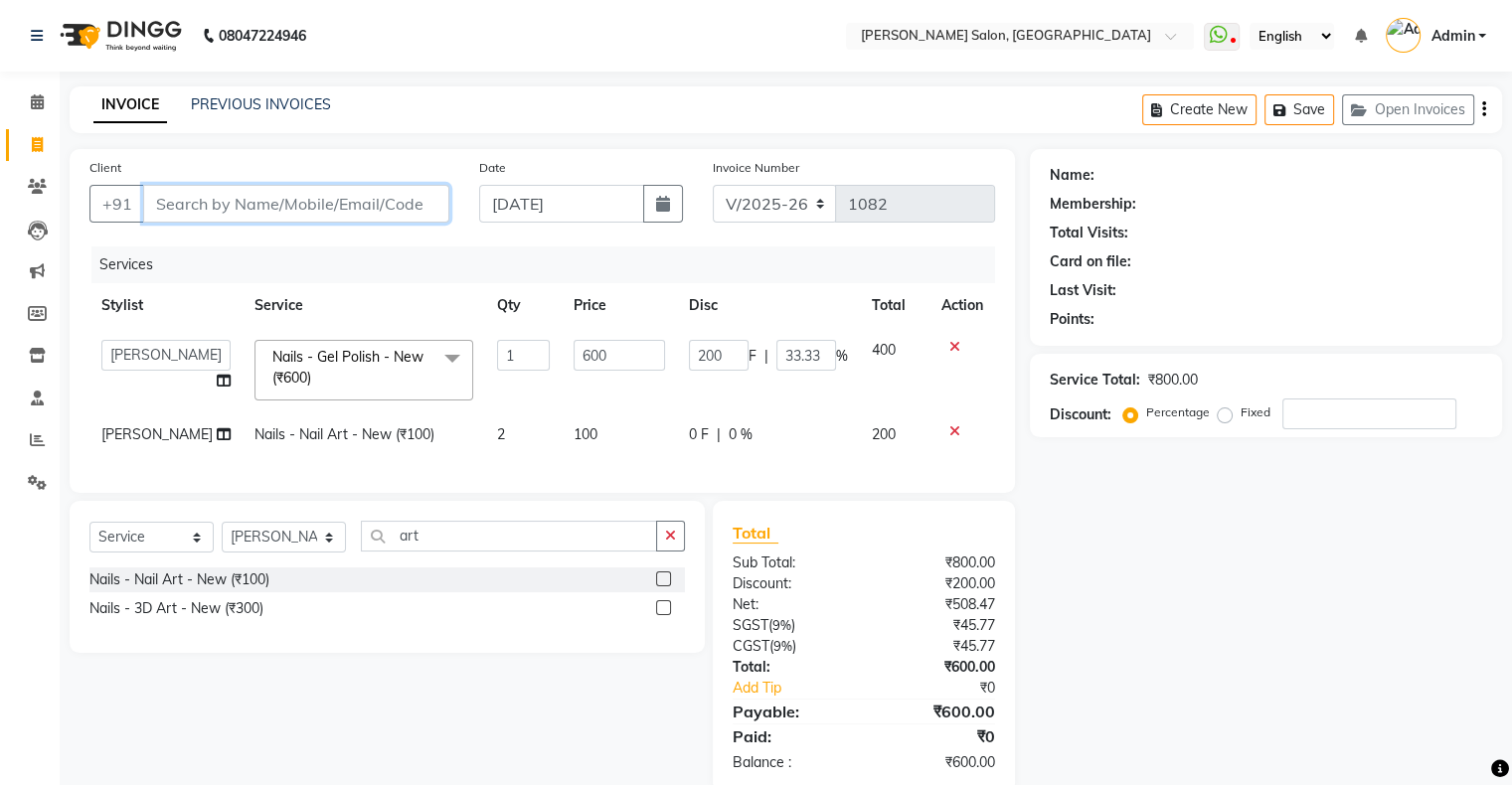 type on "0" 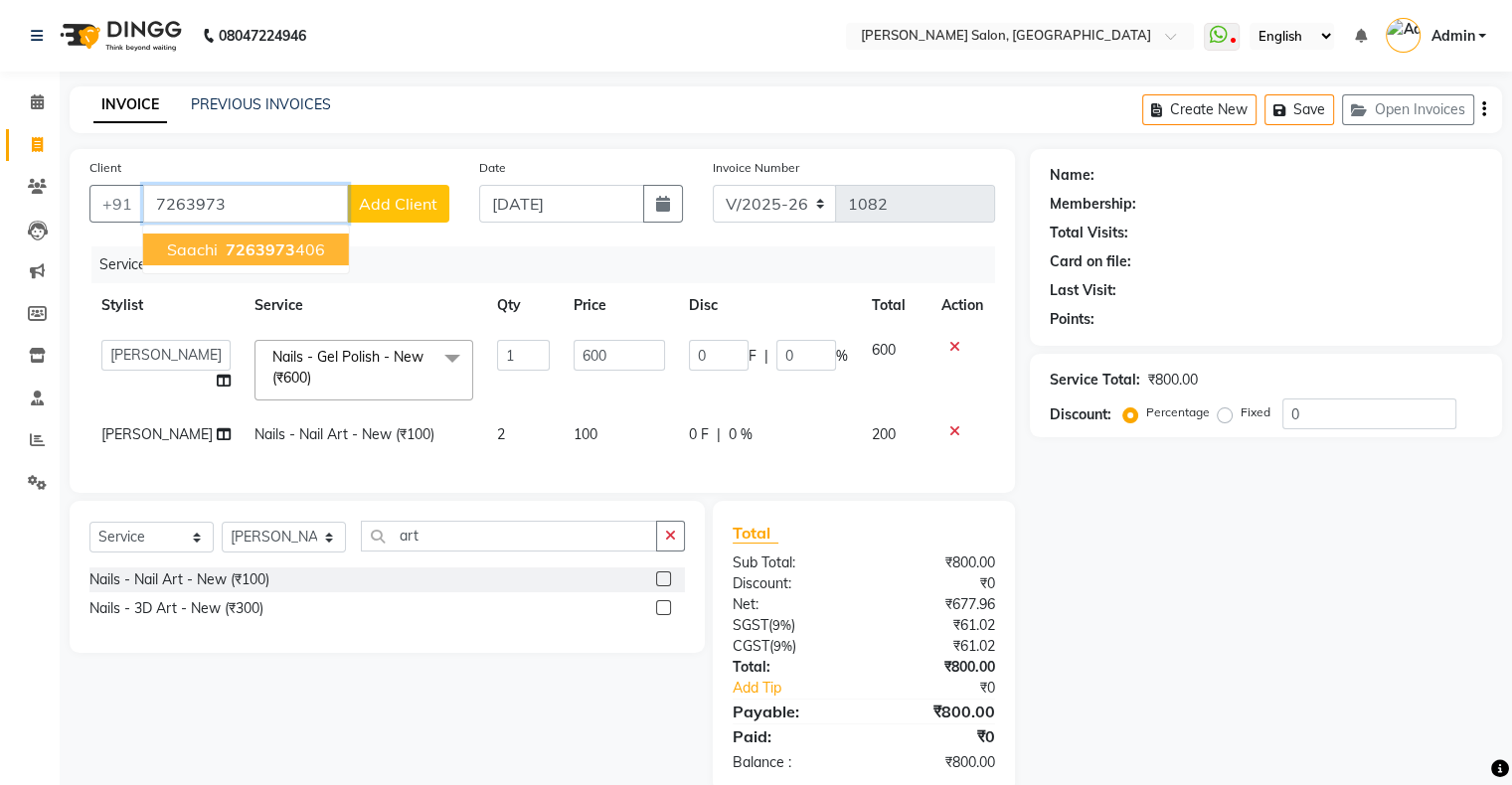 click on "Saachi   7263973 406" at bounding box center [246, 249] 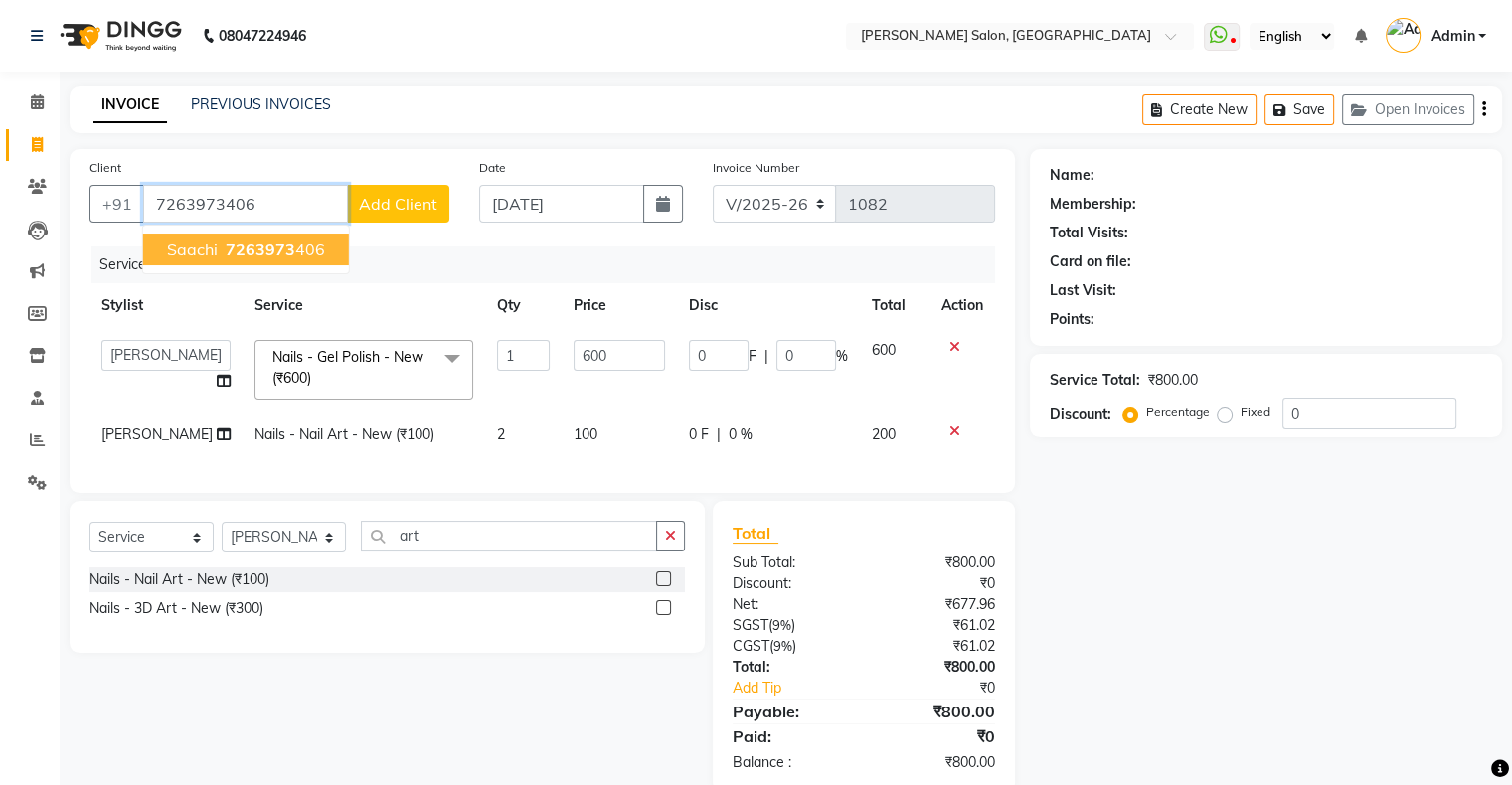 type on "7263973406" 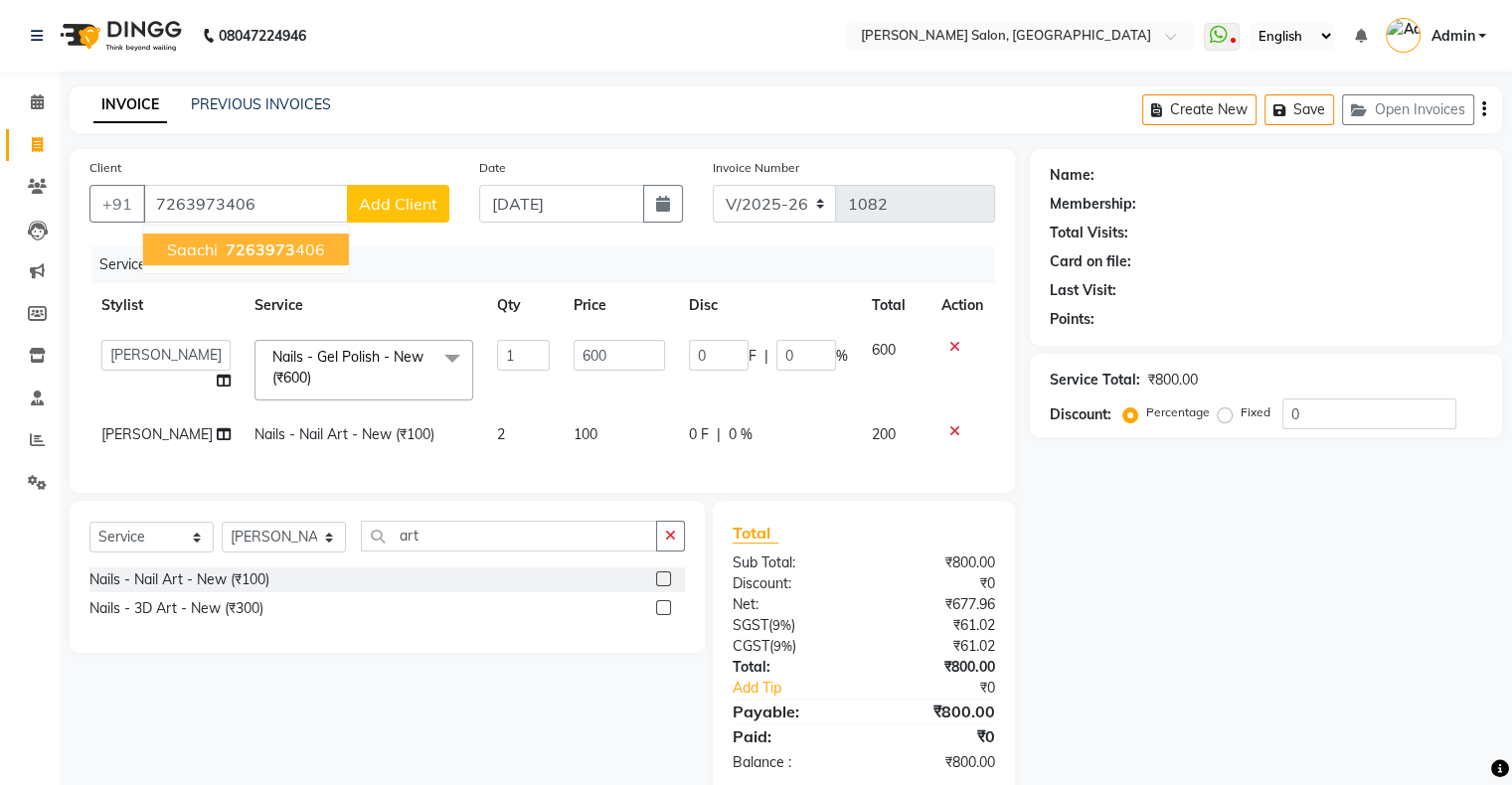 select on "1: Object" 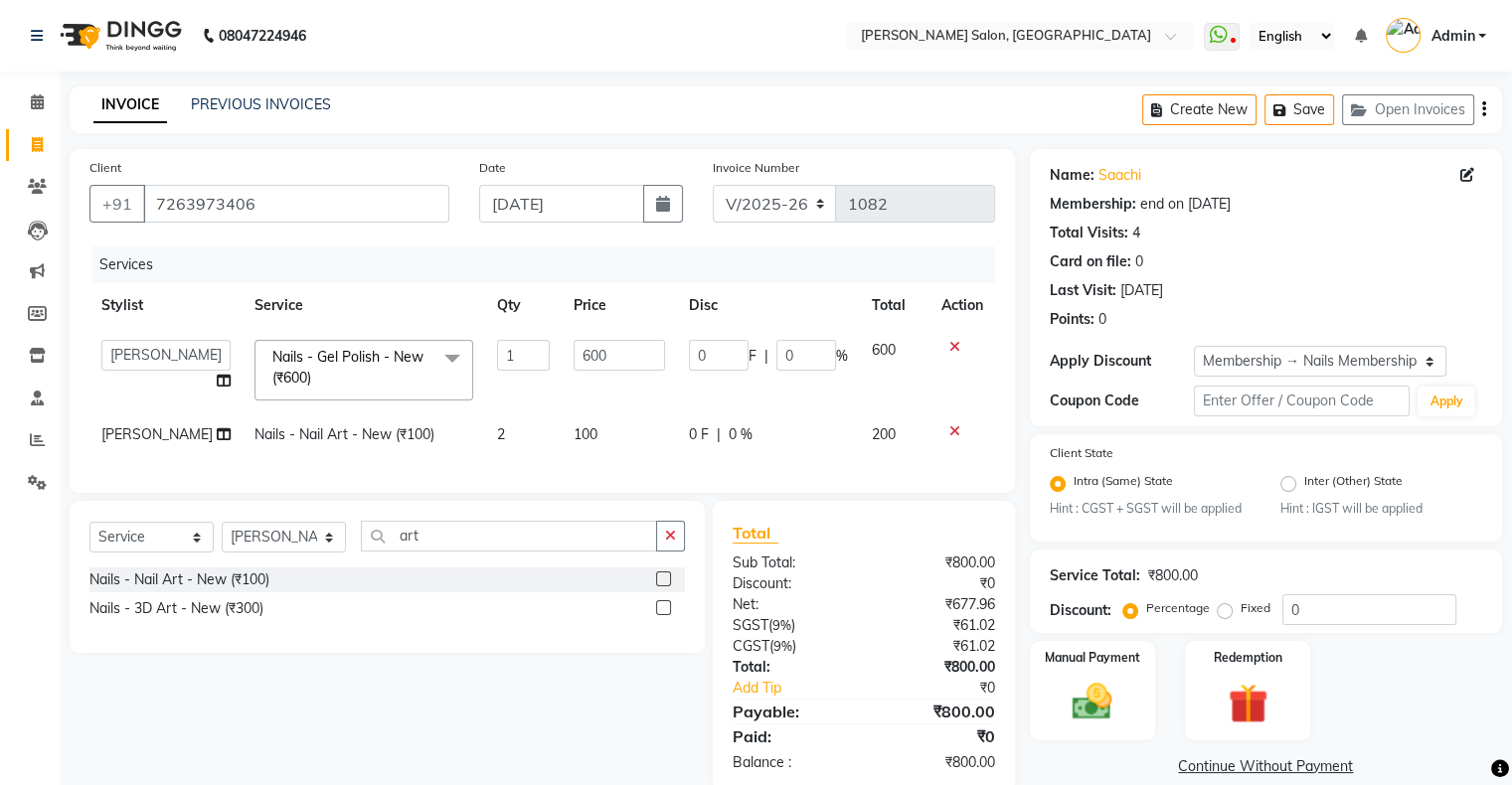 scroll, scrollTop: 52, scrollLeft: 0, axis: vertical 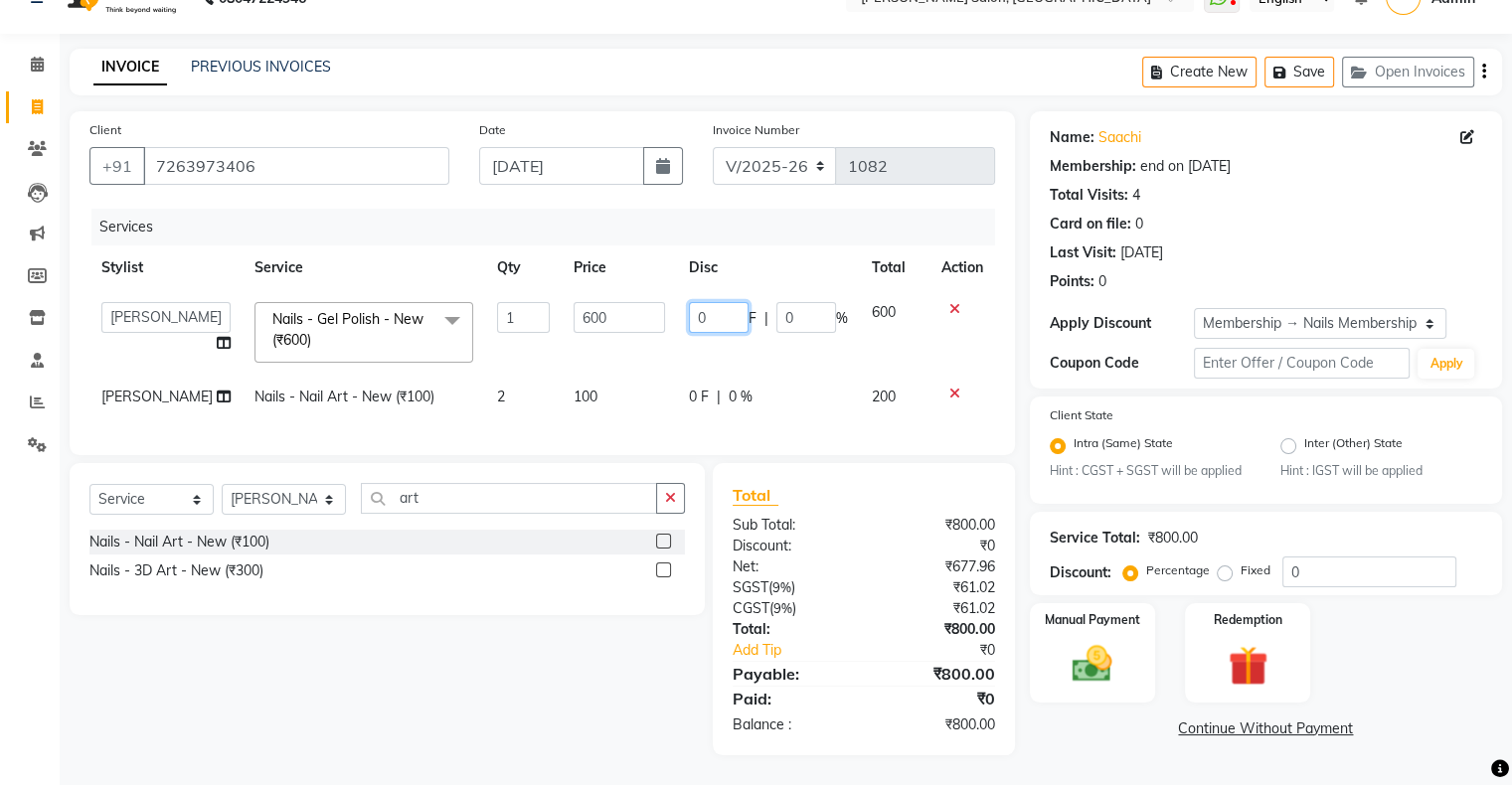click on "0" 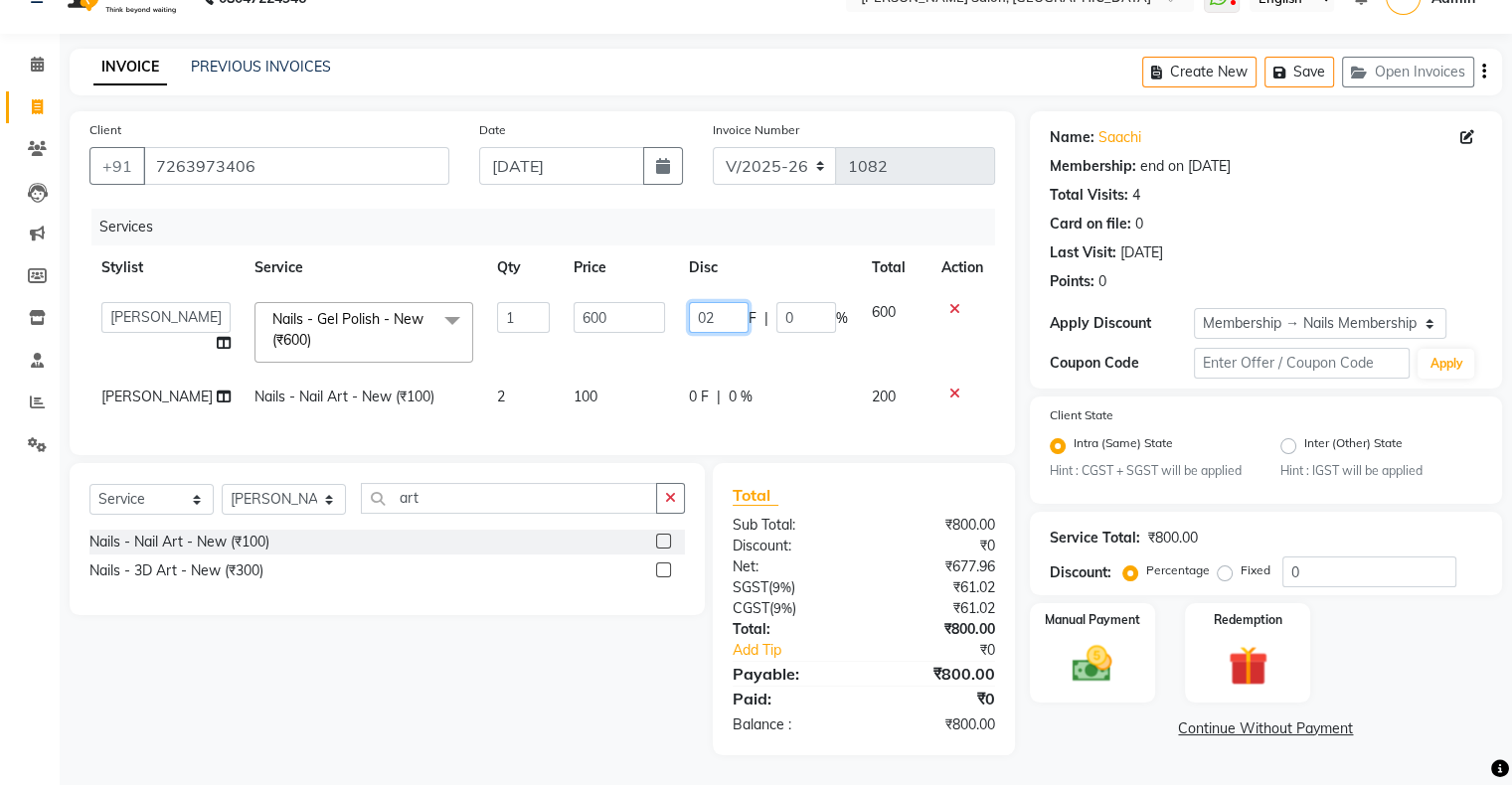 type on "0" 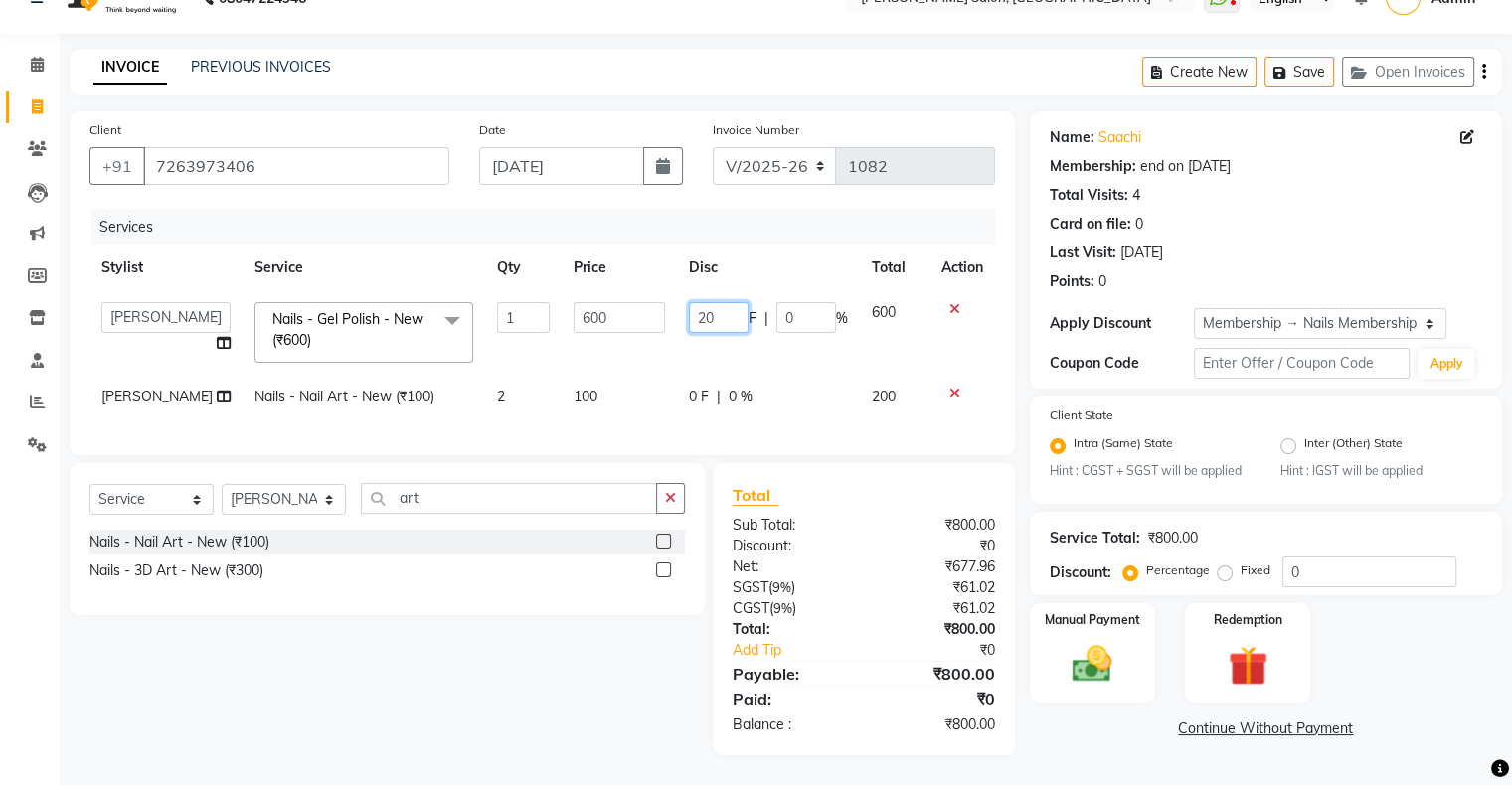 type on "200" 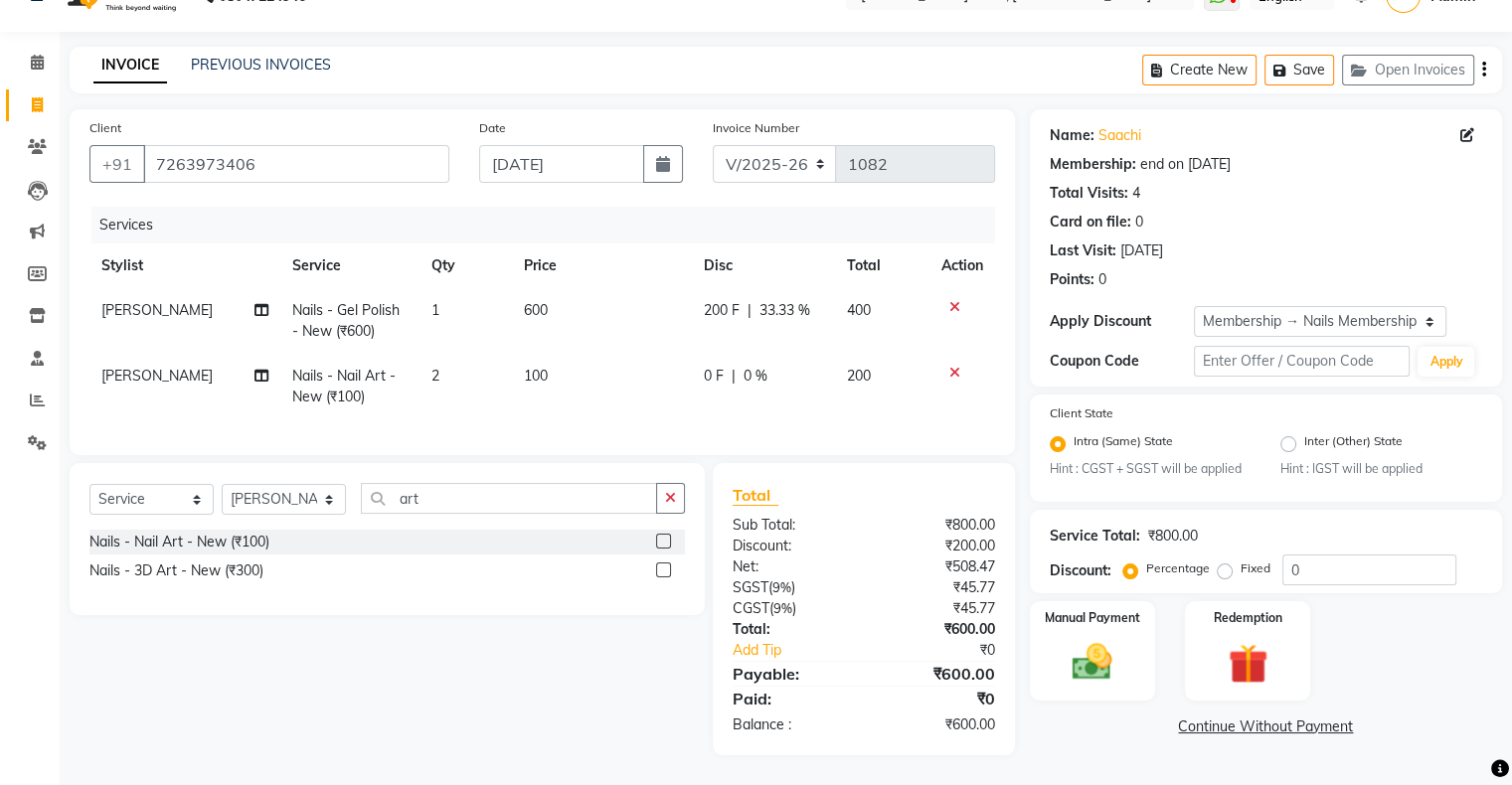 scroll, scrollTop: 55, scrollLeft: 0, axis: vertical 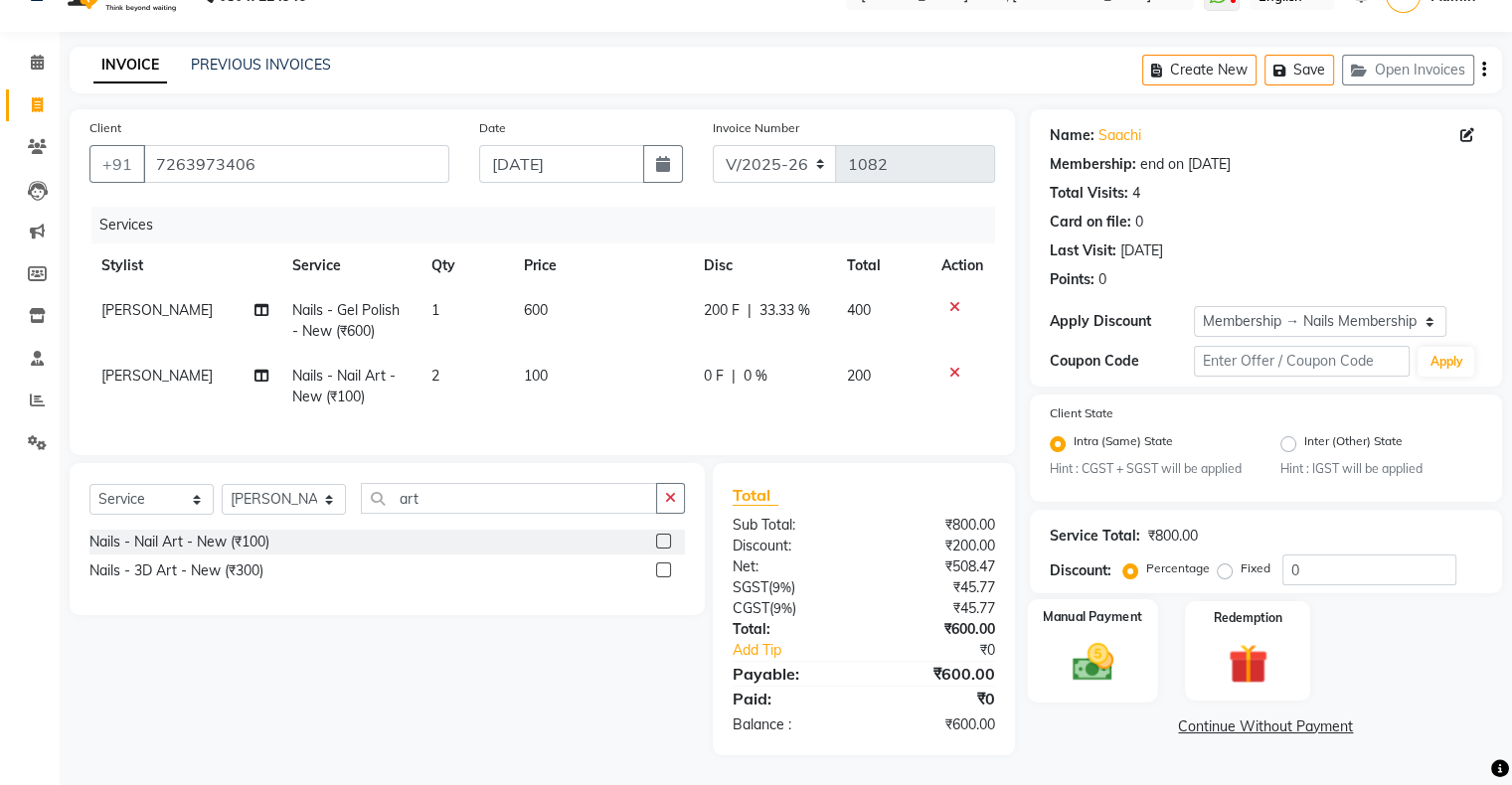 click on "Manual Payment" 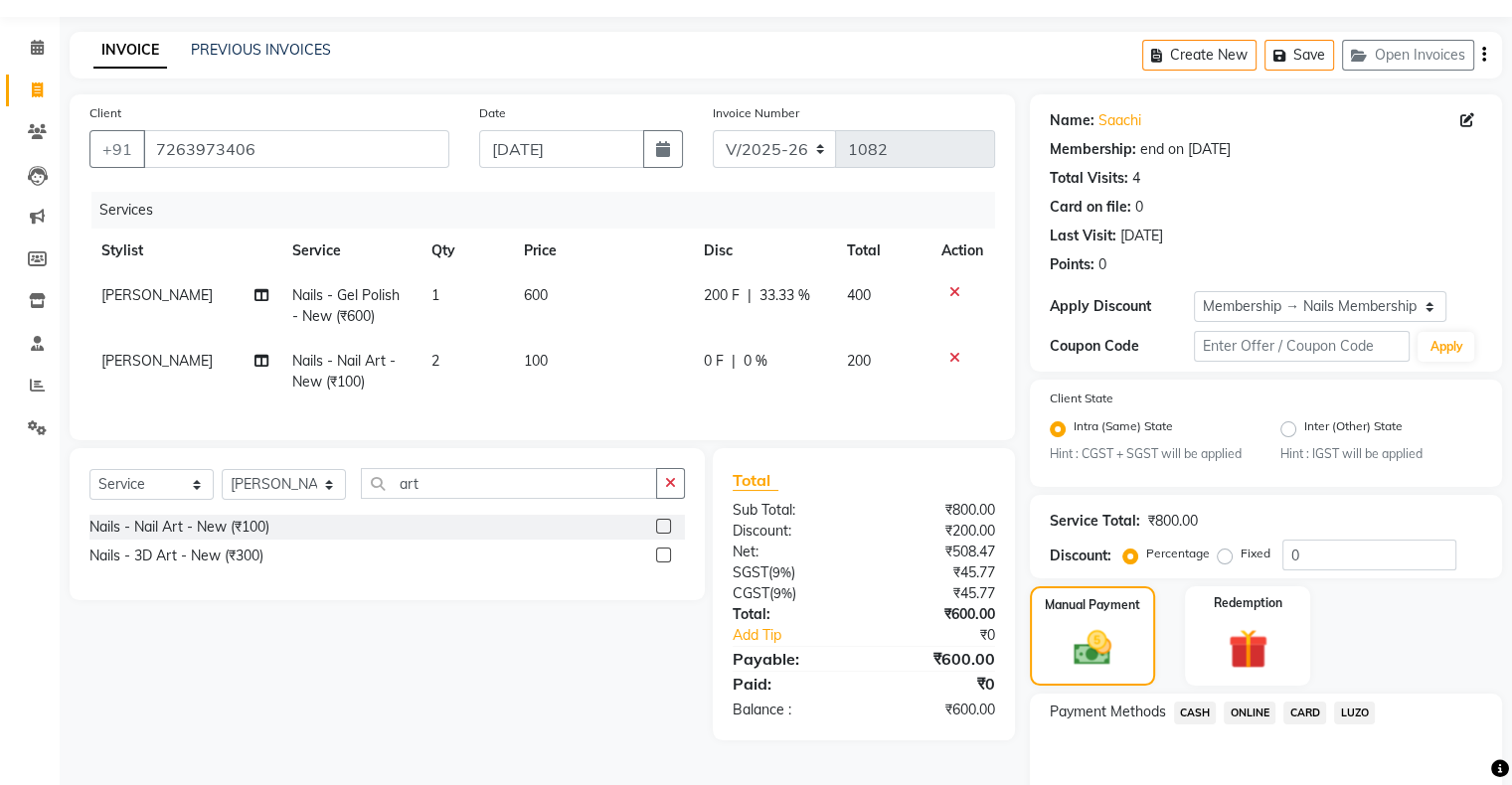 scroll, scrollTop: 155, scrollLeft: 0, axis: vertical 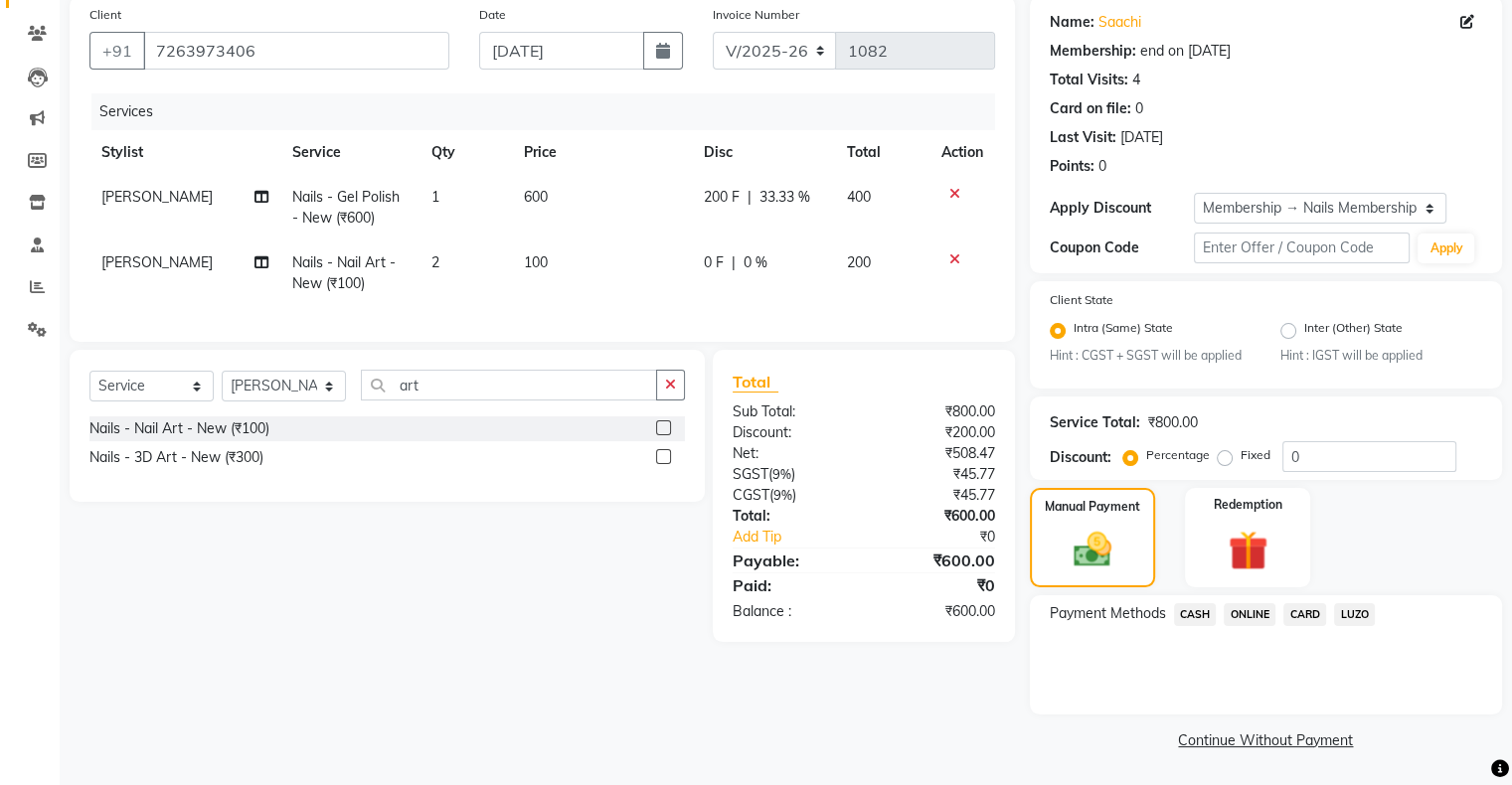 click on "CASH" 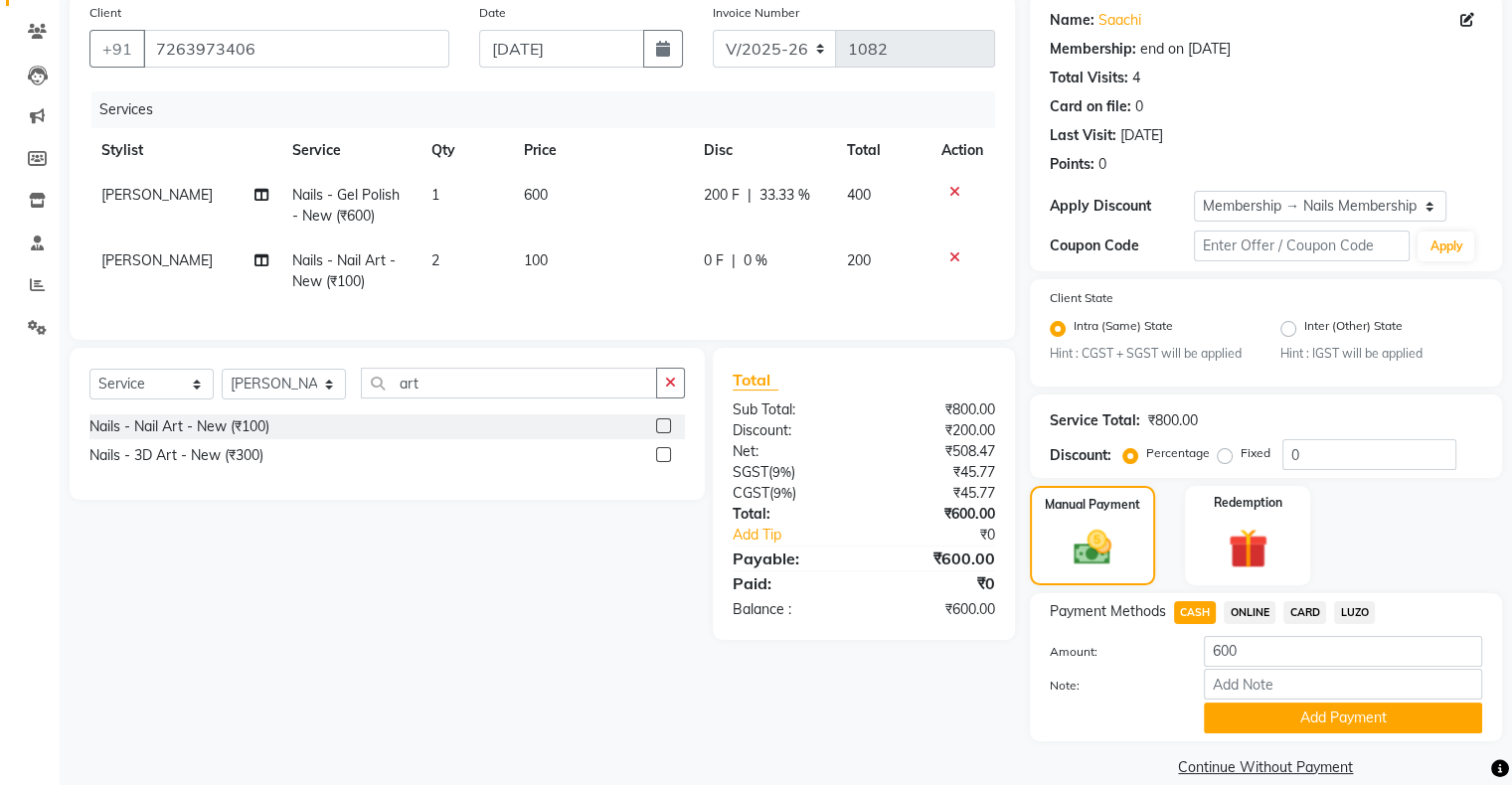 scroll, scrollTop: 185, scrollLeft: 0, axis: vertical 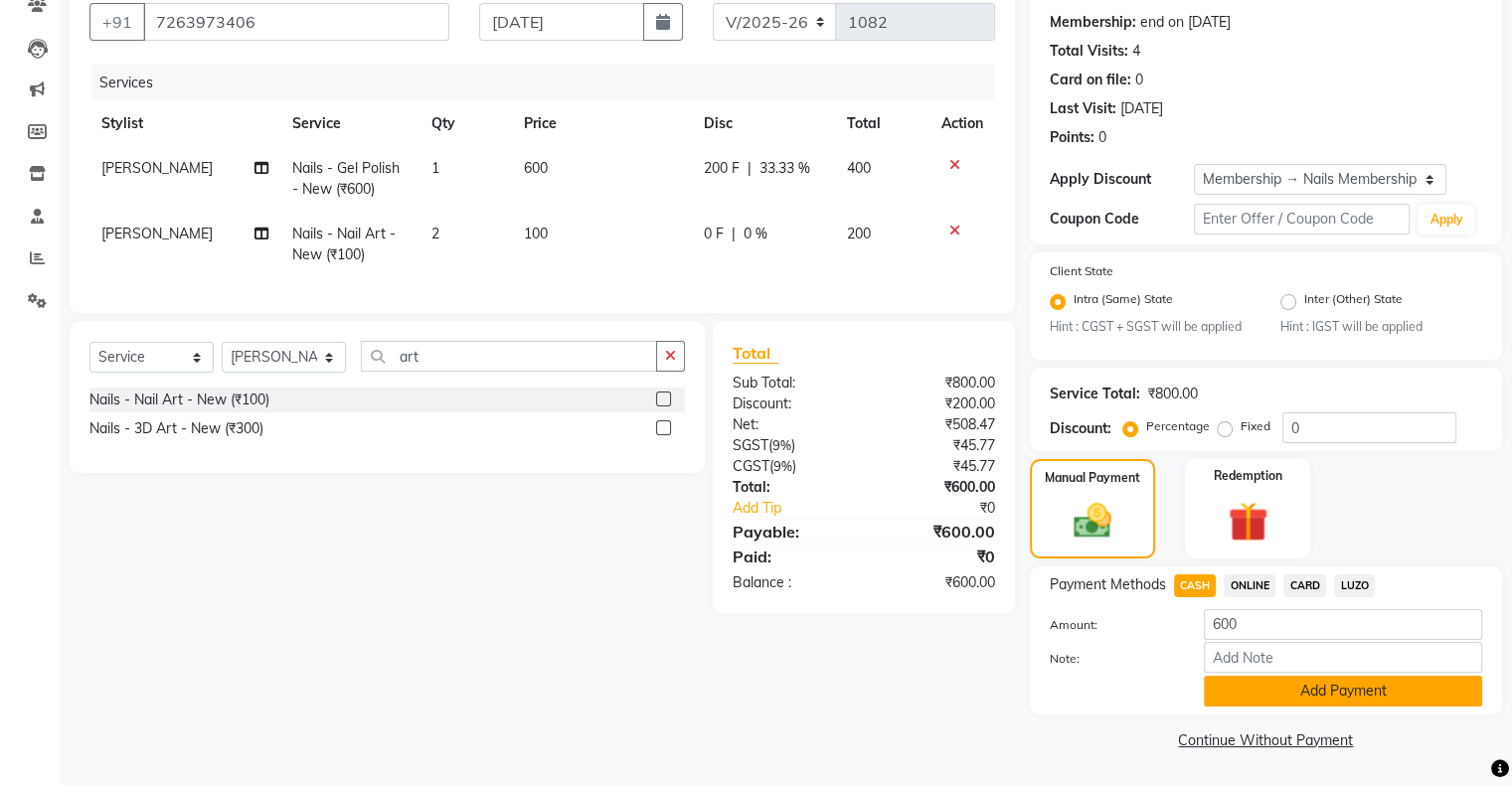click on "Add Payment" 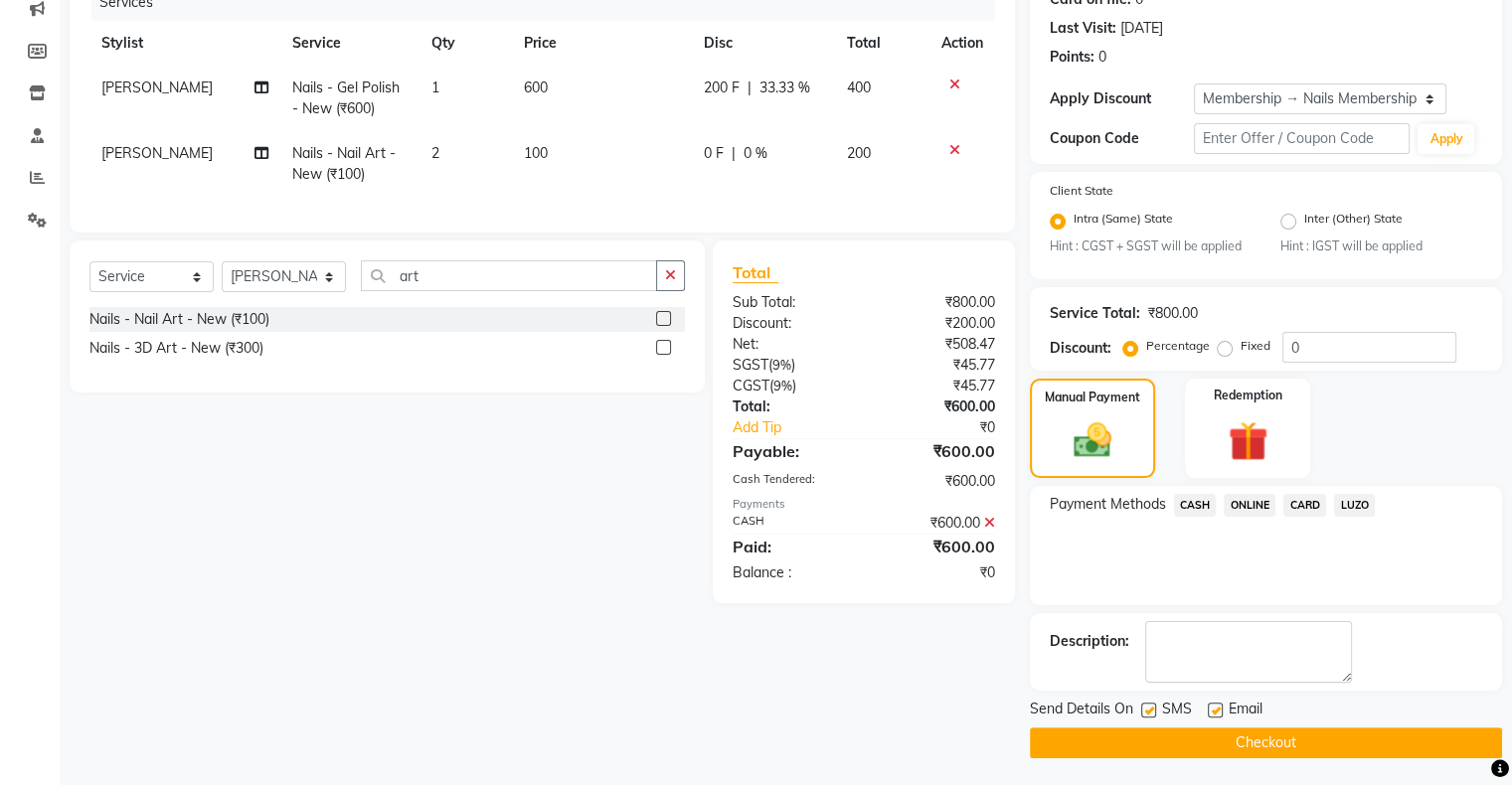 scroll, scrollTop: 266, scrollLeft: 0, axis: vertical 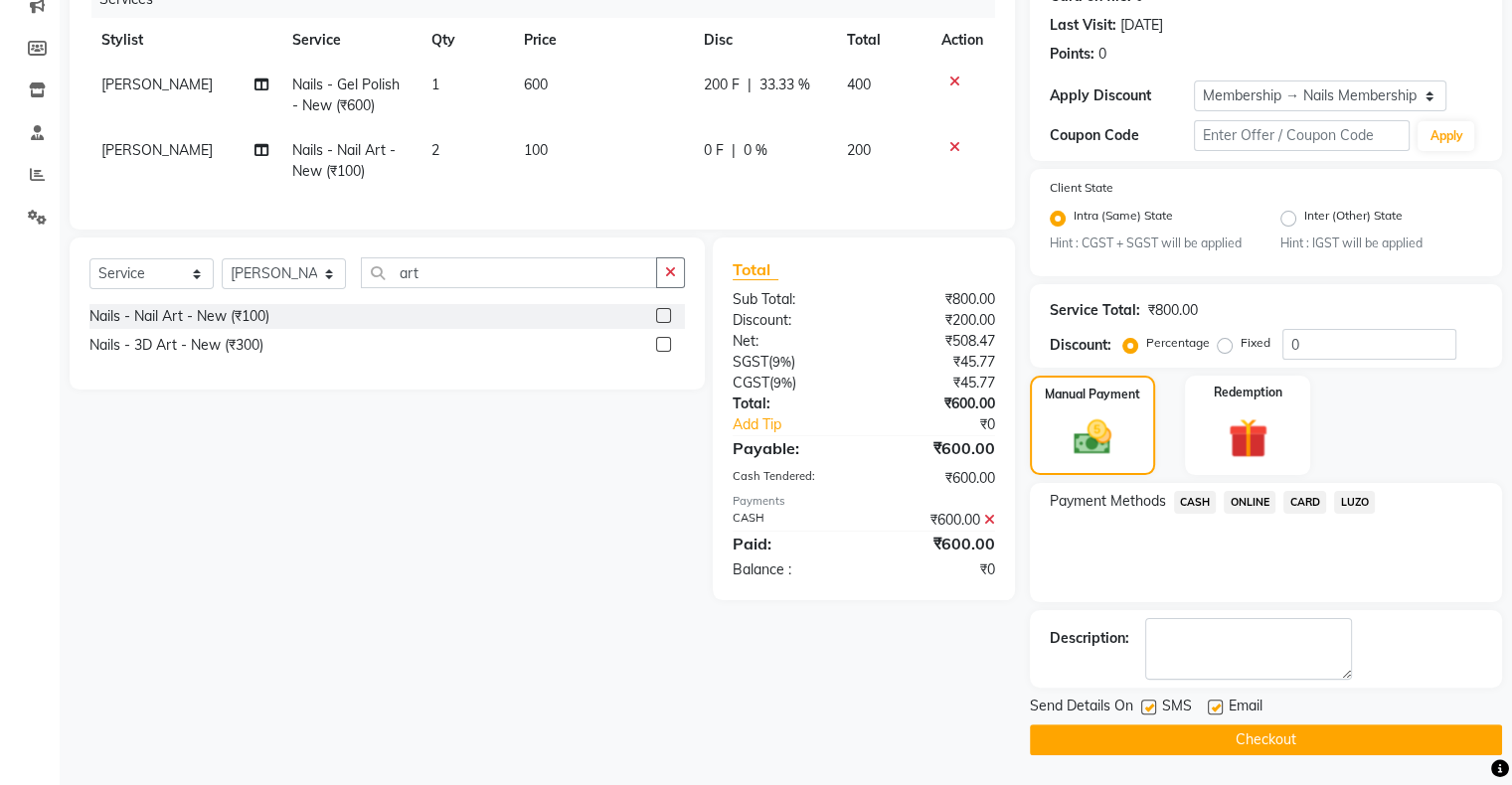 drag, startPoint x: 1260, startPoint y: 737, endPoint x: 1386, endPoint y: 678, distance: 139.12944 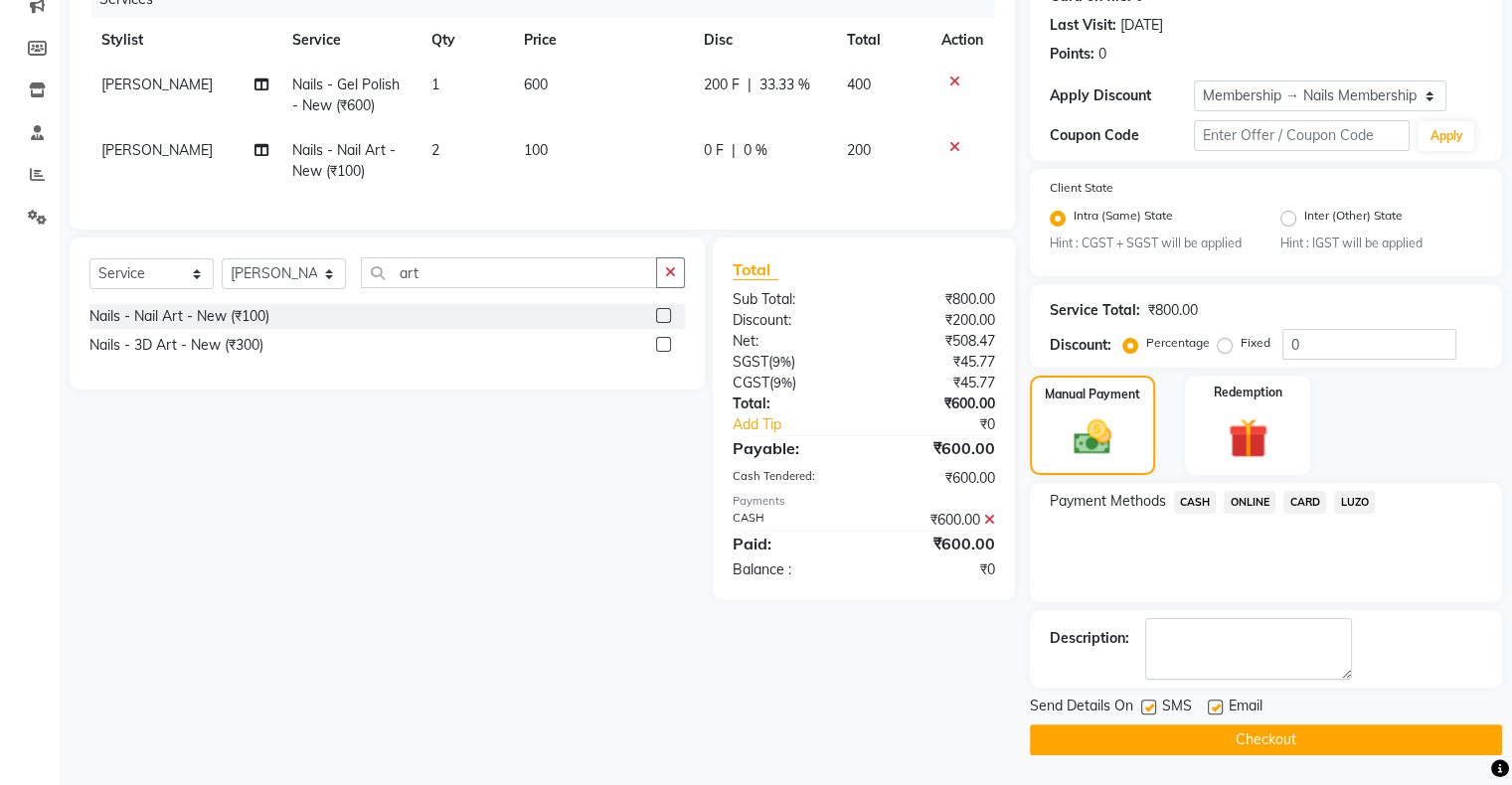 click on "Name: Saachi  Membership: end on [DATE] Total Visits:  4 Card on file:  0 Last Visit:   [DATE] Points:   0  Apply Discount Select Membership → Nails Membership Coupon Code Apply Client State Intra (Same) State Hint : CGST + SGST will be applied Inter (Other) State Hint : IGST will be applied Service Total:  ₹800.00  Discount:  Percentage   Fixed  0 Manual Payment Redemption Payment Methods  CASH   ONLINE   CARD   LUZO  Description:                  Send Details On SMS Email  Checkout" 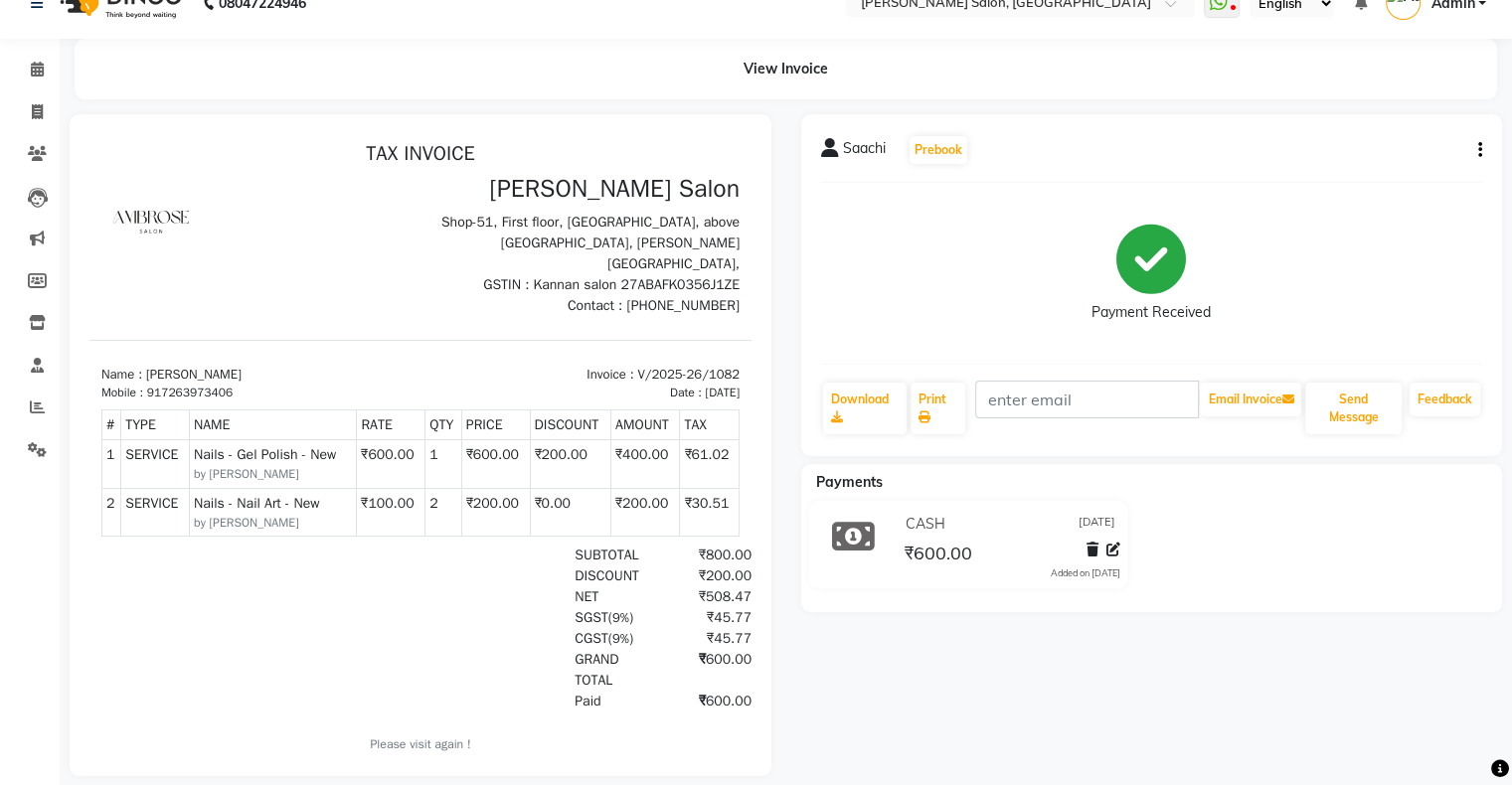 scroll, scrollTop: 0, scrollLeft: 0, axis: both 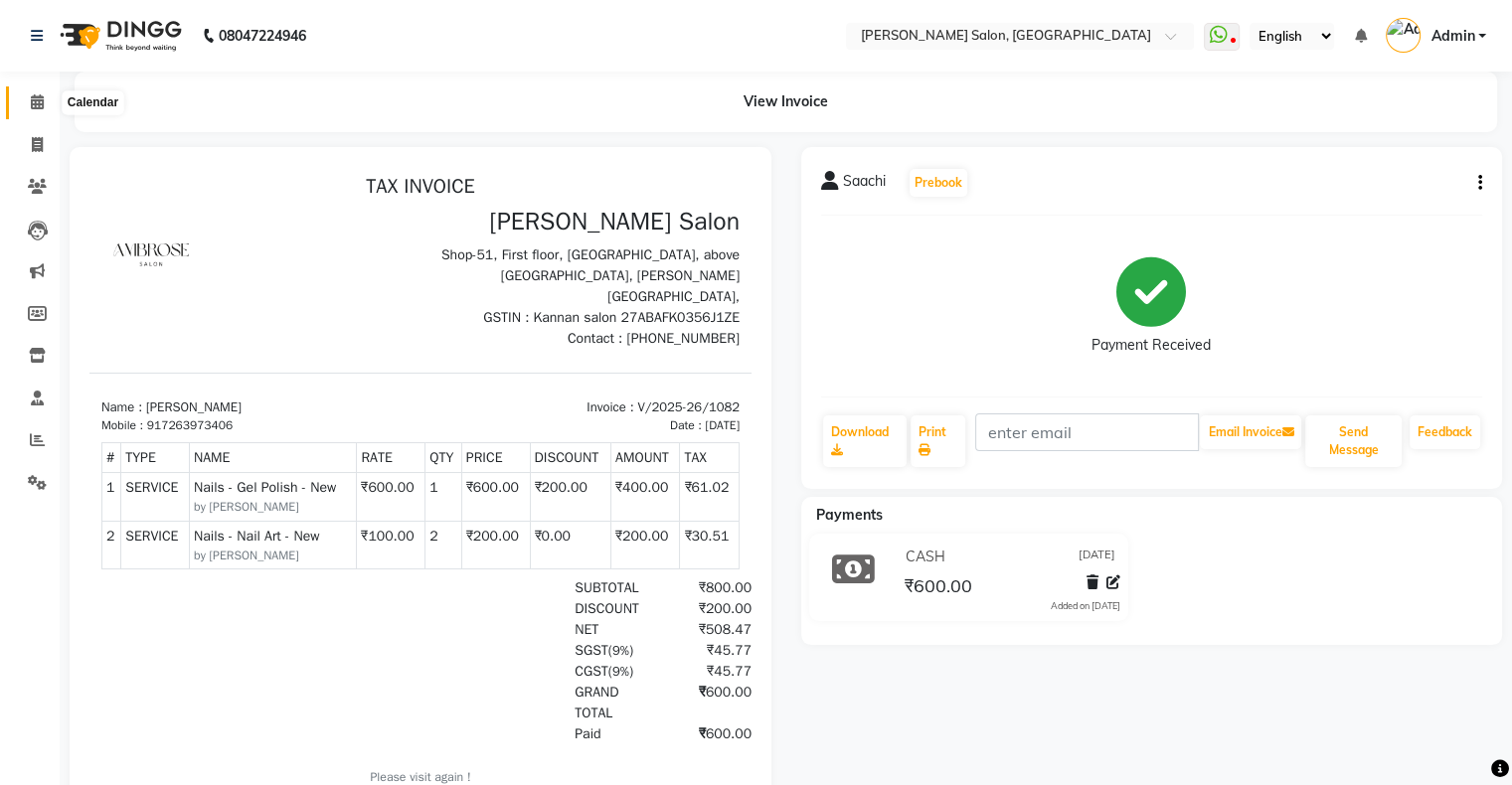 click 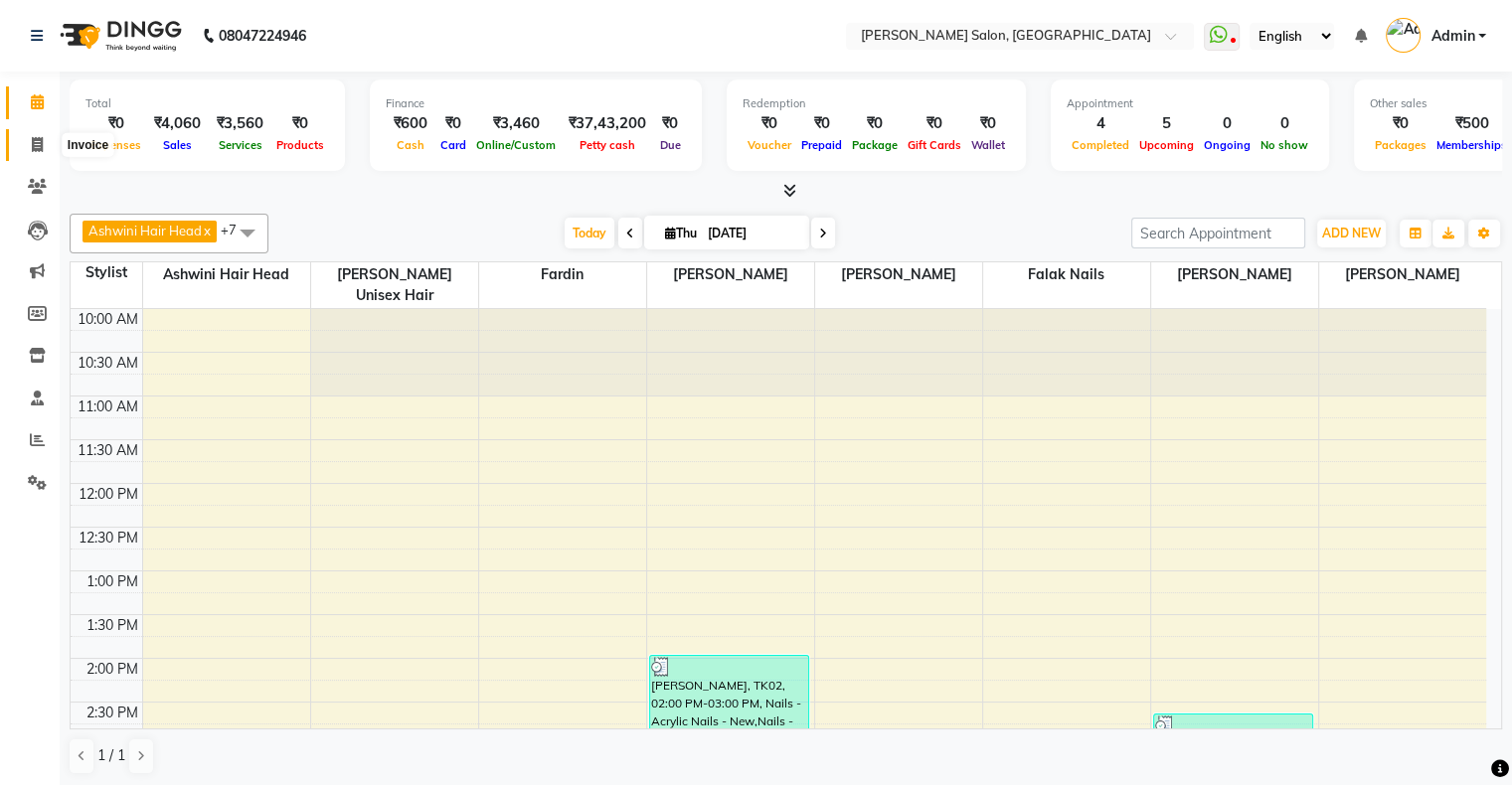 click 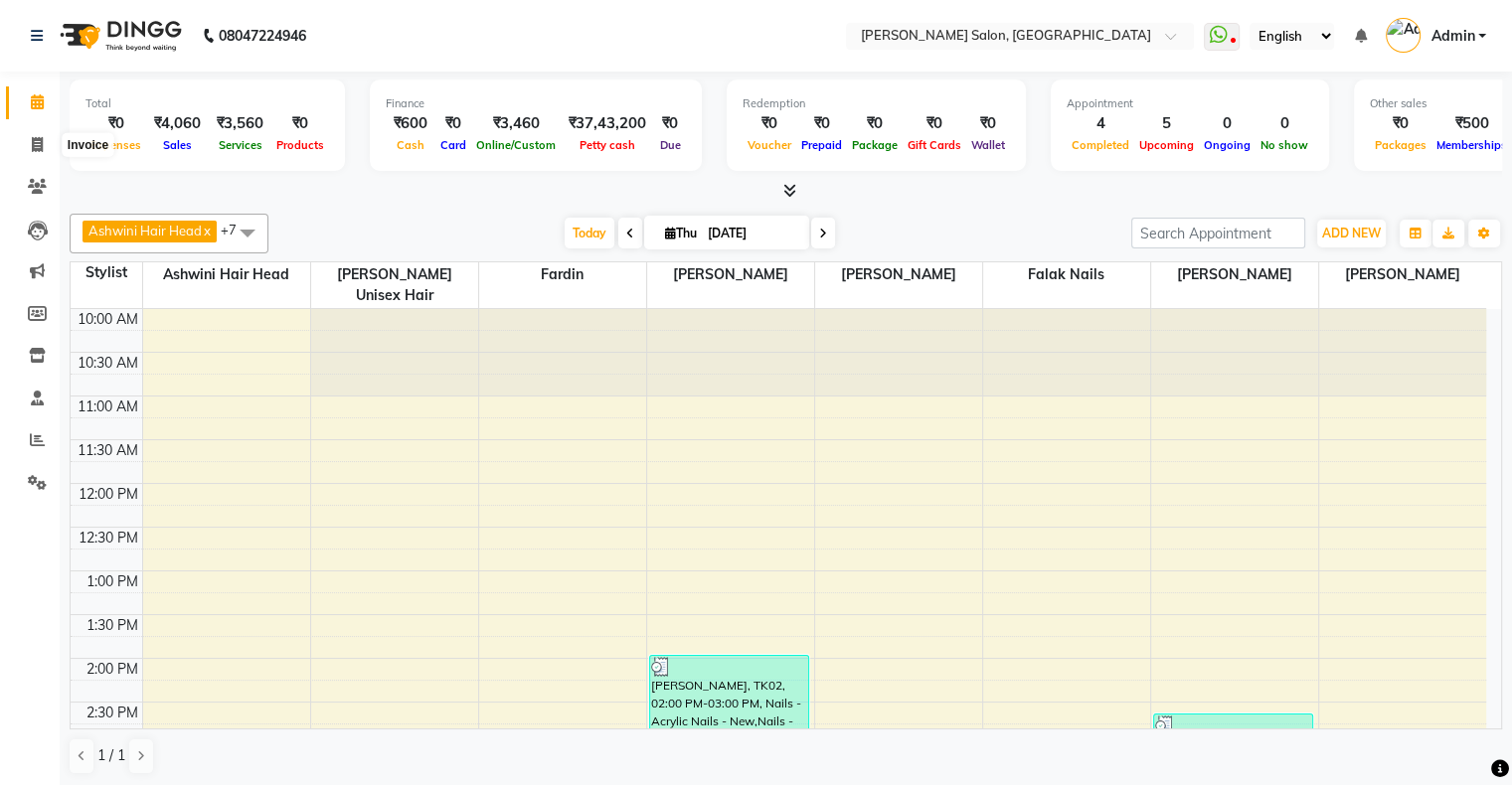 select on "4073" 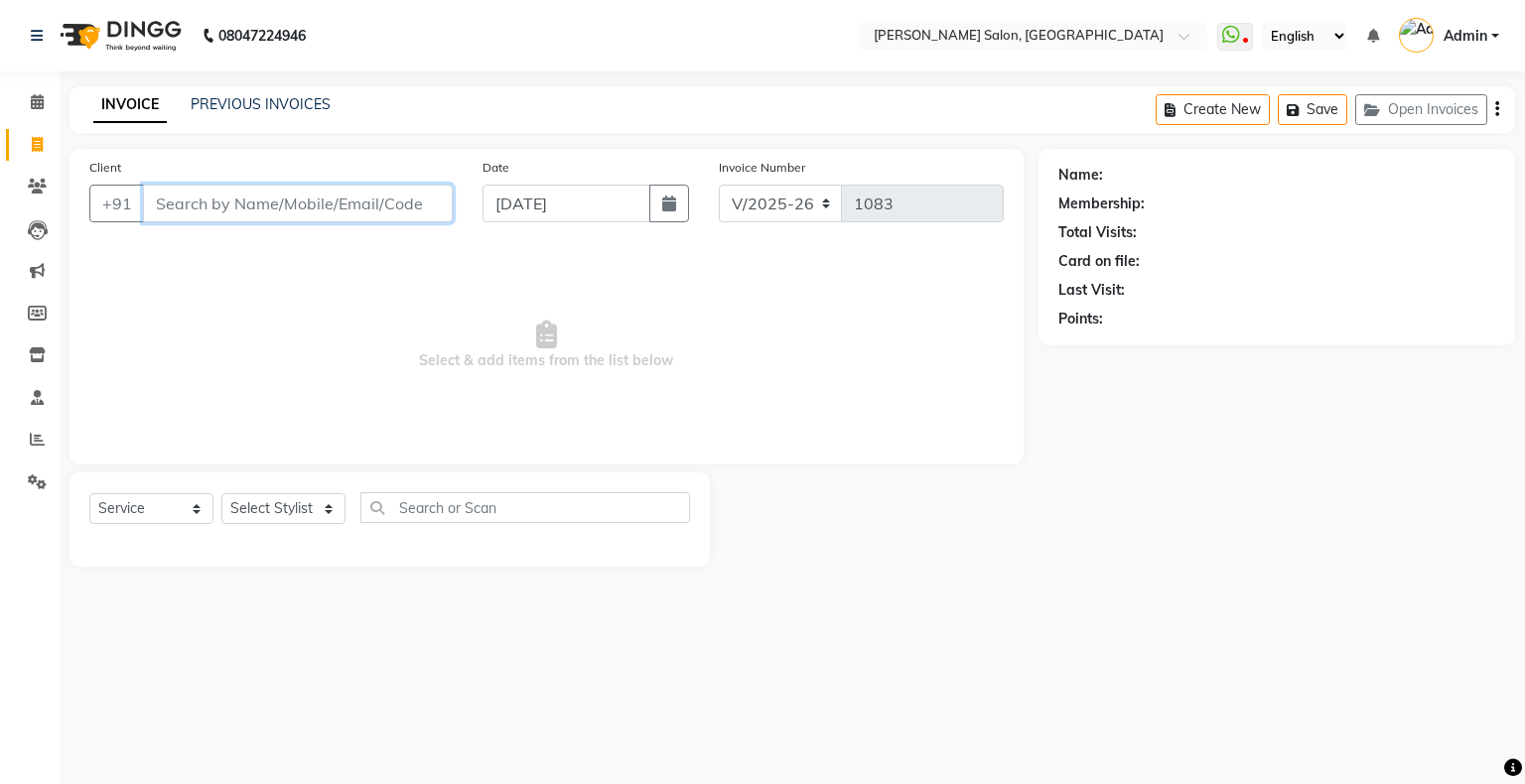 click on "Client" at bounding box center (298, 203) 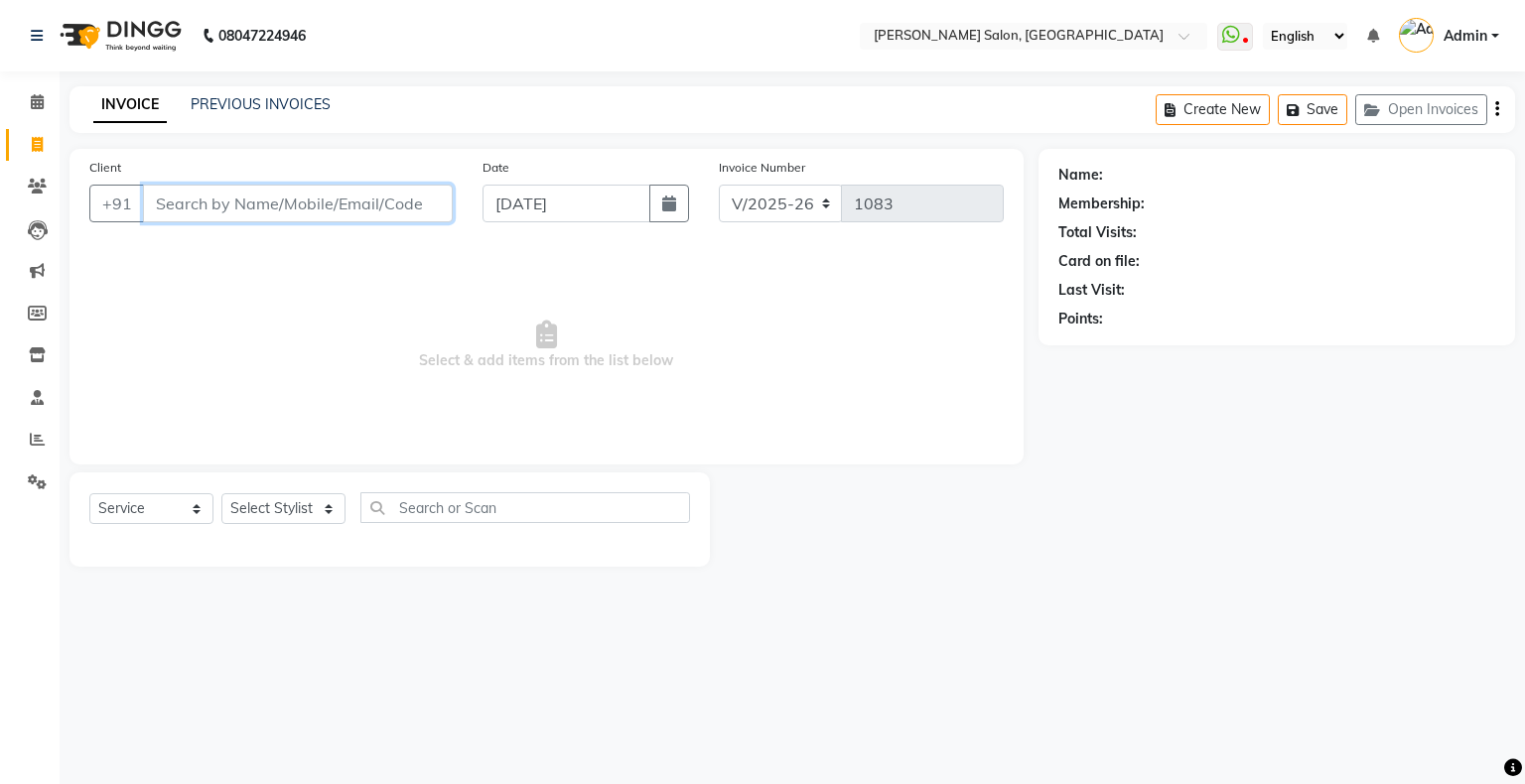 type on "9" 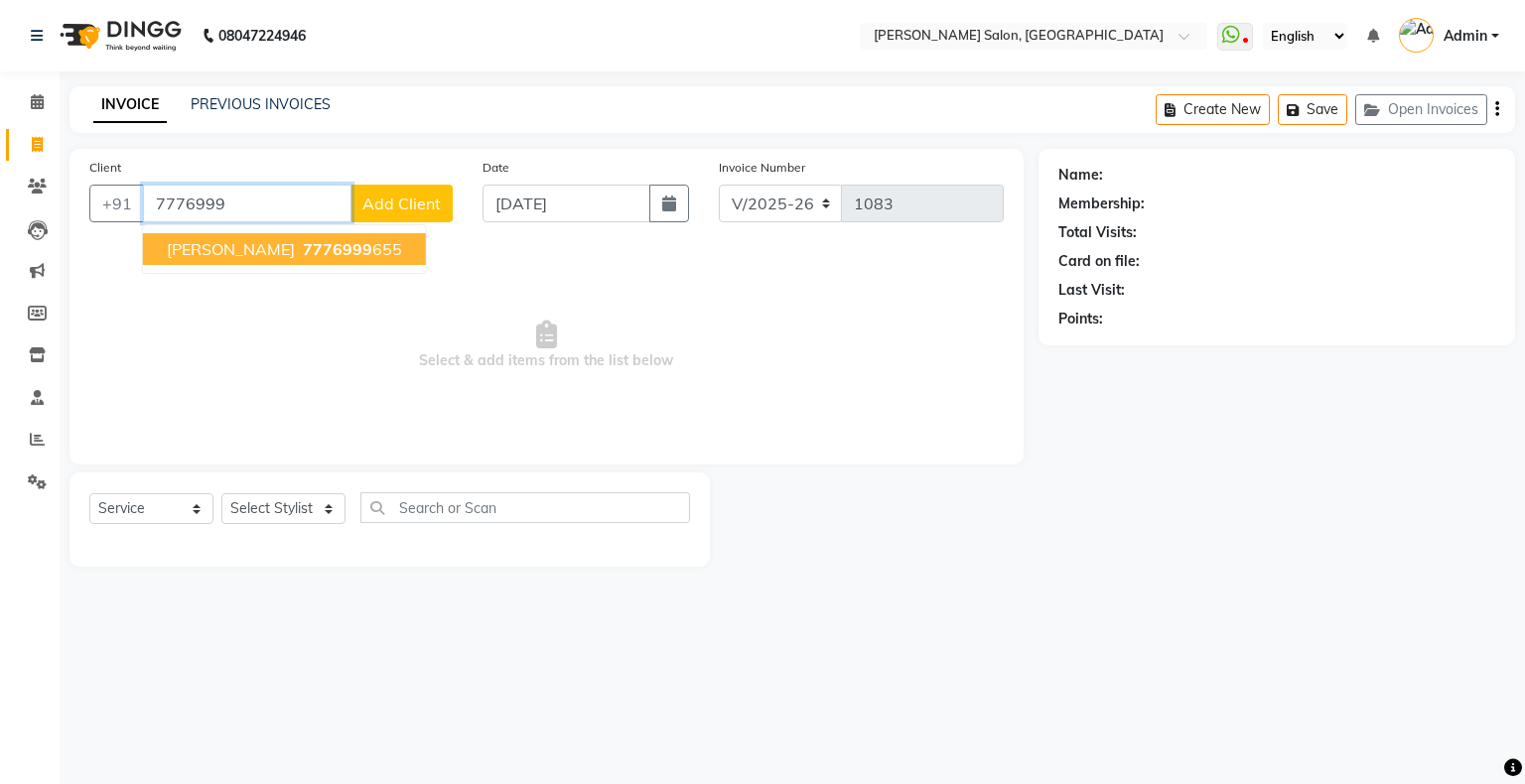click on "7776999" at bounding box center (338, 249) 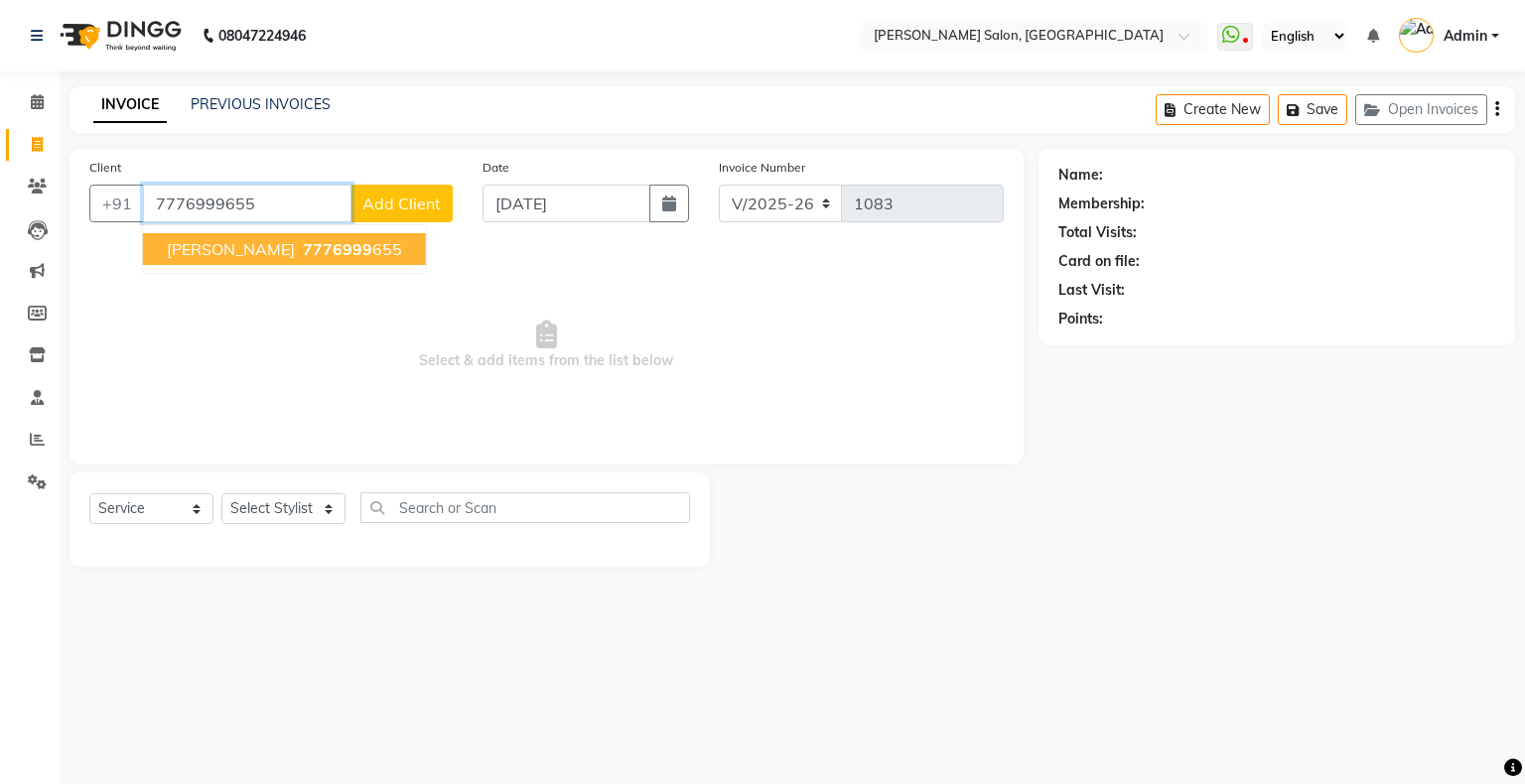 type on "7776999655" 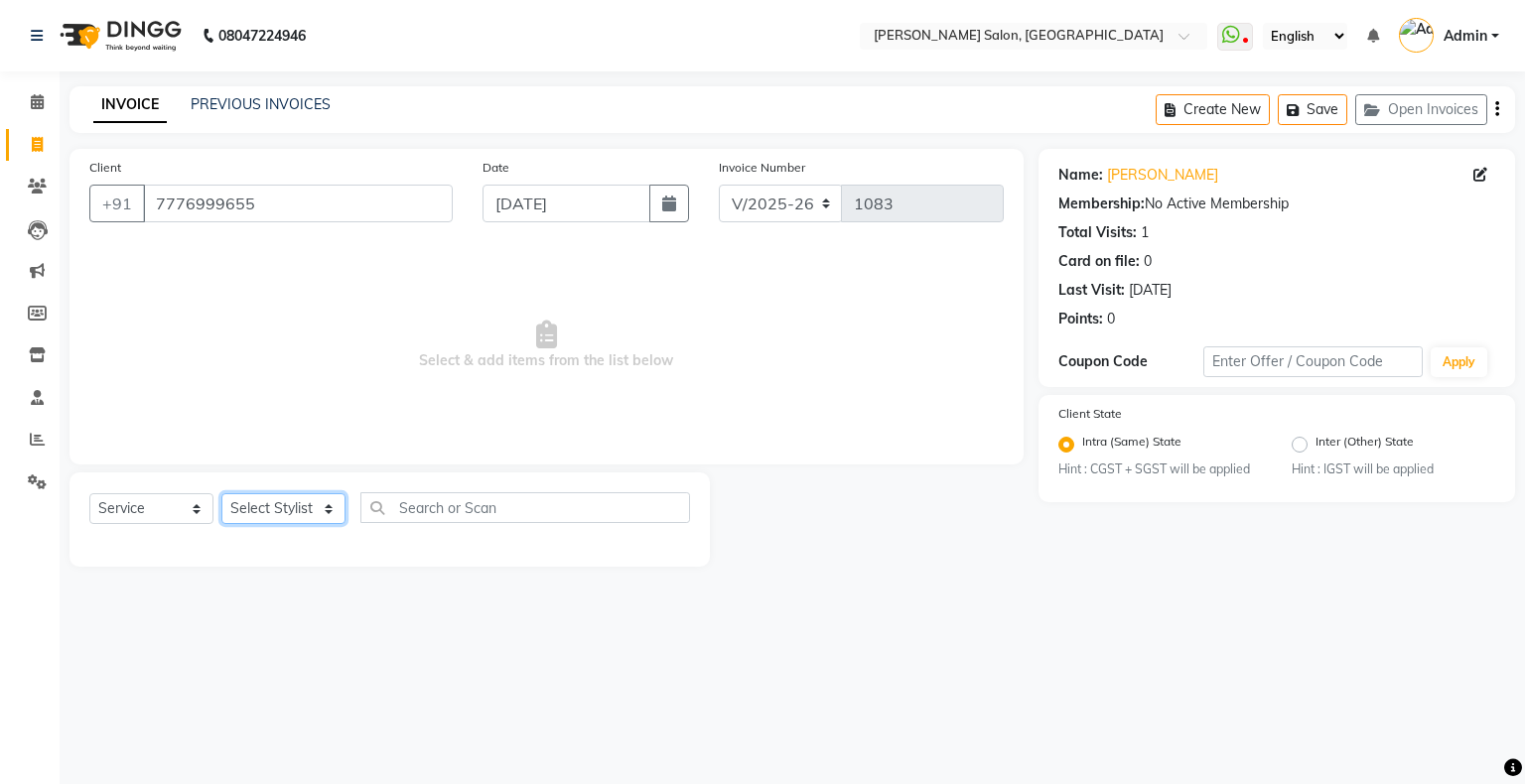 click on "Select Stylist Akshay [PERSON_NAME] Hair Head Falak Nails [PERSON_NAME] [PERSON_NAME] [PERSON_NAME] [PERSON_NAME]  [PERSON_NAME] [PERSON_NAME] Veera [PERSON_NAME] Unisex hair" 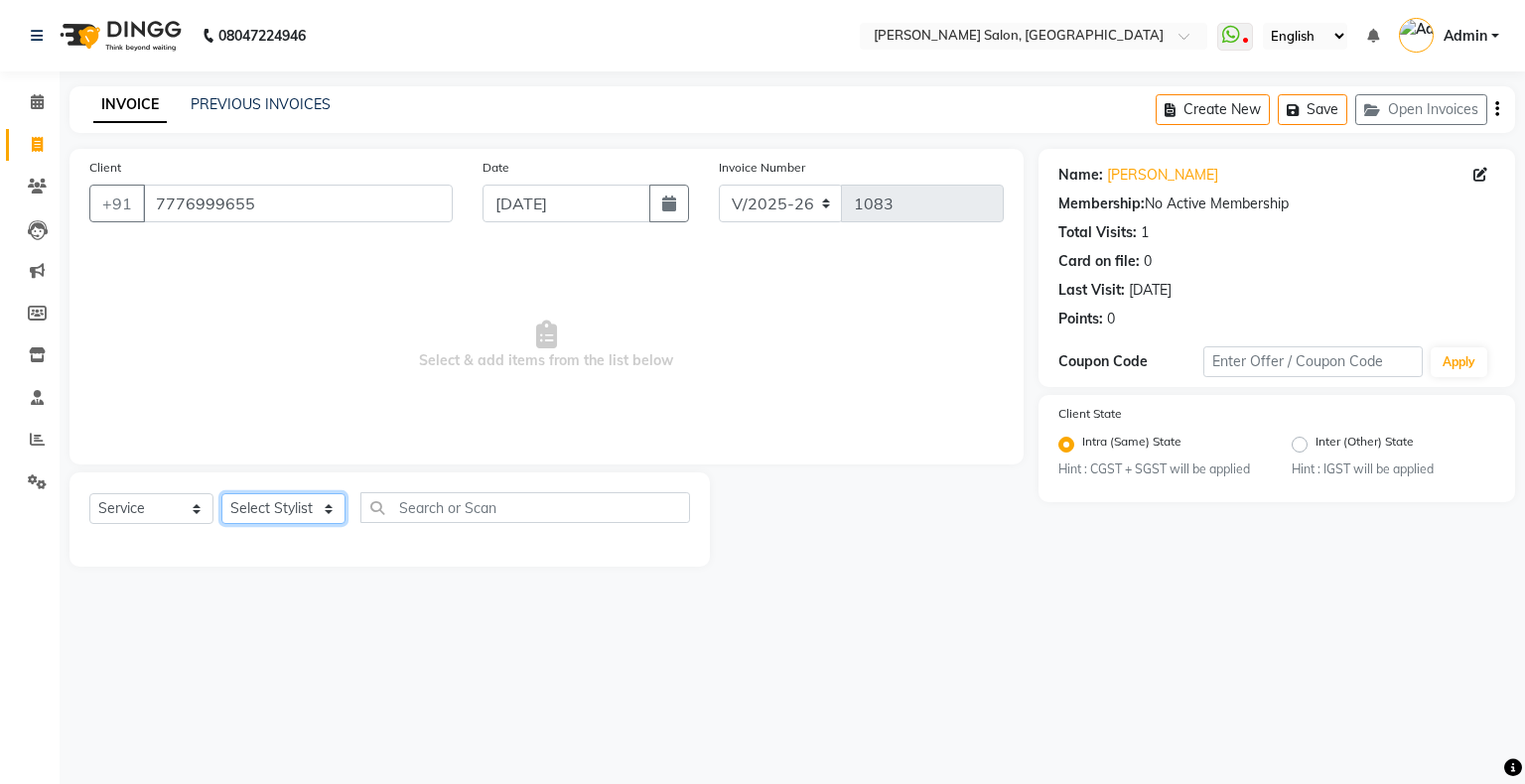 select on "84656" 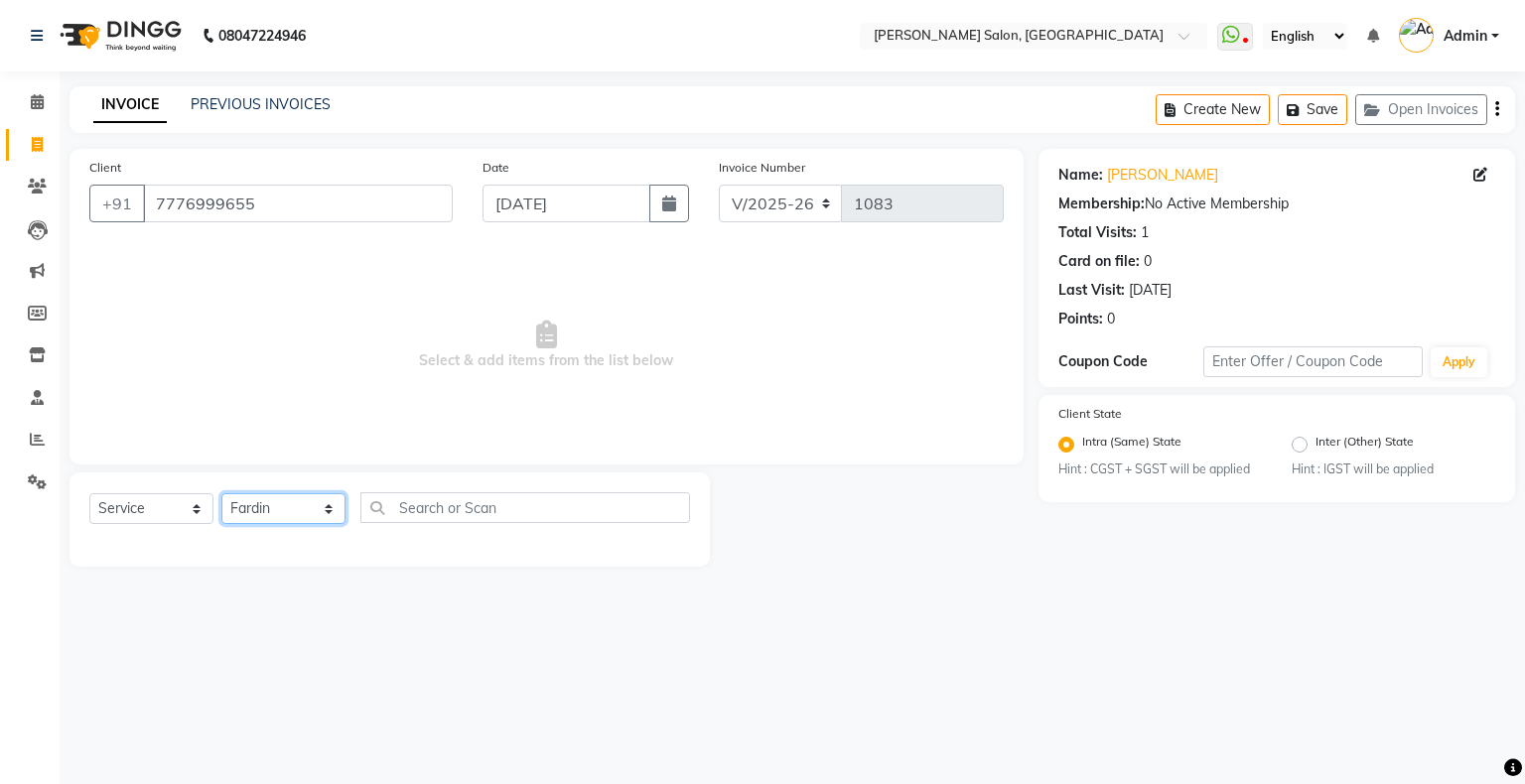 click on "Select Stylist Akshay [PERSON_NAME] Hair Head Falak Nails [PERSON_NAME] [PERSON_NAME] [PERSON_NAME] [PERSON_NAME]  [PERSON_NAME] [PERSON_NAME] Veera [PERSON_NAME] Unisex hair" 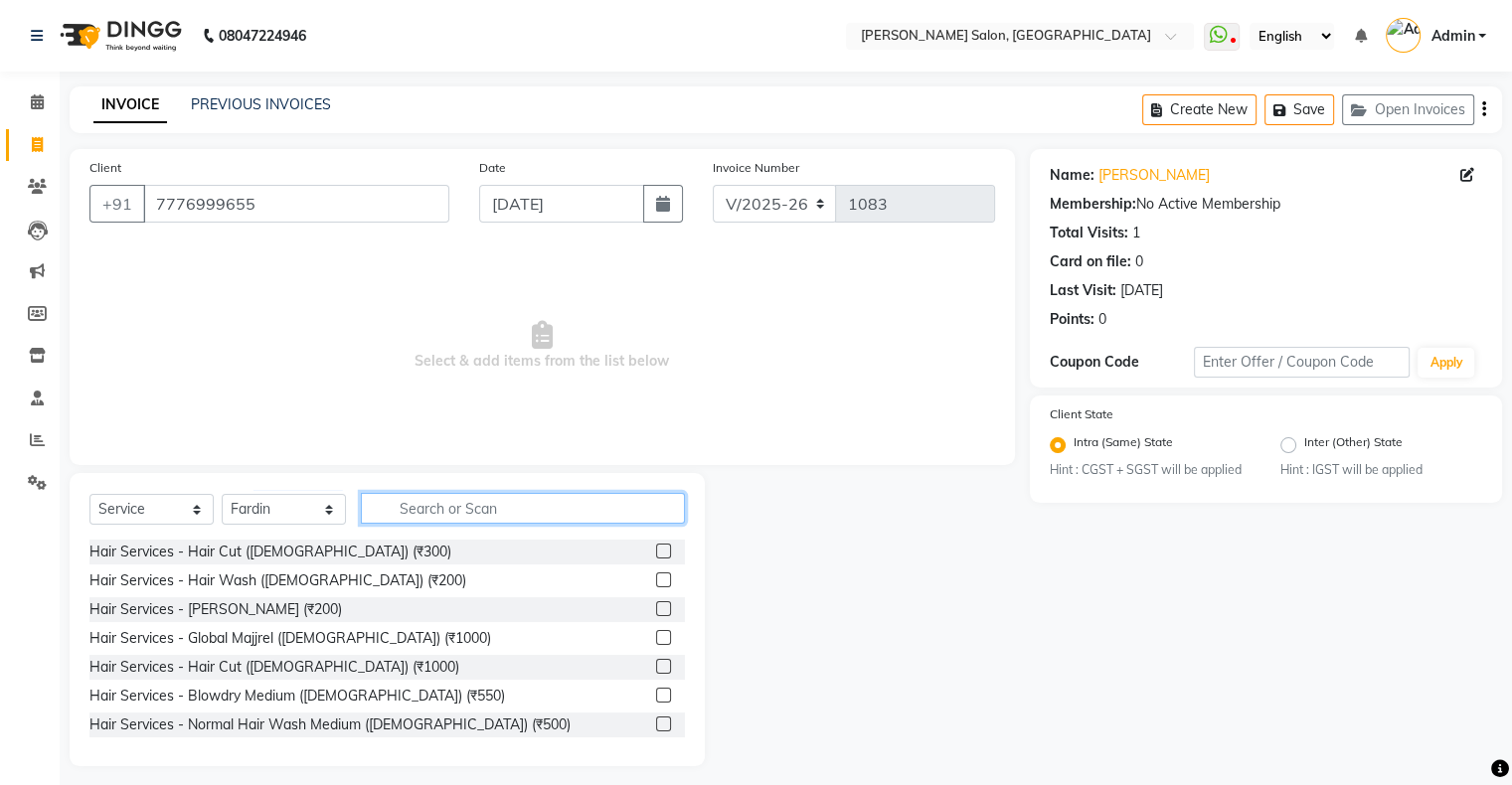 click 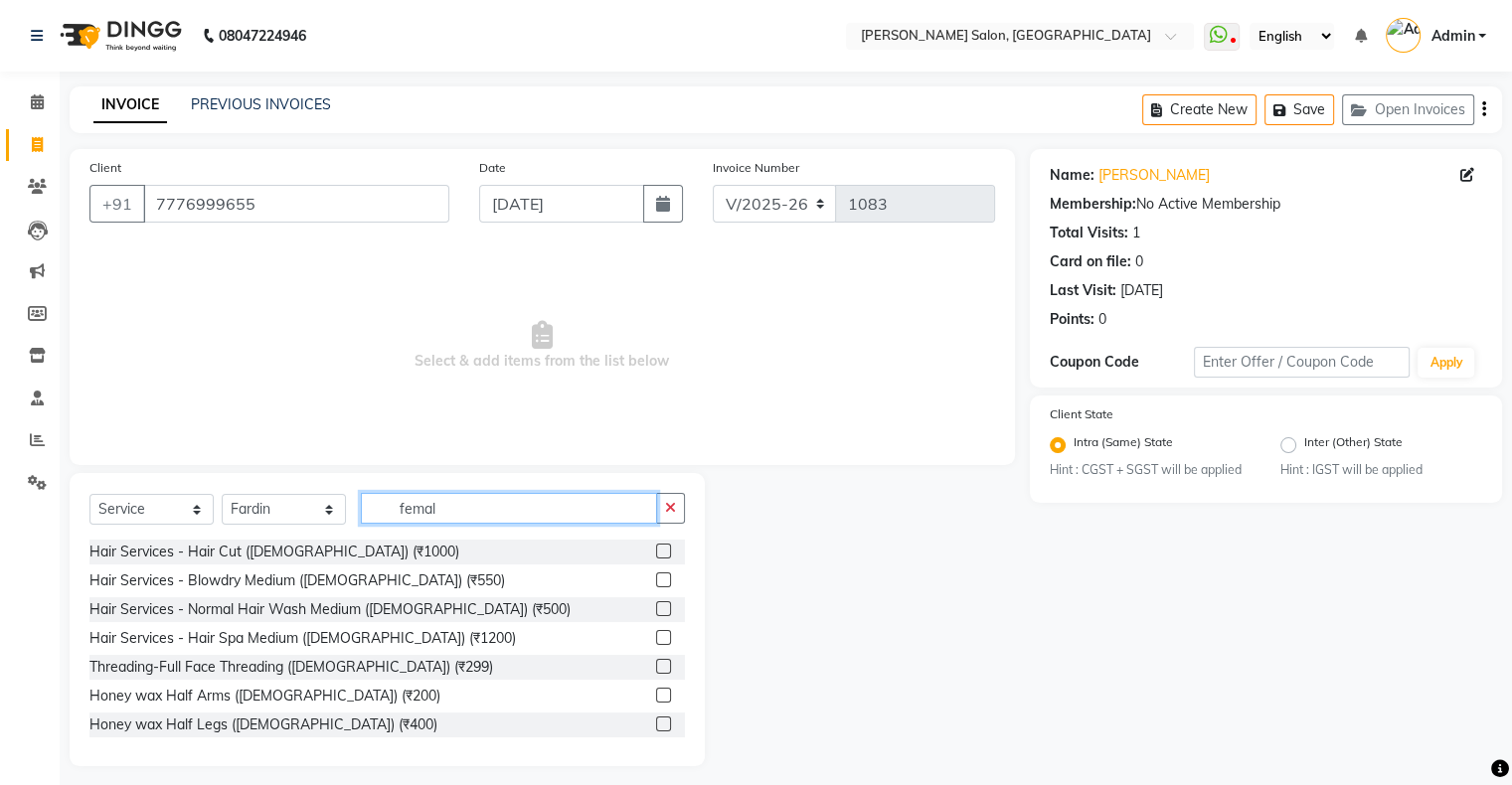 type on "femal" 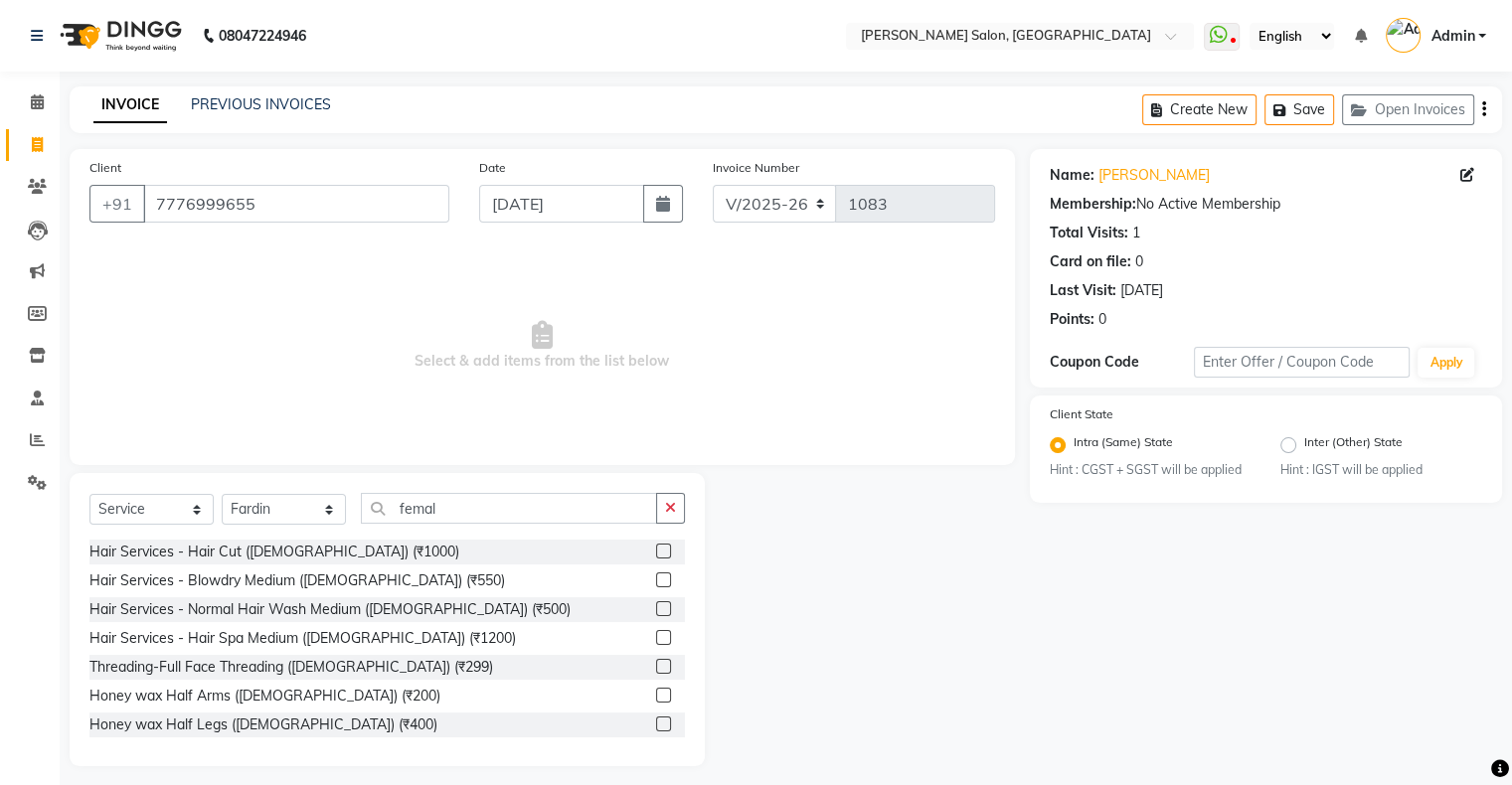 click 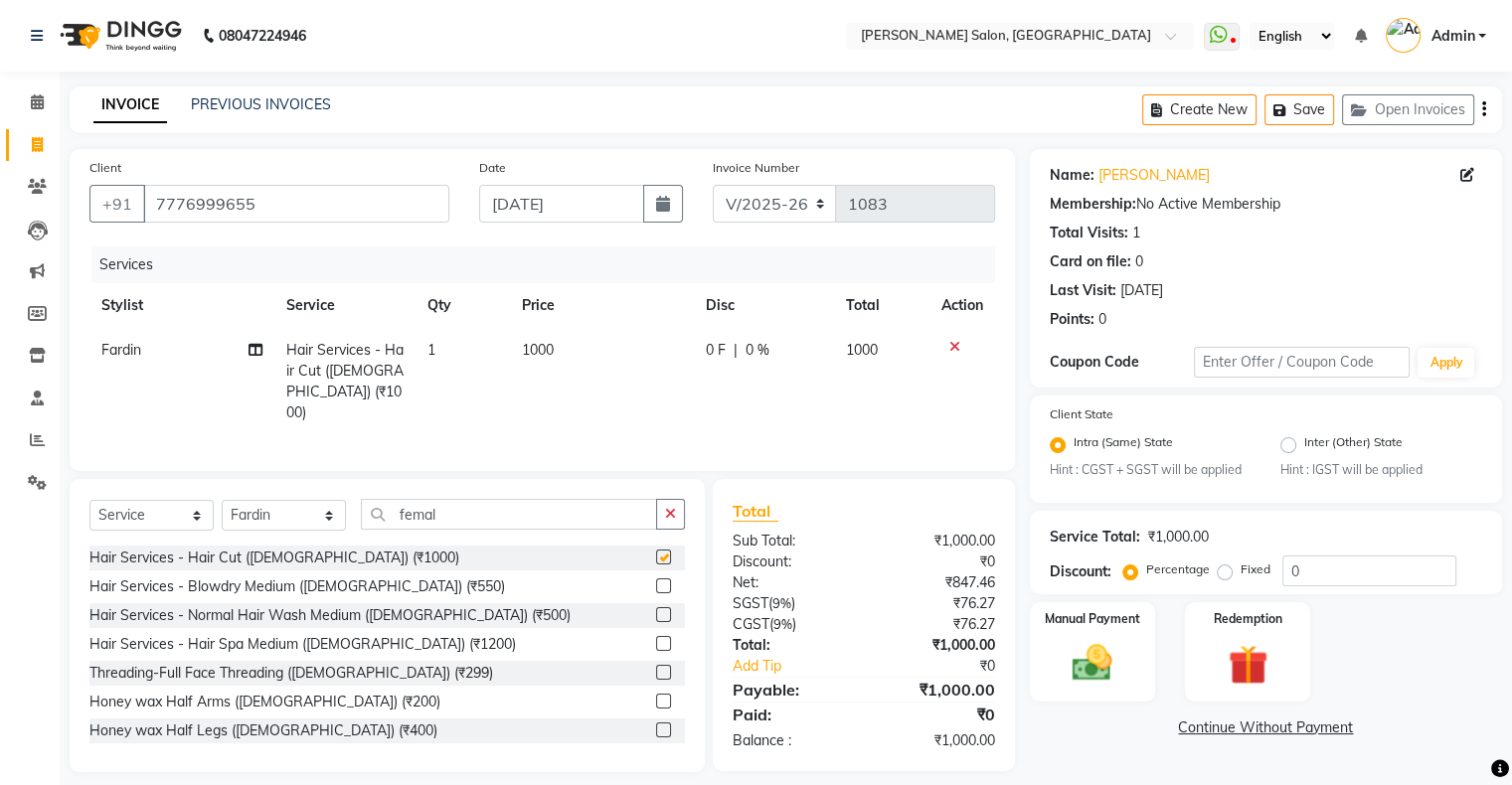 checkbox on "false" 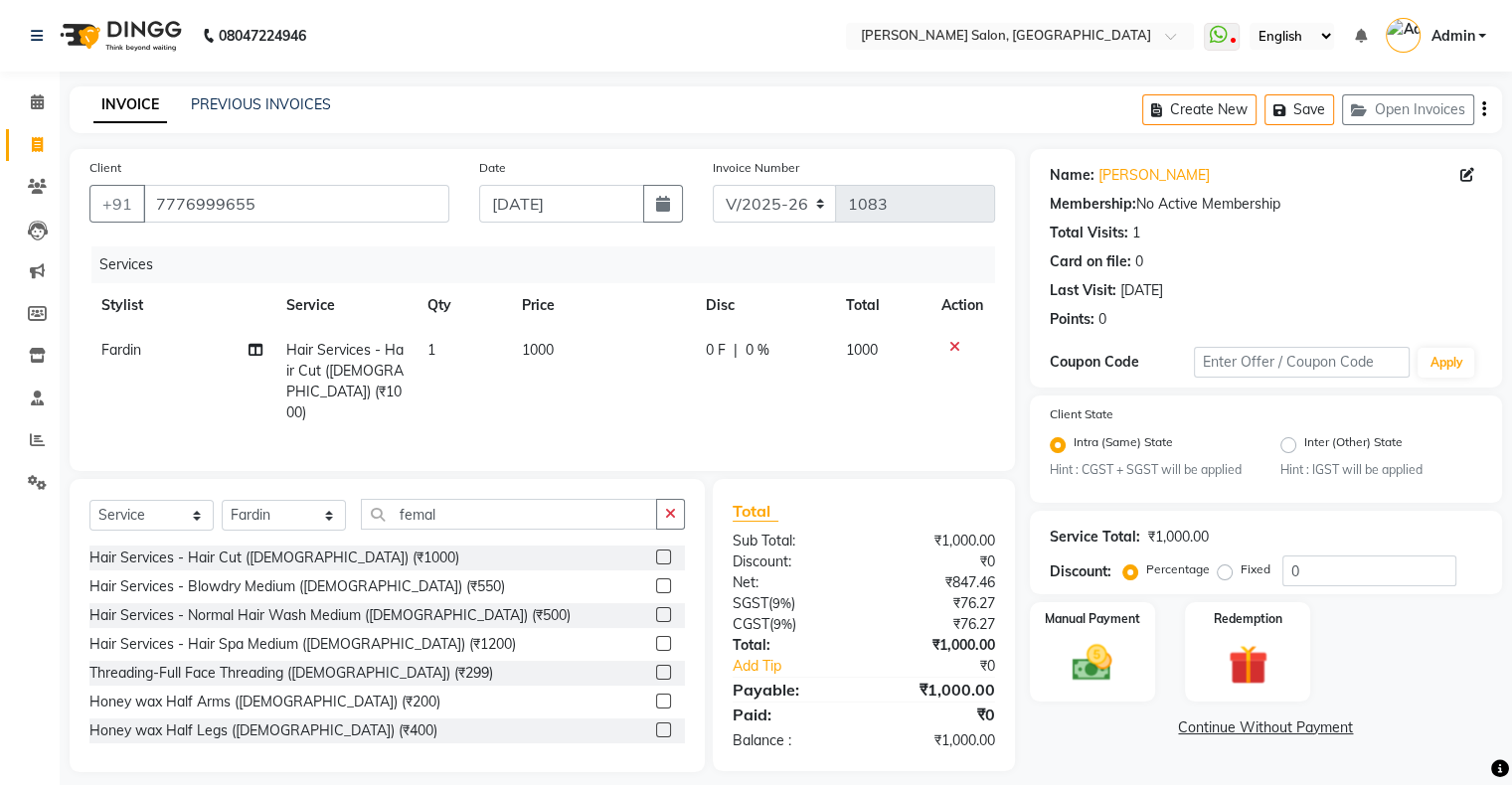 scroll, scrollTop: 12, scrollLeft: 0, axis: vertical 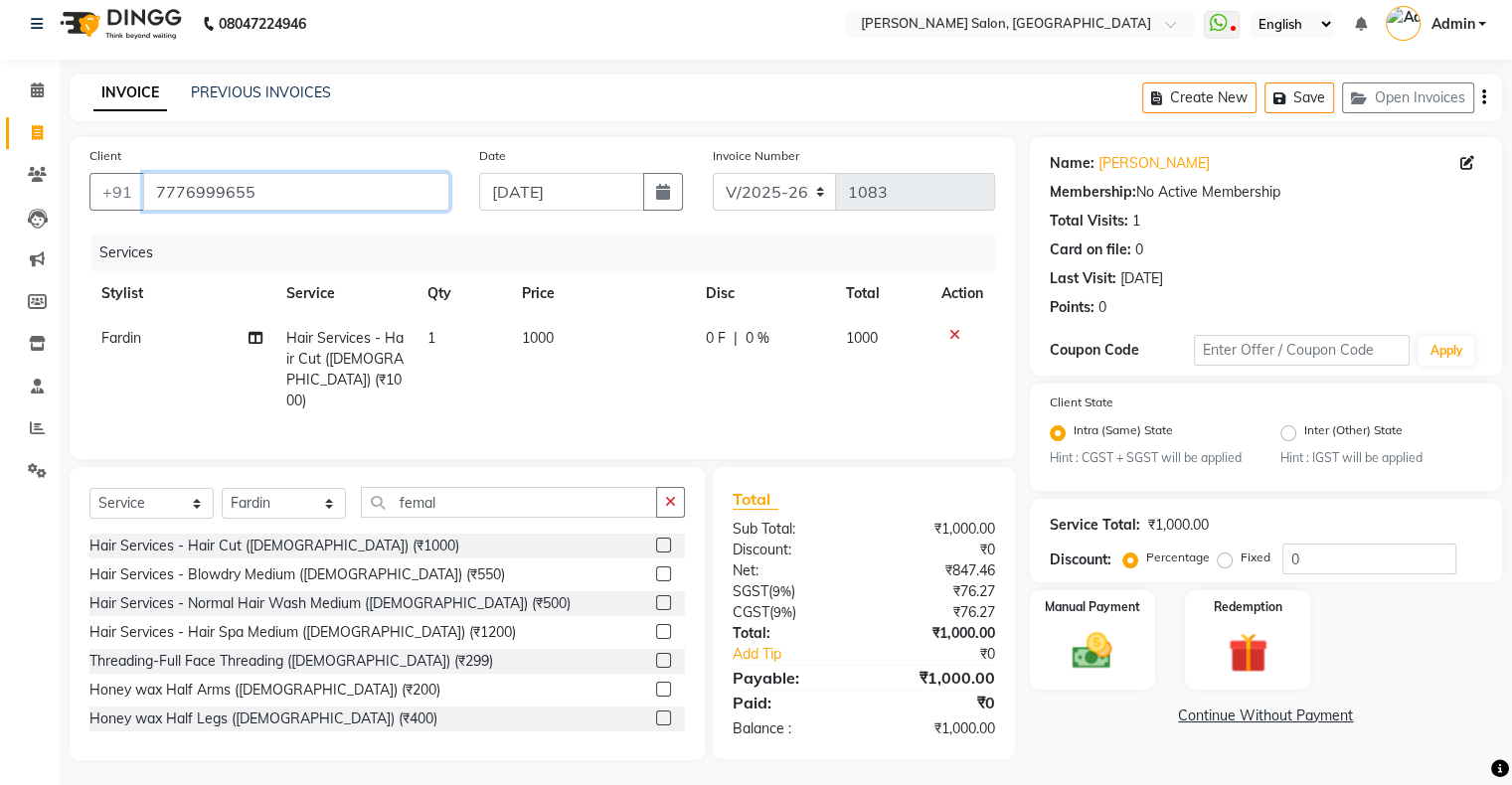 drag, startPoint x: 291, startPoint y: 195, endPoint x: 71, endPoint y: 194, distance: 220.00227 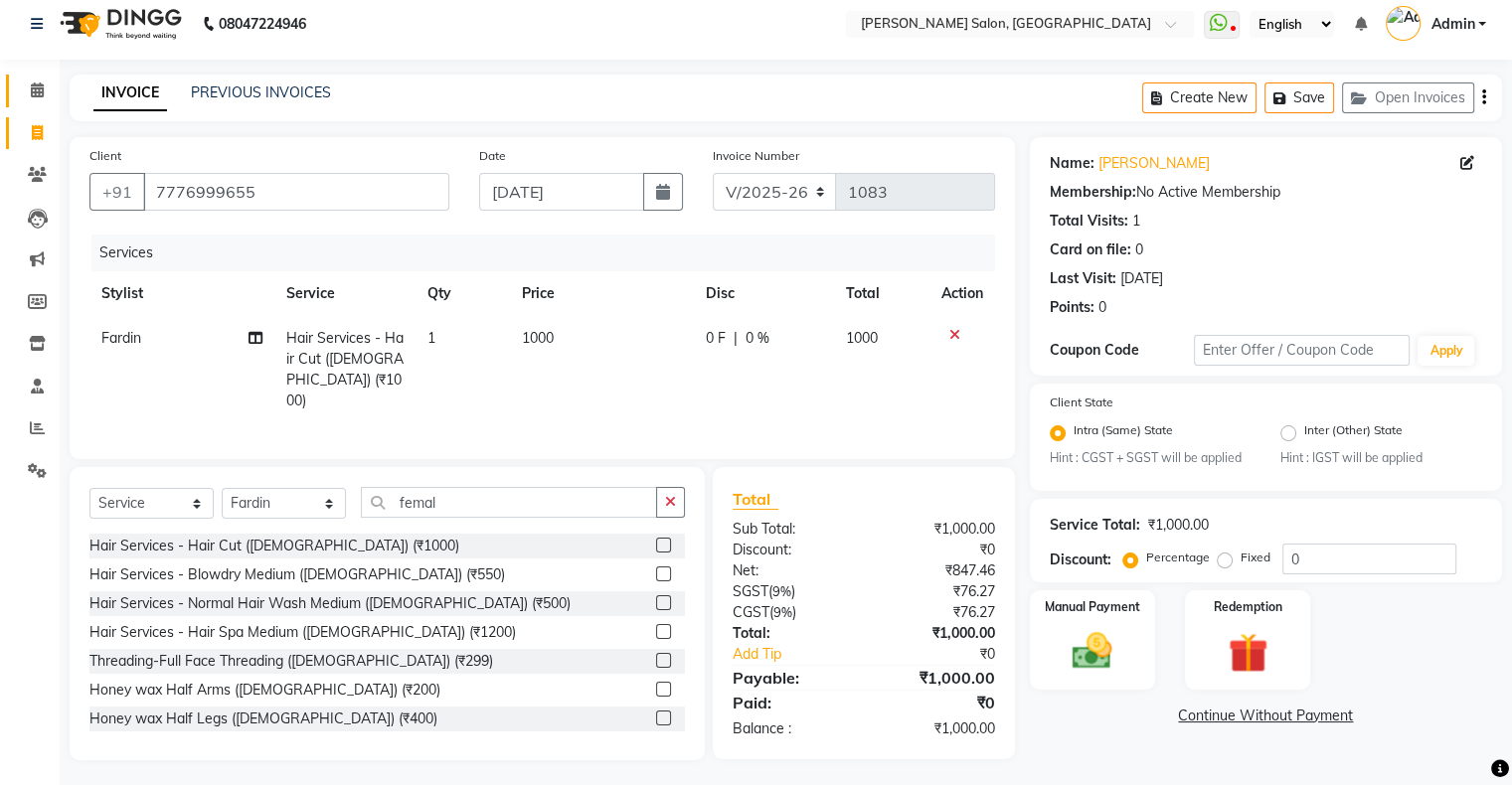 click 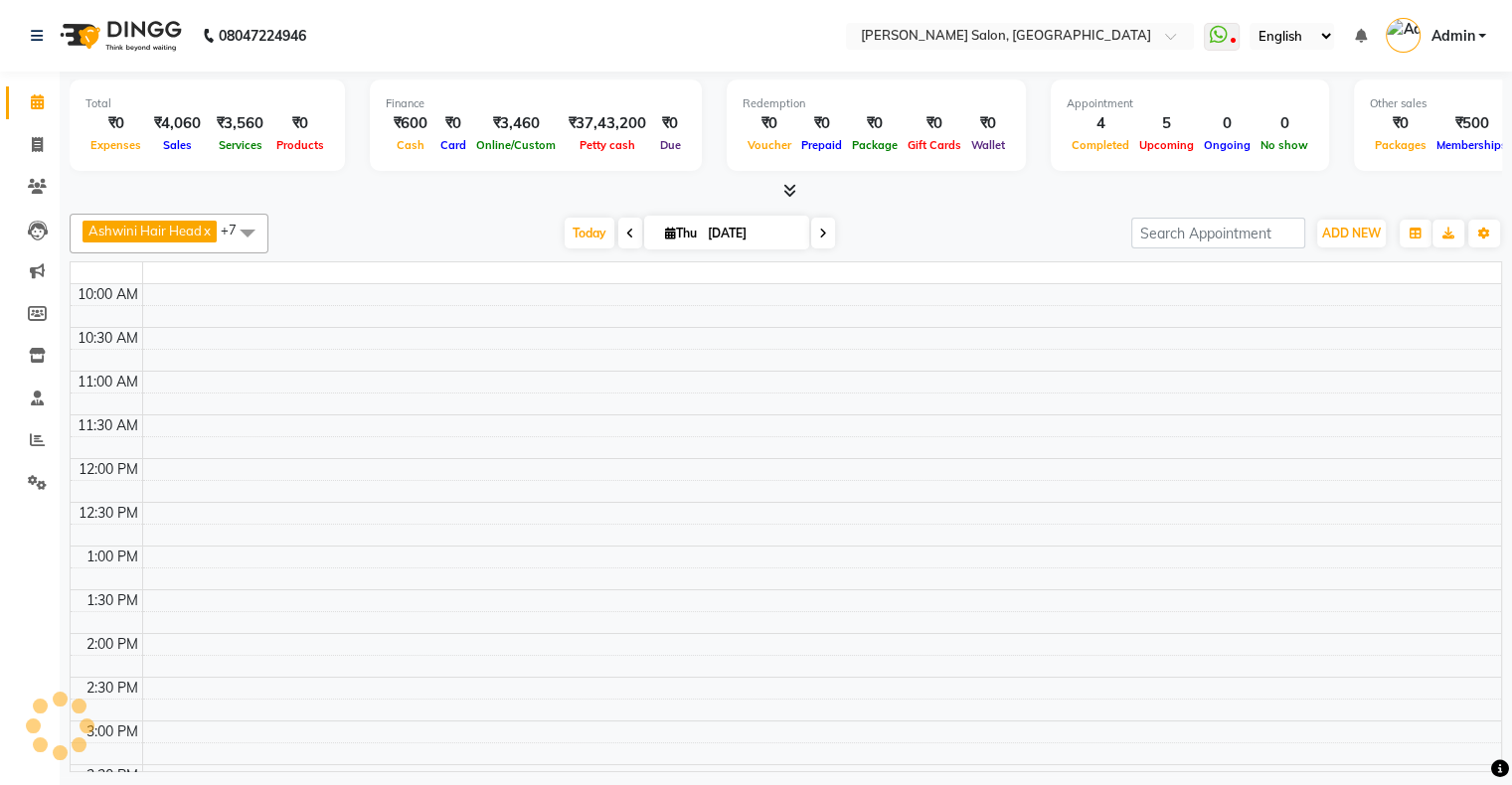 scroll, scrollTop: 0, scrollLeft: 0, axis: both 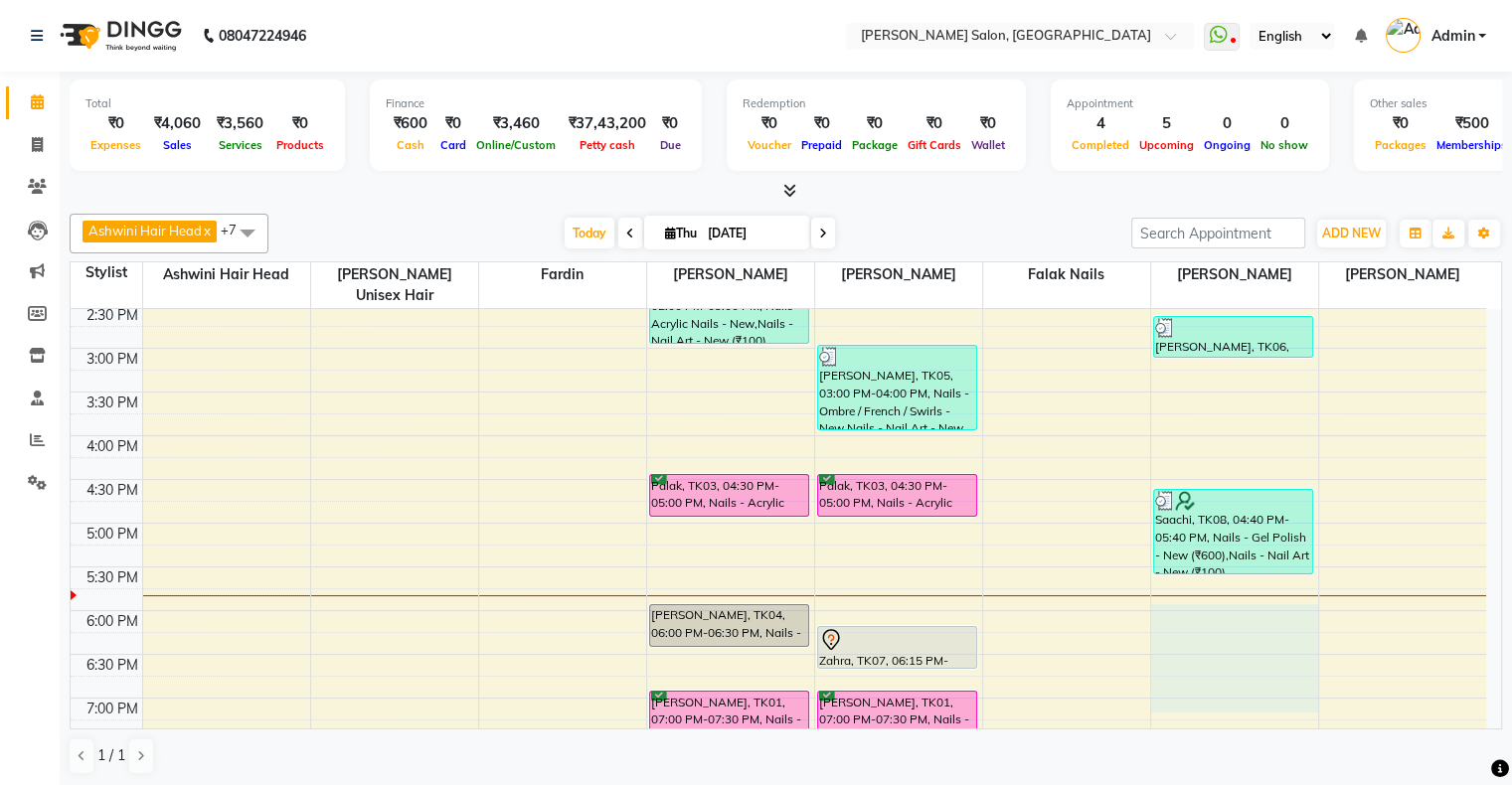 drag, startPoint x: 1171, startPoint y: 653, endPoint x: 1135, endPoint y: 714, distance: 70.830784 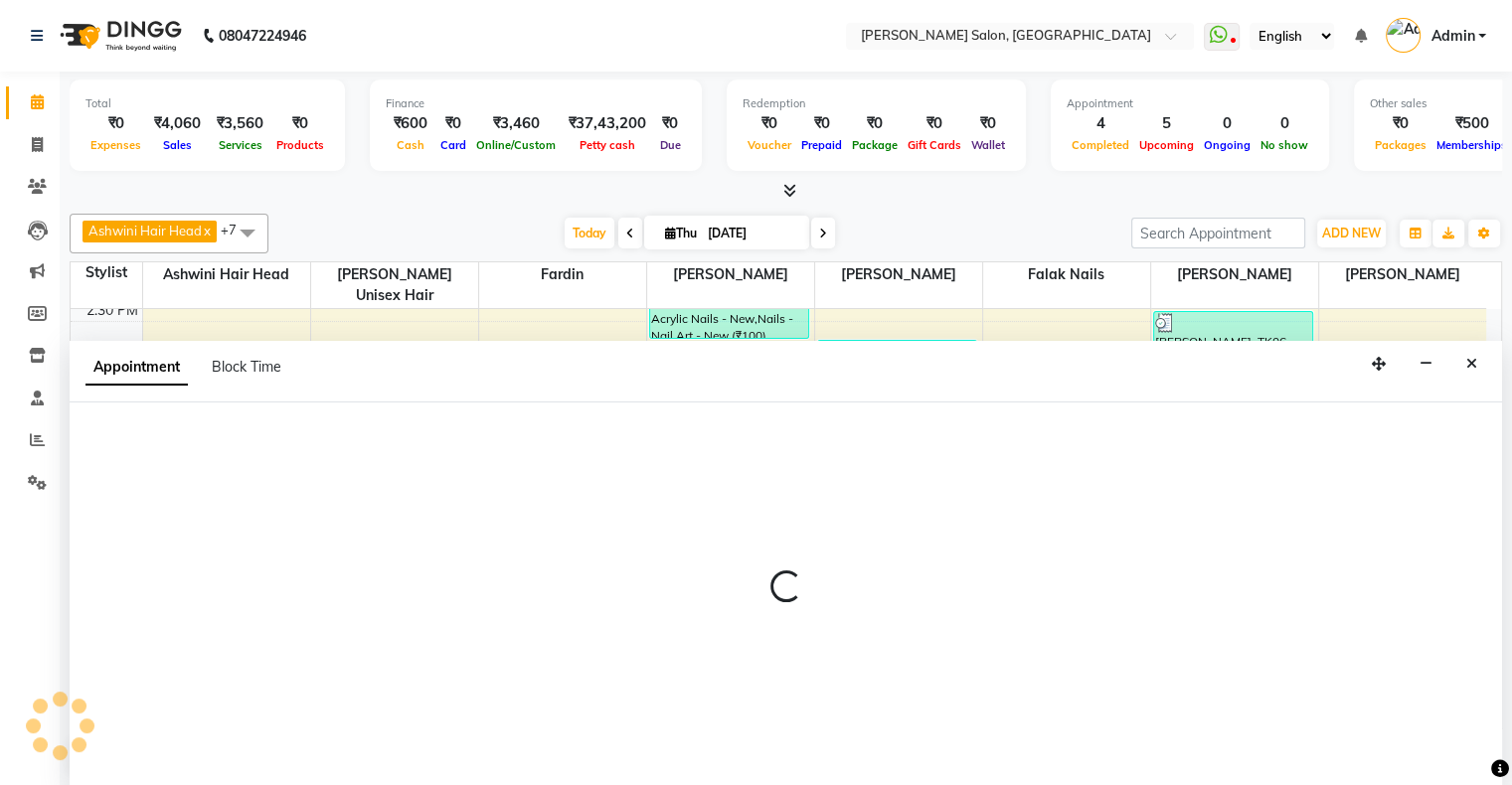 scroll, scrollTop: 0, scrollLeft: 0, axis: both 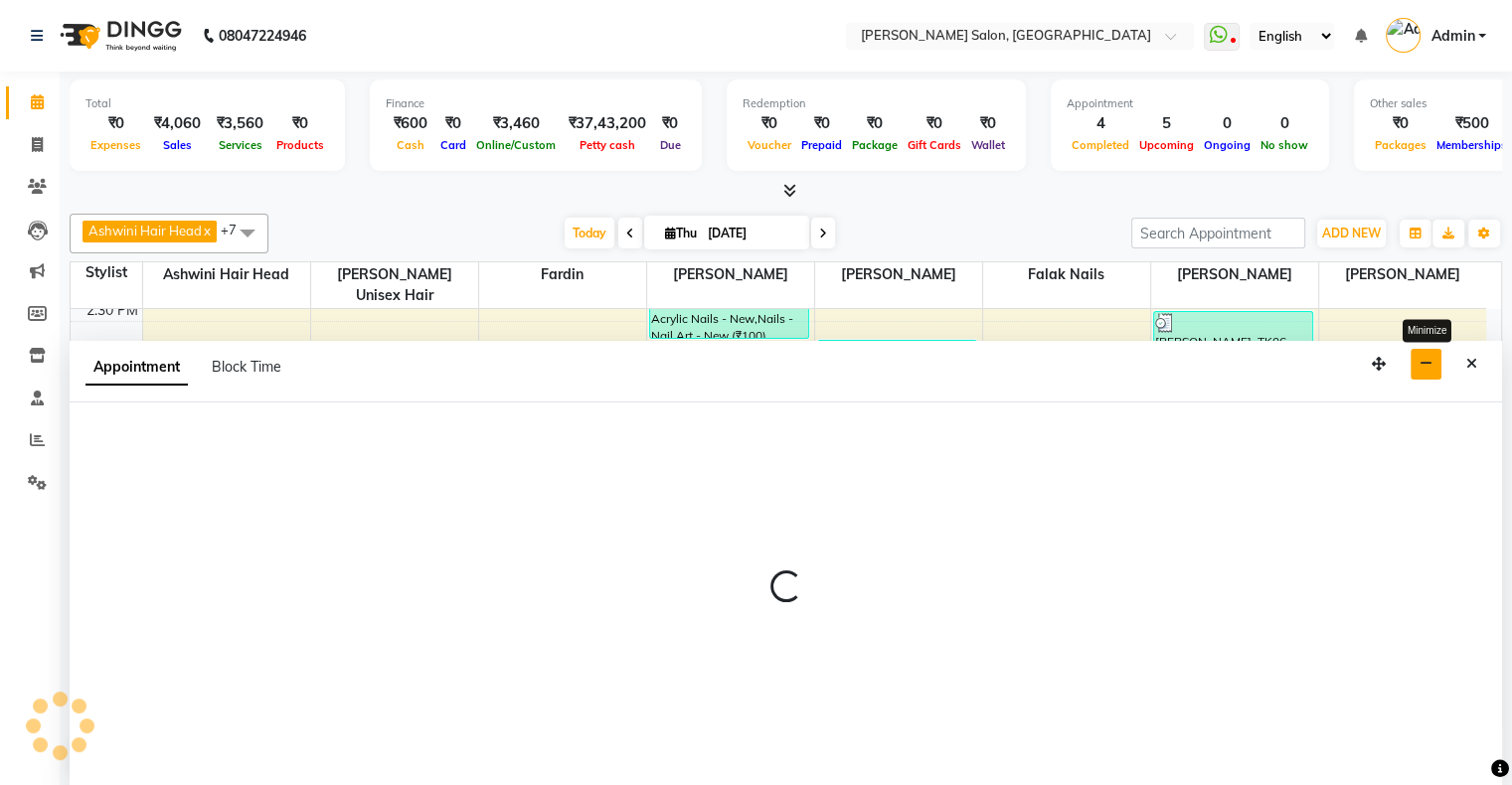 click at bounding box center [1426, 364] 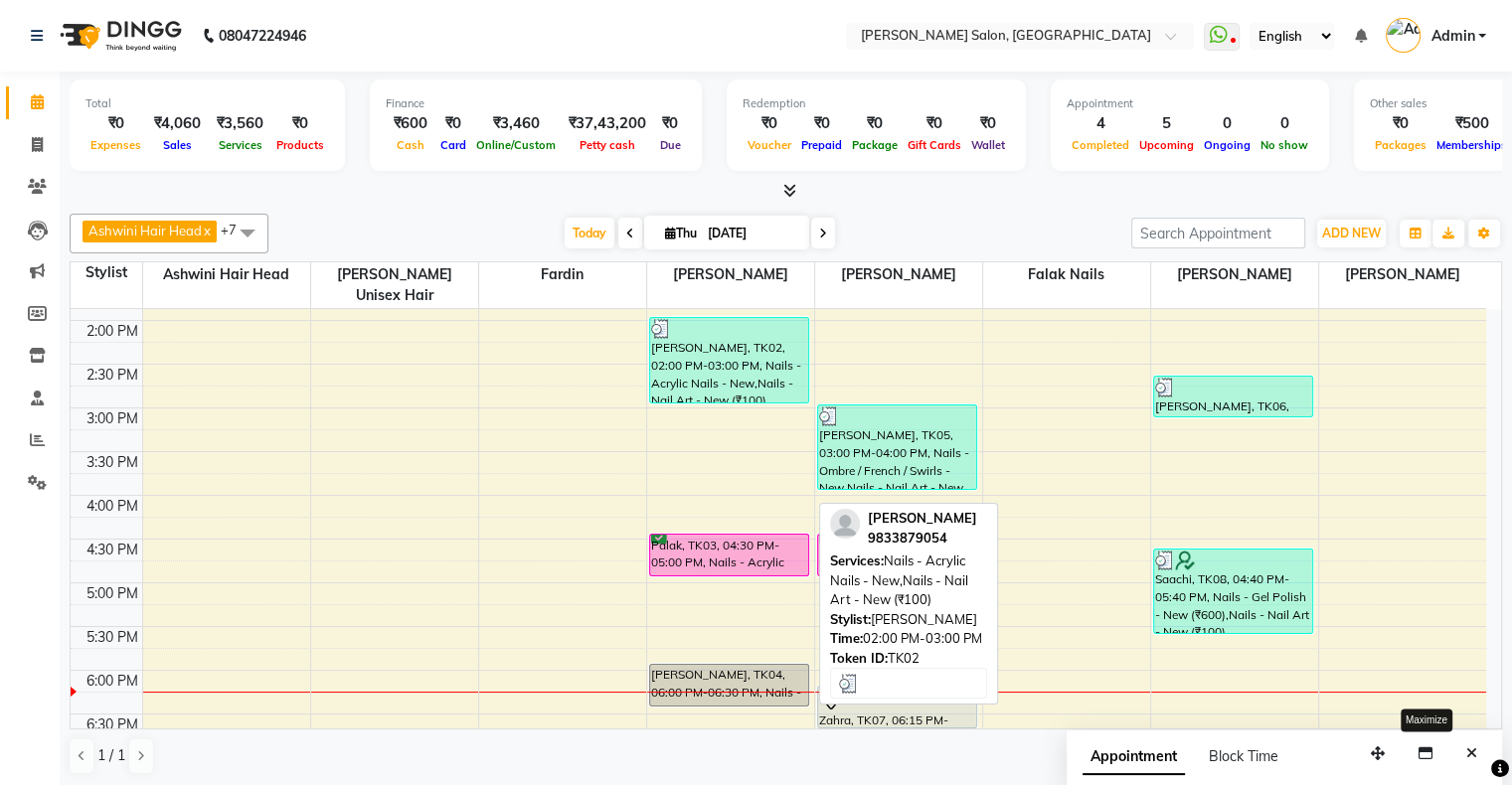 scroll, scrollTop: 502, scrollLeft: 0, axis: vertical 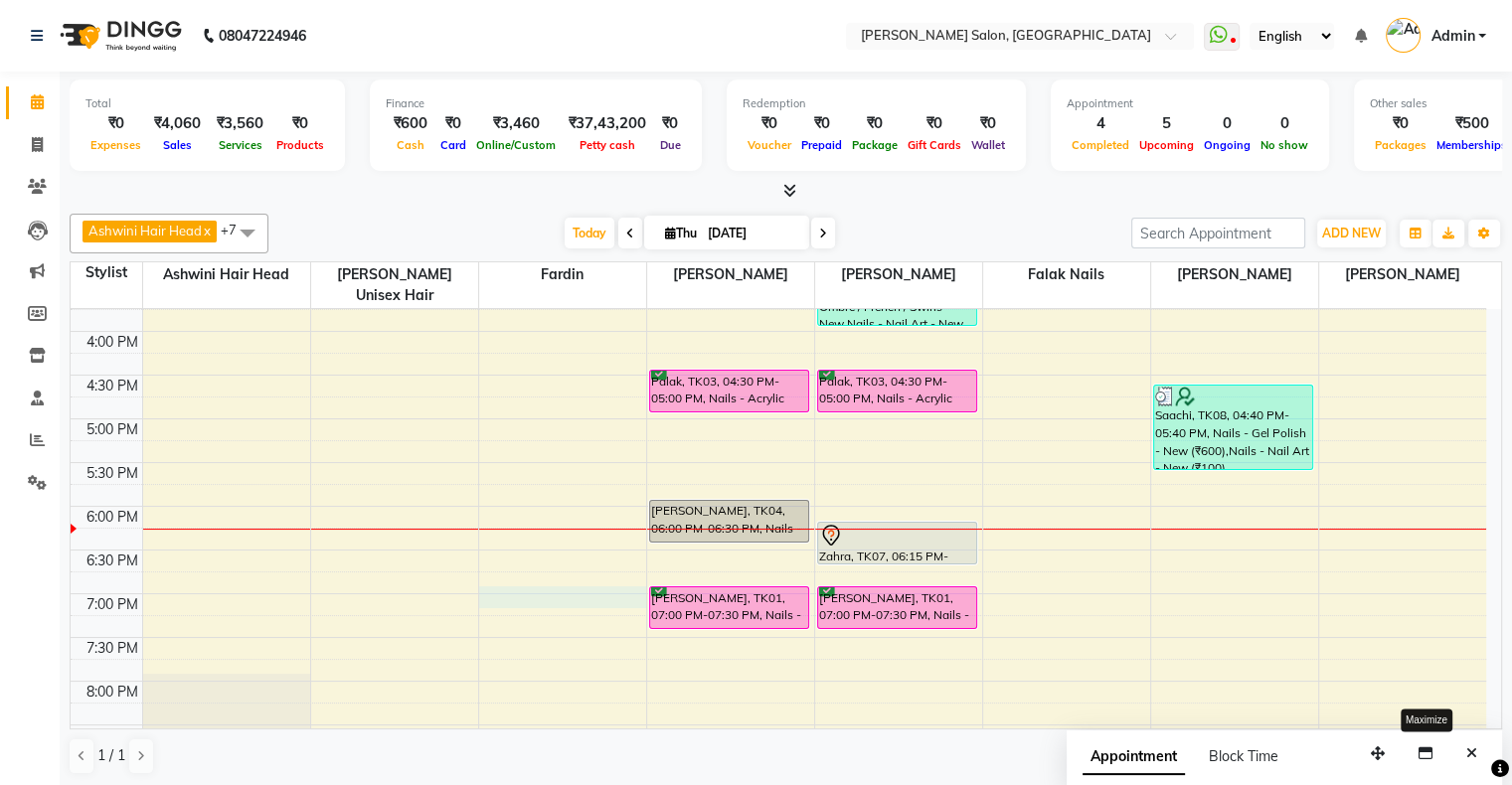 click on "10:00 AM 10:30 AM 11:00 AM 11:30 AM 12:00 PM 12:30 PM 1:00 PM 1:30 PM 2:00 PM 2:30 PM 3:00 PM 3:30 PM 4:00 PM 4:30 PM 5:00 PM 5:30 PM 6:00 PM 6:30 PM 7:00 PM 7:30 PM 8:00 PM 8:30 PM 9:00 PM 9:30 PM 10:00 PM 10:30 PM     [PERSON_NAME], TK02, 02:00 PM-03:00 PM, Nails - Acrylic Nails - New,Nails - Nail Art - New (₹100)     Palak, TK03, 04:30 PM-05:00 PM, Nails - Acrylic Nails - [GEOGRAPHIC_DATA][PERSON_NAME], TK04, 06:00 PM-06:30 PM, Nails - Acrylic Nails - [GEOGRAPHIC_DATA][PERSON_NAME], TK01, 07:00 PM-07:30 PM, Nails - Acrylic Nails - [GEOGRAPHIC_DATA][PERSON_NAME], TK05, 03:00 PM-04:00 PM, Nails - Ombre / French / Swirls - New,Nails - Nail Art - New (₹100)     Palak, TK03, 04:30 PM-05:00 PM, Nails - Acrylic Nails - [GEOGRAPHIC_DATA], TK07, 06:15 PM-06:45 PM, Nails - Acrylic Nails - [GEOGRAPHIC_DATA][PERSON_NAME], TK01, 07:00 PM-07:30 PM, Nails - Acrylic Nails - [GEOGRAPHIC_DATA][PERSON_NAME], TK06, 02:40 PM-03:10 PM, Pedicure - Classic Pedicure - New (₹1200)     Saachi, TK08, 04:40 PM-05:40 PM, Nails - Gel Polish - New (₹600),Nails - Nail Art - New (₹100)" at bounding box center [778, 375] 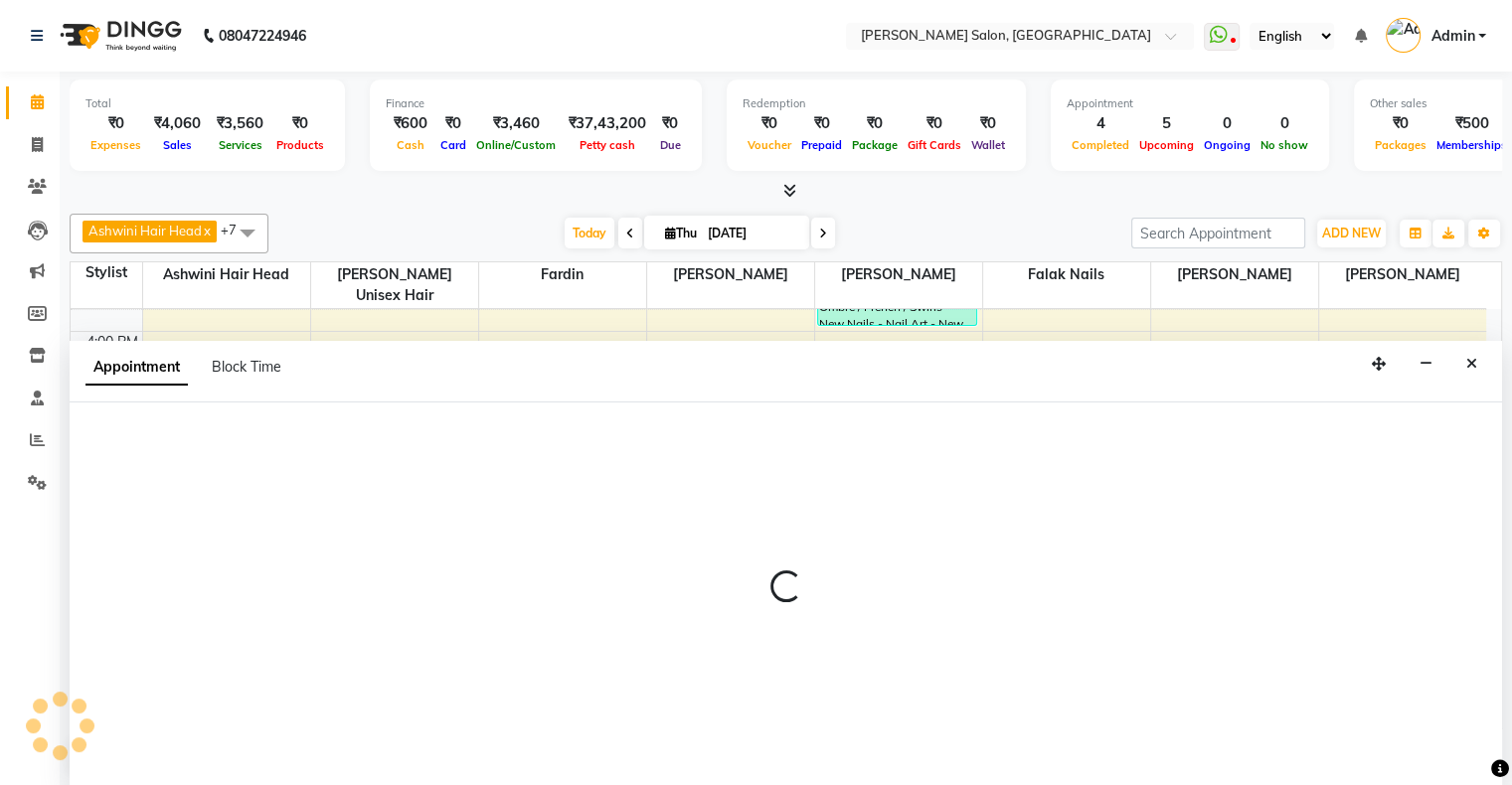 select on "84656" 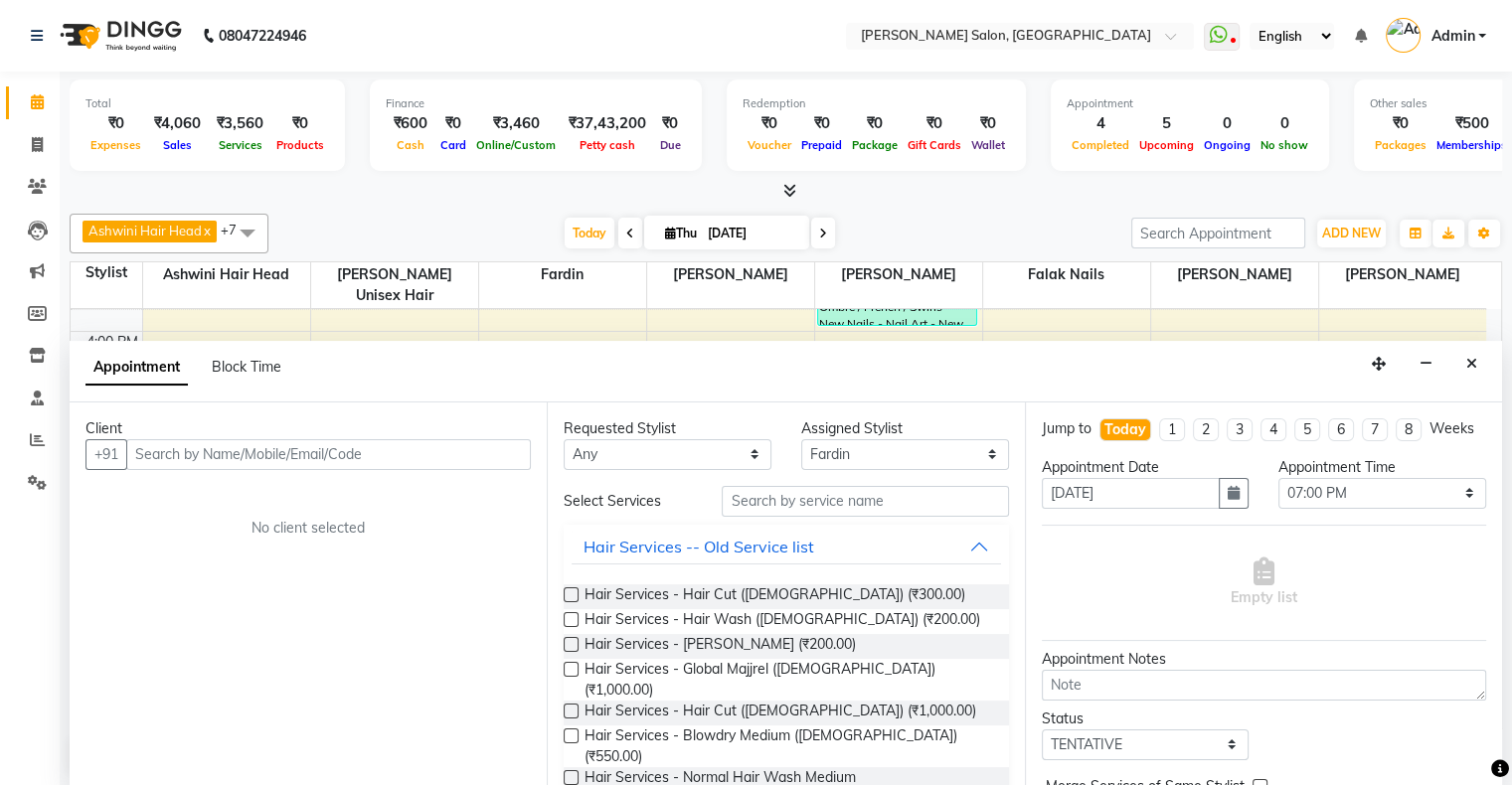 click at bounding box center (328, 454) 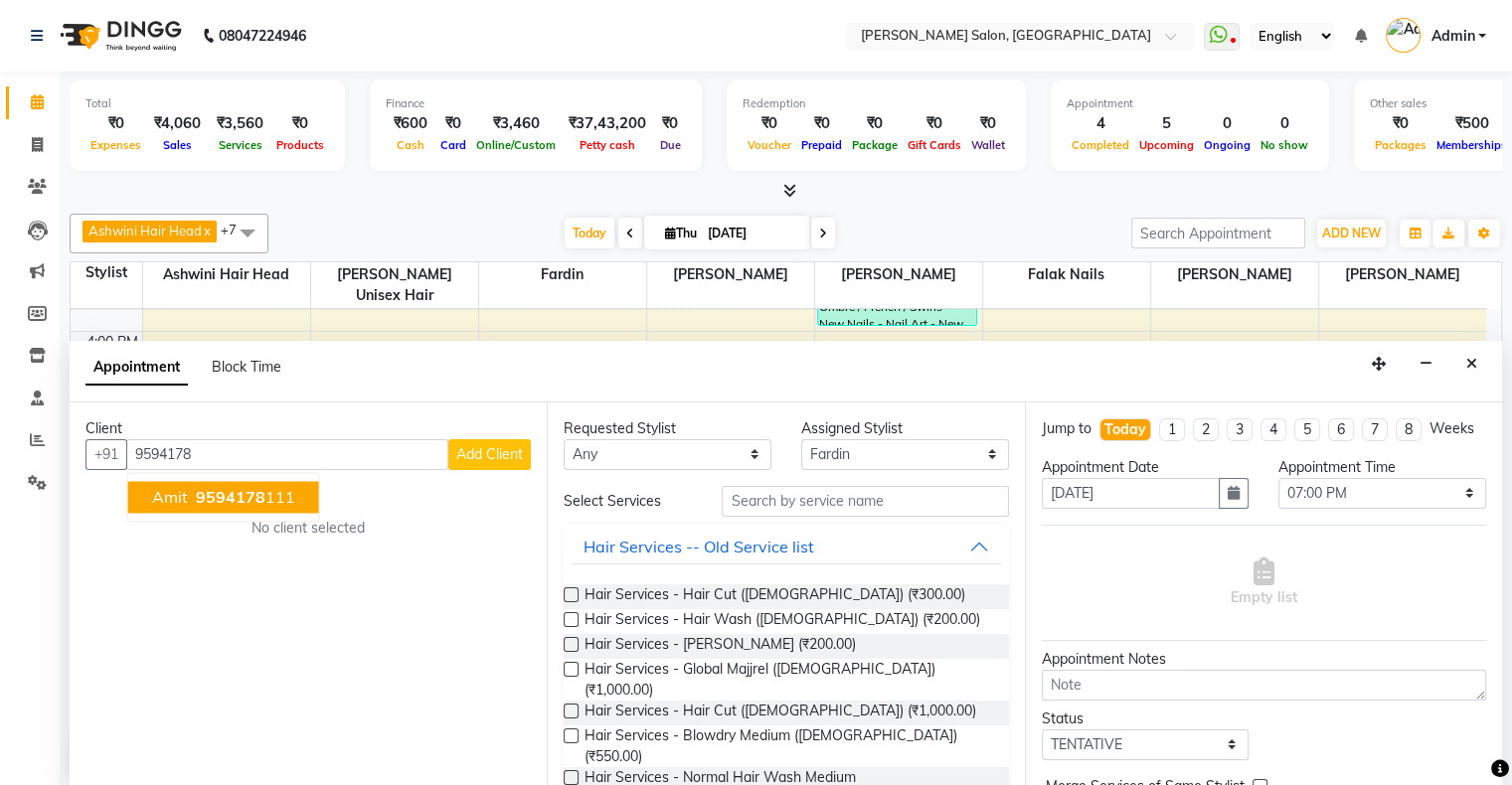 click on "9594178 111" at bounding box center [244, 497] 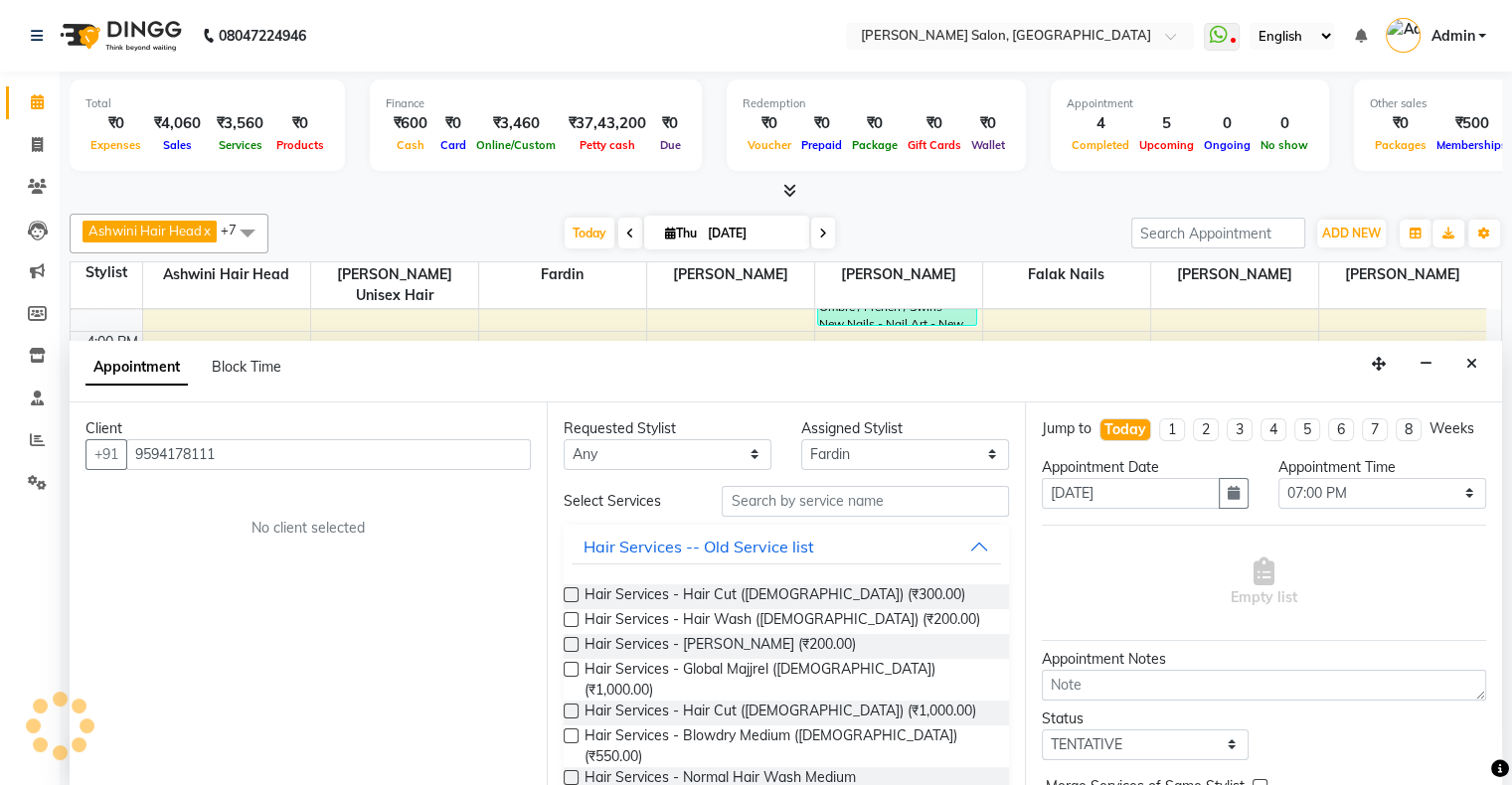 type on "9594178111" 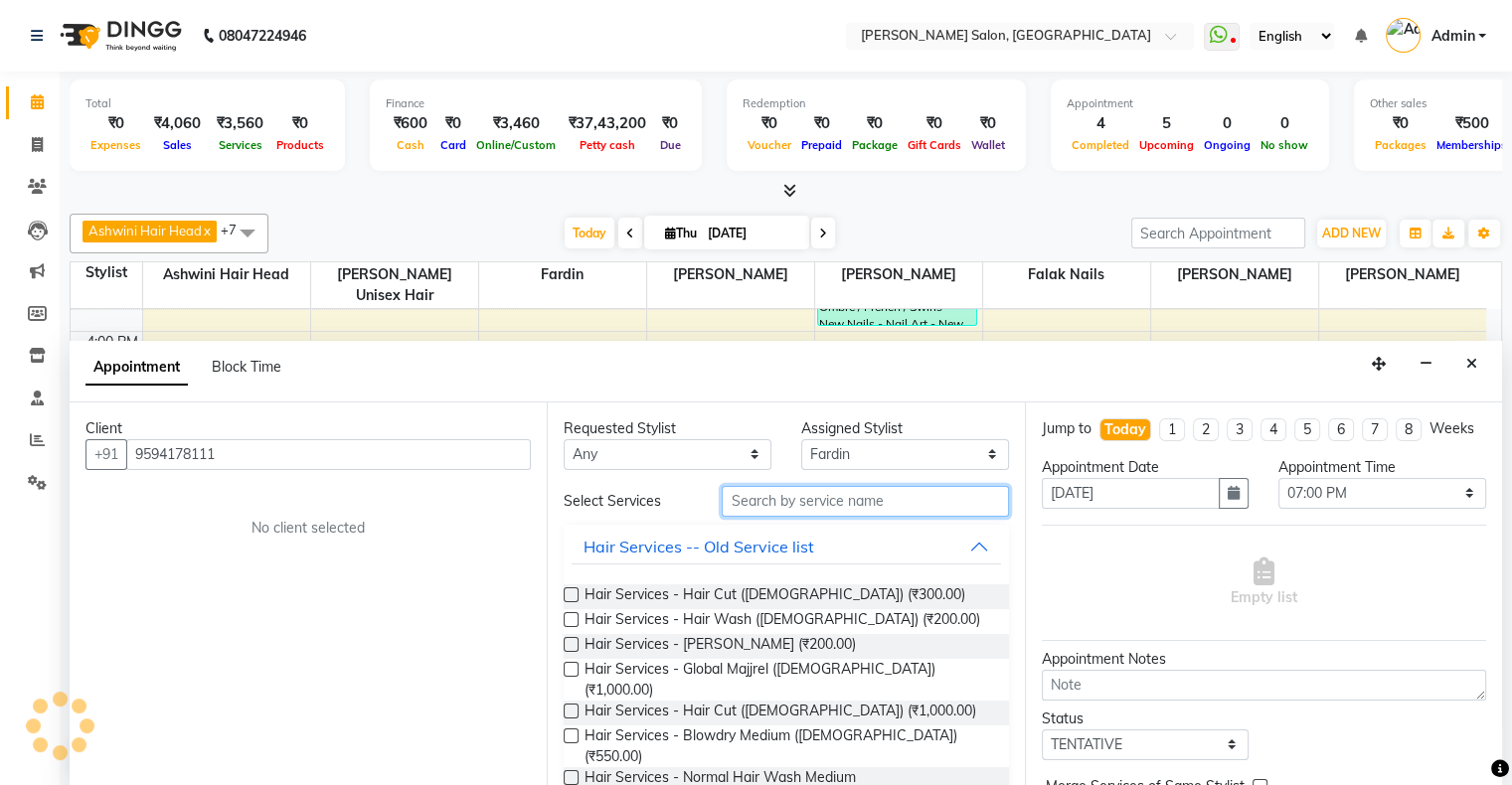 click at bounding box center [865, 501] 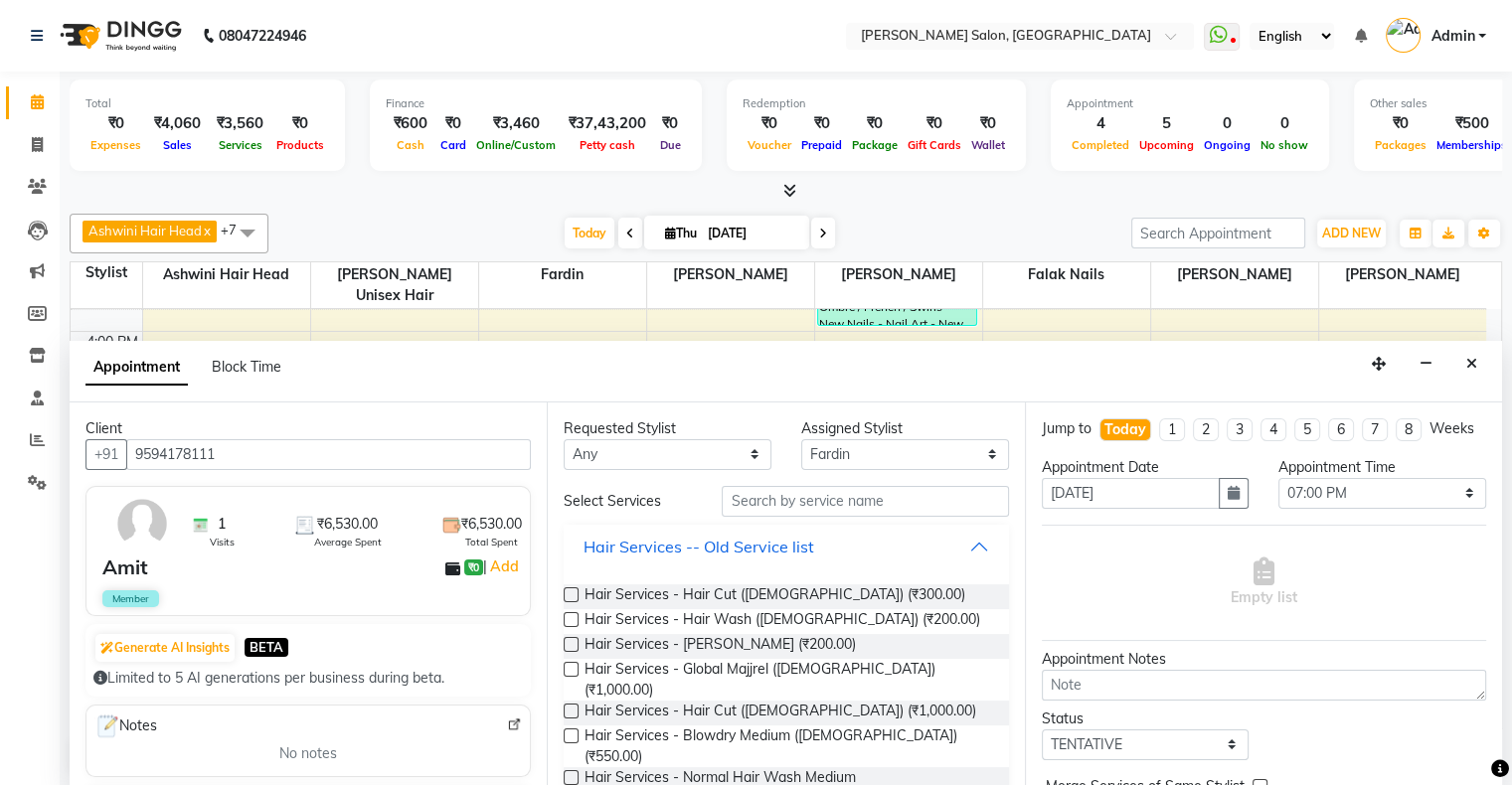click on "Hair Services -- Old Service list" at bounding box center (699, 547) 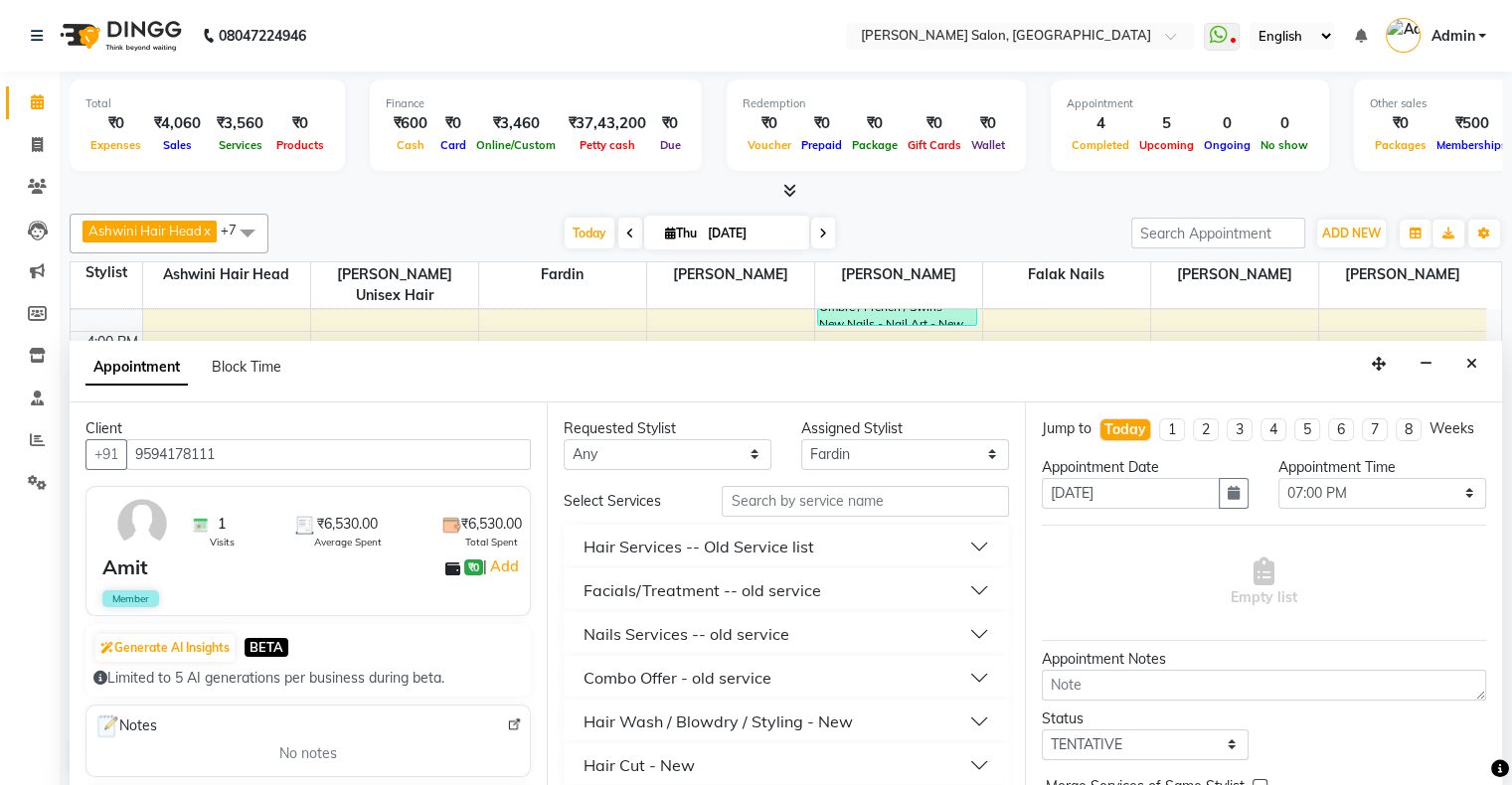 scroll, scrollTop: 99, scrollLeft: 0, axis: vertical 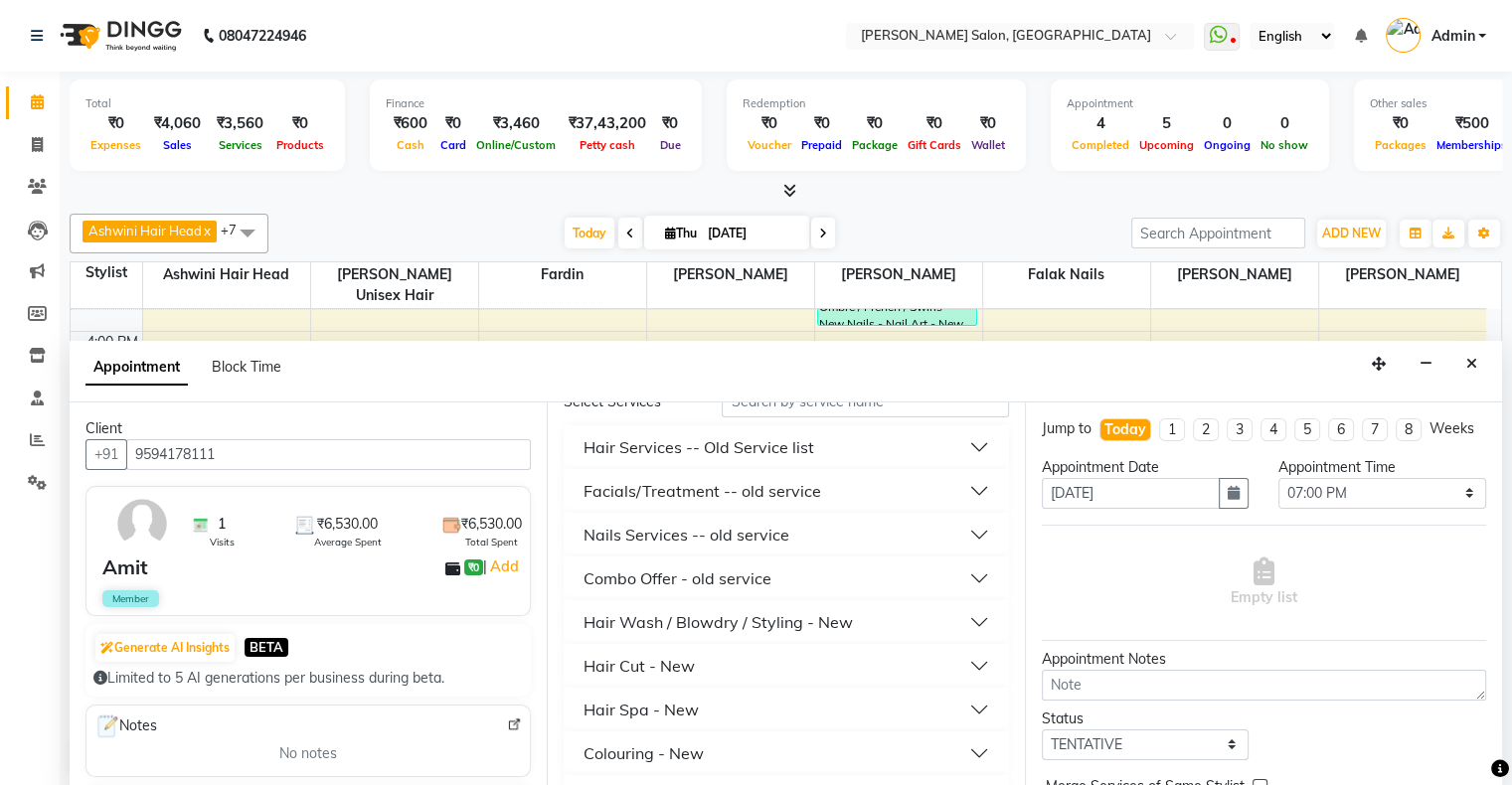 click on "Hair Cut - New" at bounding box center [785, 666] 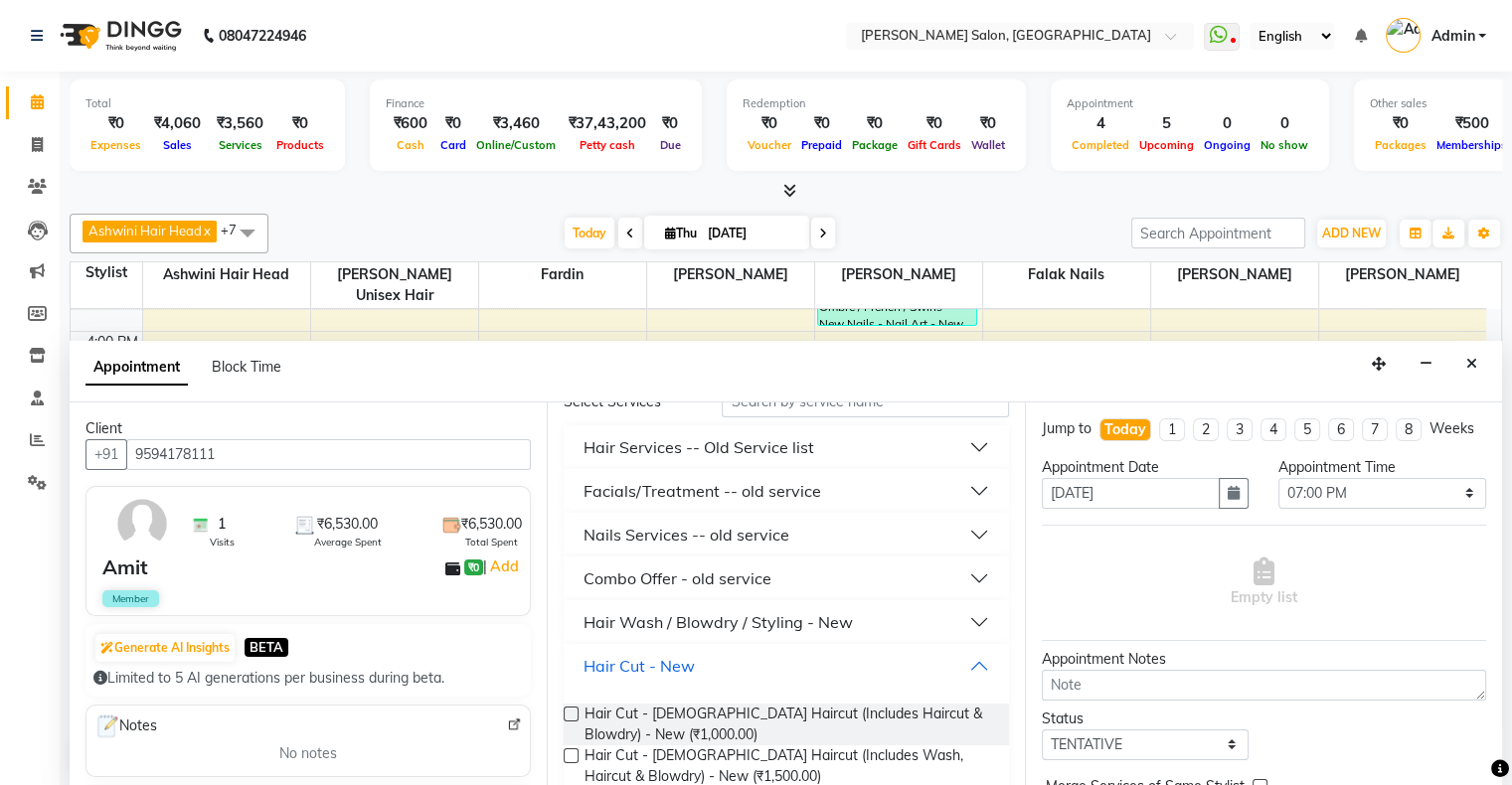 click on "Hair Cut - New" at bounding box center (639, 666) 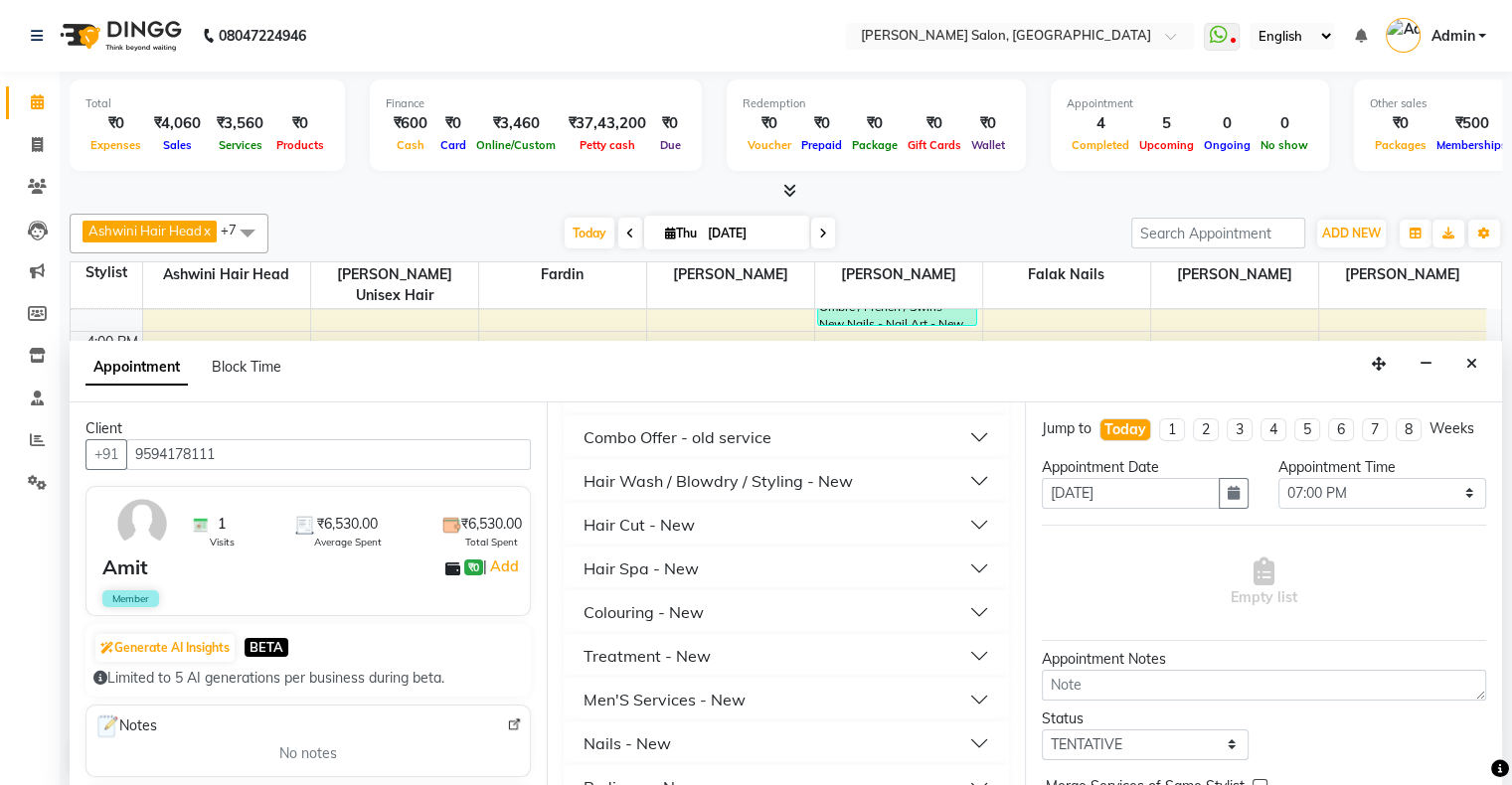 scroll, scrollTop: 298, scrollLeft: 0, axis: vertical 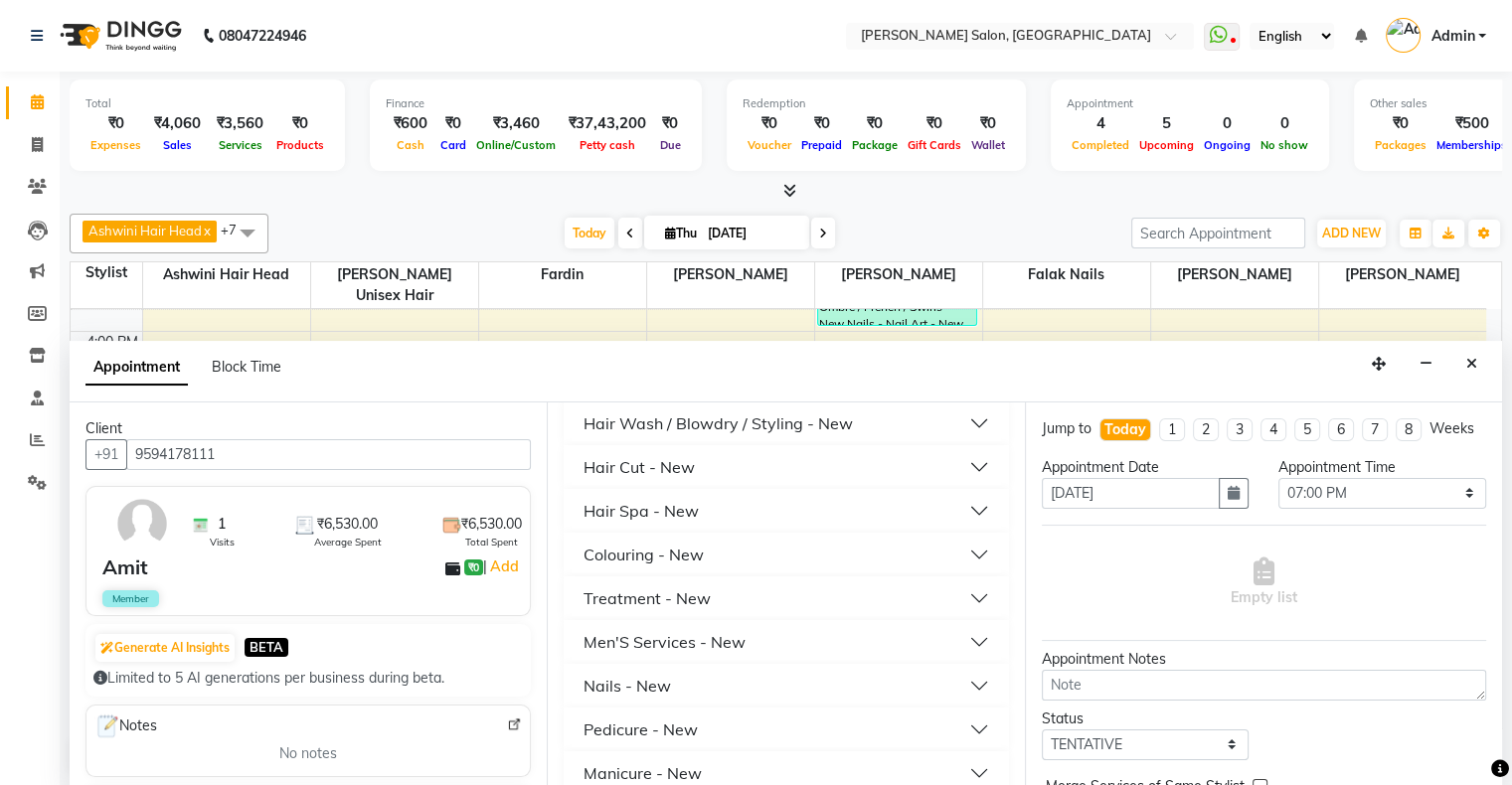click on "Men'S Services - New" at bounding box center (664, 642) 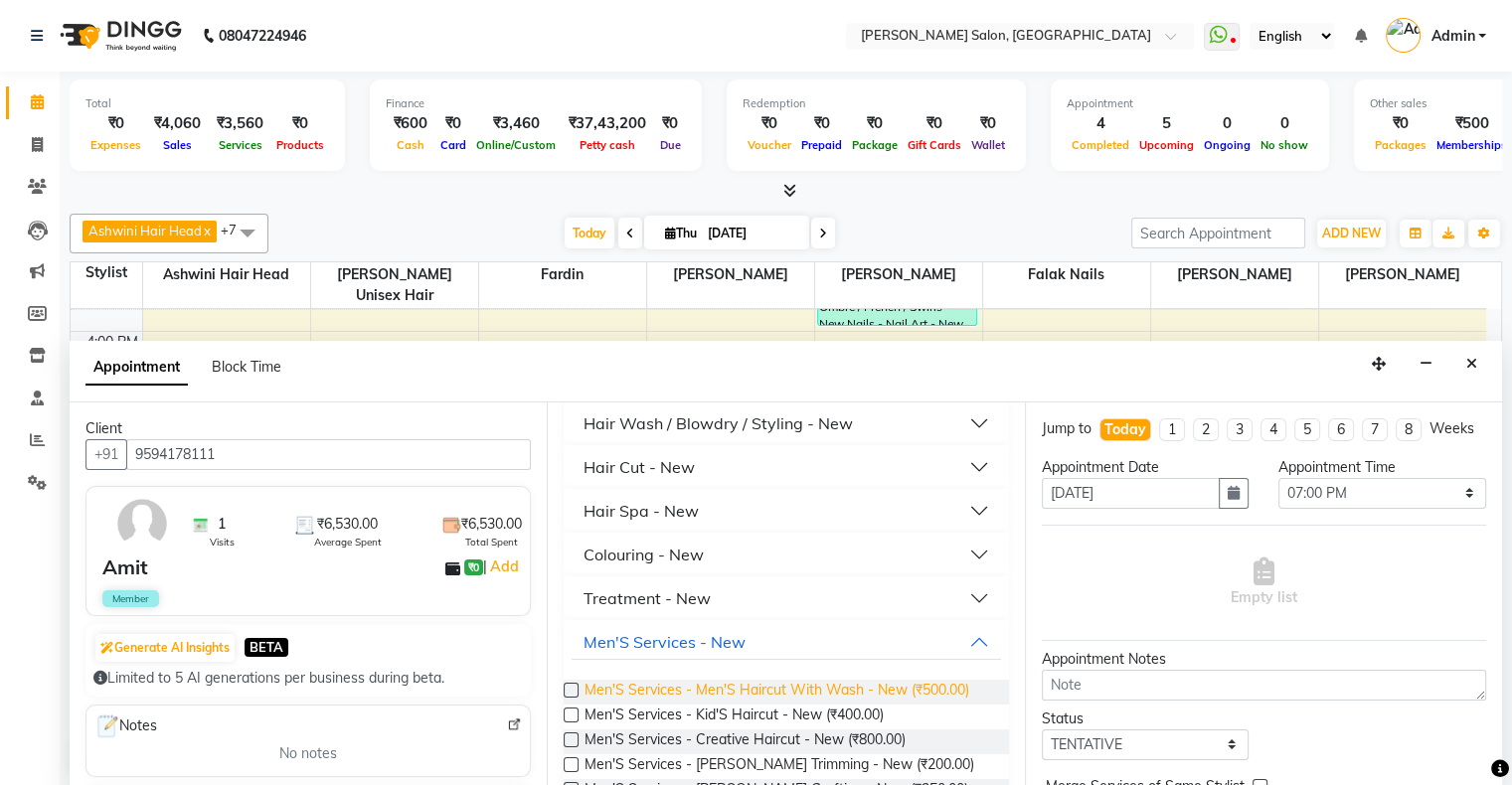 click on "Men'S Services - Men'S Haircut With Wash - New (₹500.00)" at bounding box center (776, 692) 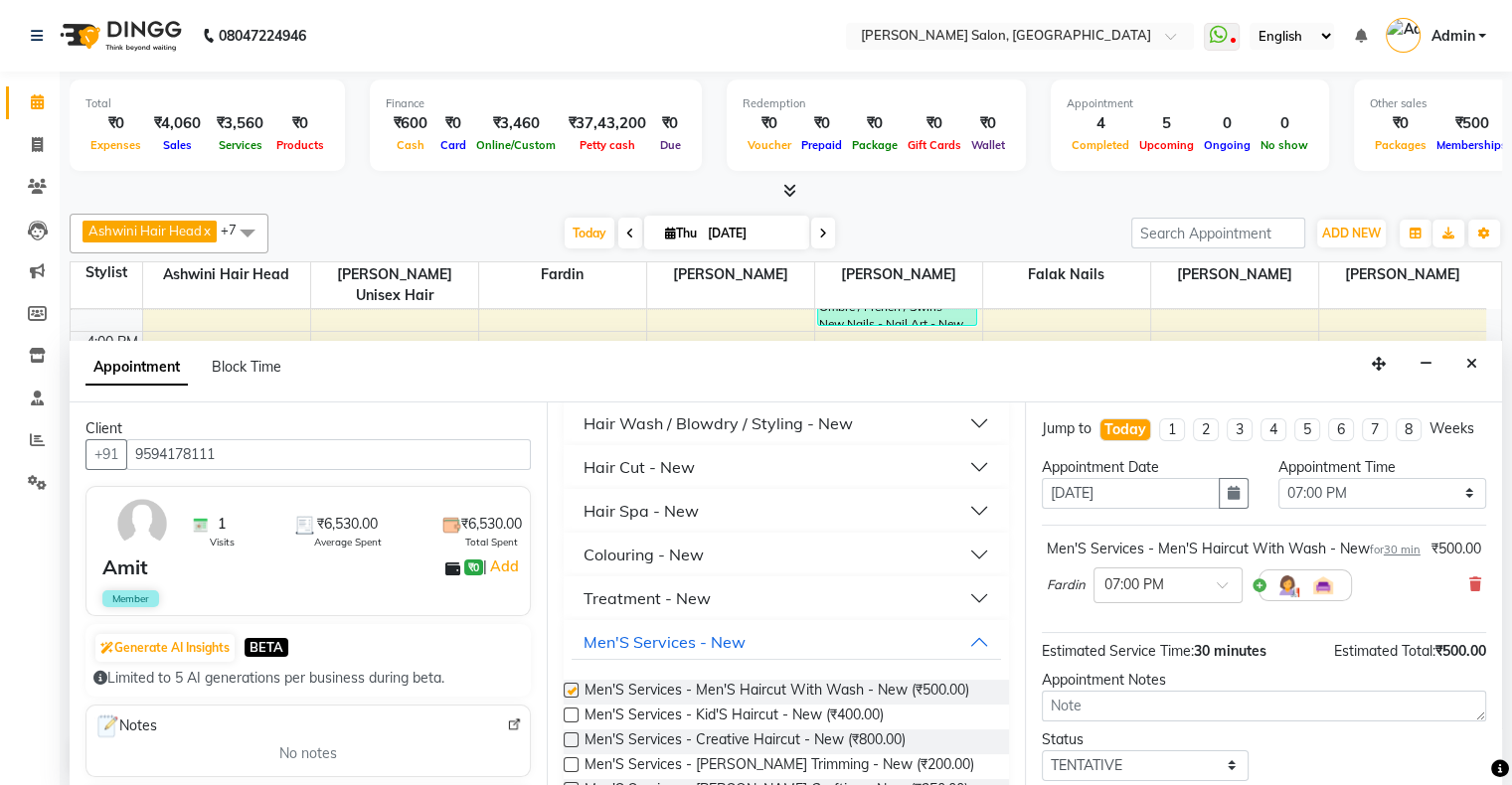 checkbox on "false" 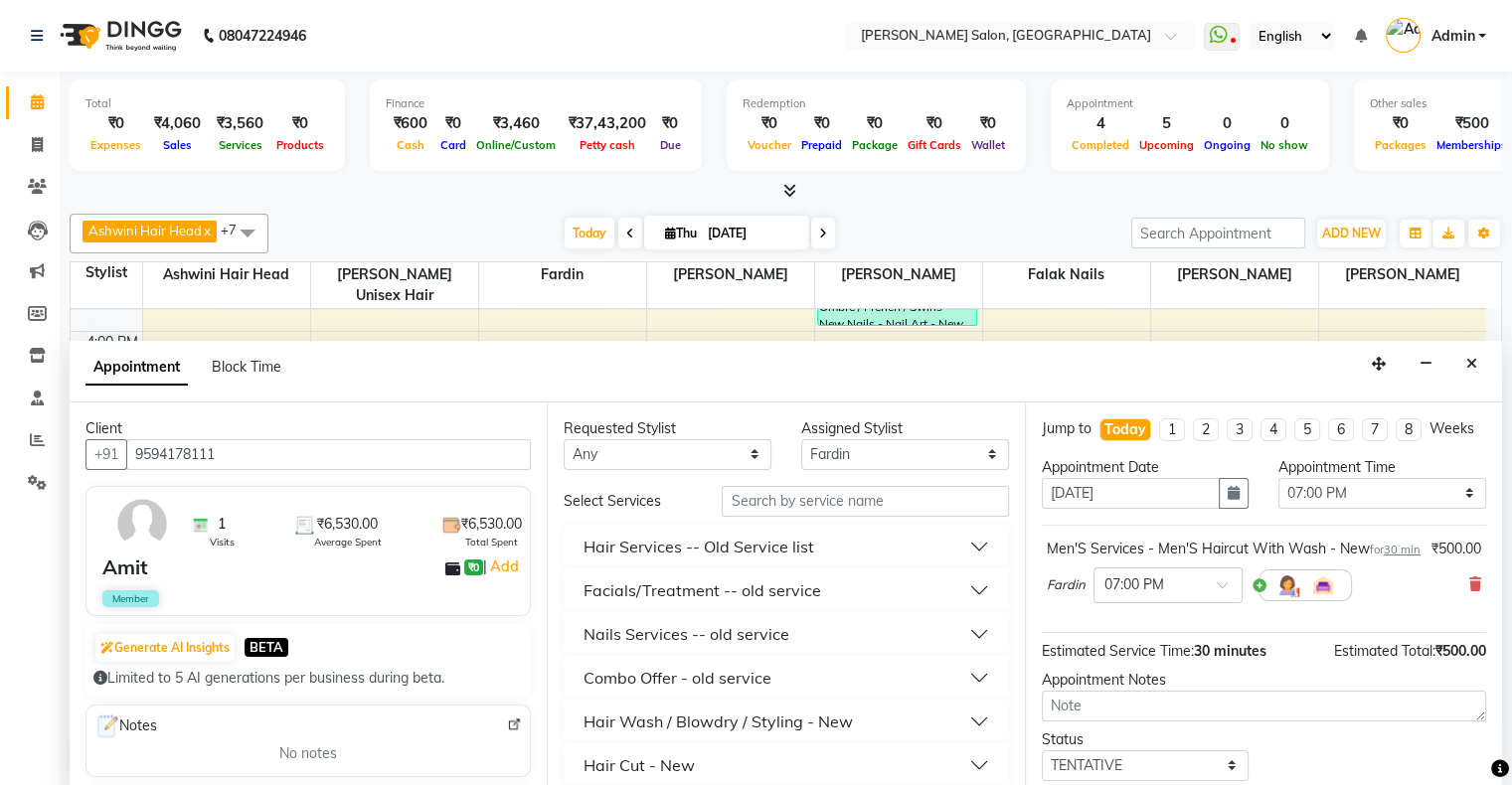 scroll, scrollTop: 0, scrollLeft: 0, axis: both 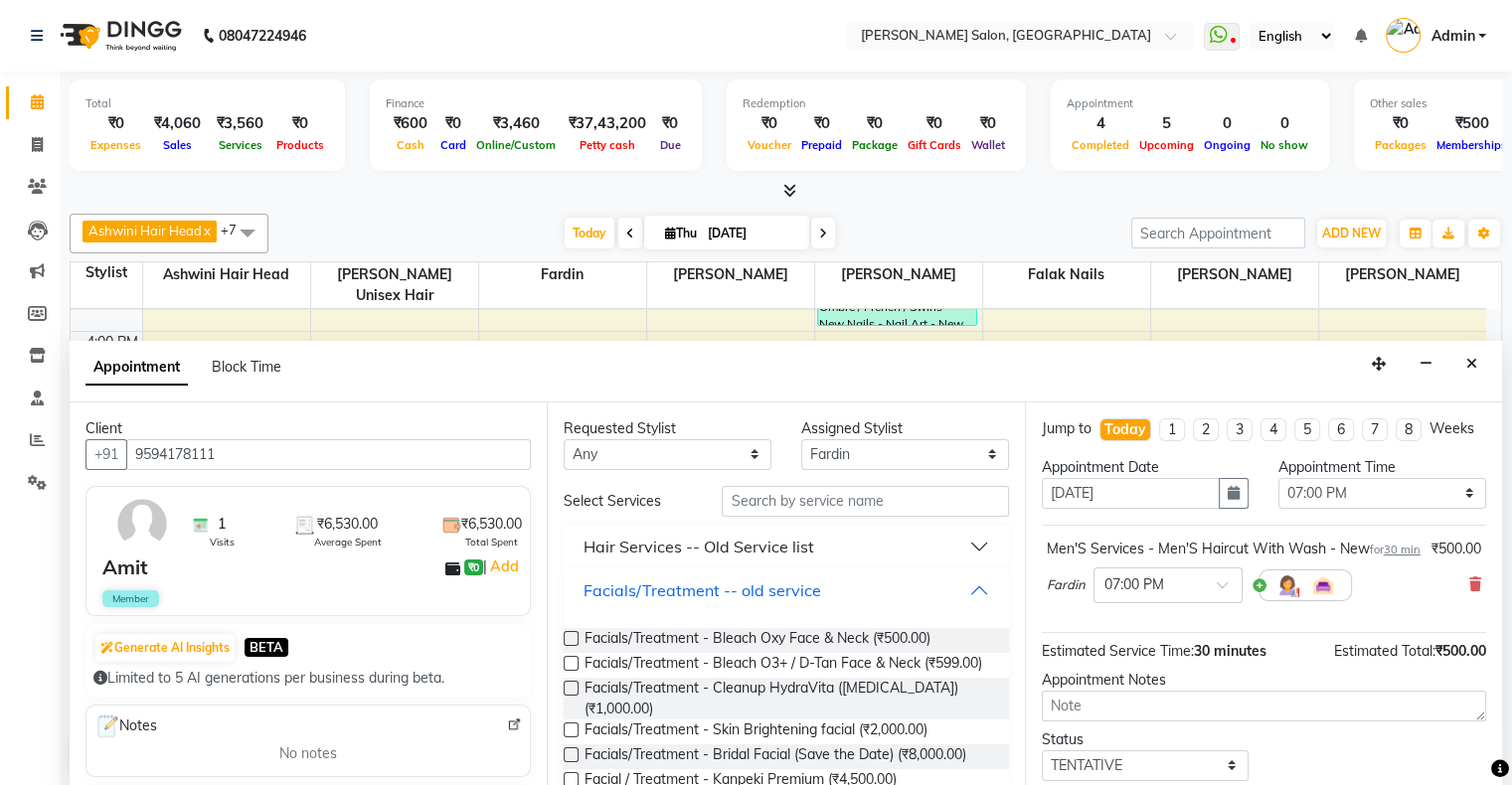 click on "Facials/Treatment -- old service" at bounding box center [702, 590] 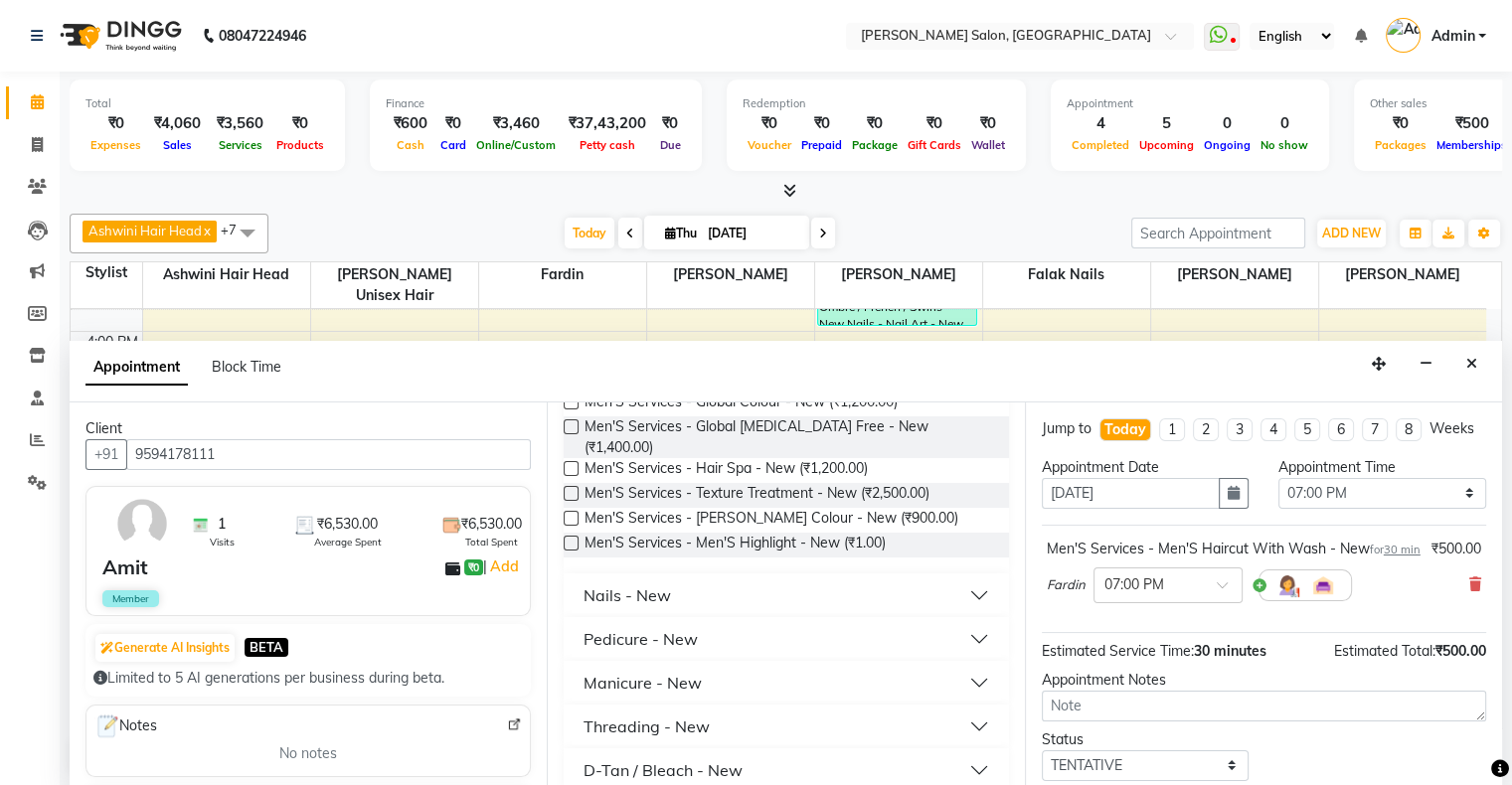 scroll, scrollTop: 795, scrollLeft: 0, axis: vertical 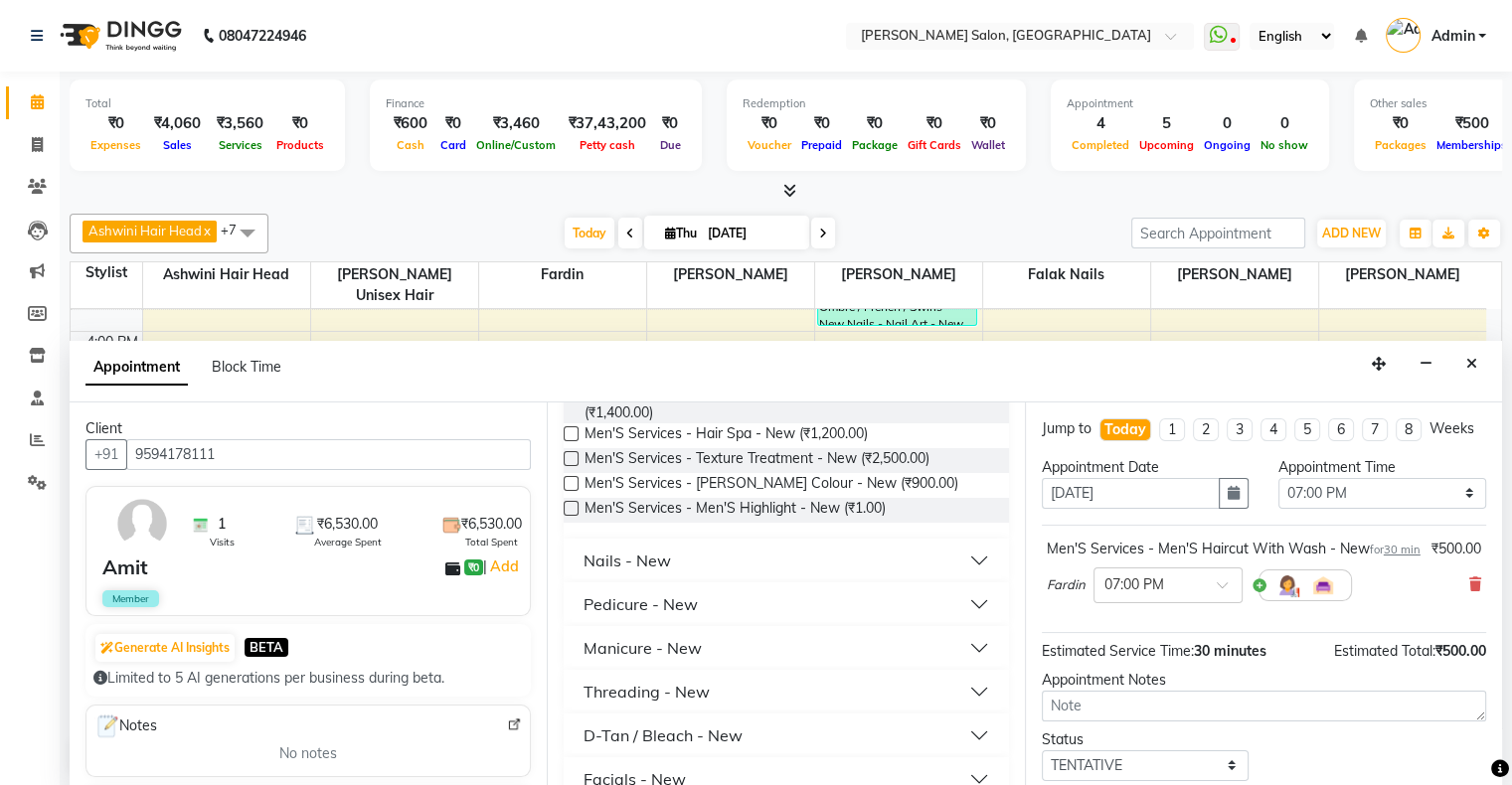 click on "Pedicure - New" at bounding box center (785, 604) 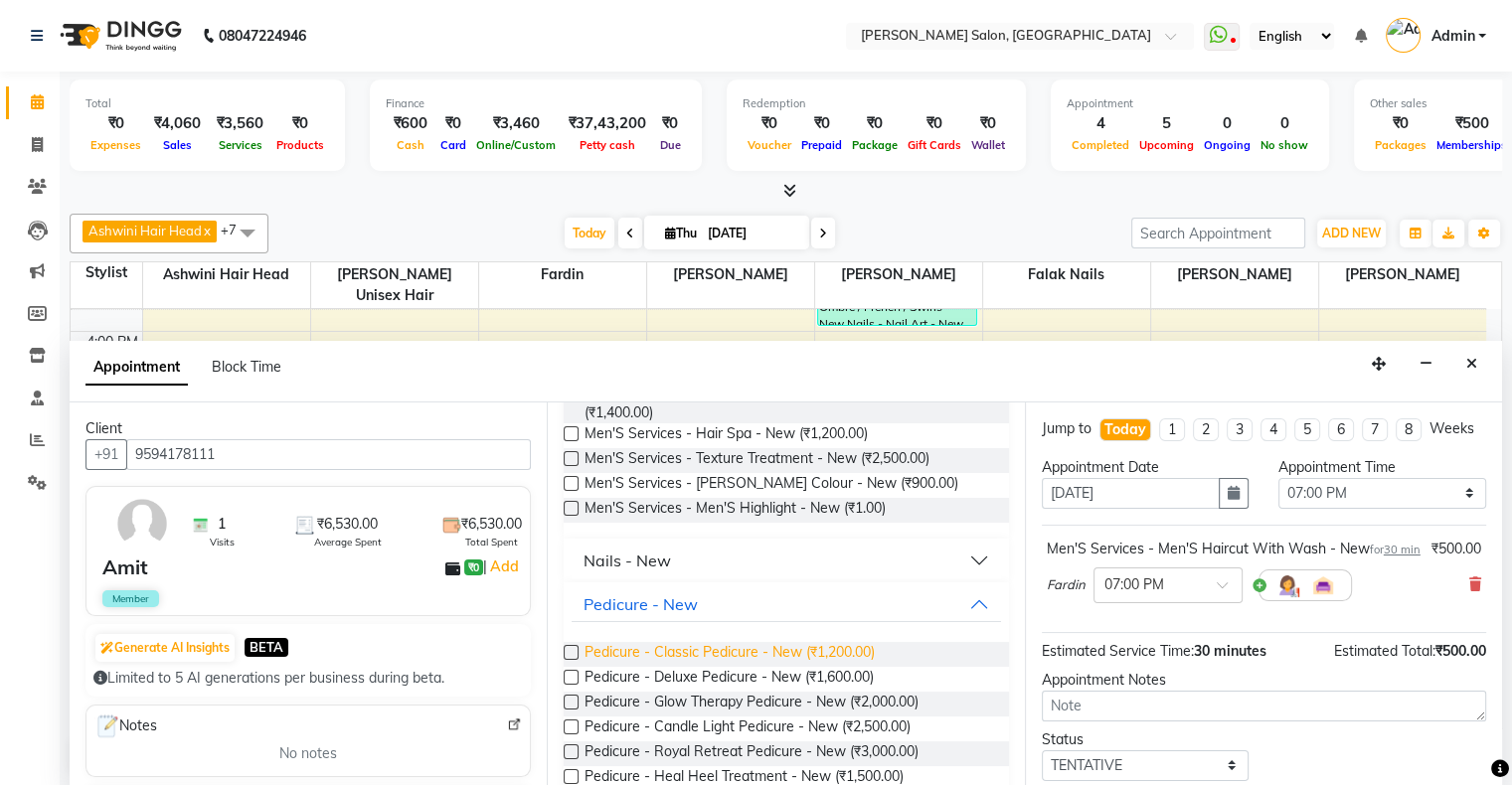 click on "Pedicure - Classic Pedicure - New (₹1,200.00)" at bounding box center (730, 654) 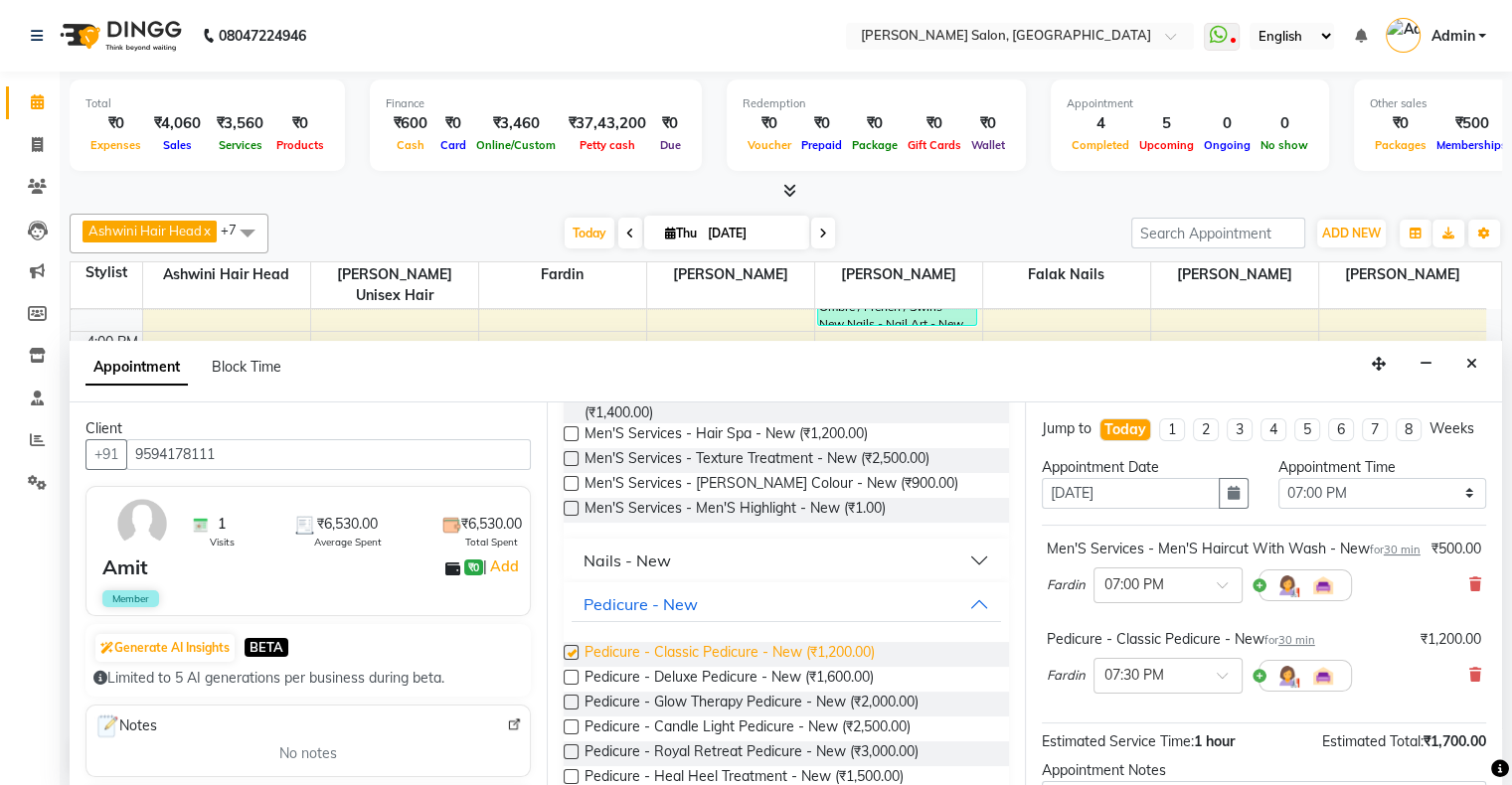 checkbox on "false" 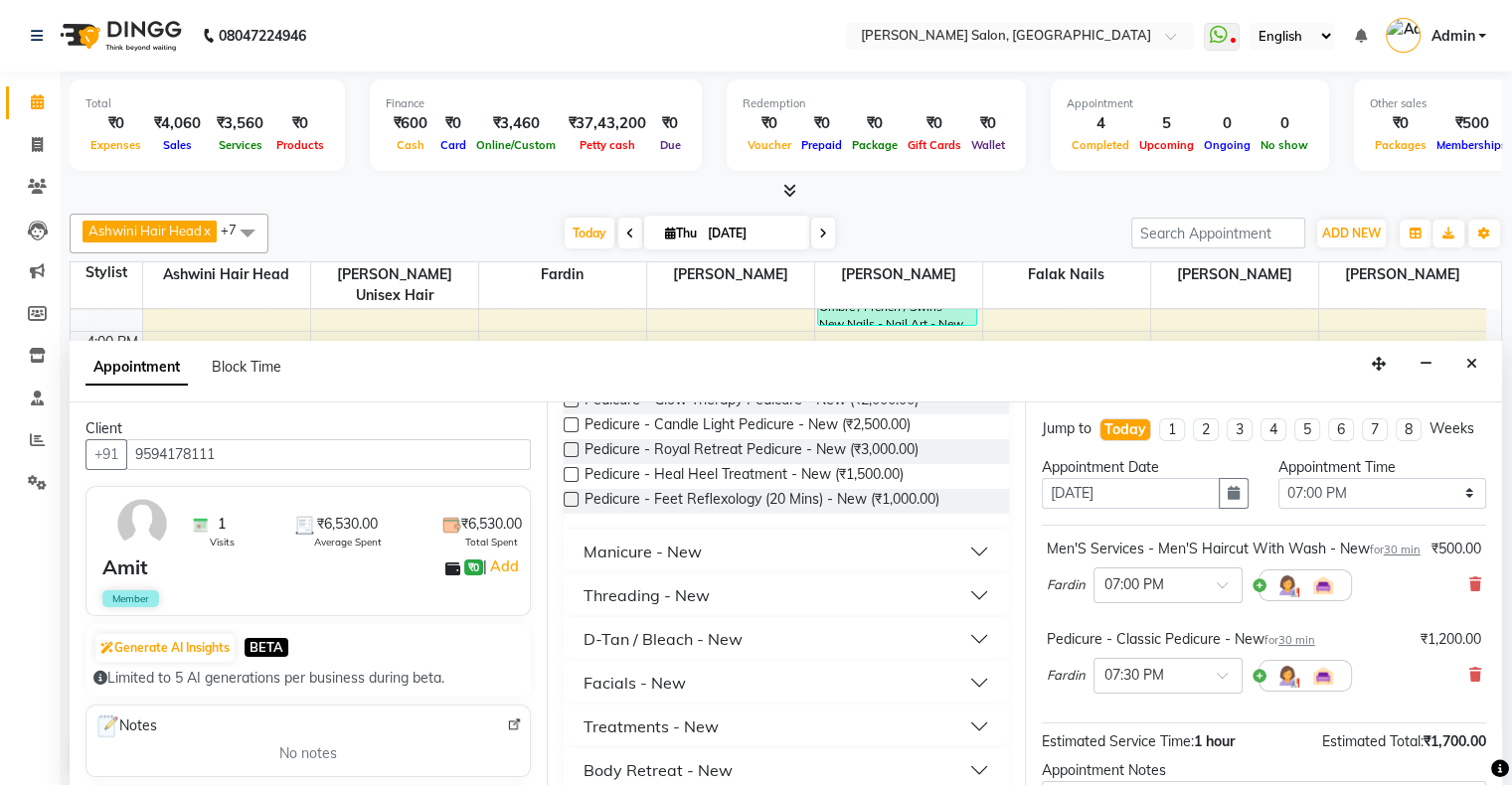 scroll, scrollTop: 1192, scrollLeft: 0, axis: vertical 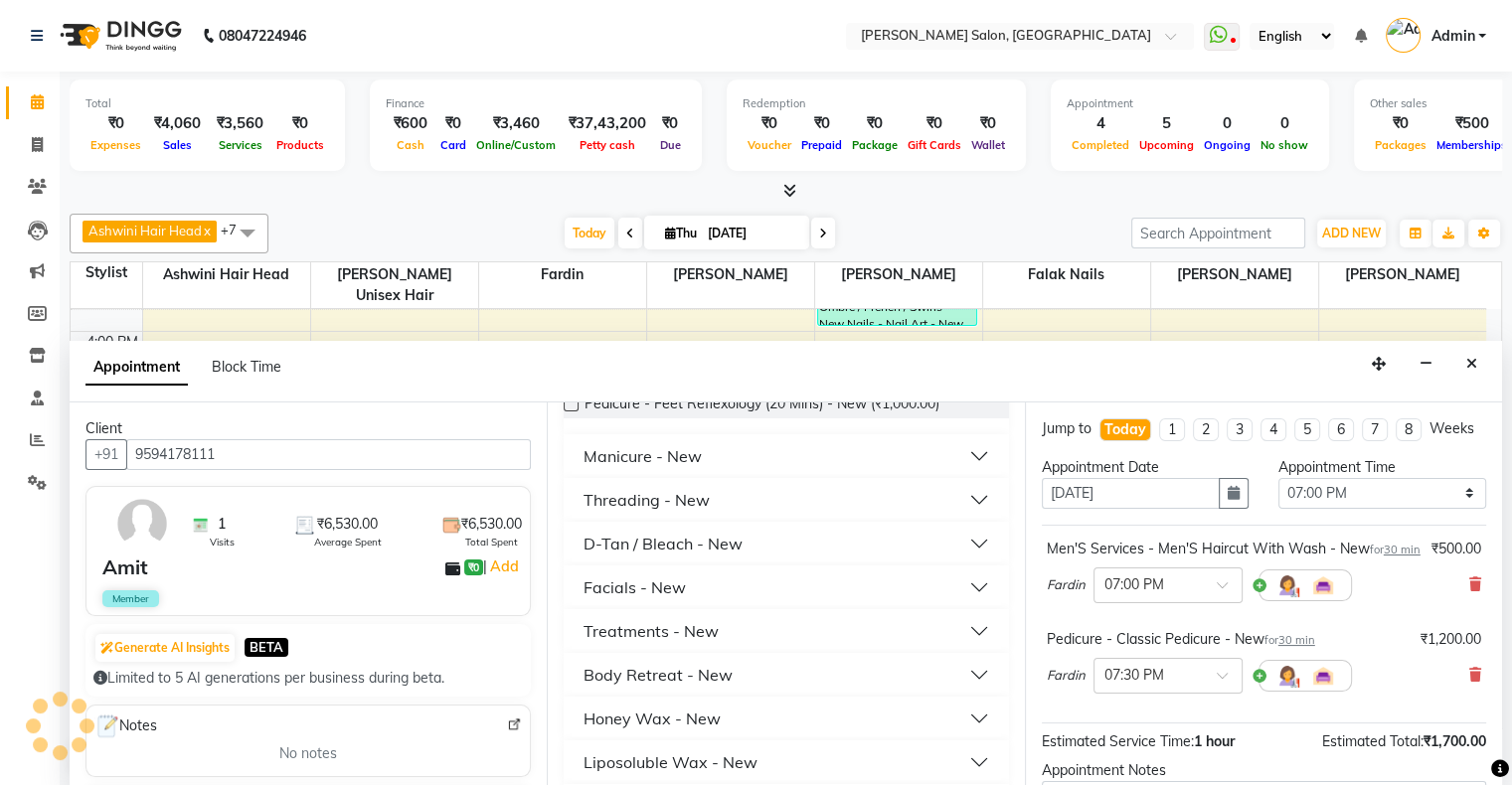 click on "Facials - New" at bounding box center [785, 587] 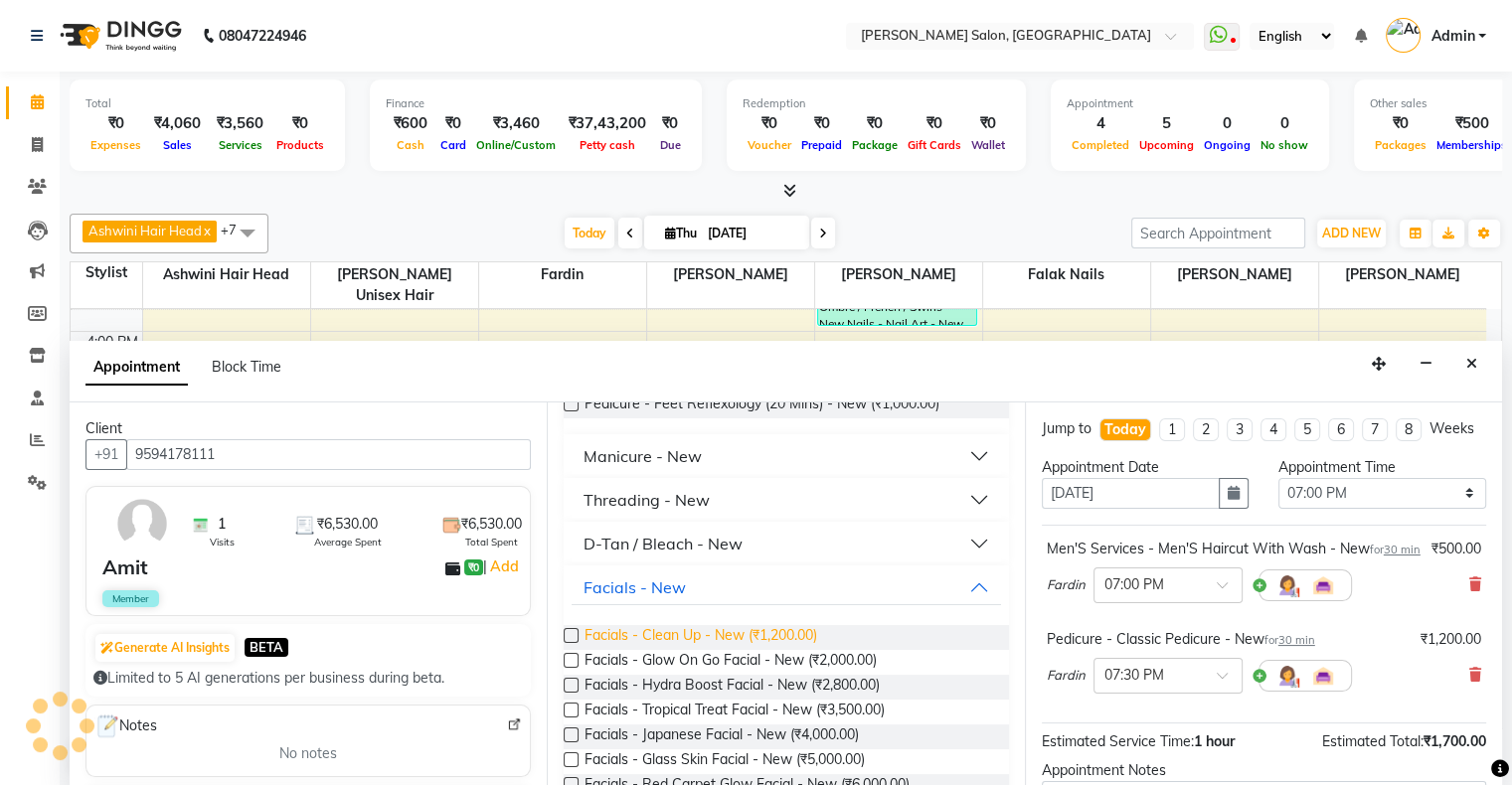 click on "Facials - Clean Up  - New (₹1,200.00)" at bounding box center [701, 637] 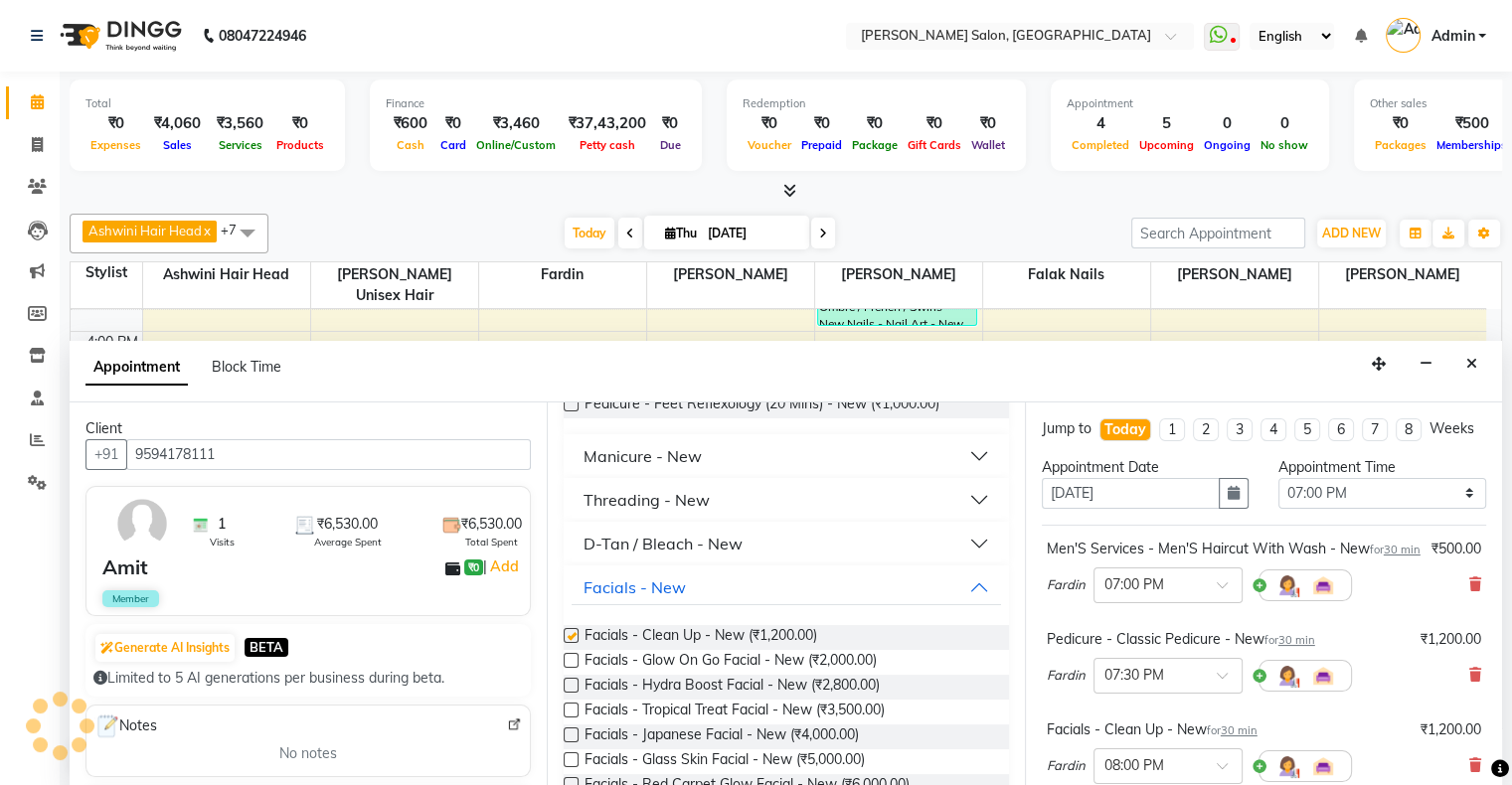 checkbox on "false" 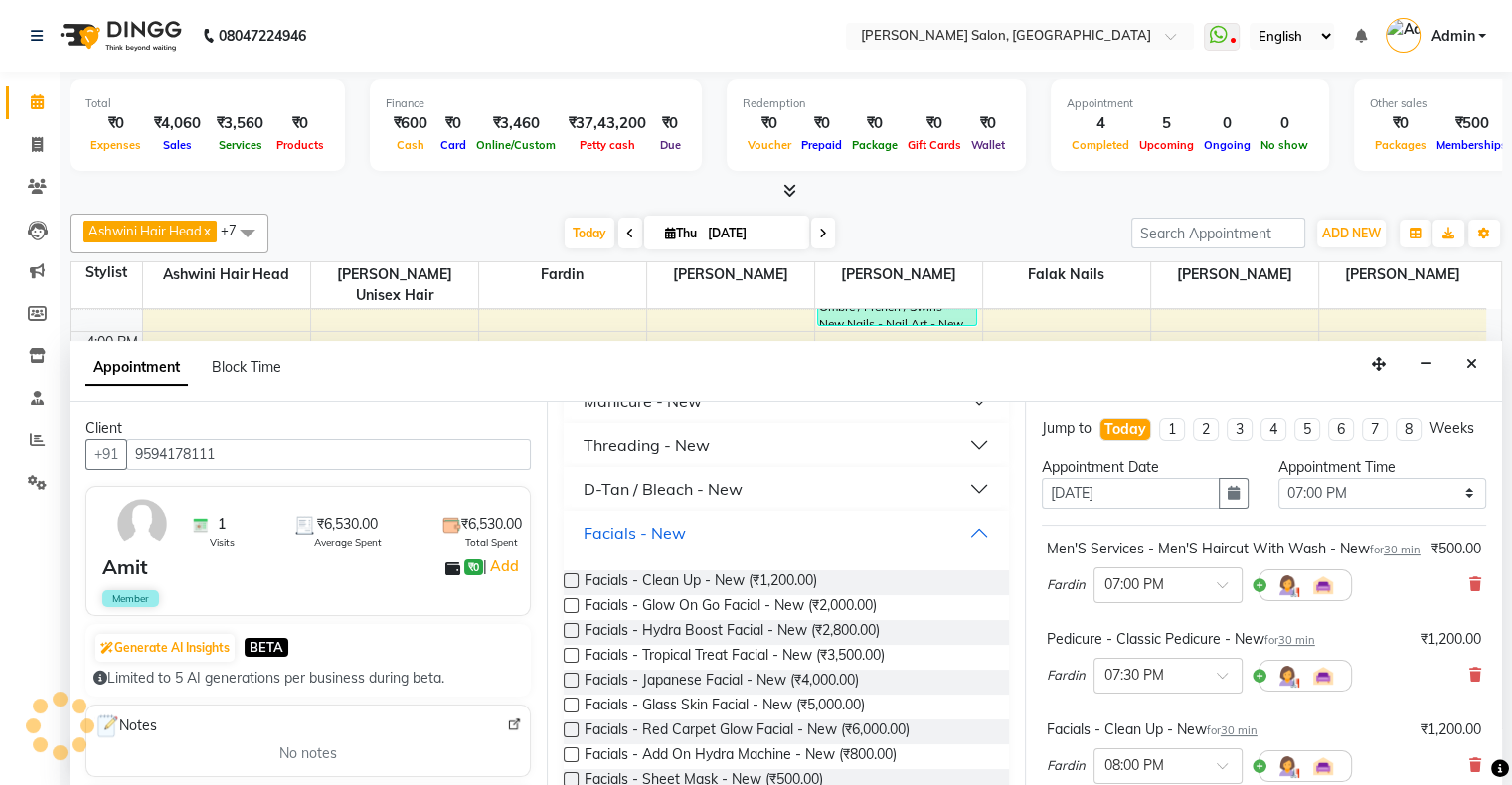 scroll, scrollTop: 1391, scrollLeft: 0, axis: vertical 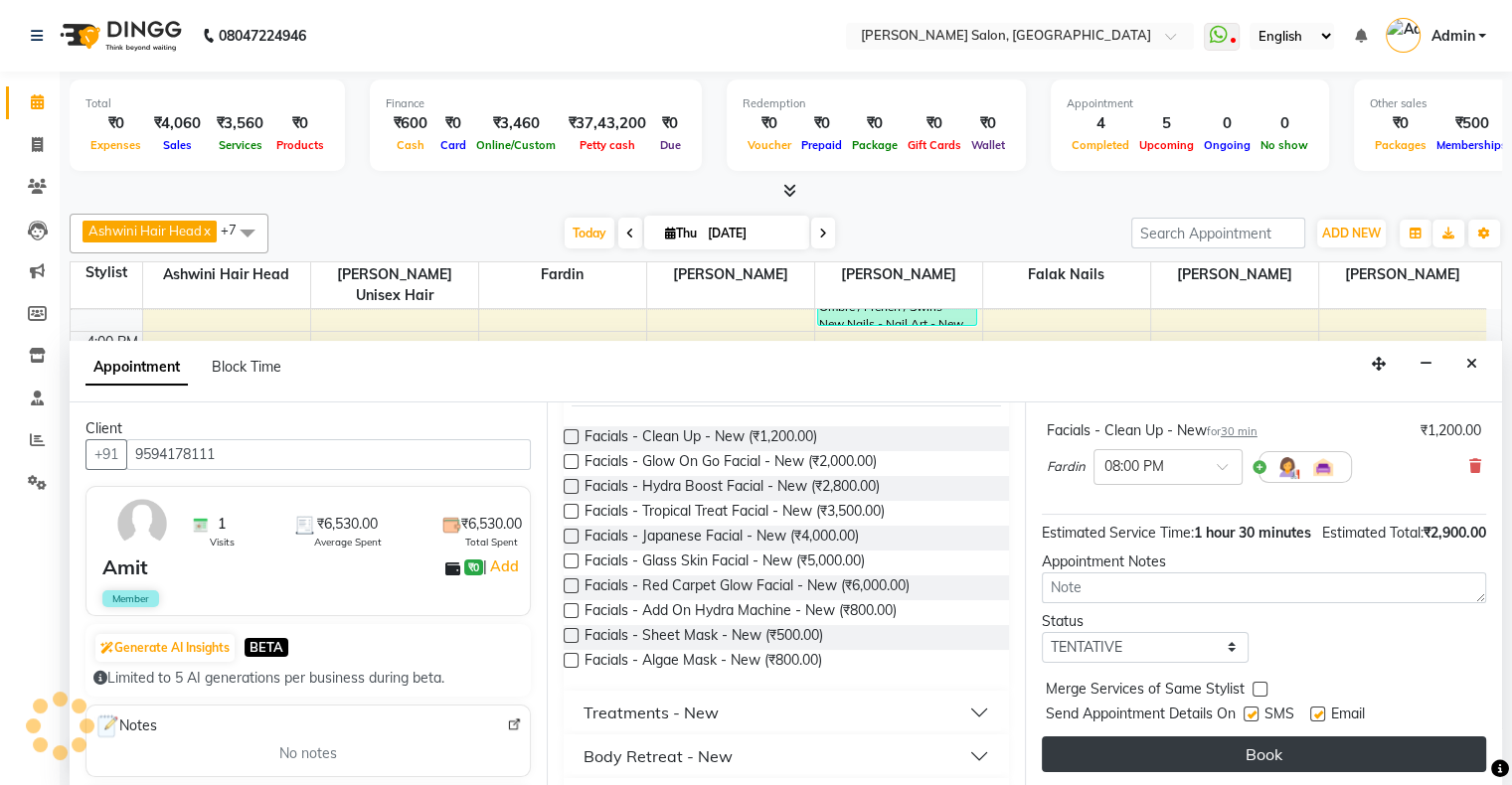 click on "Book" at bounding box center (1263, 754) 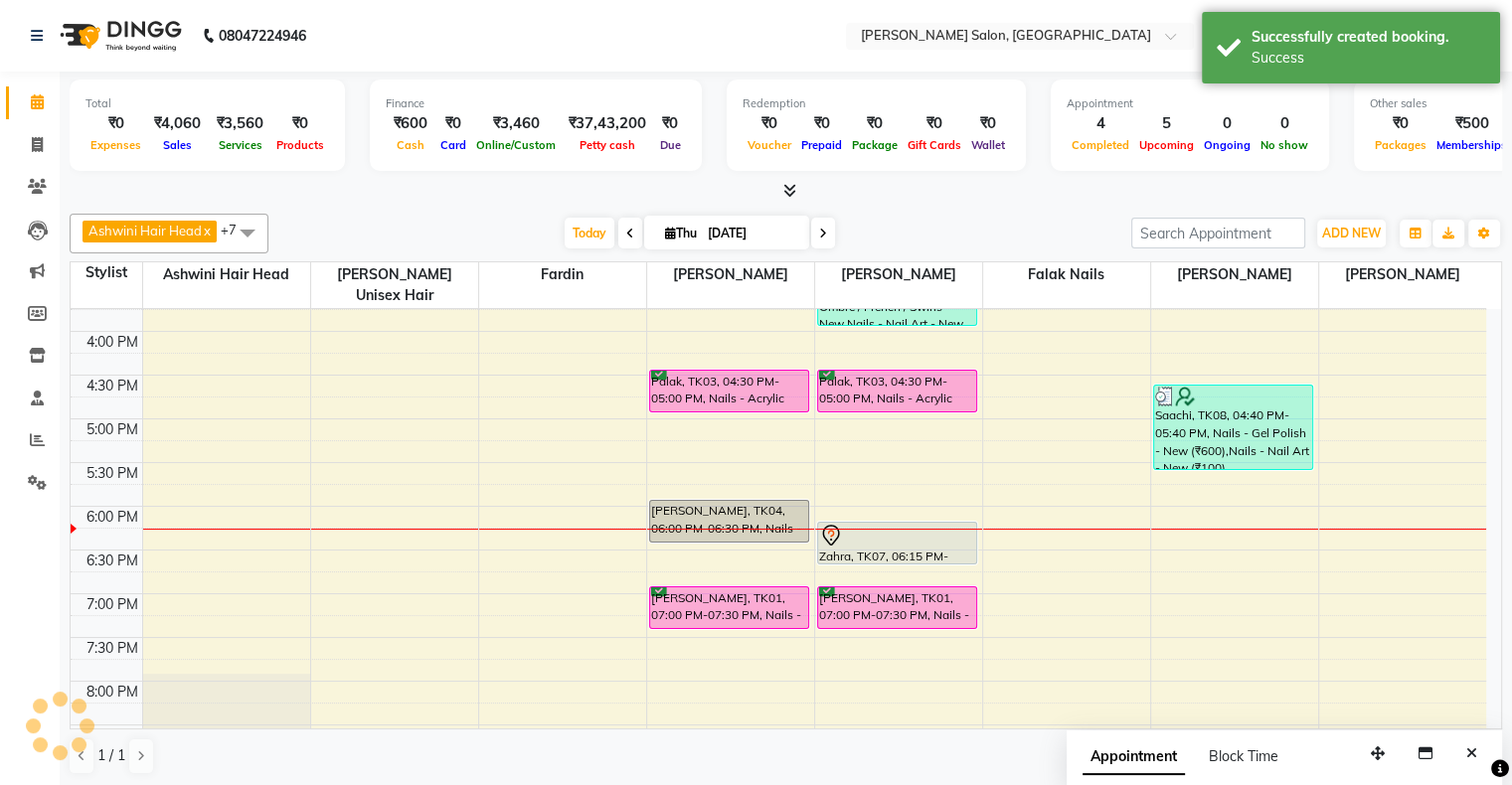 scroll, scrollTop: 0, scrollLeft: 0, axis: both 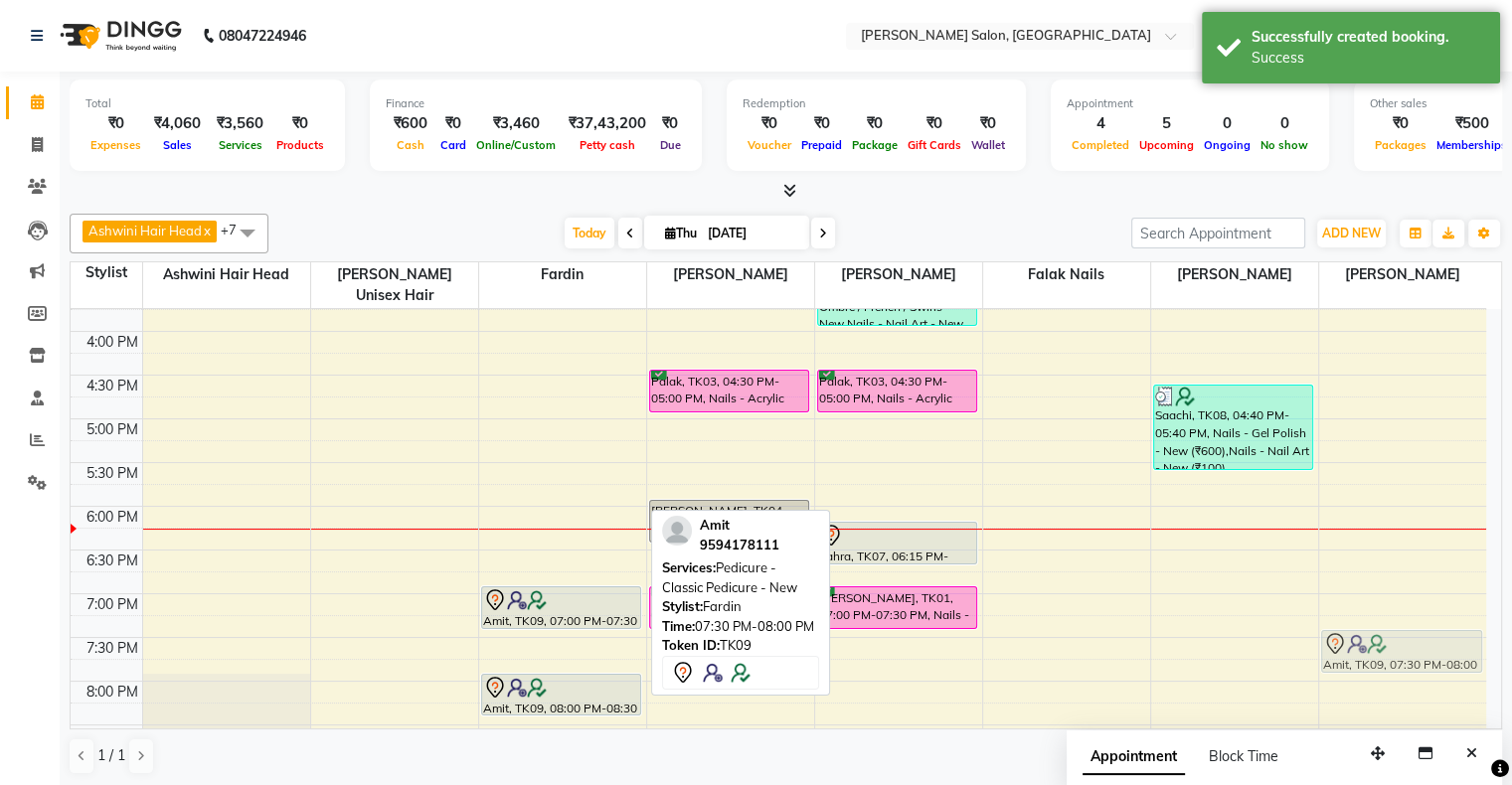 drag, startPoint x: 596, startPoint y: 626, endPoint x: 1359, endPoint y: 626, distance: 763 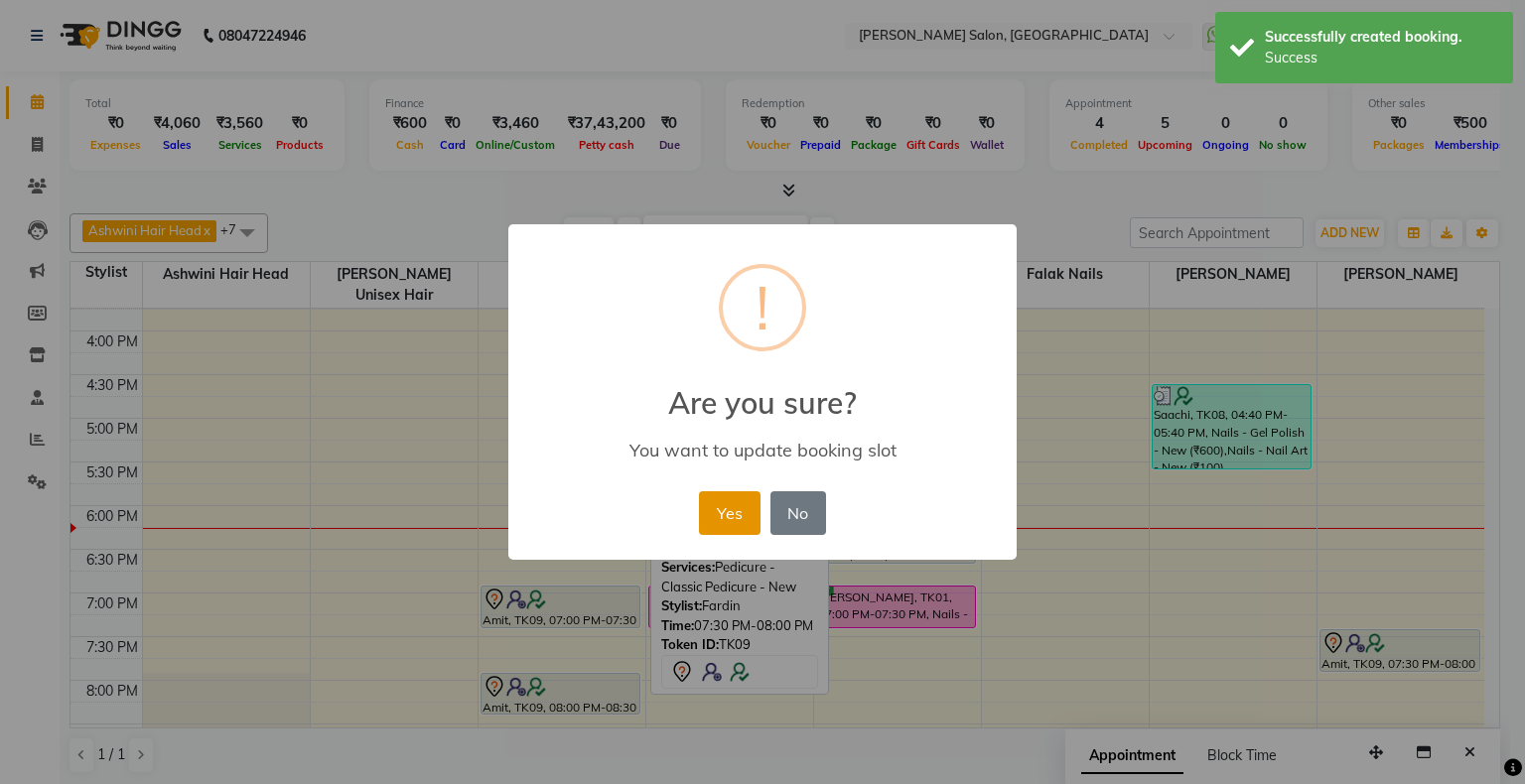 click on "Yes" at bounding box center (729, 513) 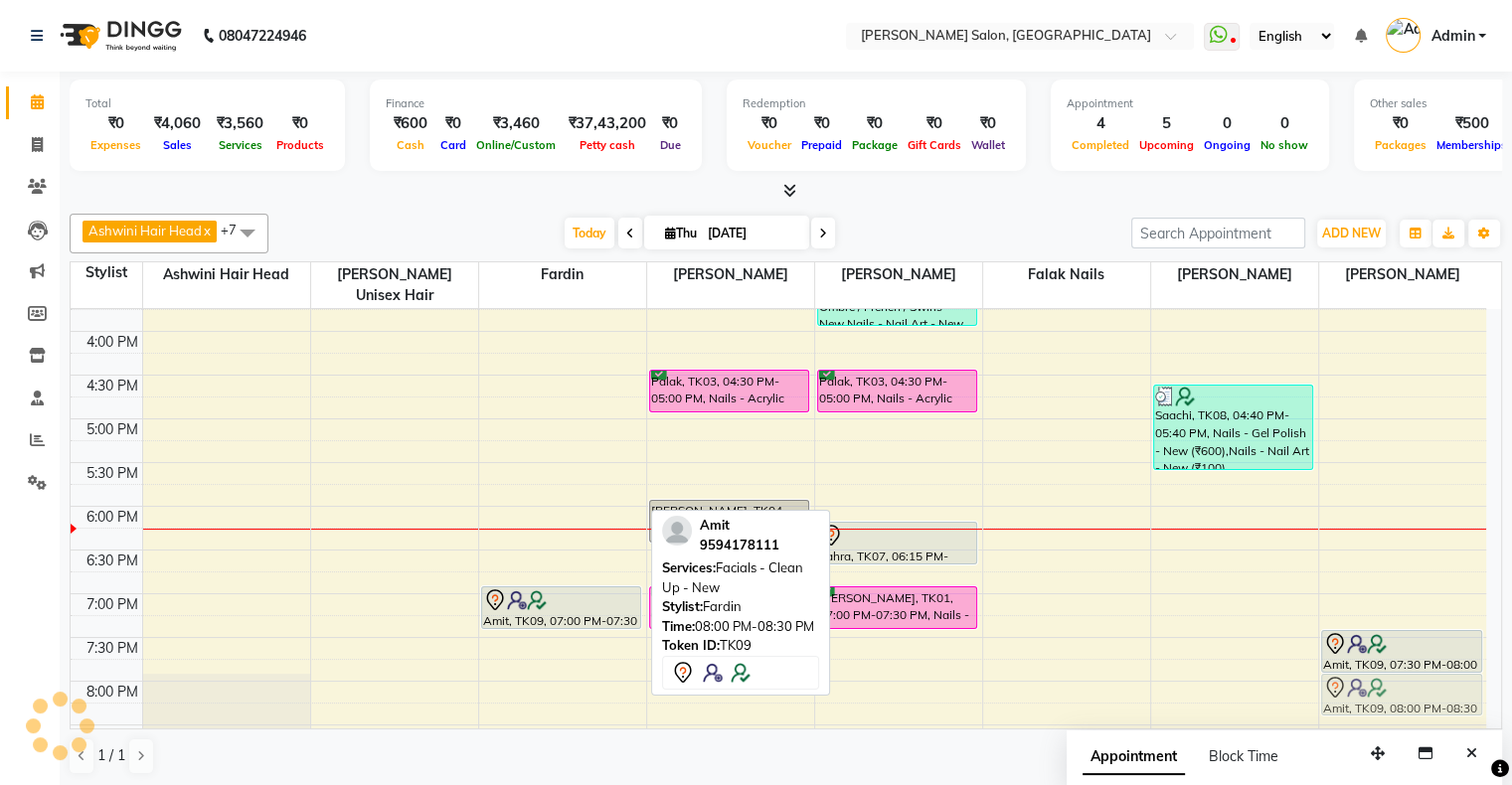 drag, startPoint x: 579, startPoint y: 664, endPoint x: 1386, endPoint y: 666, distance: 807.00248 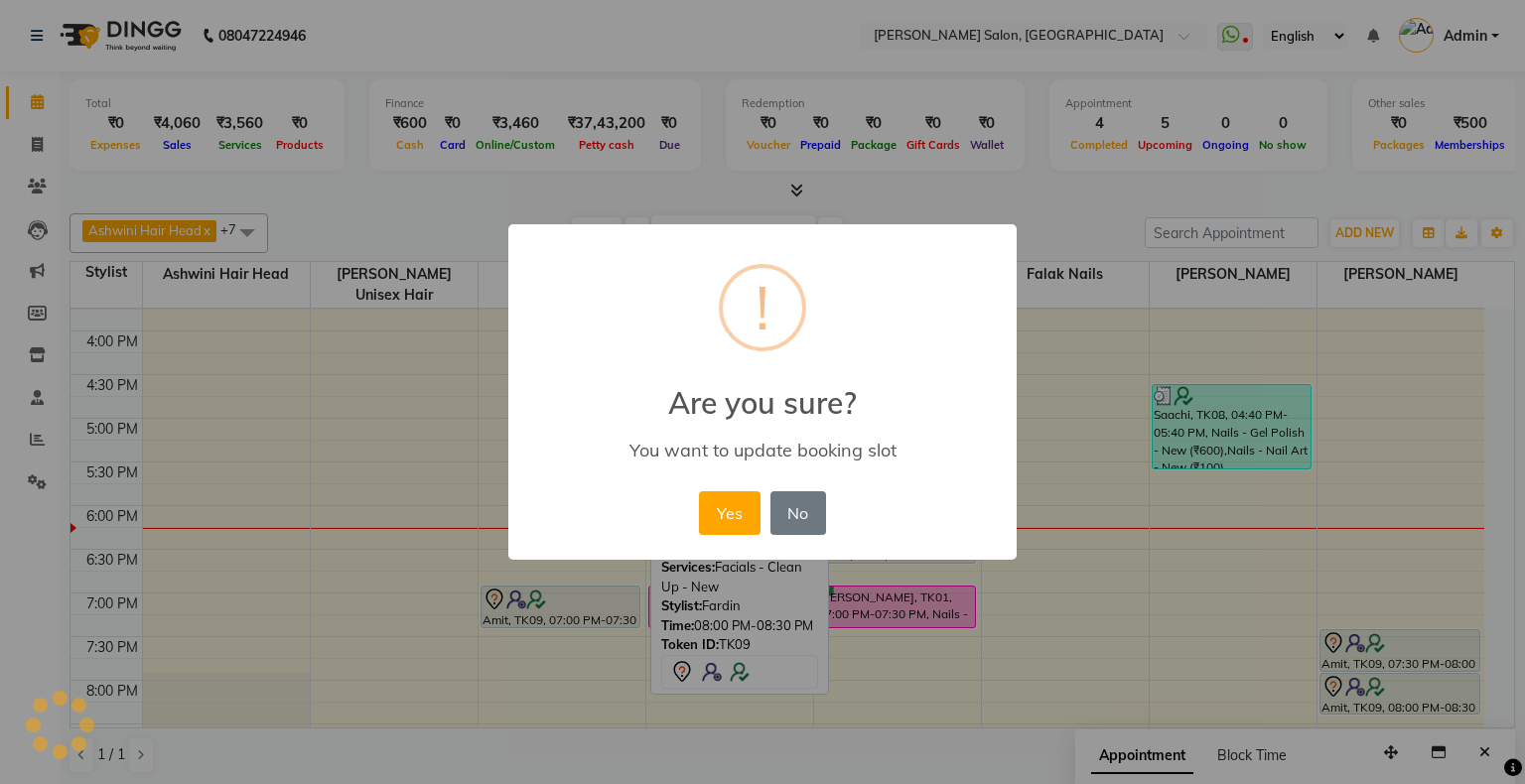 click on "× ! Are you sure? You want to update booking slot Yes No No" at bounding box center [762, 392] 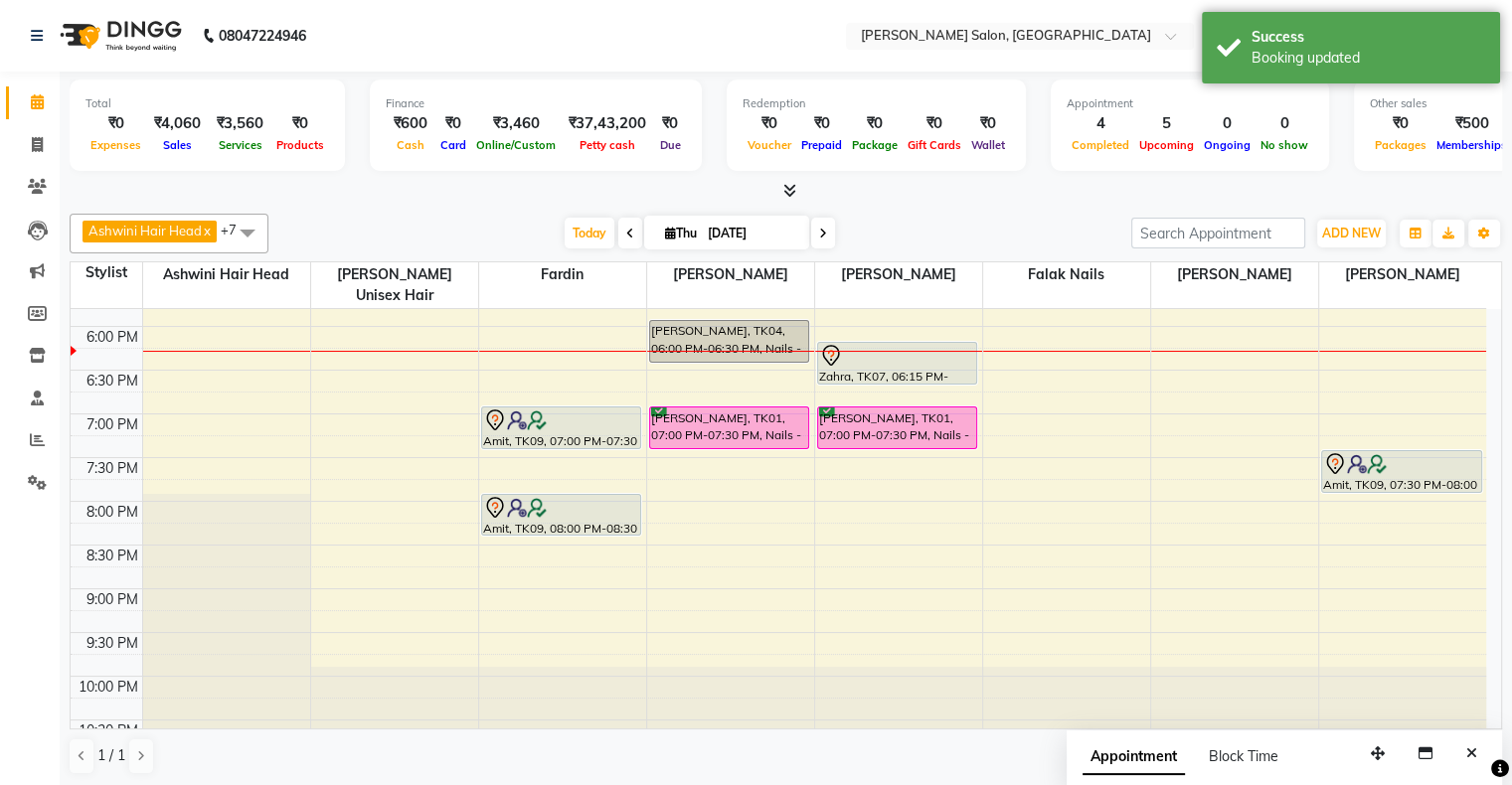 scroll, scrollTop: 685, scrollLeft: 0, axis: vertical 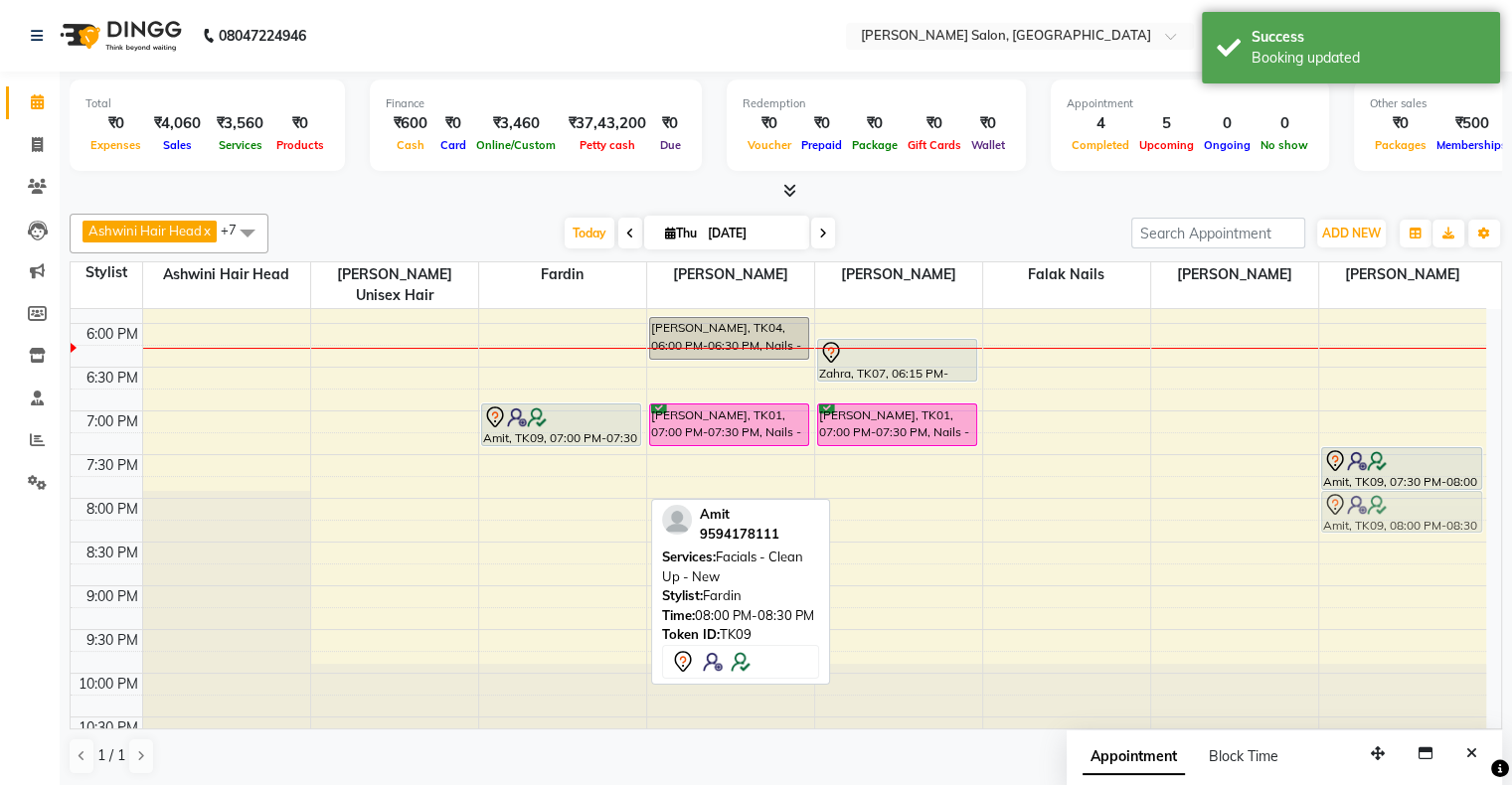 drag, startPoint x: 572, startPoint y: 494, endPoint x: 1333, endPoint y: 493, distance: 761.0007 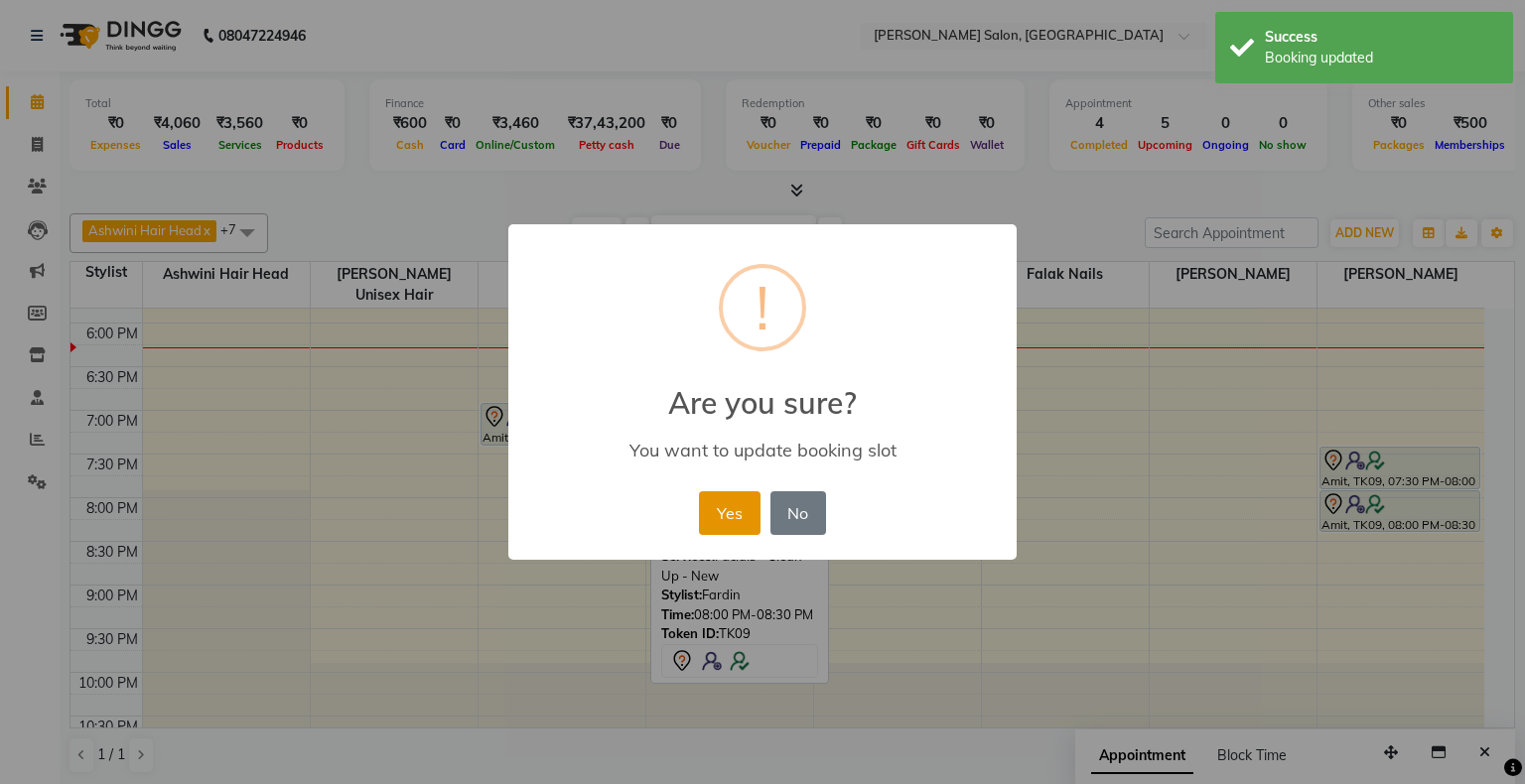 click on "Yes" at bounding box center (729, 513) 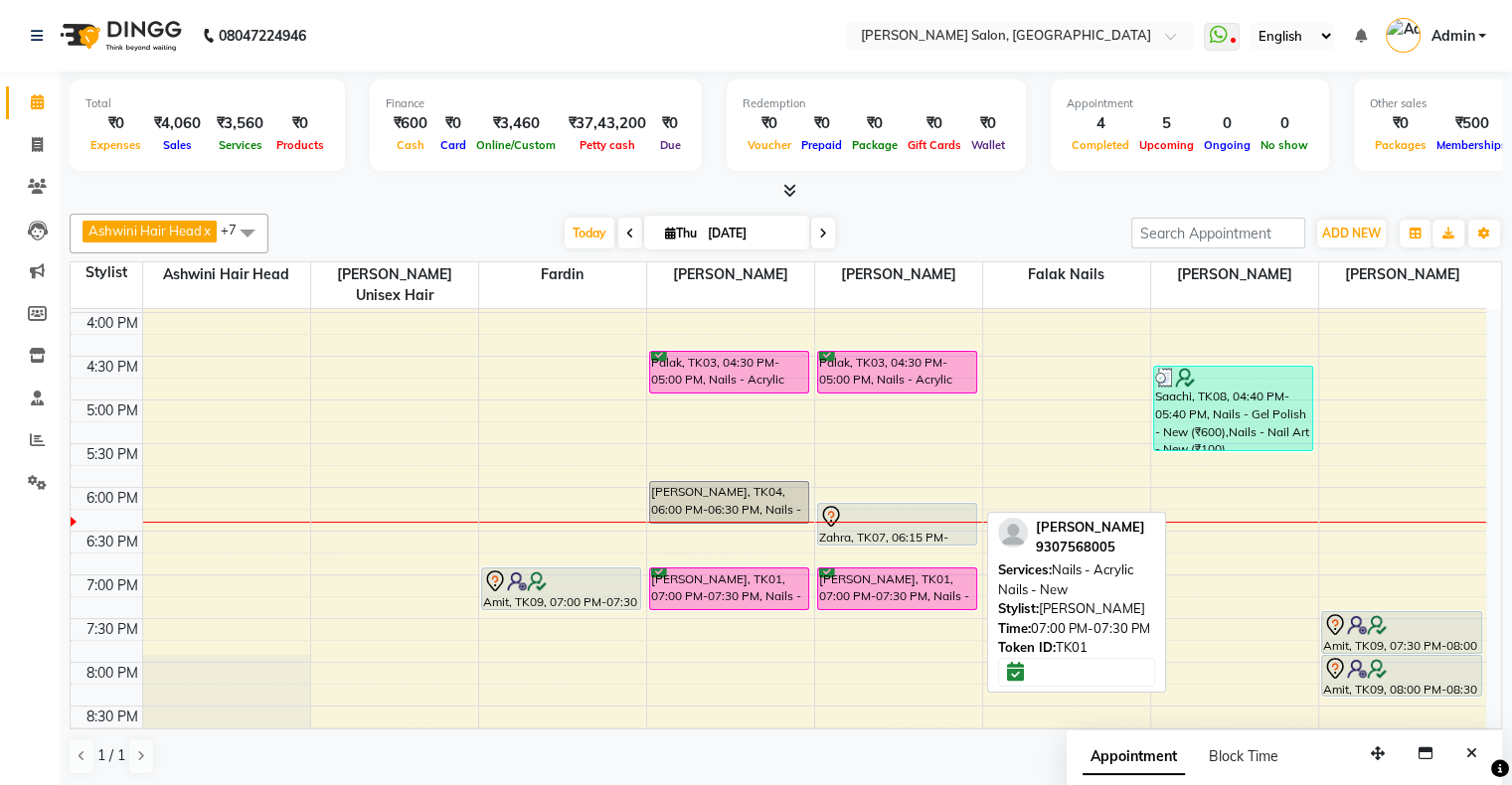 scroll, scrollTop: 486, scrollLeft: 0, axis: vertical 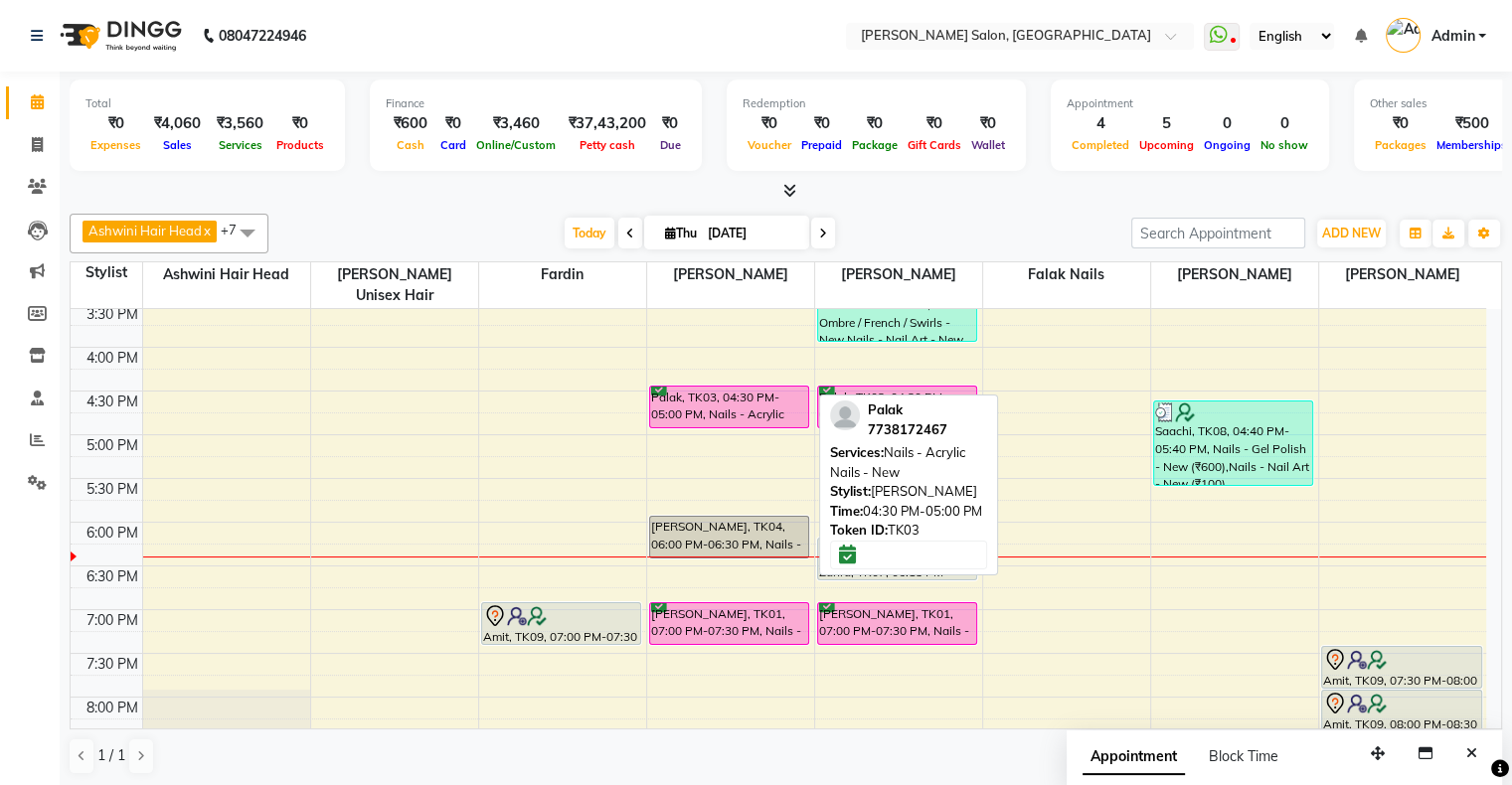 click on "Palak, TK03, 04:30 PM-05:00 PM, Nails - Acrylic Nails - New" at bounding box center (730, 406) 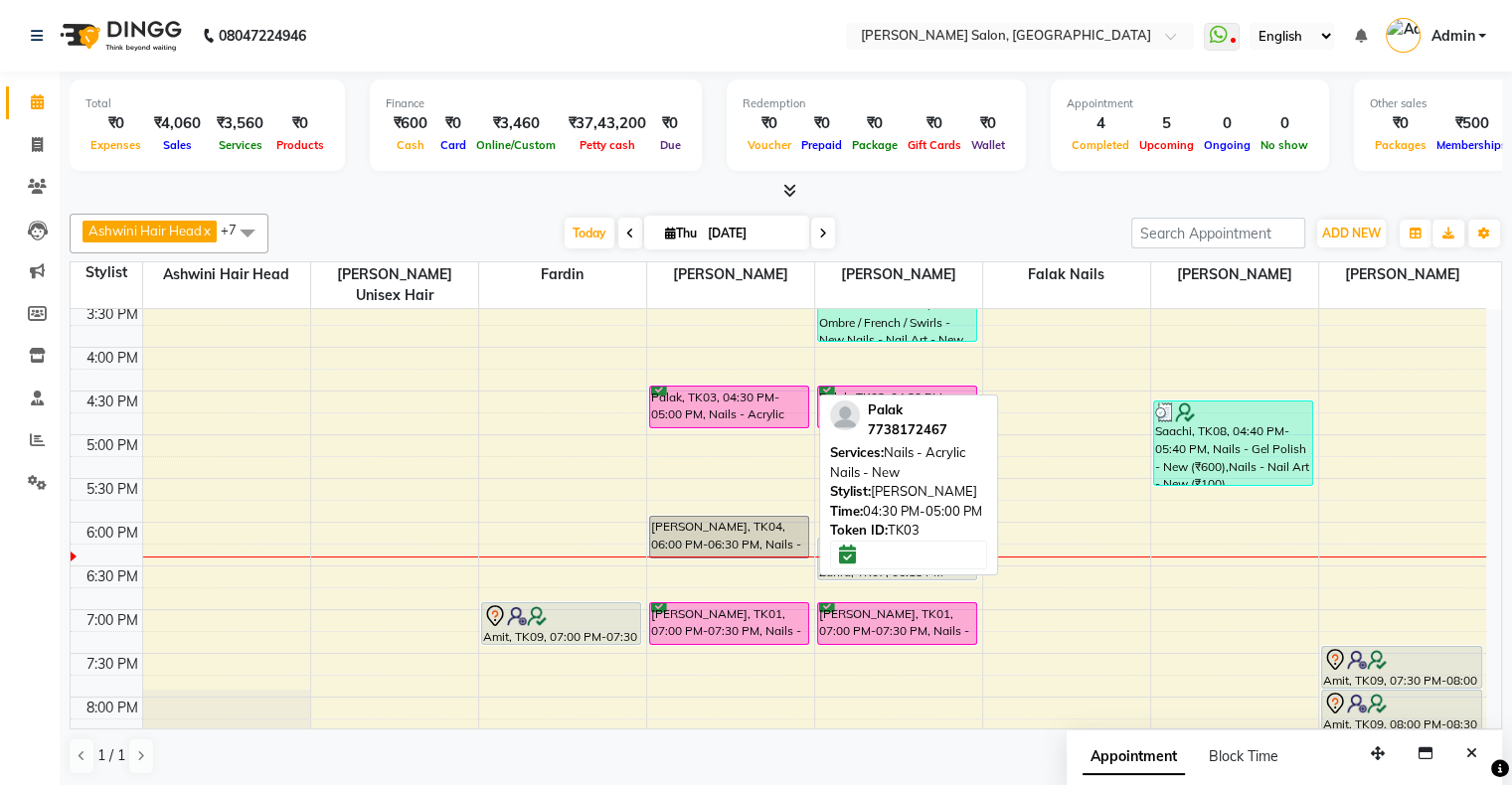click on "Palak, TK03, 04:30 PM-05:00 PM, Nails - Acrylic Nails - New" at bounding box center (730, 406) 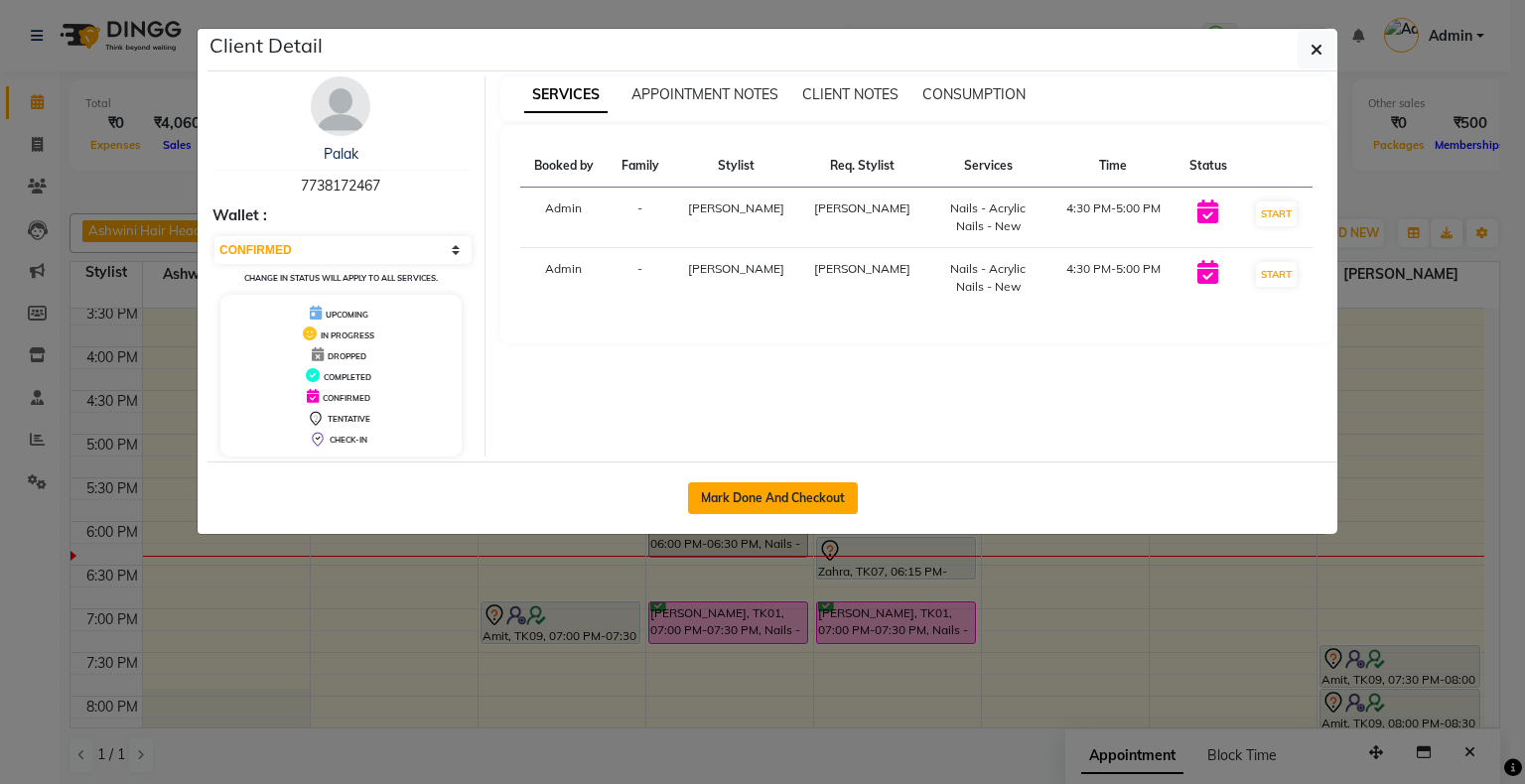click on "Mark Done And Checkout" 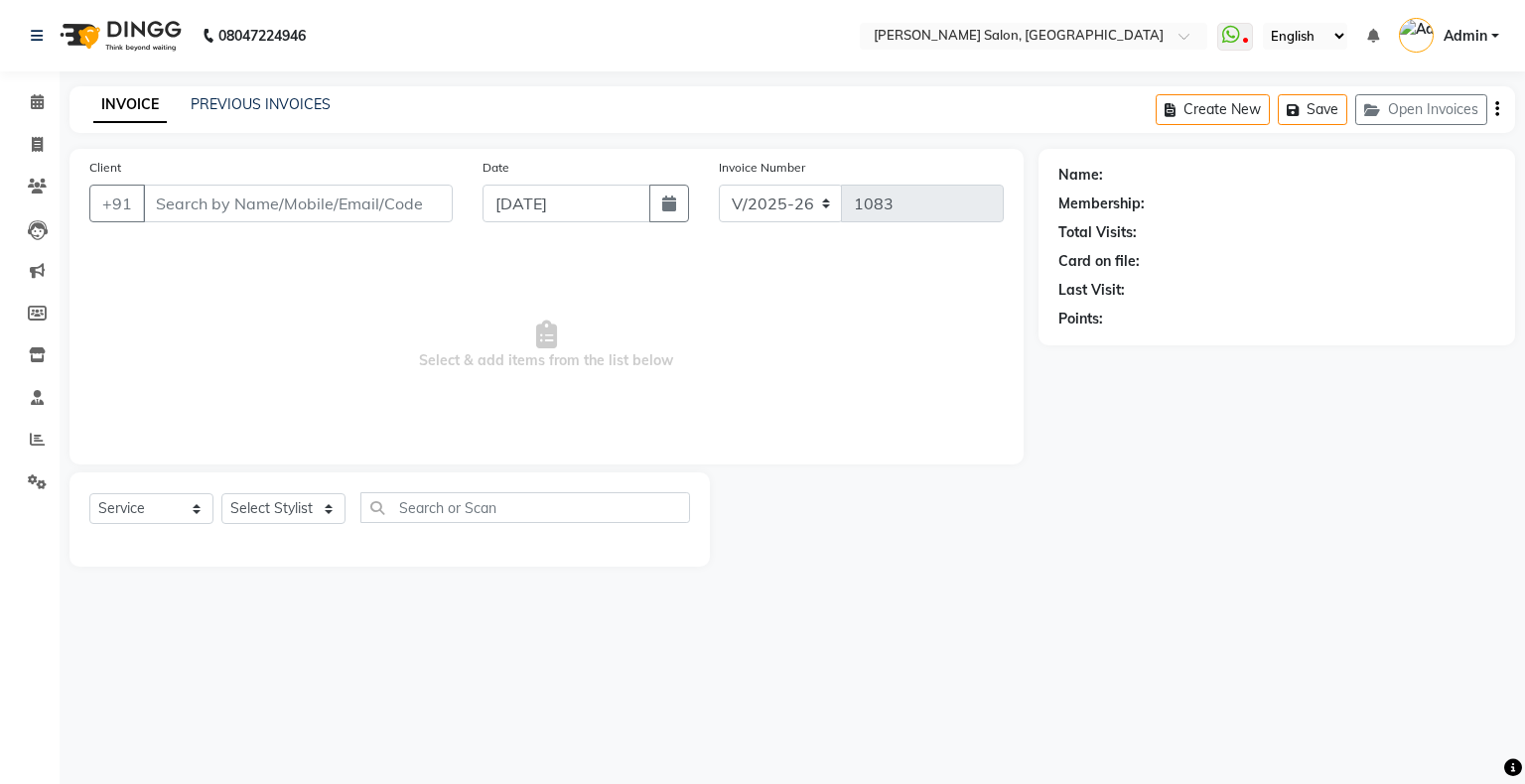 type on "7738172467" 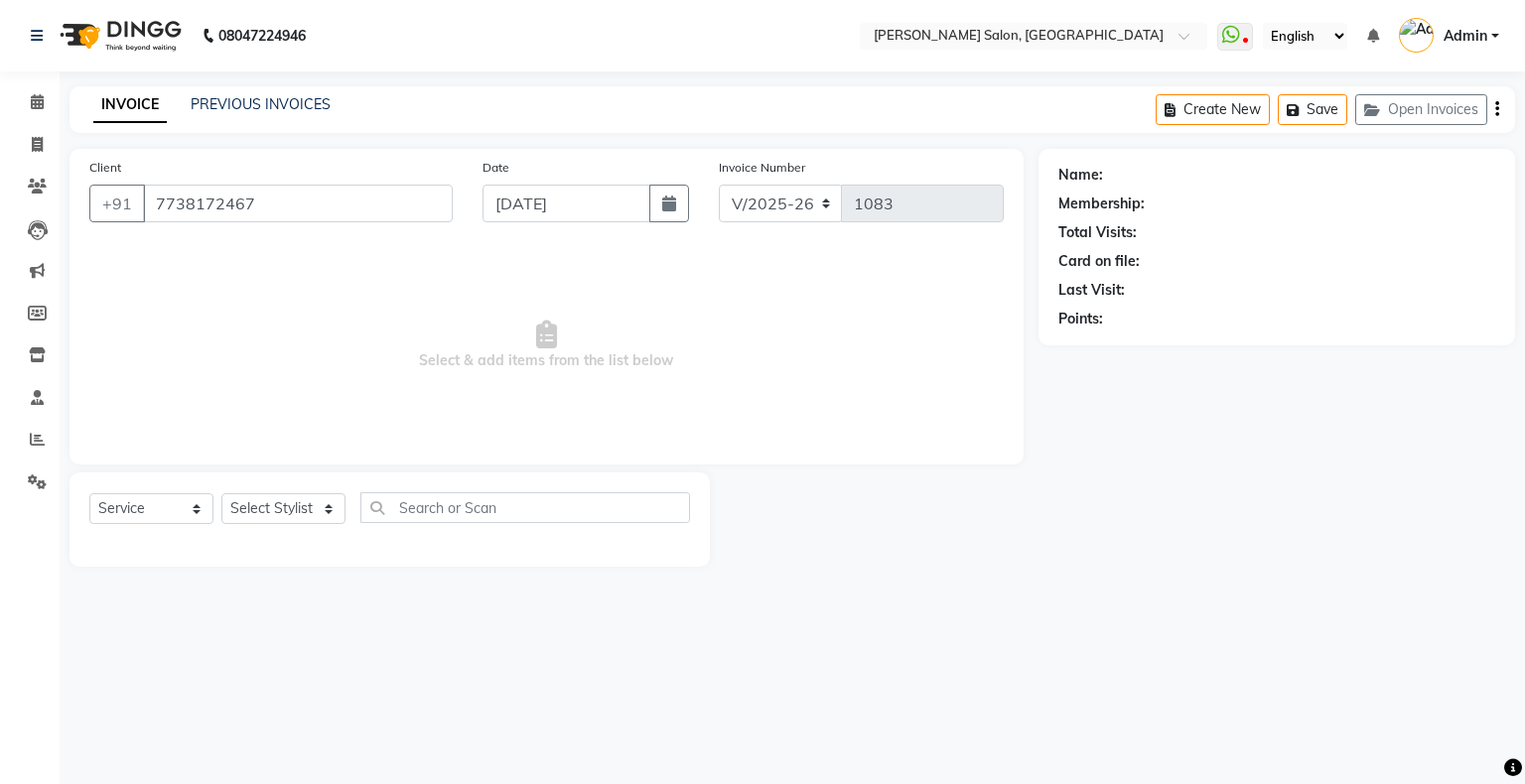 select on "82272" 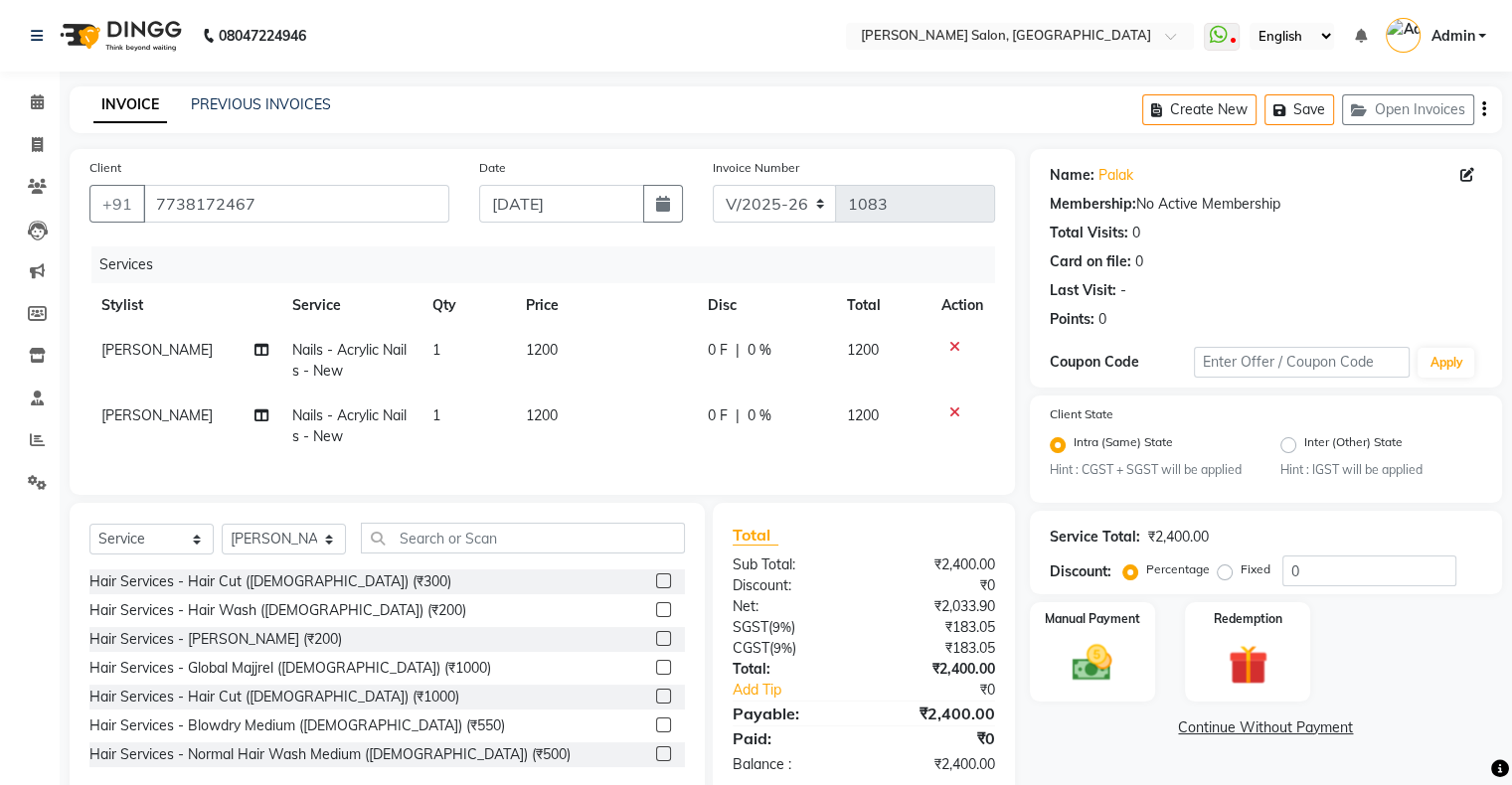 click on "1200" 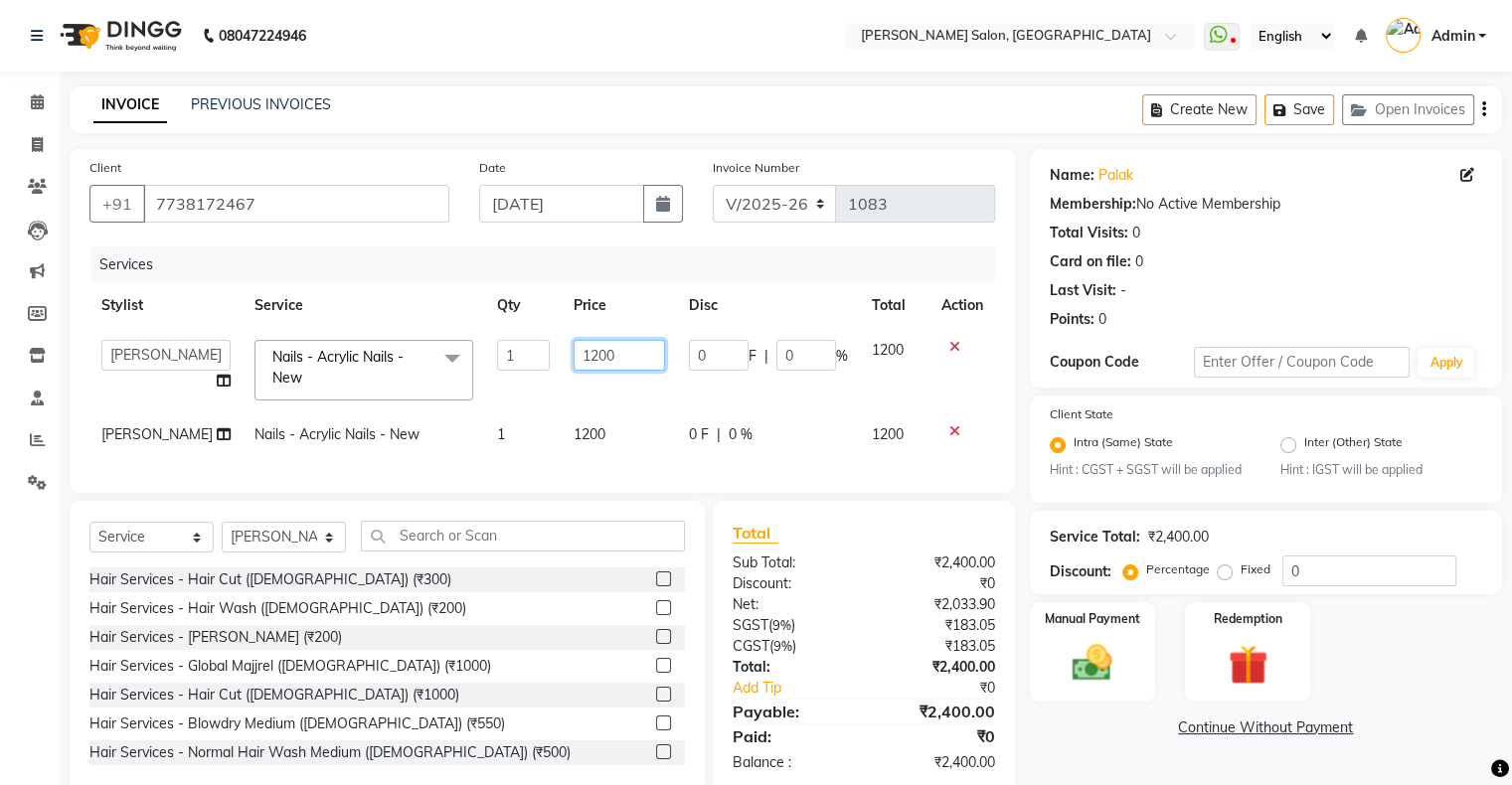click on "1200" 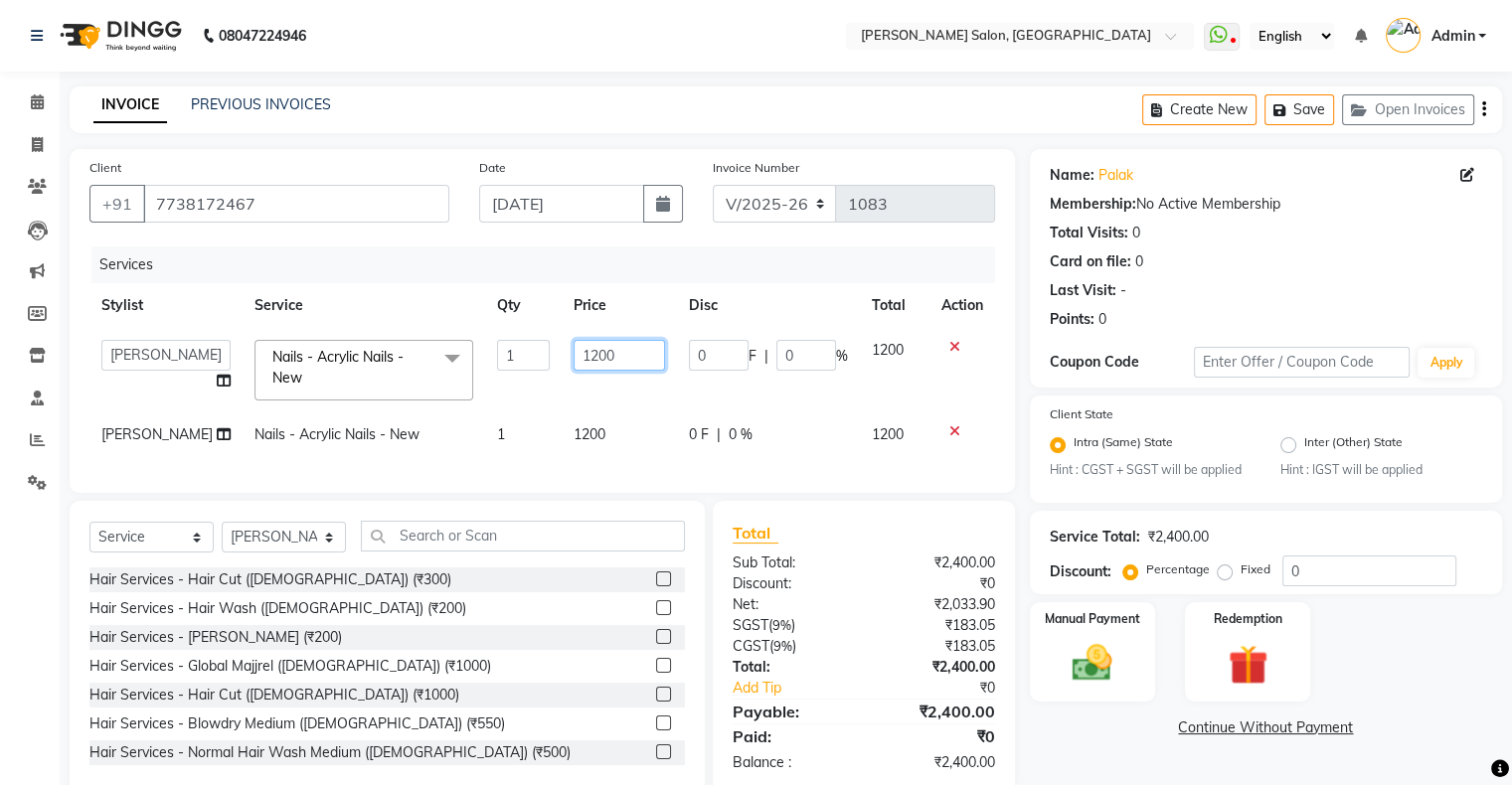 click on "1200" 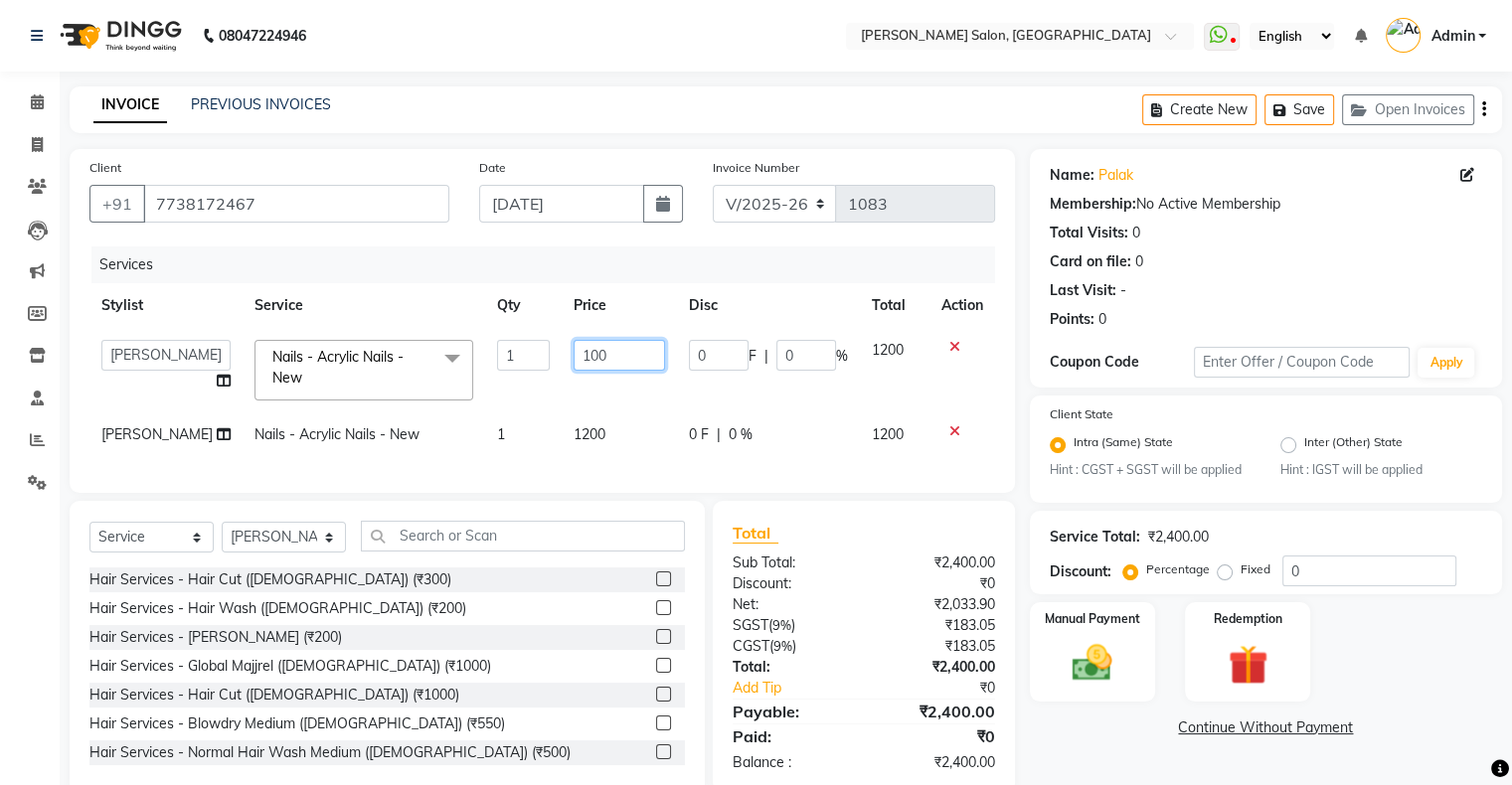 type on "1300" 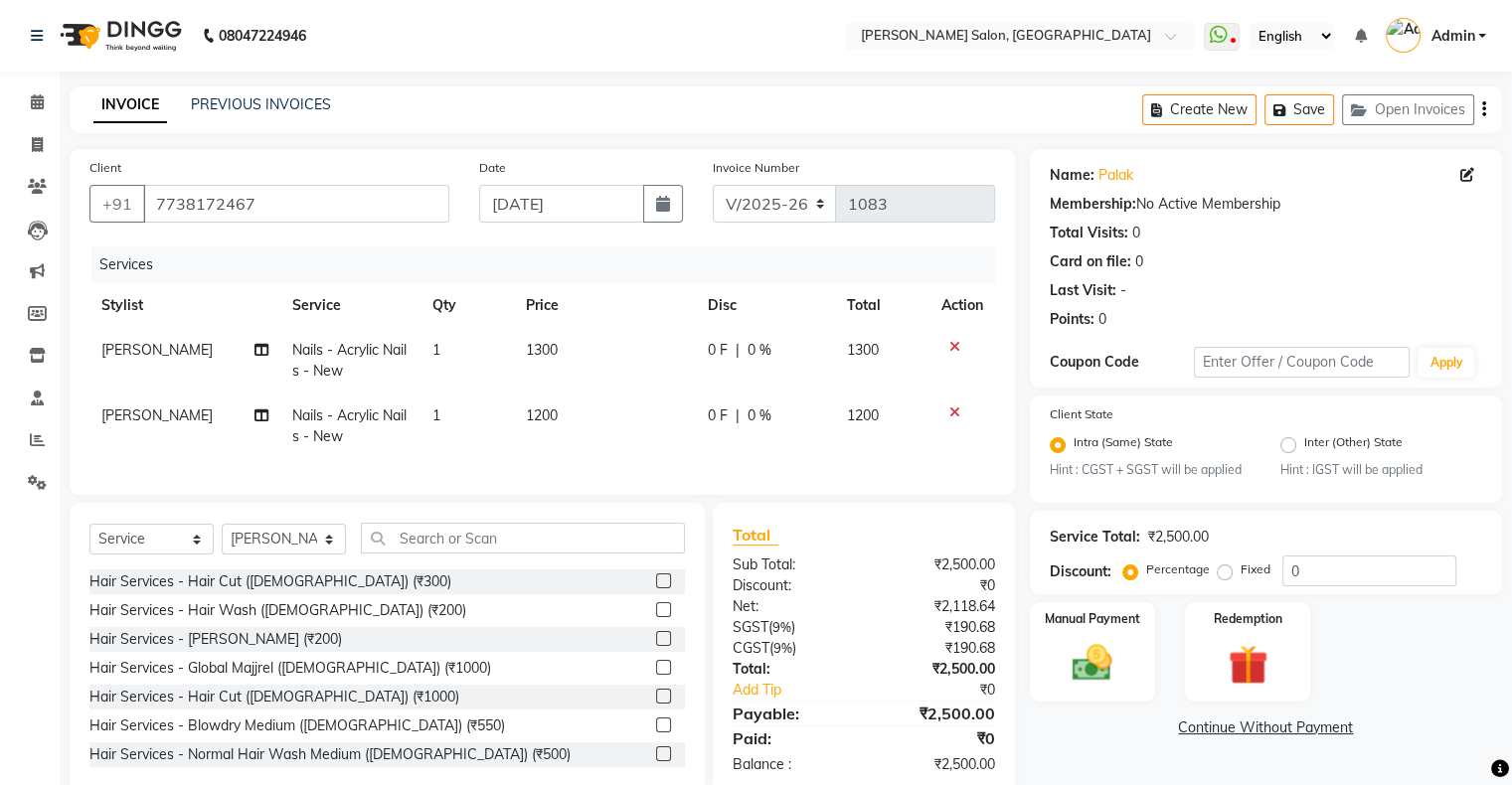 click on "1200" 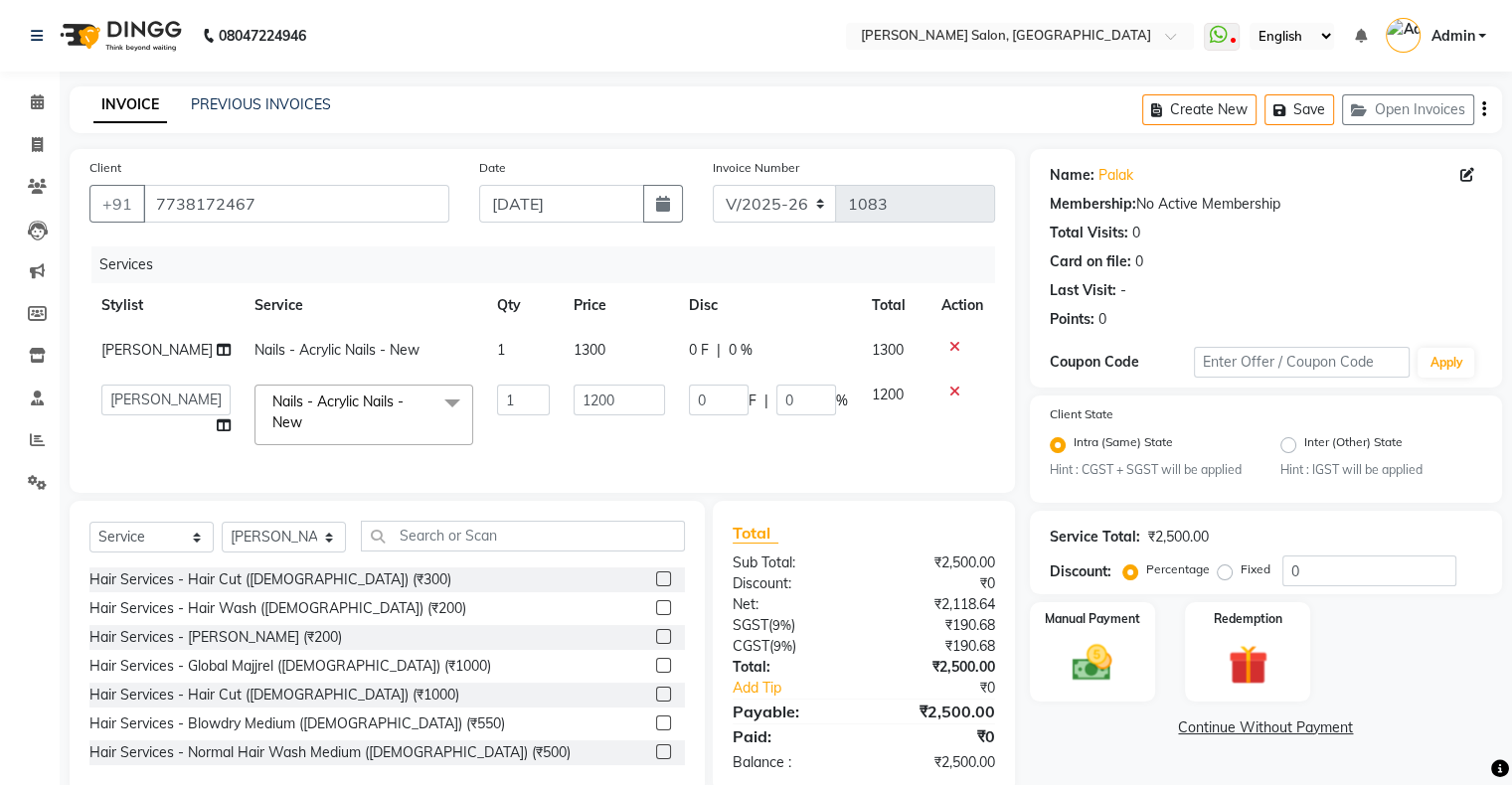 scroll, scrollTop: 54, scrollLeft: 0, axis: vertical 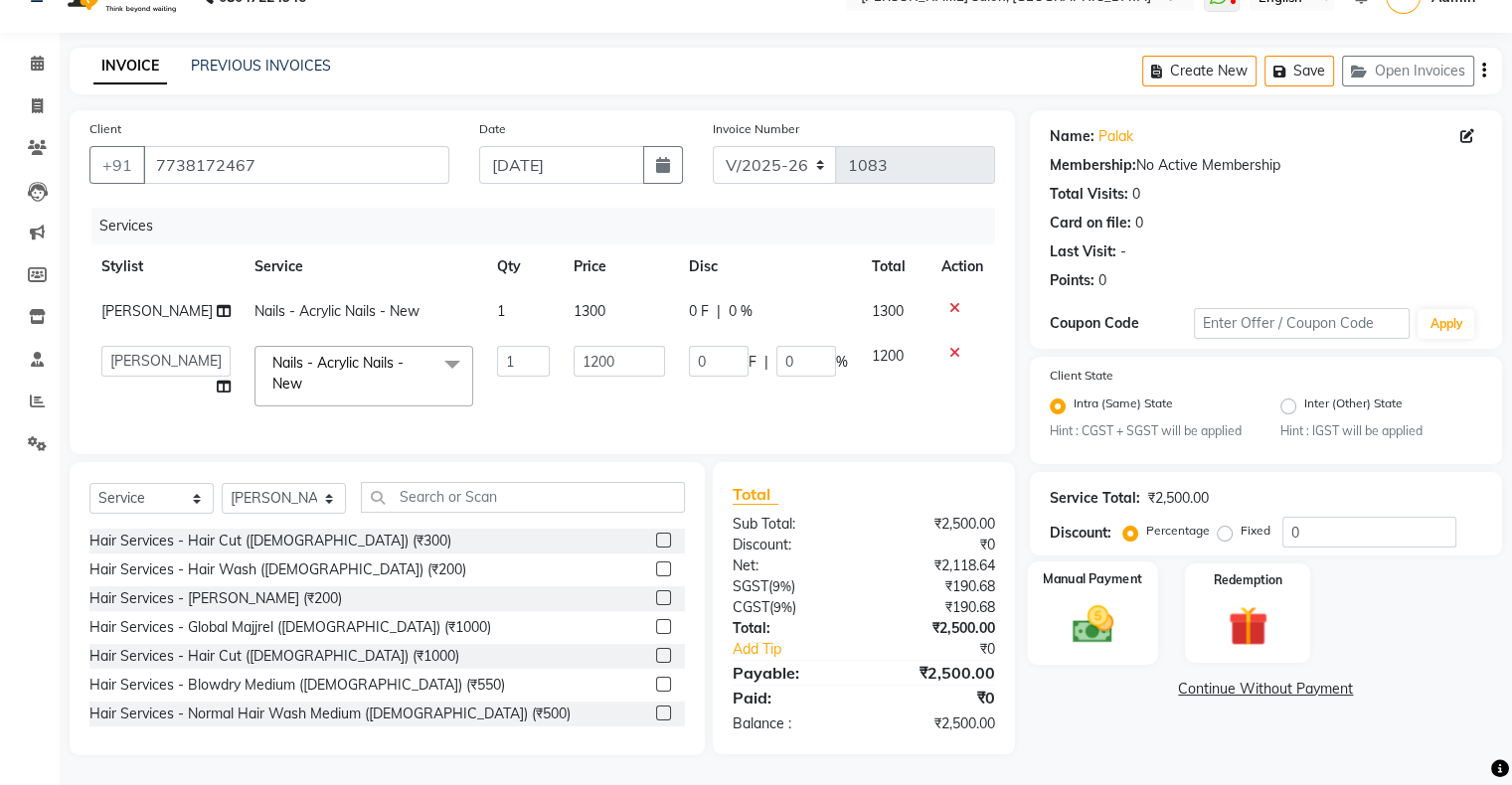 click 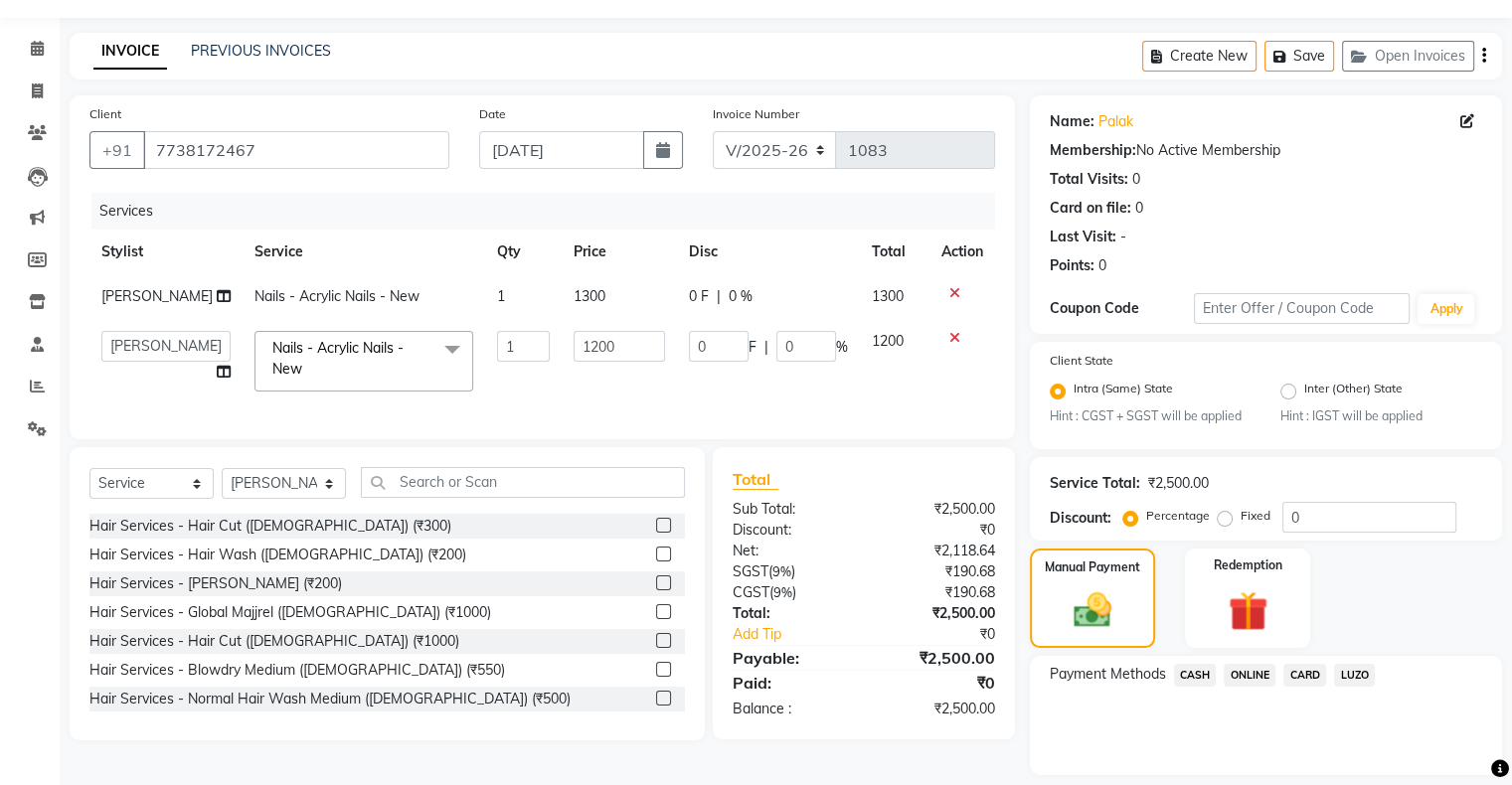 scroll, scrollTop: 115, scrollLeft: 0, axis: vertical 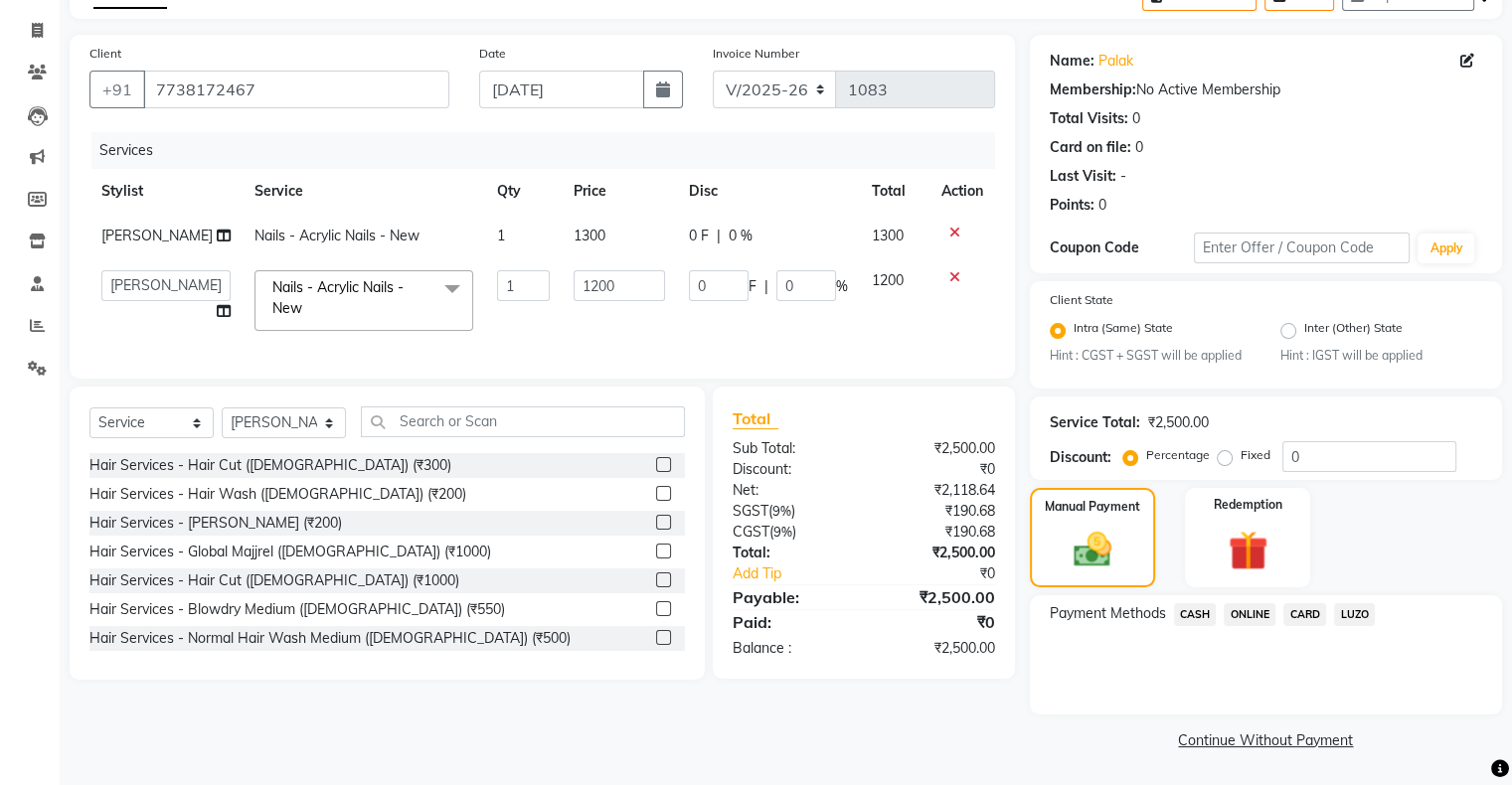 click on "CASH" 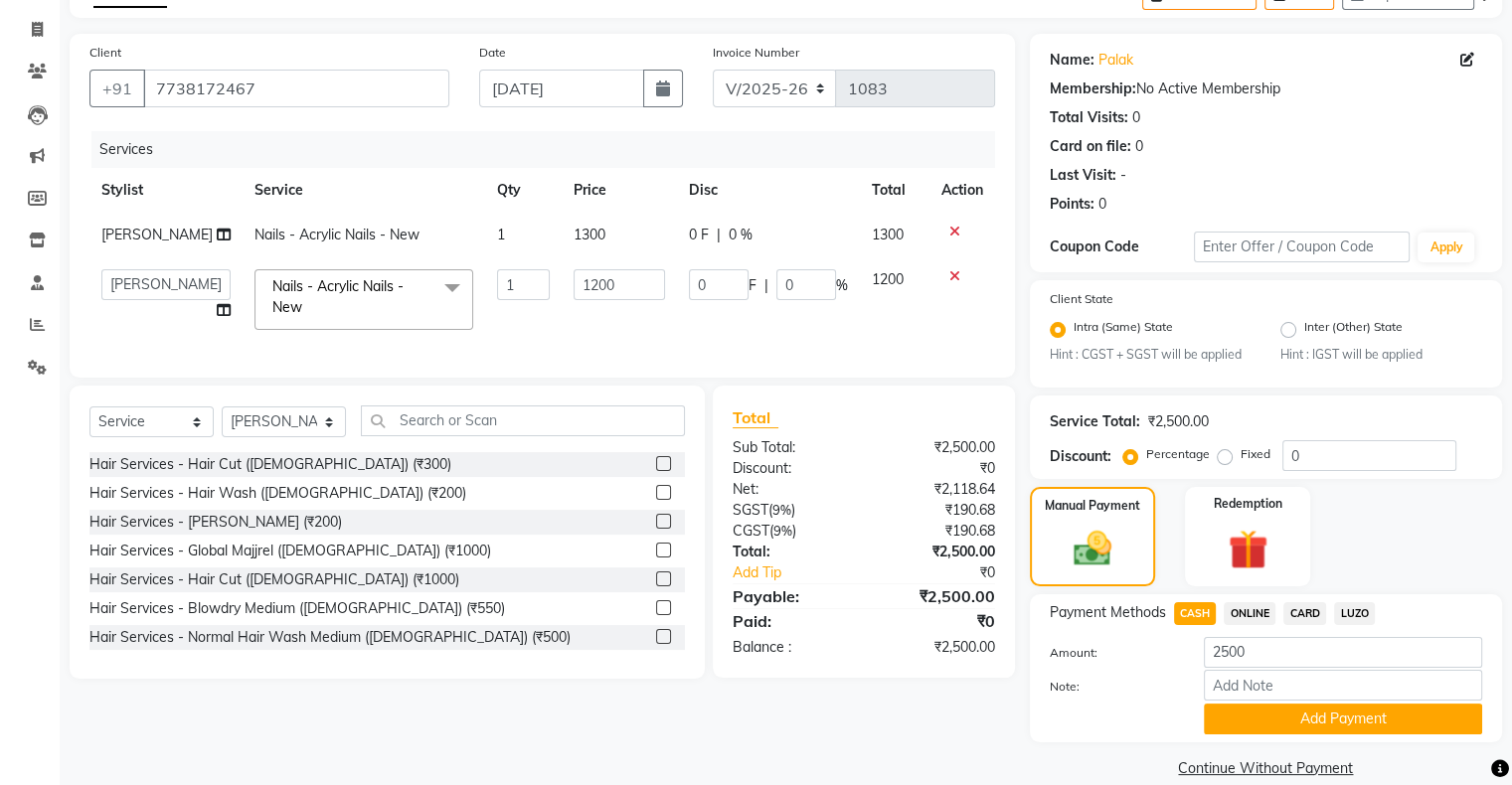 scroll, scrollTop: 147, scrollLeft: 0, axis: vertical 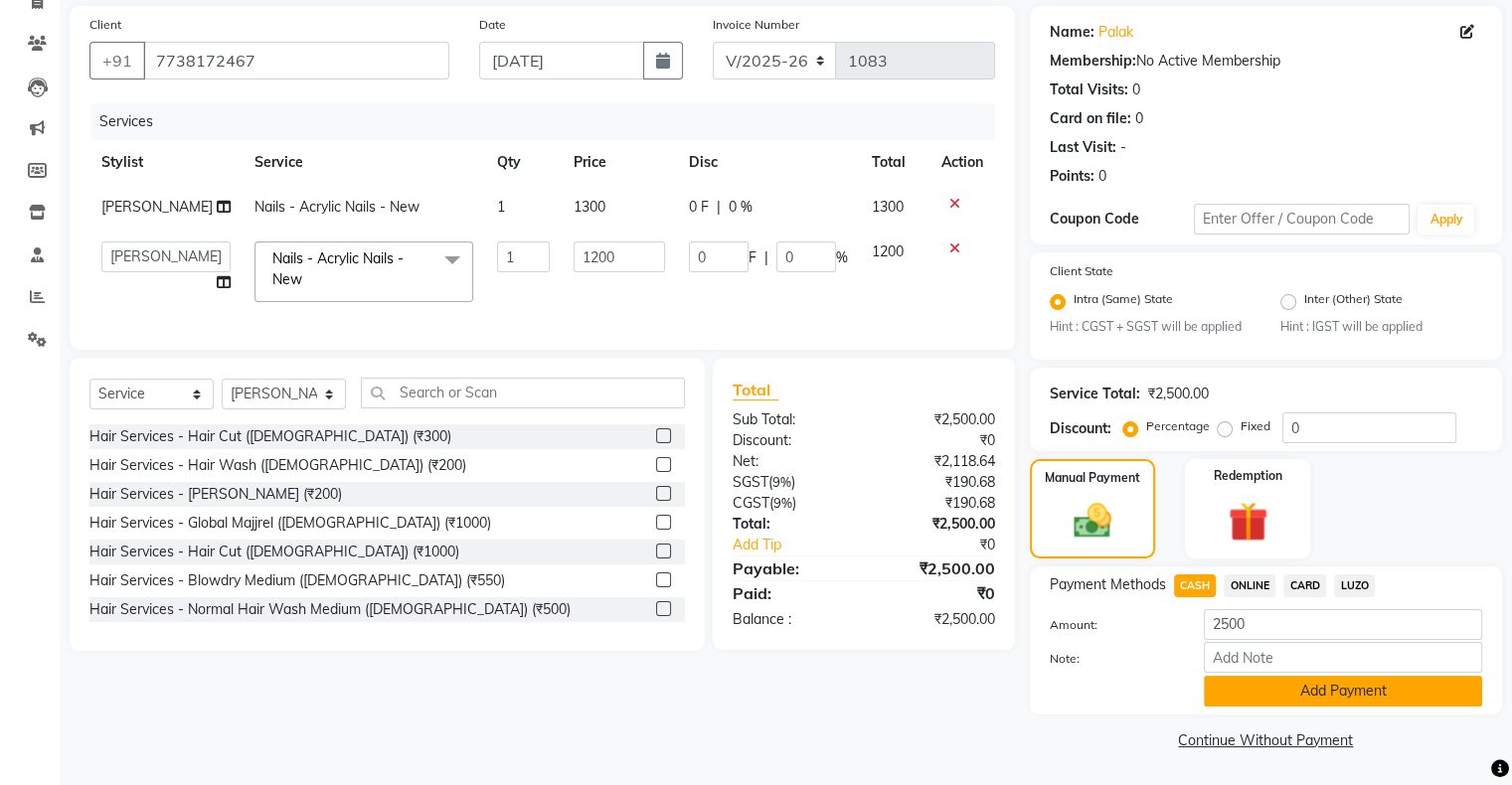 click on "Add Payment" 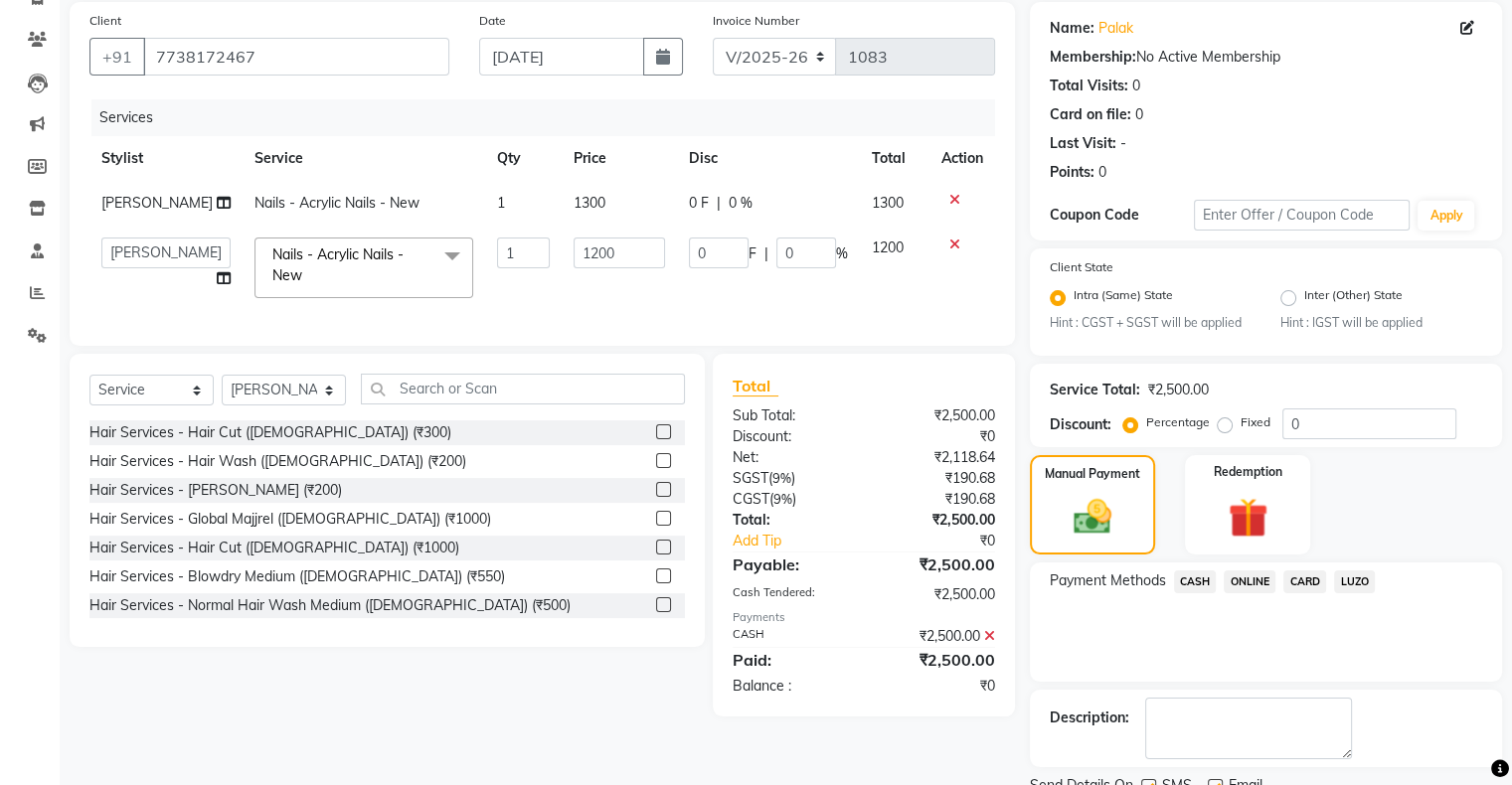 scroll, scrollTop: 227, scrollLeft: 0, axis: vertical 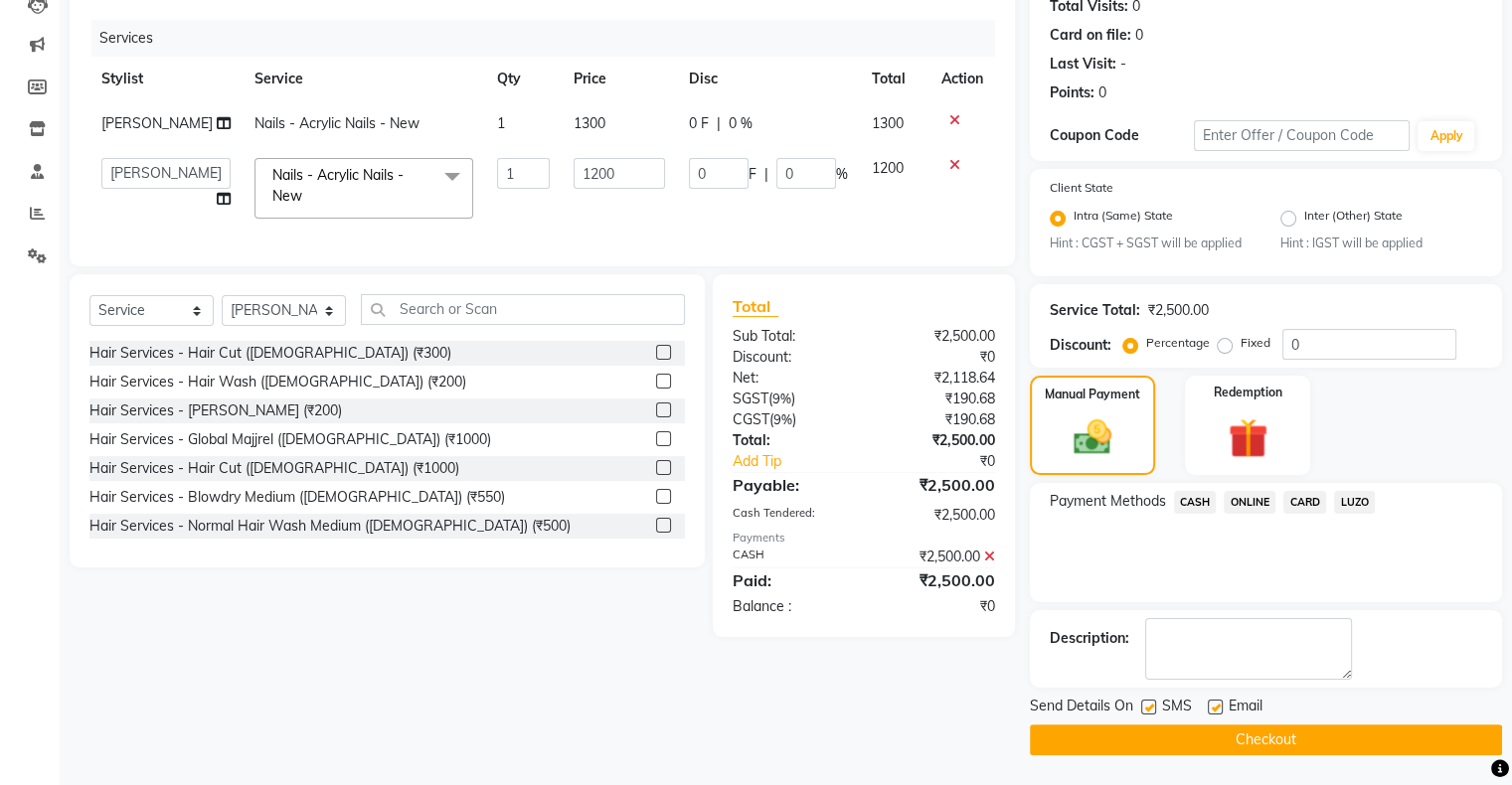 click on "Checkout" 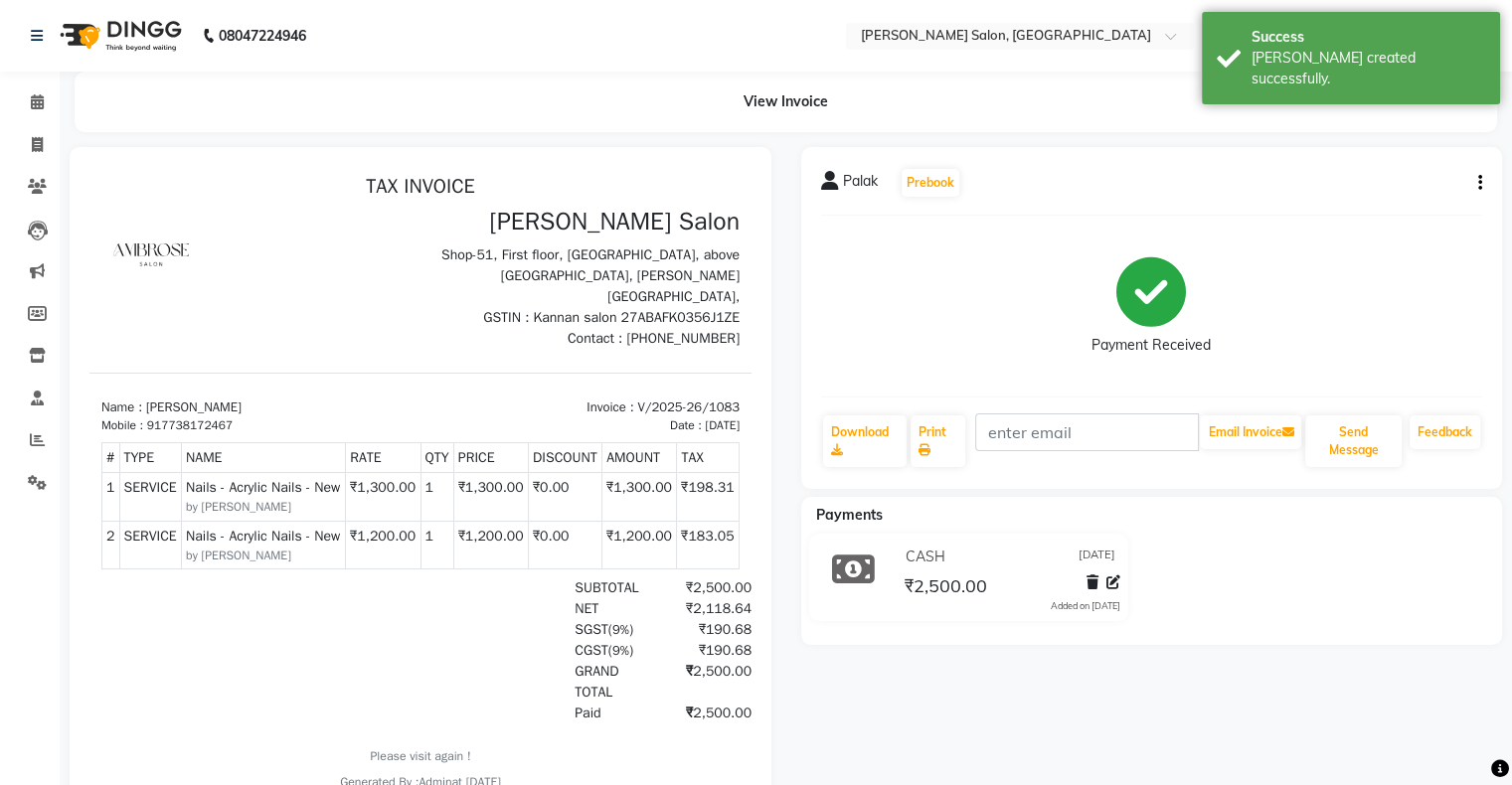 scroll, scrollTop: 0, scrollLeft: 0, axis: both 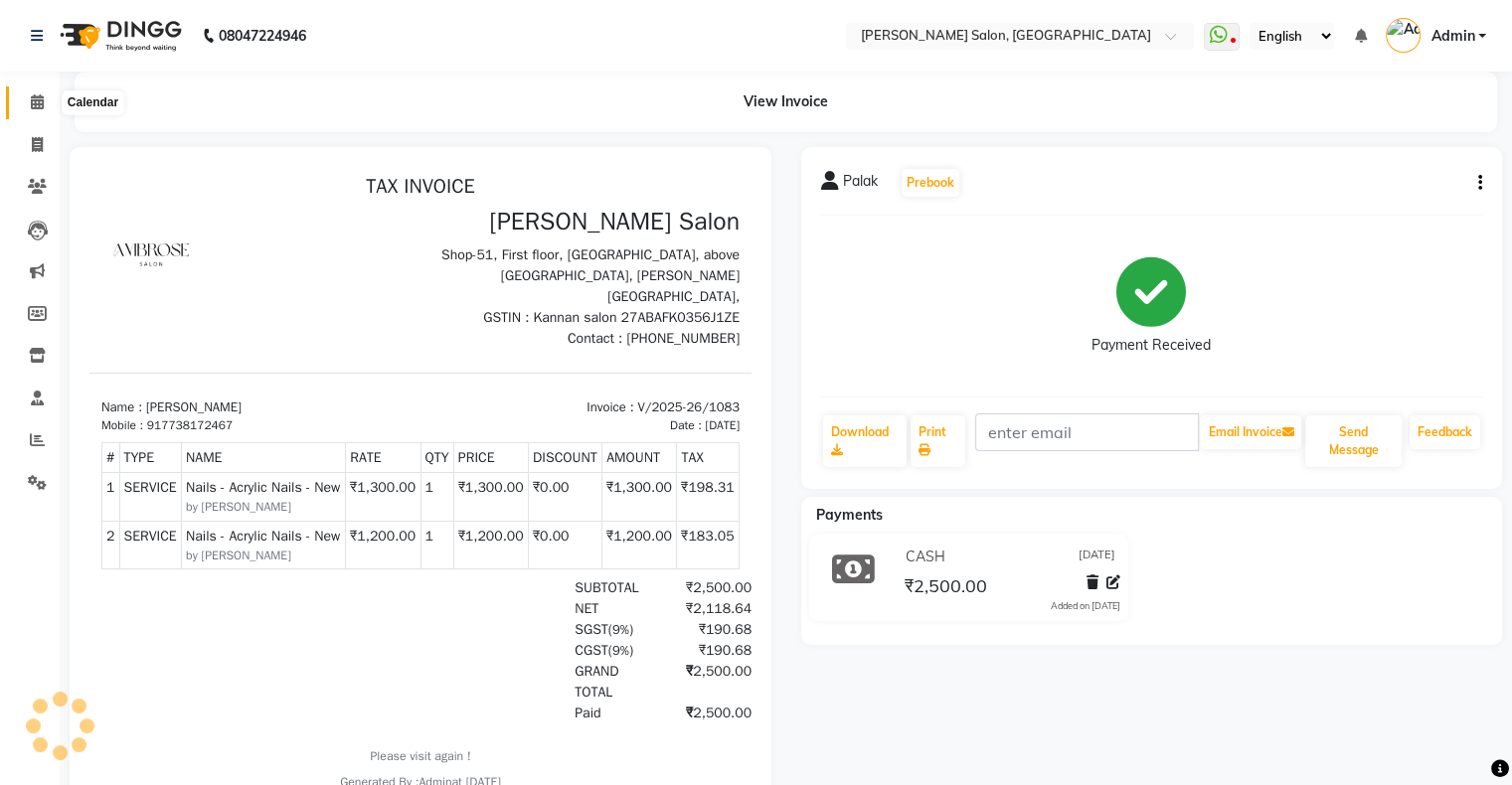 click 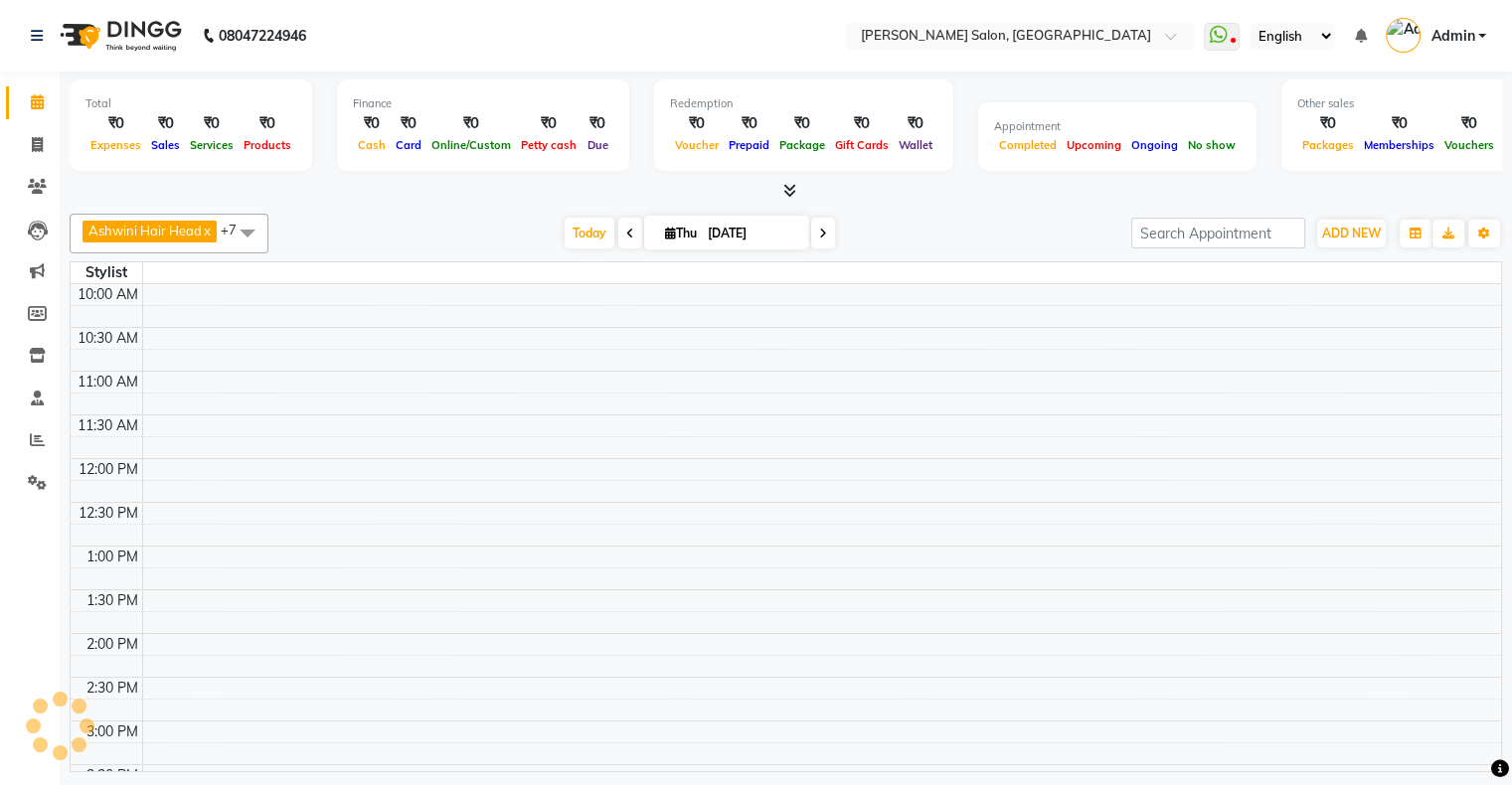 scroll, scrollTop: 0, scrollLeft: 0, axis: both 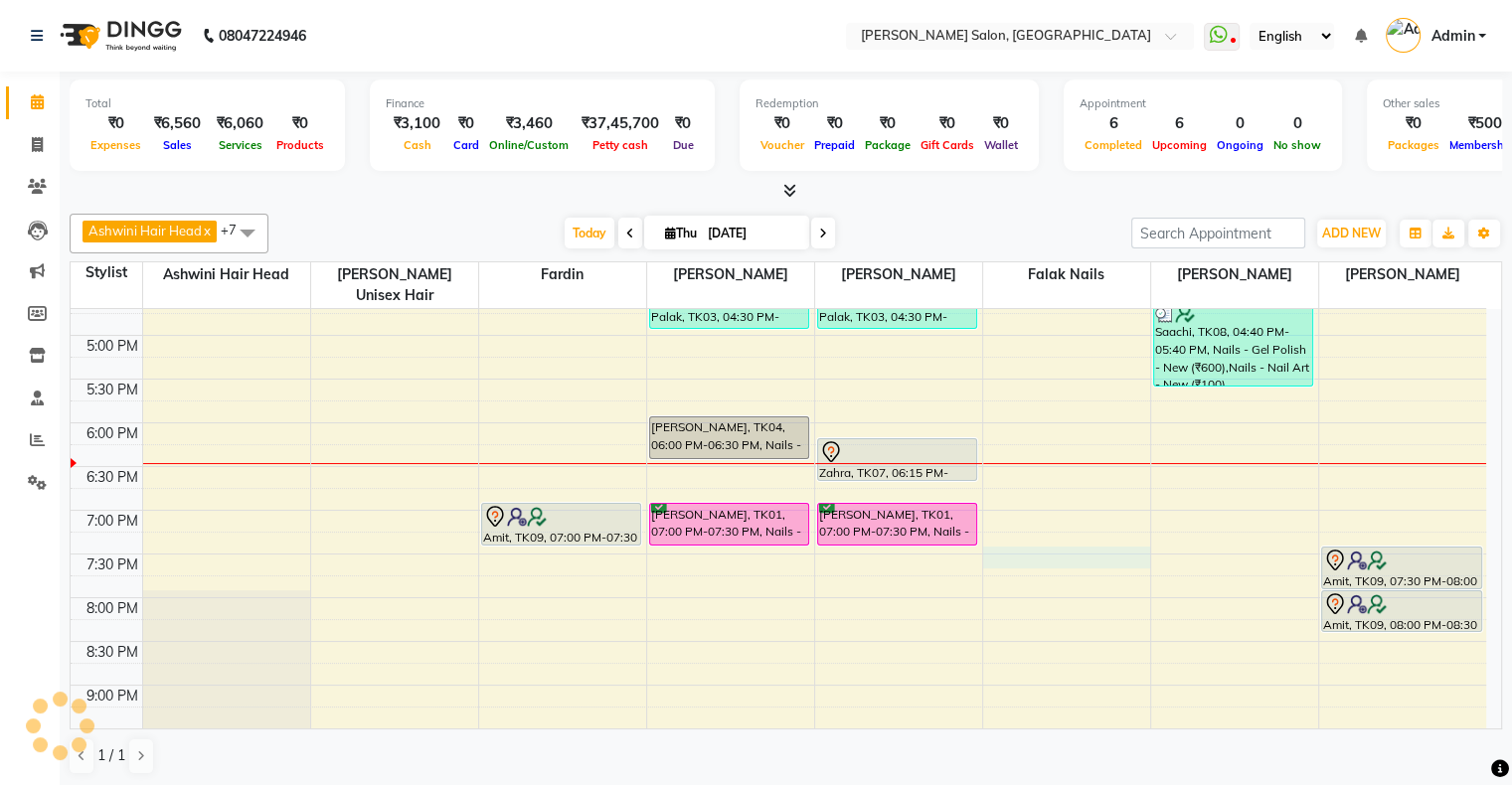 click on "10:00 AM 10:30 AM 11:00 AM 11:30 AM 12:00 PM 12:30 PM 1:00 PM 1:30 PM 2:00 PM 2:30 PM 3:00 PM 3:30 PM 4:00 PM 4:30 PM 5:00 PM 5:30 PM 6:00 PM 6:30 PM 7:00 PM 7:30 PM 8:00 PM 8:30 PM 9:00 PM 9:30 PM 10:00 PM 10:30 PM             Amit, TK09, 07:00 PM-07:30 PM, Men'S Services - Men'S Haircut With Wash - New     [PERSON_NAME], TK02, 02:00 PM-03:00 PM, Nails - Acrylic Nails - New,Nails - Nail Art - New (₹100)     Palak, TK03, 04:30 PM-05:00 PM, Nails - Acrylic Nails - [GEOGRAPHIC_DATA][PERSON_NAME], TK04, 06:00 PM-06:30 PM, Nails - Acrylic Nails - [GEOGRAPHIC_DATA][PERSON_NAME], TK01, 07:00 PM-07:30 PM, Nails - Acrylic Nails - [GEOGRAPHIC_DATA][PERSON_NAME], TK05, 03:00 PM-04:00 PM, Nails - Ombre / French / Swirls - New,Nails - Nail Art - New (₹100)     Palak, TK03, 04:30 PM-05:00 PM, Nails - Acrylic Nails - [GEOGRAPHIC_DATA], TK07, 06:15 PM-06:45 PM, Nails - Acrylic Nails - [GEOGRAPHIC_DATA][PERSON_NAME], TK01, 07:00 PM-07:30 PM, Nails - Acrylic Nails - [GEOGRAPHIC_DATA][PERSON_NAME], TK06, 02:40 PM-03:10 PM, Pedicure - Classic Pedicure - New (₹1200)" at bounding box center [778, 291] 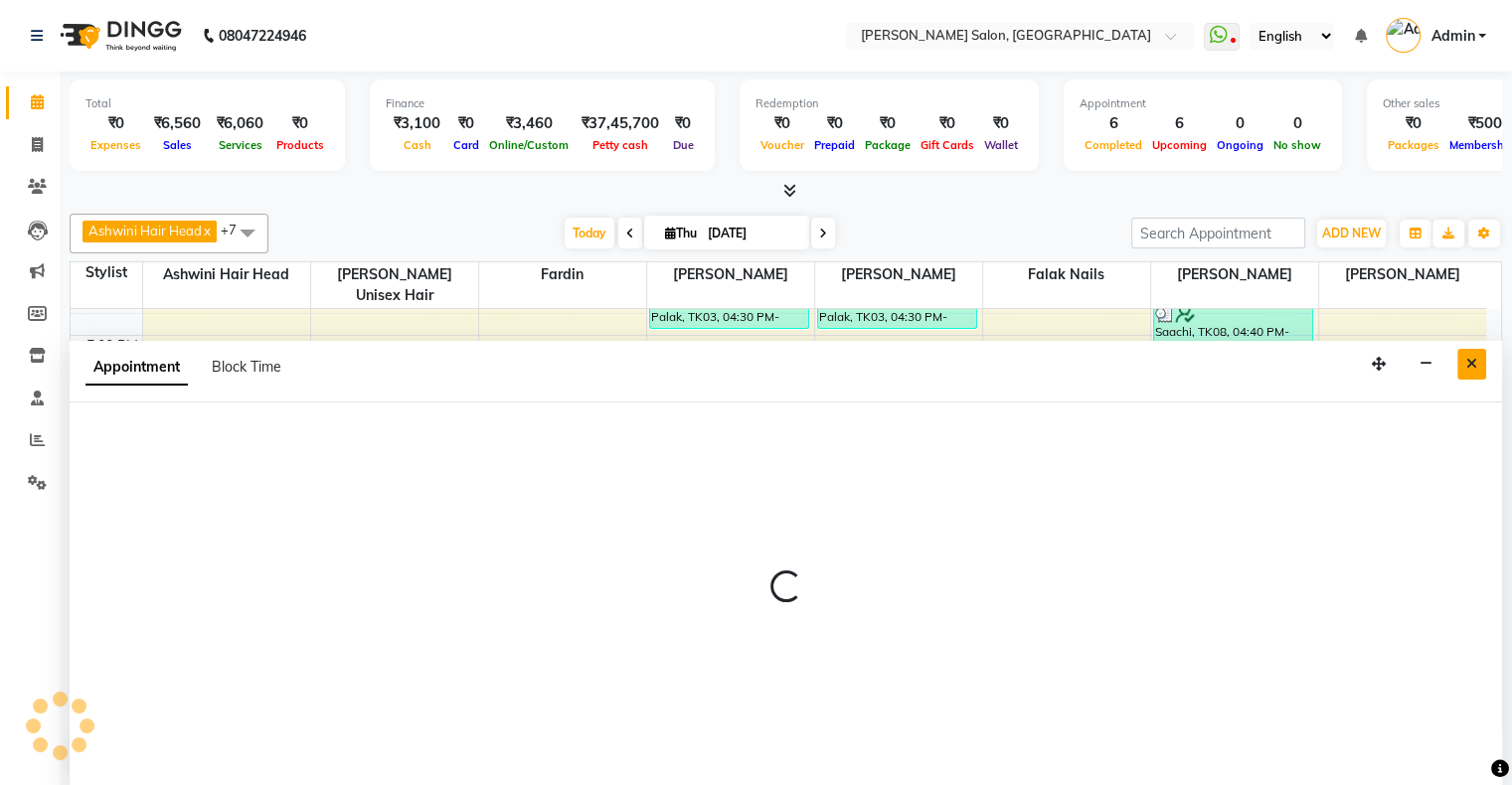 select on "54023" 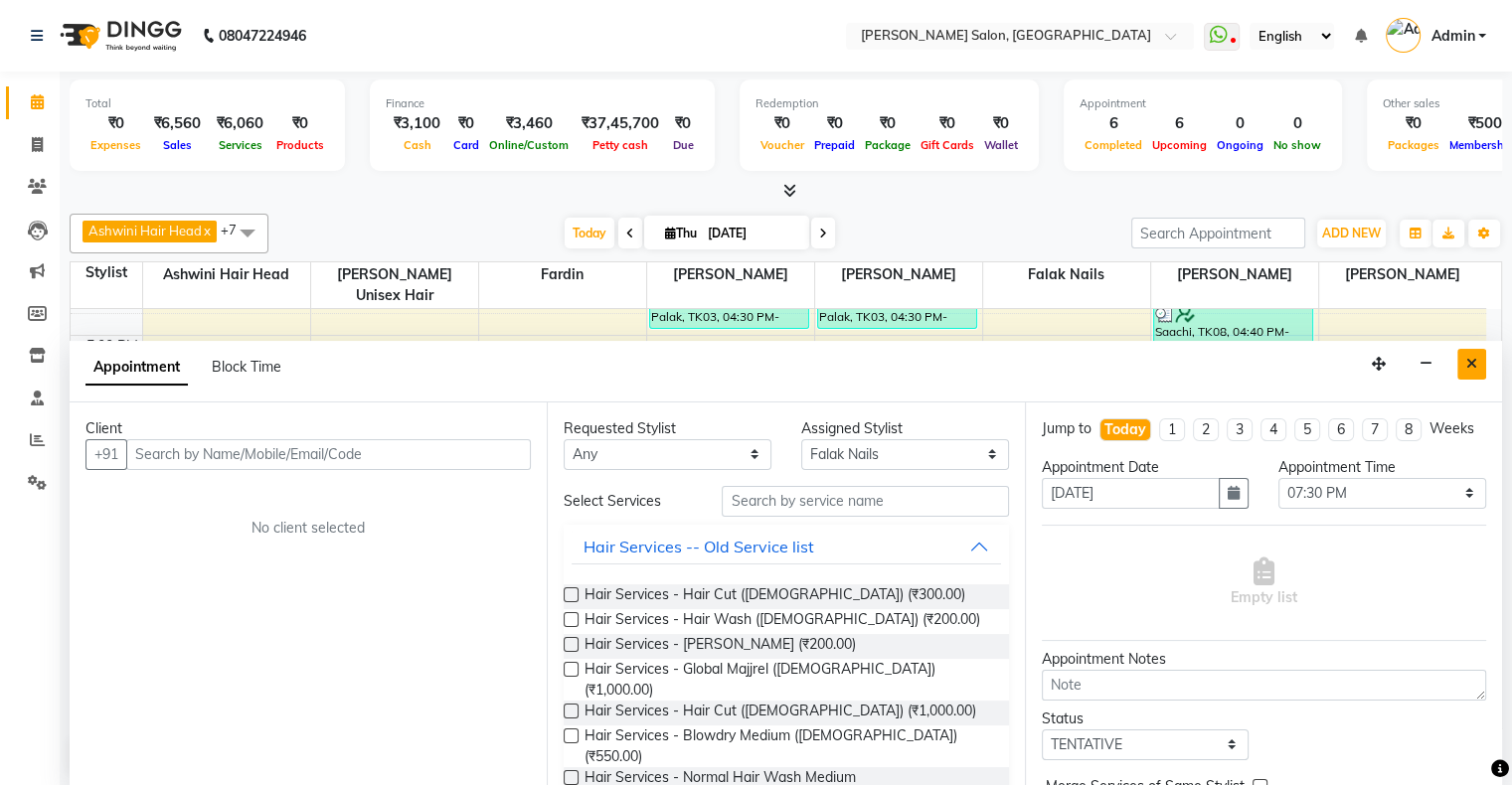 click at bounding box center [1471, 364] 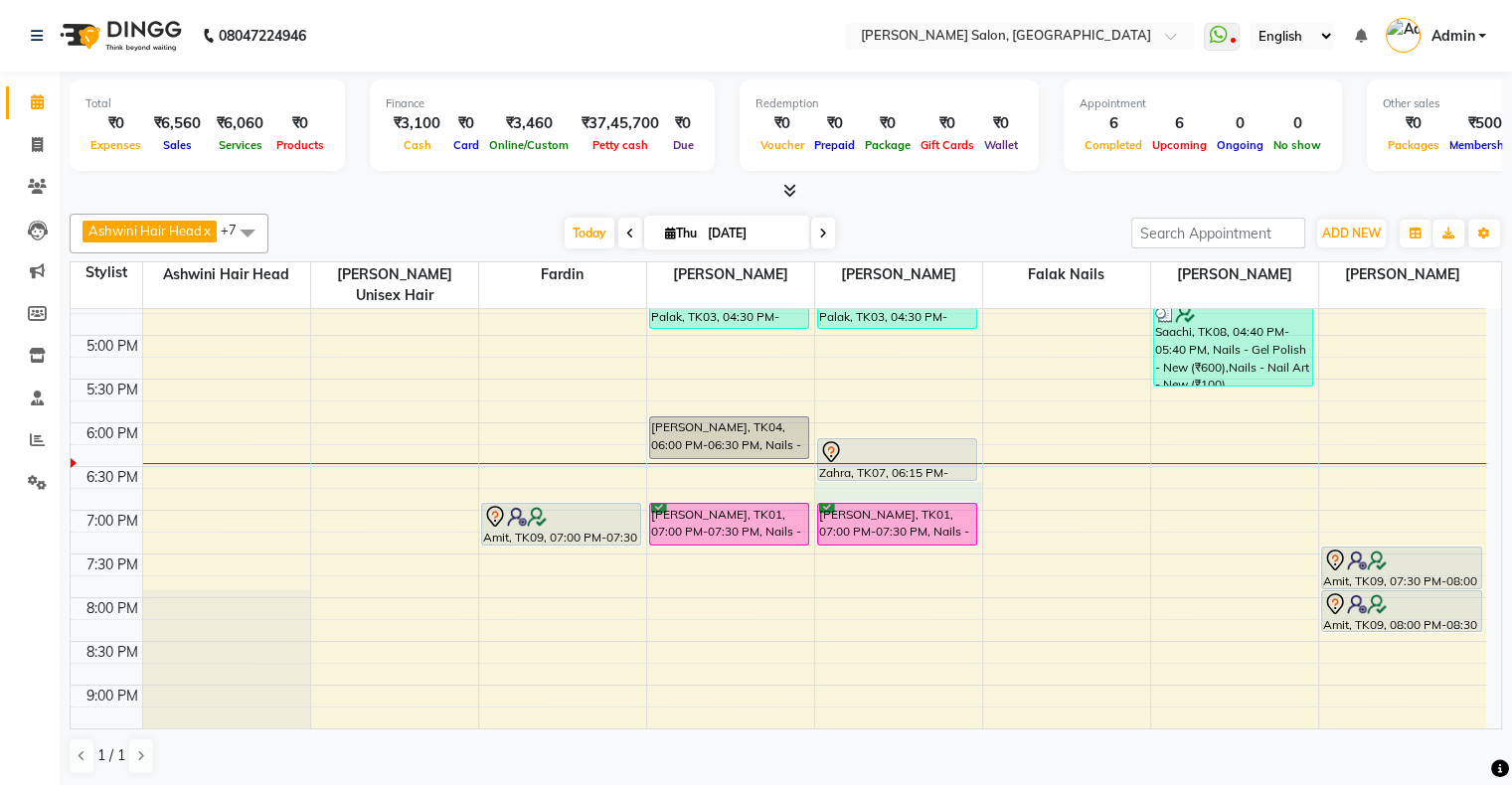 click on "10:00 AM 10:30 AM 11:00 AM 11:30 AM 12:00 PM 12:30 PM 1:00 PM 1:30 PM 2:00 PM 2:30 PM 3:00 PM 3:30 PM 4:00 PM 4:30 PM 5:00 PM 5:30 PM 6:00 PM 6:30 PM 7:00 PM 7:30 PM 8:00 PM 8:30 PM 9:00 PM 9:30 PM 10:00 PM 10:30 PM             Amit, TK09, 07:00 PM-07:30 PM, Men'S Services - Men'S Haircut With Wash - New     [PERSON_NAME], TK02, 02:00 PM-03:00 PM, Nails - Acrylic Nails - New,Nails - Nail Art - New (₹100)     Palak, TK03, 04:30 PM-05:00 PM, Nails - Acrylic Nails - [GEOGRAPHIC_DATA][PERSON_NAME], TK04, 06:00 PM-06:30 PM, Nails - Acrylic Nails - [GEOGRAPHIC_DATA][PERSON_NAME], TK01, 07:00 PM-07:30 PM, Nails - Acrylic Nails - [GEOGRAPHIC_DATA][PERSON_NAME], TK05, 03:00 PM-04:00 PM, Nails - Ombre / French / Swirls - New,Nails - Nail Art - New (₹100)     Palak, TK03, 04:30 PM-05:00 PM, Nails - Acrylic Nails - [GEOGRAPHIC_DATA], TK07, 06:15 PM-06:45 PM, Nails - Acrylic Nails - [GEOGRAPHIC_DATA][PERSON_NAME], TK01, 07:00 PM-07:30 PM, Nails - Acrylic Nails - [GEOGRAPHIC_DATA][PERSON_NAME], TK06, 02:40 PM-03:10 PM, Pedicure - Classic Pedicure - New (₹1200)" at bounding box center (778, 291) 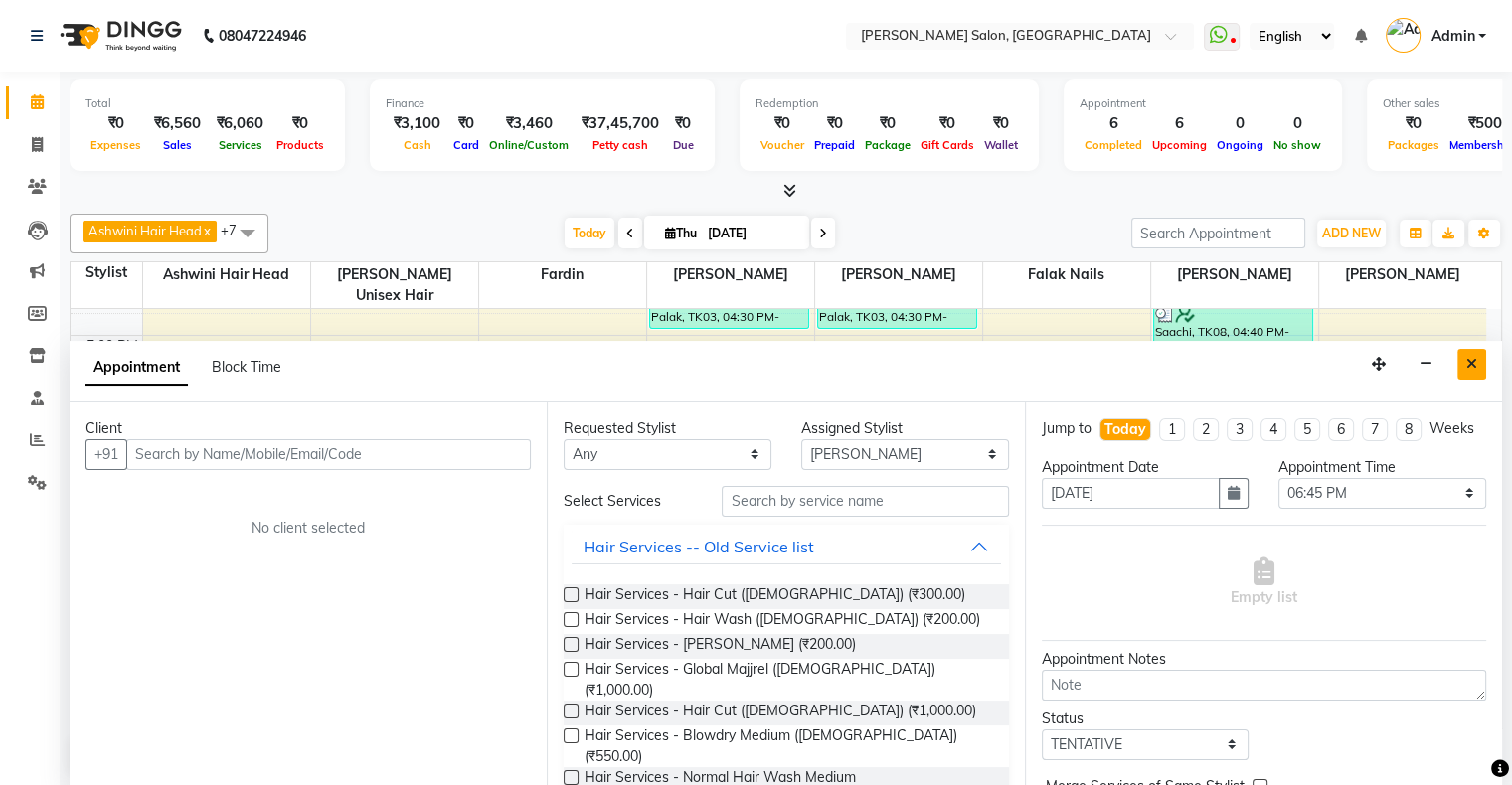 click at bounding box center [1471, 364] 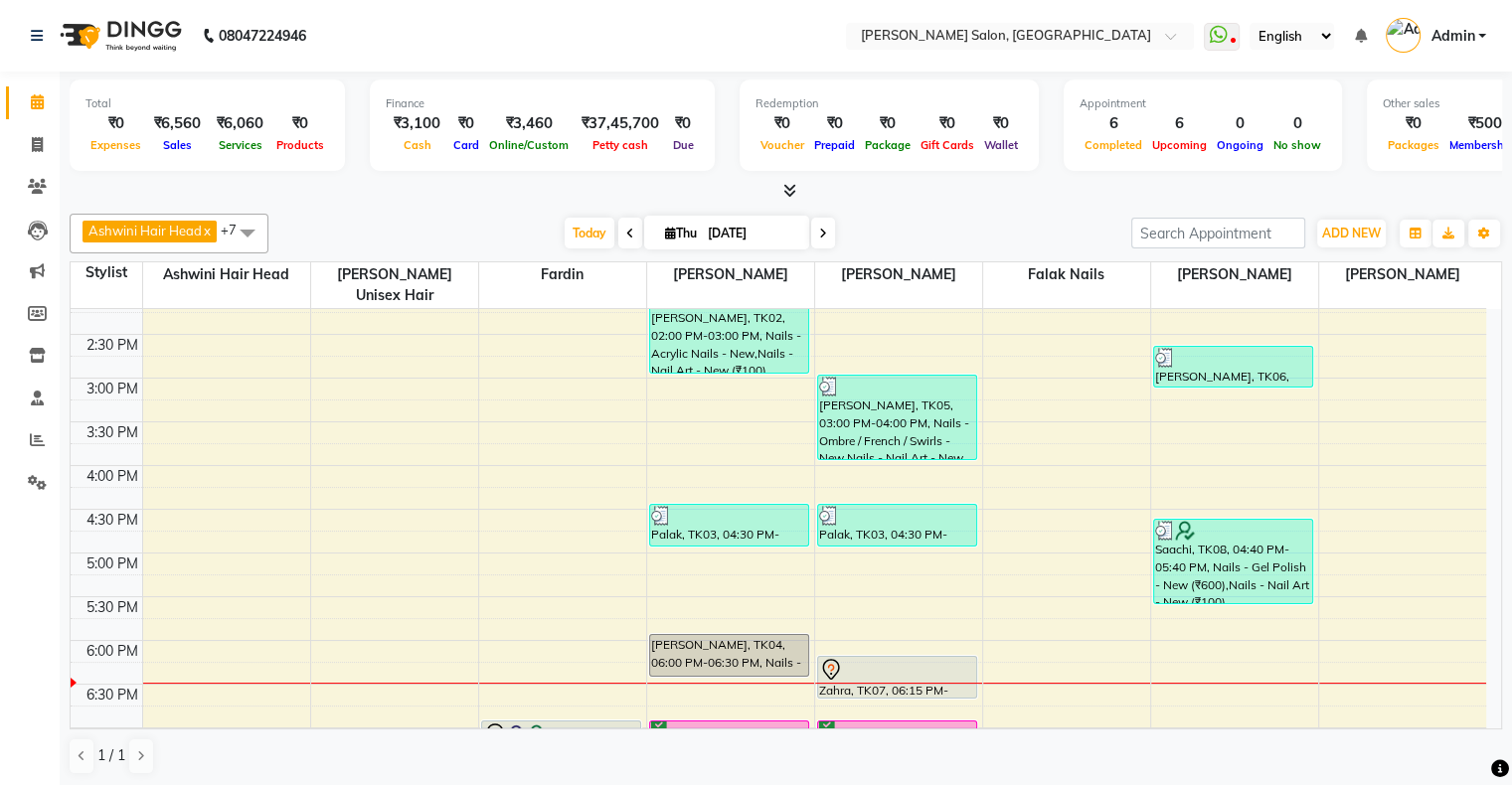 scroll, scrollTop: 387, scrollLeft: 0, axis: vertical 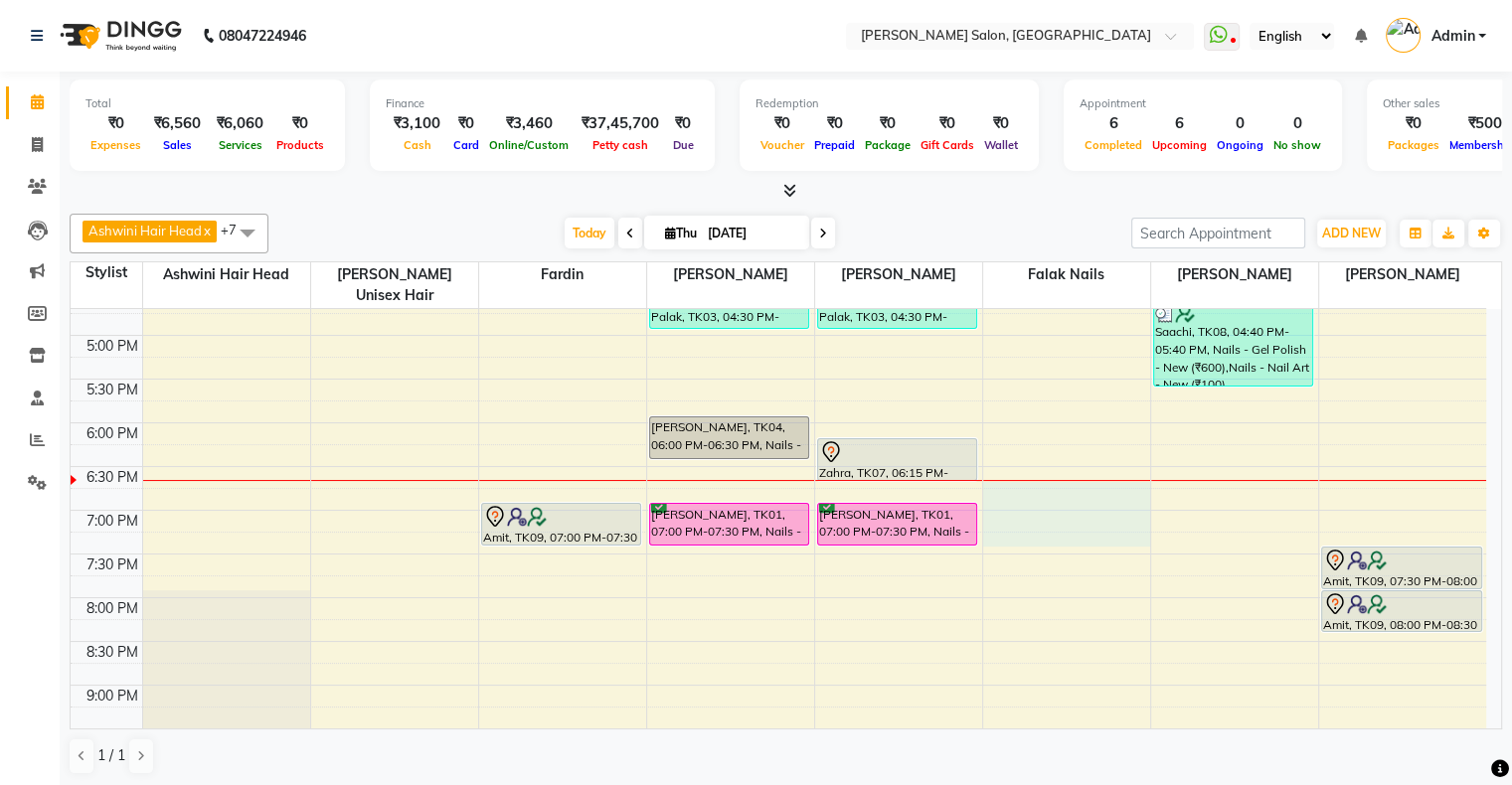 drag, startPoint x: 1037, startPoint y: 457, endPoint x: 1047, endPoint y: 518, distance: 61.81424 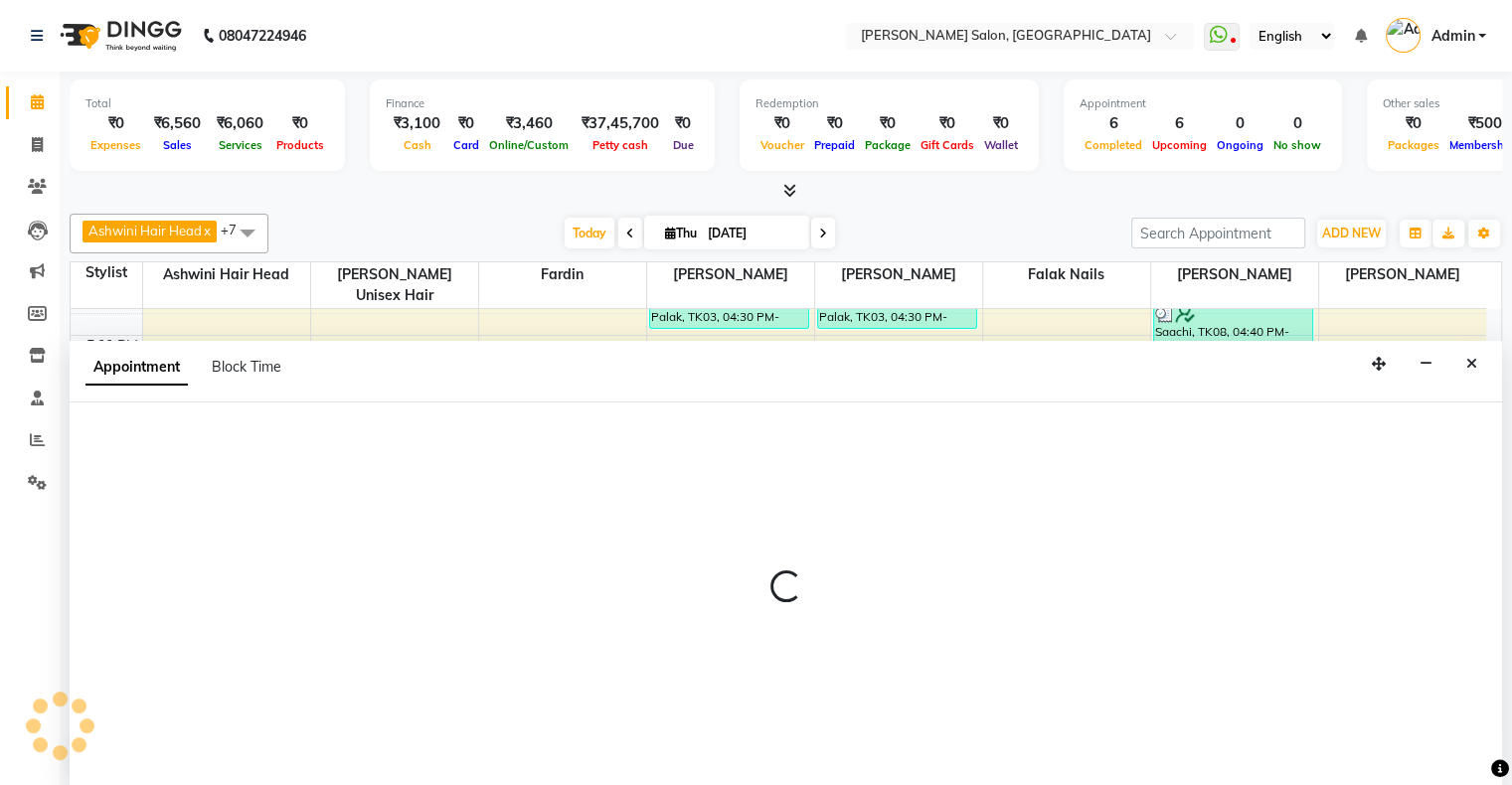 select on "54023" 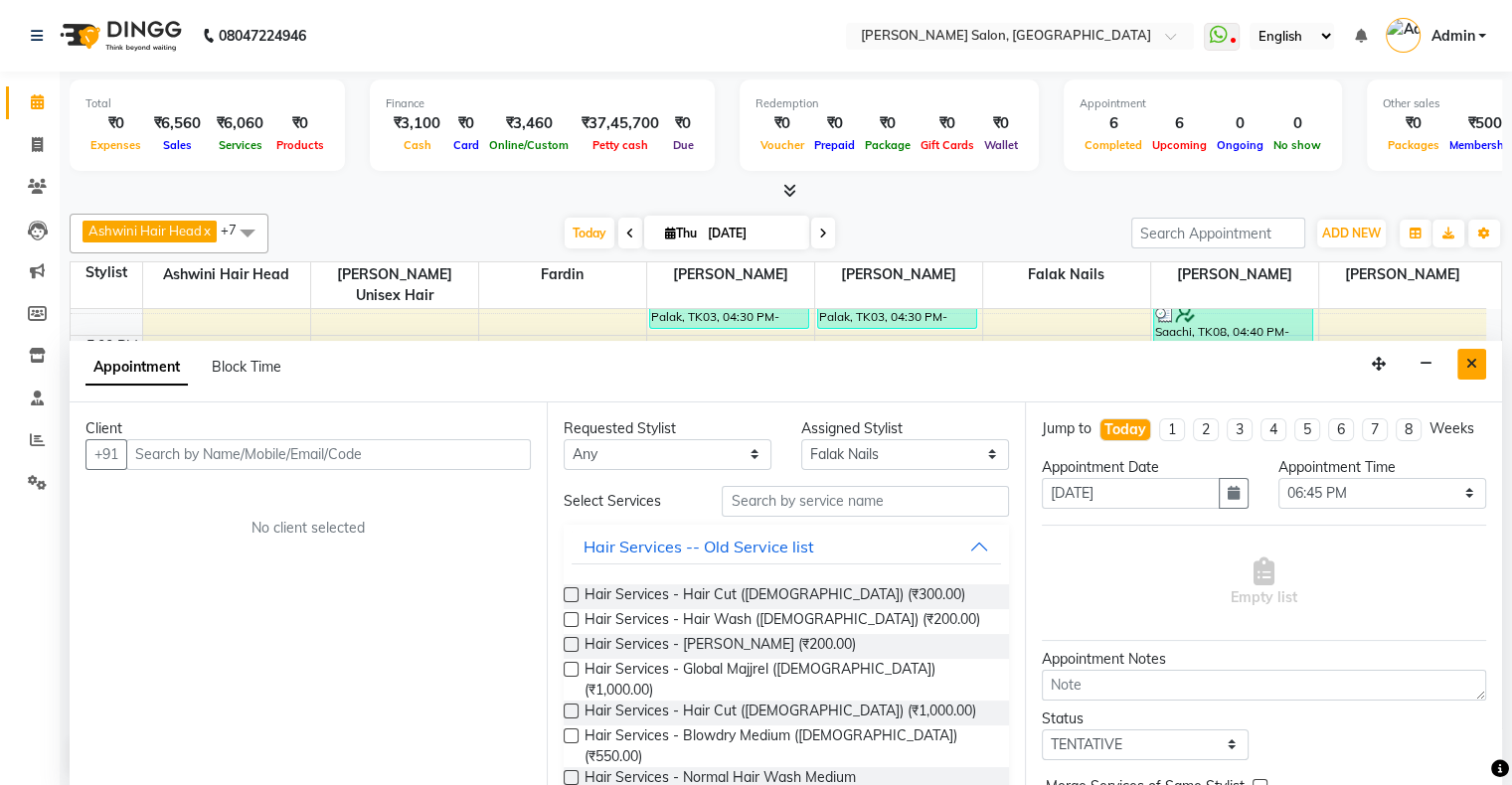 click at bounding box center (1471, 364) 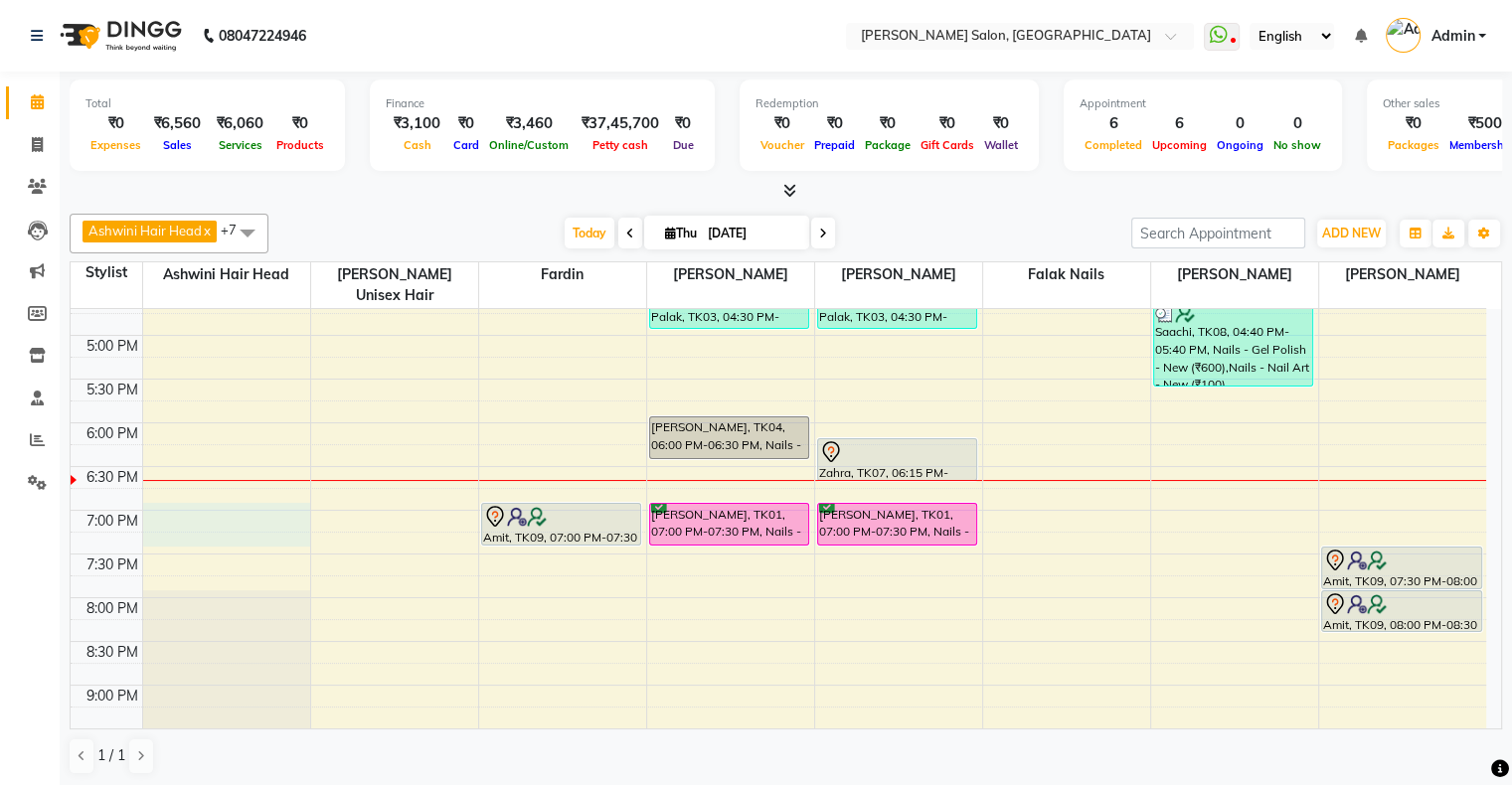 drag, startPoint x: 216, startPoint y: 487, endPoint x: 219, endPoint y: 515, distance: 28.160256 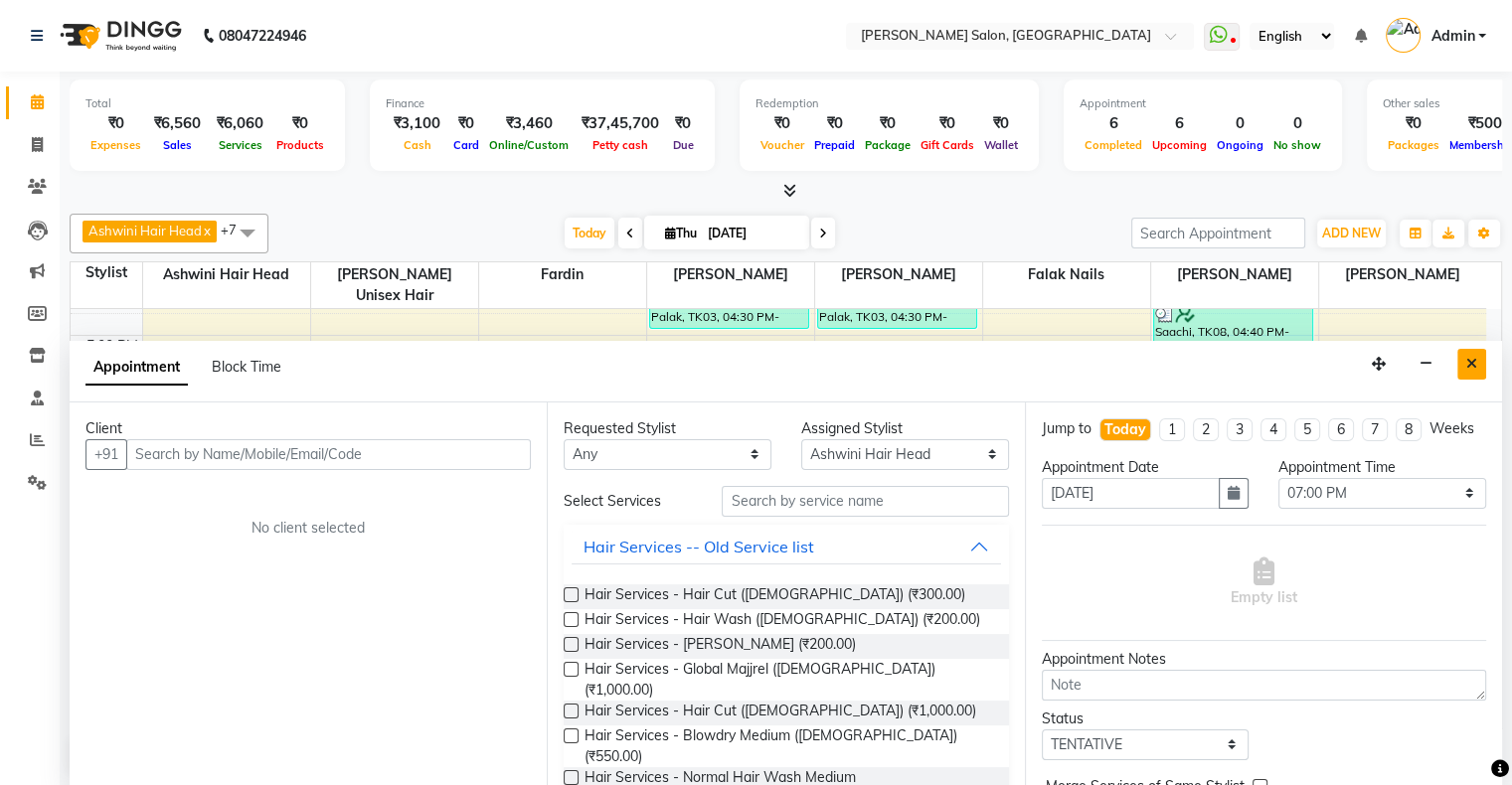 click at bounding box center (1471, 364) 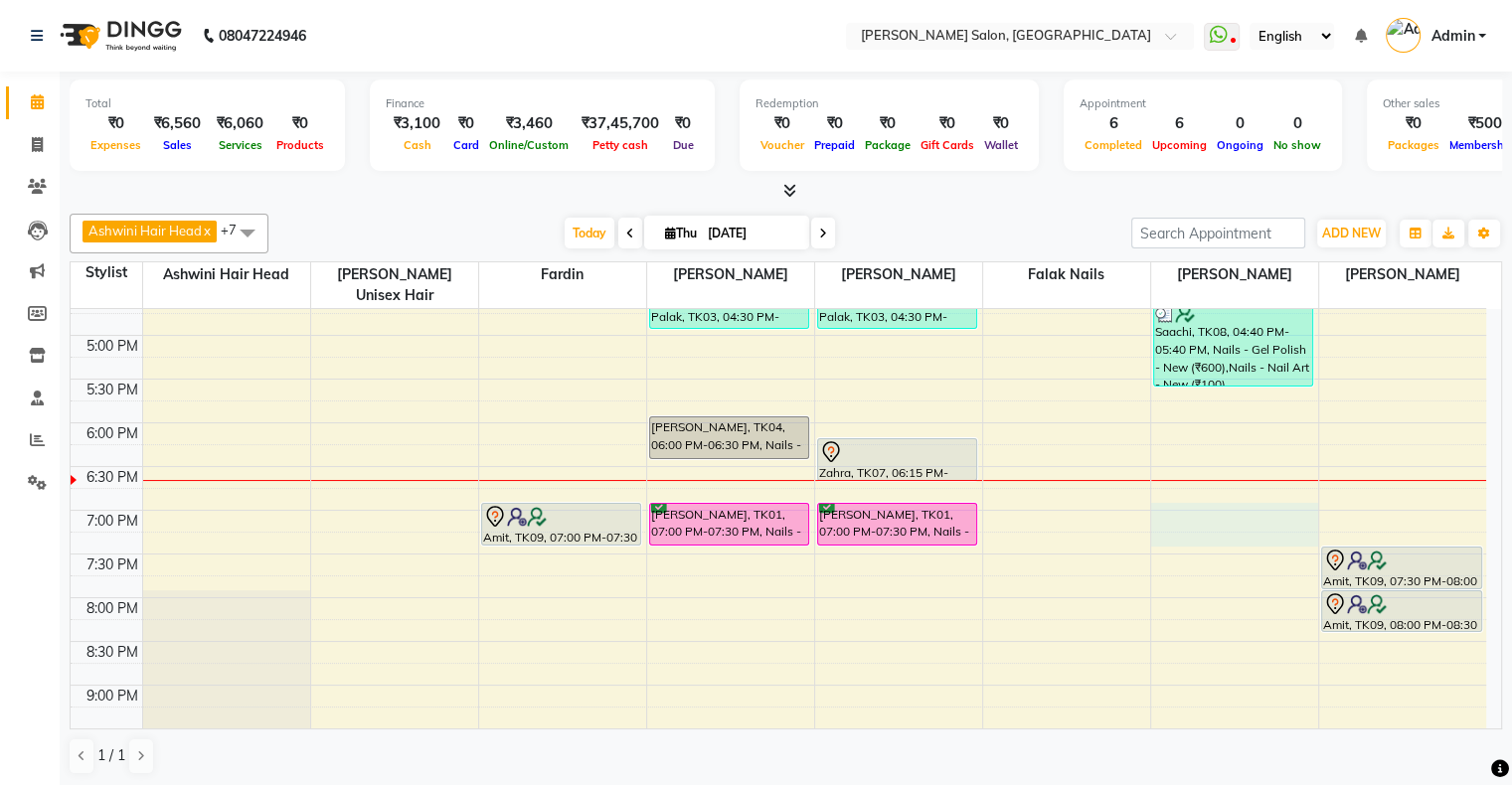drag, startPoint x: 1237, startPoint y: 480, endPoint x: 1231, endPoint y: 501, distance: 21.84033 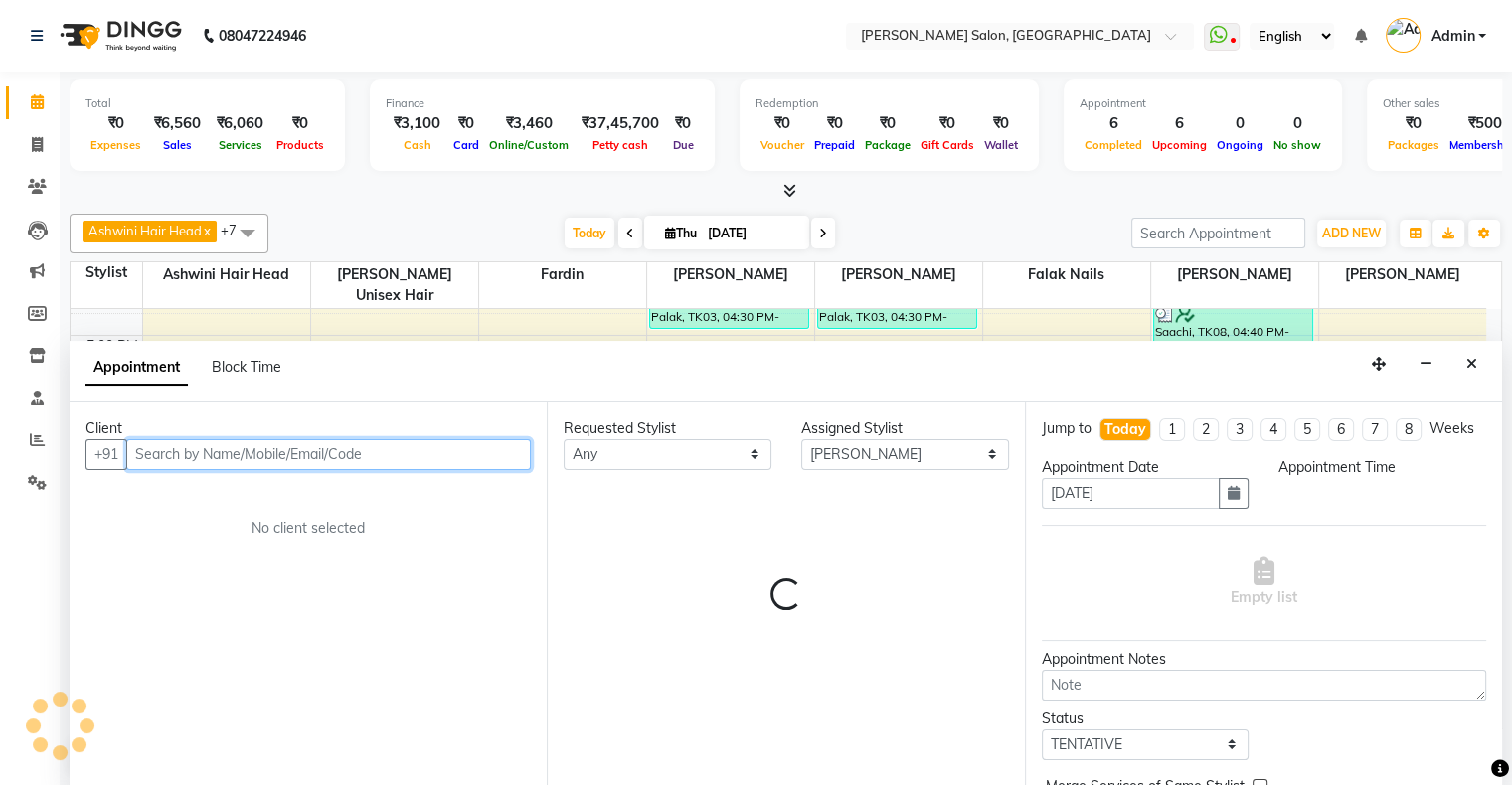 select on "1140" 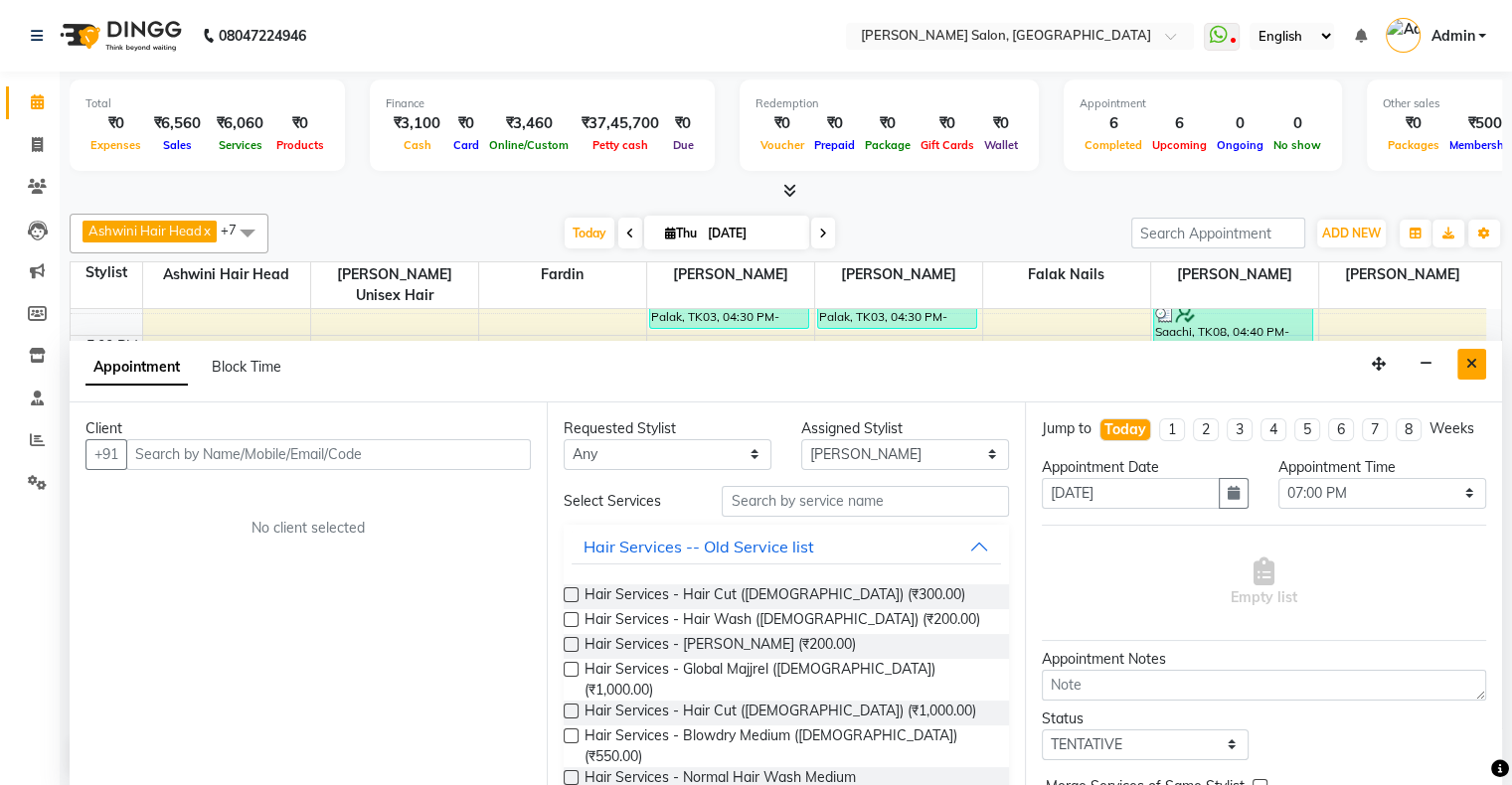 click at bounding box center (1471, 364) 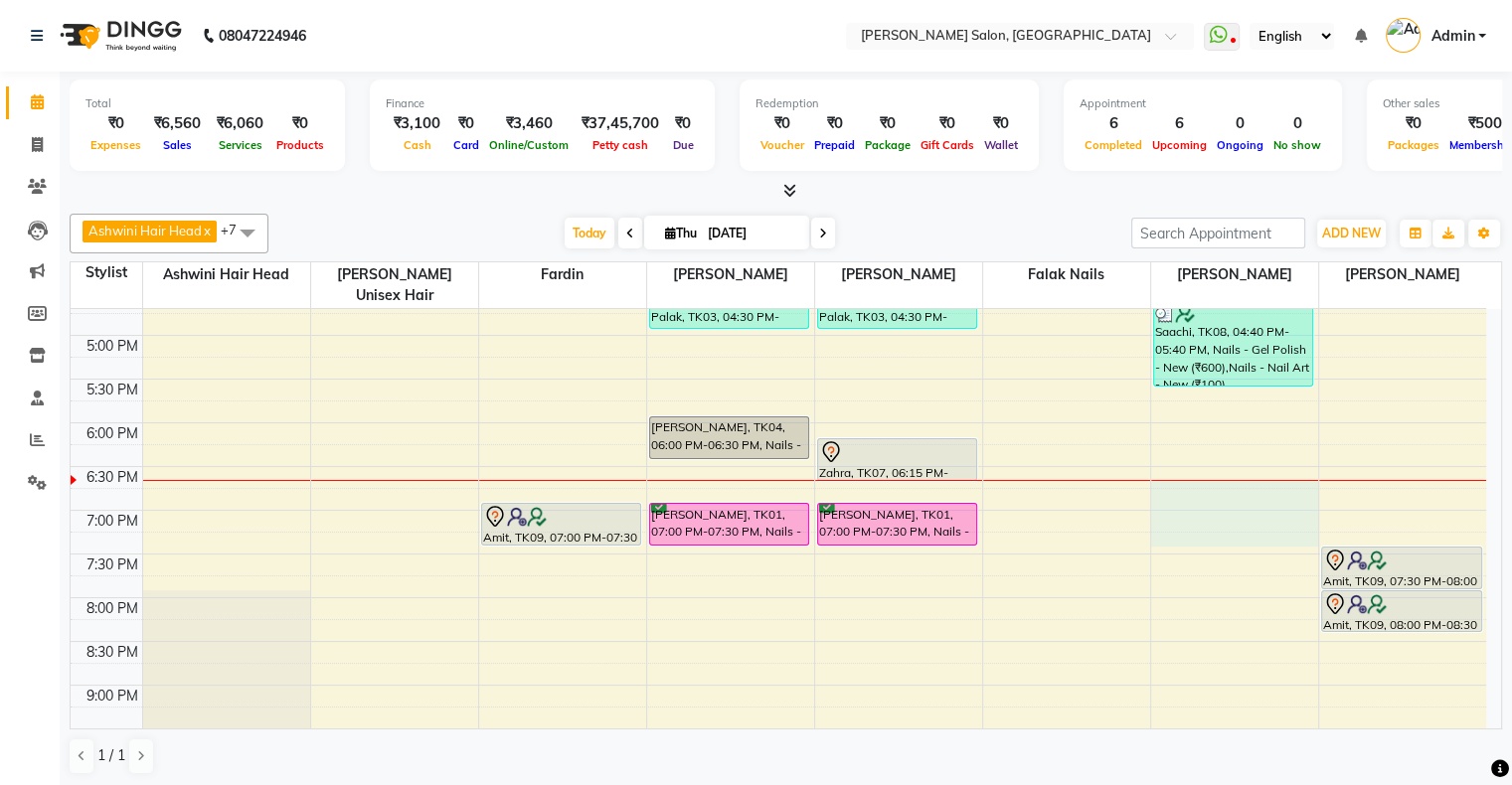 drag, startPoint x: 1316, startPoint y: 466, endPoint x: 1298, endPoint y: 508, distance: 45.694639 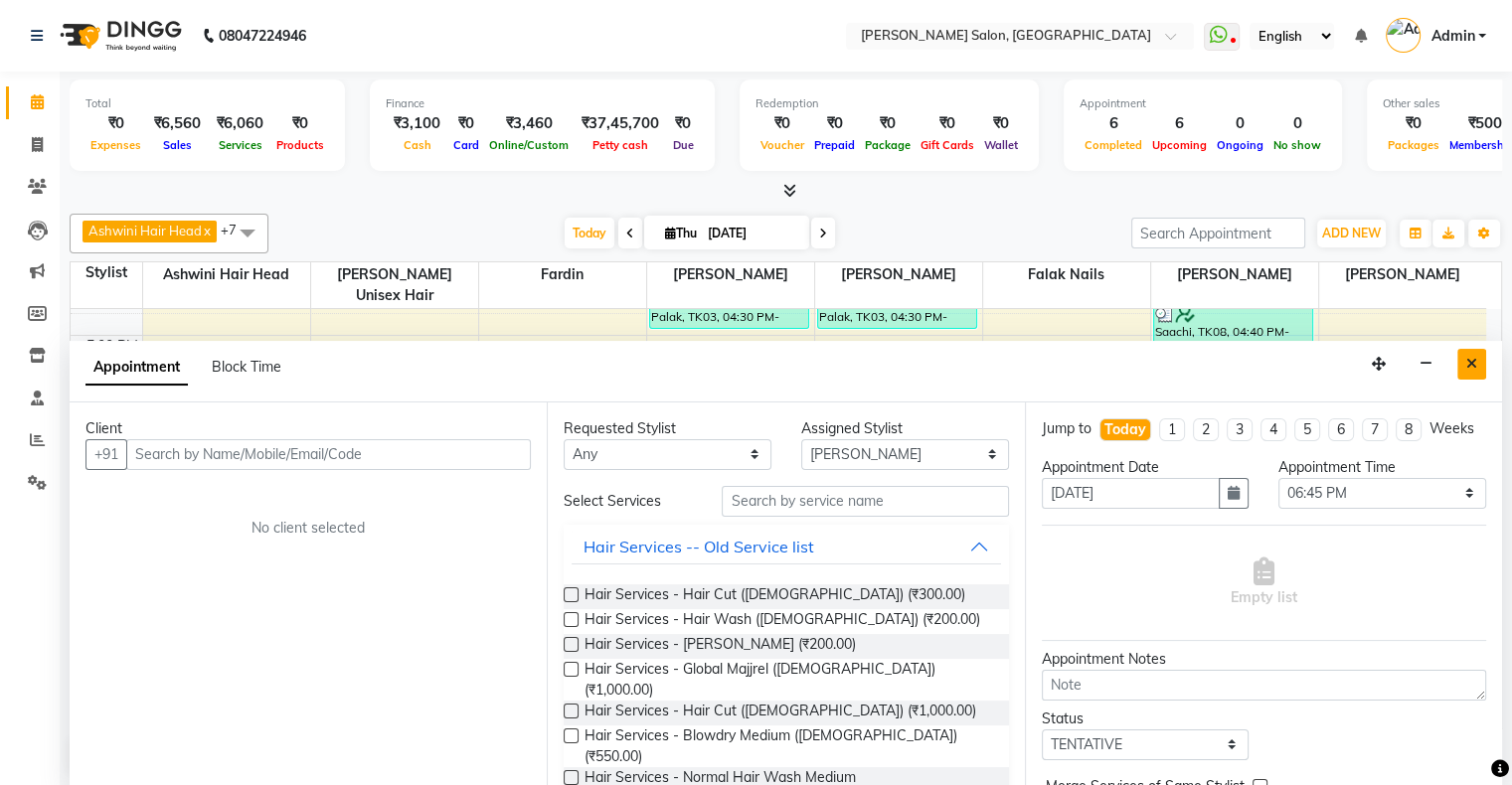 click at bounding box center [1471, 364] 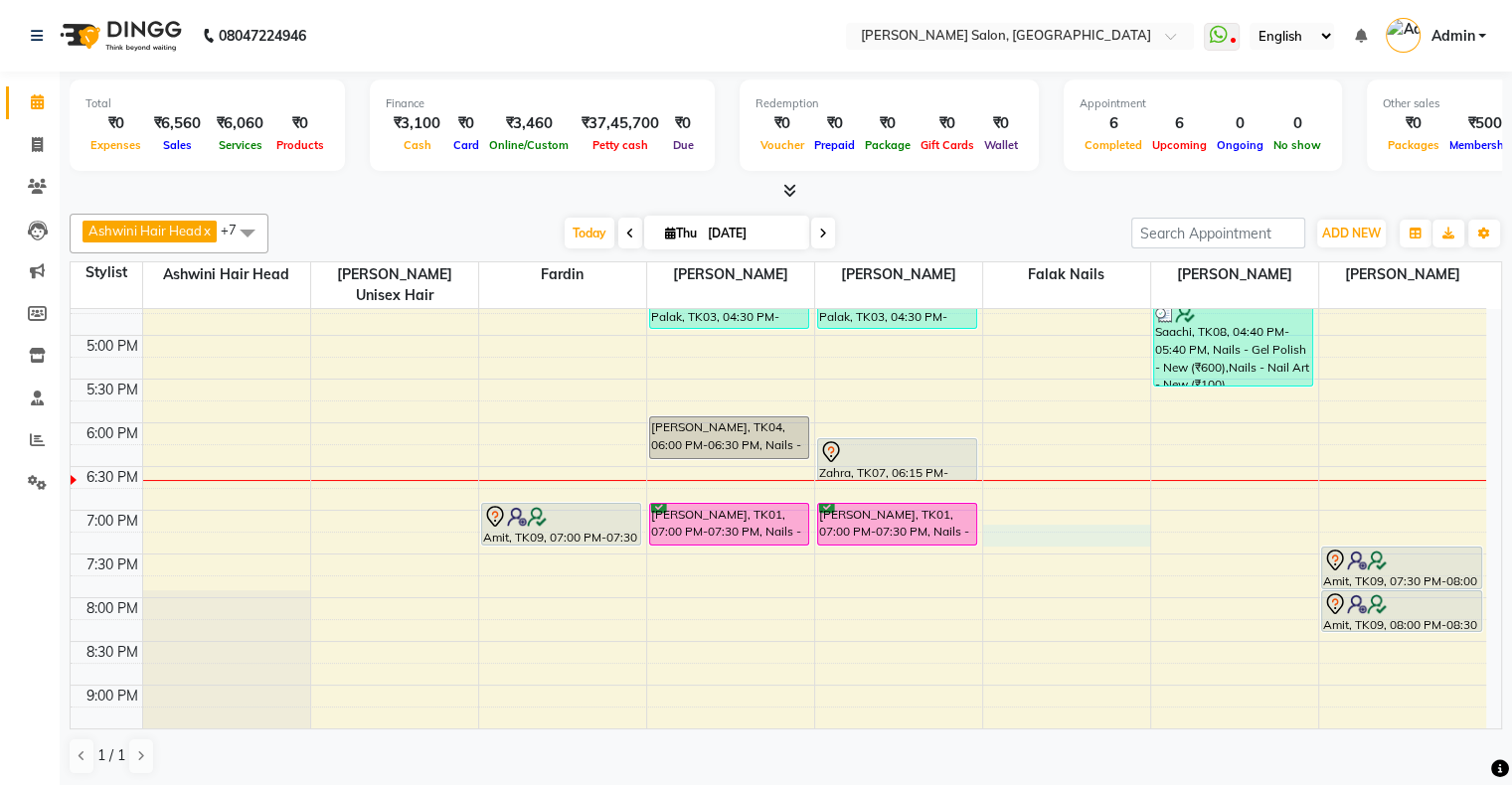 click on "10:00 AM 10:30 AM 11:00 AM 11:30 AM 12:00 PM 12:30 PM 1:00 PM 1:30 PM 2:00 PM 2:30 PM 3:00 PM 3:30 PM 4:00 PM 4:30 PM 5:00 PM 5:30 PM 6:00 PM 6:30 PM 7:00 PM 7:30 PM 8:00 PM 8:30 PM 9:00 PM 9:30 PM 10:00 PM 10:30 PM             Amit, TK09, 07:00 PM-07:30 PM, Men'S Services - Men'S Haircut With Wash - New     [PERSON_NAME], TK02, 02:00 PM-03:00 PM, Nails - Acrylic Nails - New,Nails - Nail Art - New (₹100)     Palak, TK03, 04:30 PM-05:00 PM, Nails - Acrylic Nails - [GEOGRAPHIC_DATA][PERSON_NAME], TK04, 06:00 PM-06:30 PM, Nails - Acrylic Nails - [GEOGRAPHIC_DATA][PERSON_NAME], TK01, 07:00 PM-07:30 PM, Nails - Acrylic Nails - [GEOGRAPHIC_DATA][PERSON_NAME], TK05, 03:00 PM-04:00 PM, Nails - Ombre / French / Swirls - New,Nails - Nail Art - New (₹100)     Palak, TK03, 04:30 PM-05:00 PM, Nails - Acrylic Nails - [GEOGRAPHIC_DATA], TK07, 06:15 PM-06:45 PM, Nails - Acrylic Nails - [GEOGRAPHIC_DATA][PERSON_NAME], TK01, 07:00 PM-07:30 PM, Nails - Acrylic Nails - [GEOGRAPHIC_DATA][PERSON_NAME], TK06, 02:40 PM-03:10 PM, Pedicure - Classic Pedicure - New (₹1200)" at bounding box center [778, 291] 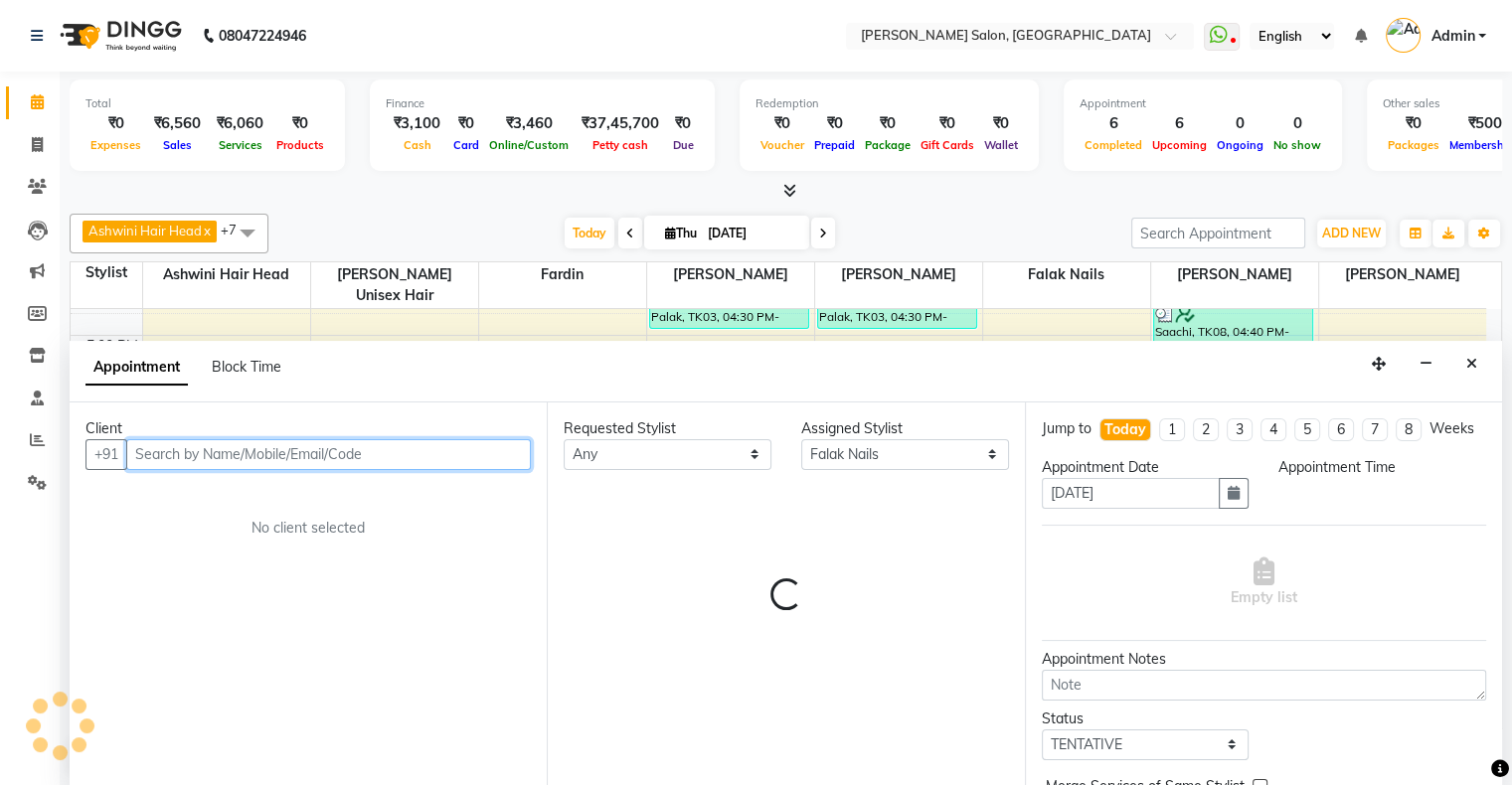 select on "1155" 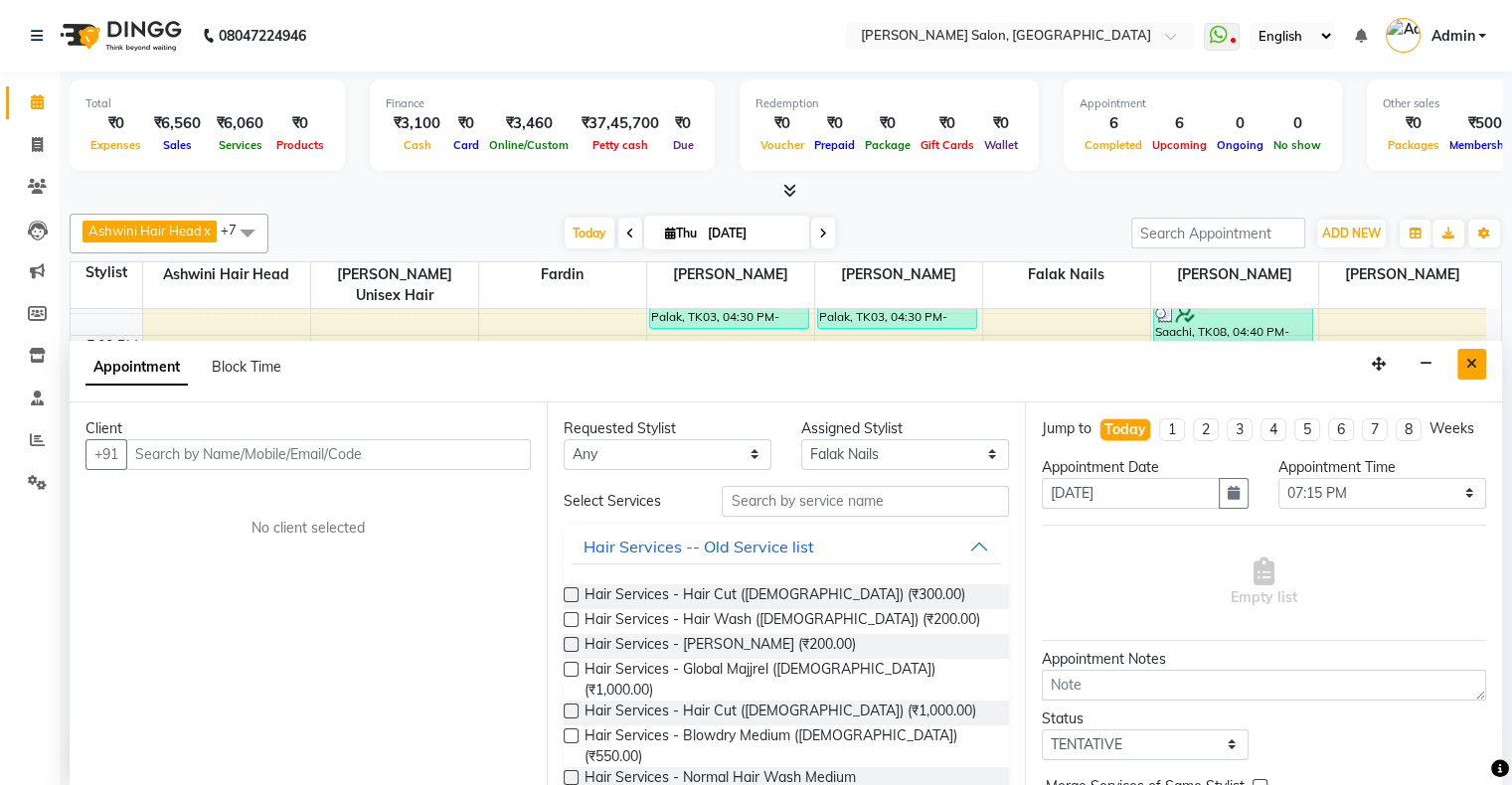 click at bounding box center (1471, 364) 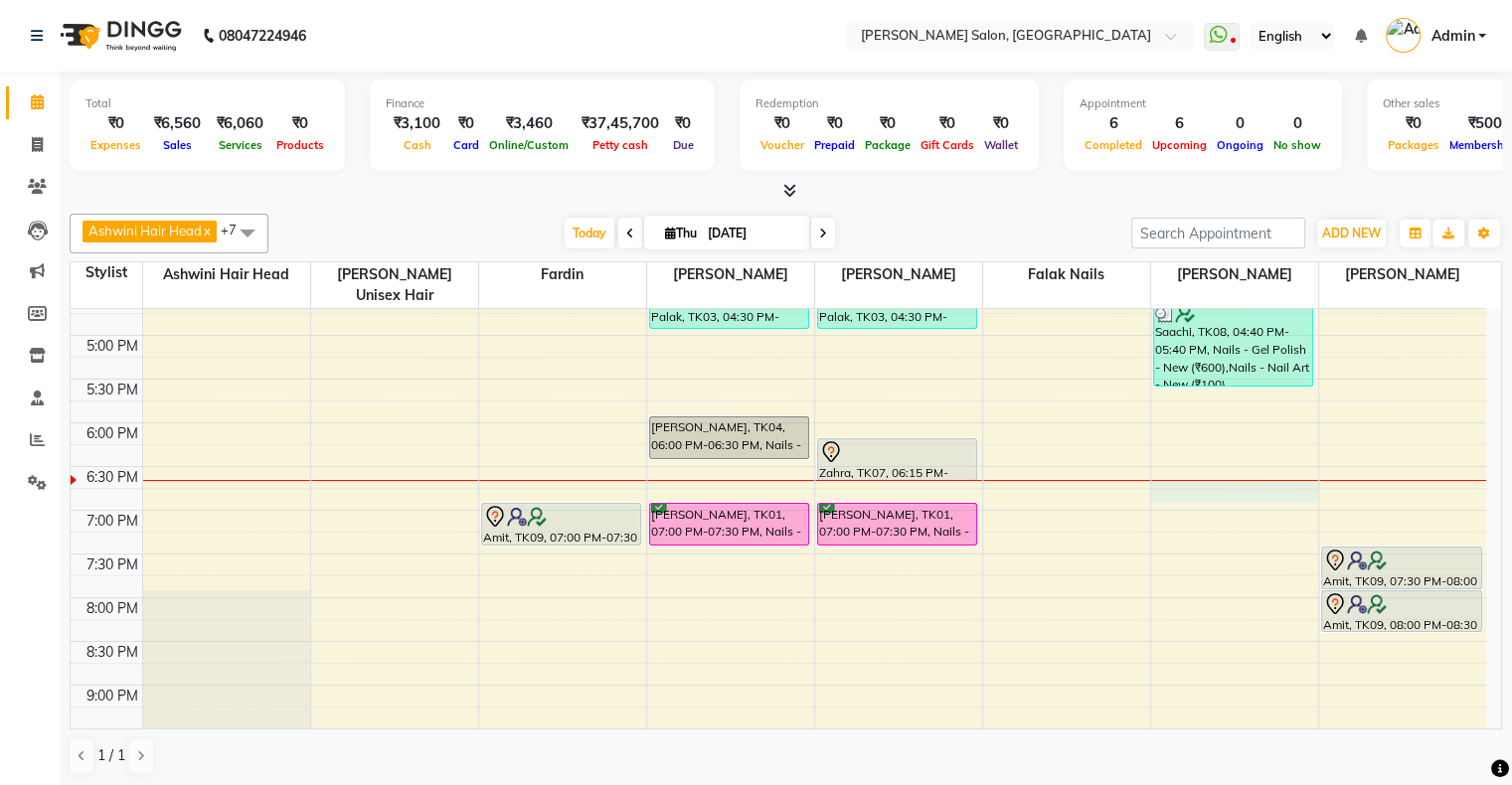 click on "10:00 AM 10:30 AM 11:00 AM 11:30 AM 12:00 PM 12:30 PM 1:00 PM 1:30 PM 2:00 PM 2:30 PM 3:00 PM 3:30 PM 4:00 PM 4:30 PM 5:00 PM 5:30 PM 6:00 PM 6:30 PM 7:00 PM 7:30 PM 8:00 PM 8:30 PM 9:00 PM 9:30 PM 10:00 PM 10:30 PM             Amit, TK09, 07:00 PM-07:30 PM, Men'S Services - Men'S Haircut With Wash - New     [PERSON_NAME], TK02, 02:00 PM-03:00 PM, Nails - Acrylic Nails - New,Nails - Nail Art - New (₹100)     Palak, TK03, 04:30 PM-05:00 PM, Nails - Acrylic Nails - [GEOGRAPHIC_DATA][PERSON_NAME], TK04, 06:00 PM-06:30 PM, Nails - Acrylic Nails - [GEOGRAPHIC_DATA][PERSON_NAME], TK01, 07:00 PM-07:30 PM, Nails - Acrylic Nails - [GEOGRAPHIC_DATA][PERSON_NAME], TK05, 03:00 PM-04:00 PM, Nails - Ombre / French / Swirls - New,Nails - Nail Art - New (₹100)     Palak, TK03, 04:30 PM-05:00 PM, Nails - Acrylic Nails - [GEOGRAPHIC_DATA], TK07, 06:15 PM-06:45 PM, Nails - Acrylic Nails - [GEOGRAPHIC_DATA][PERSON_NAME], TK01, 07:00 PM-07:30 PM, Nails - Acrylic Nails - [GEOGRAPHIC_DATA][PERSON_NAME], TK06, 02:40 PM-03:10 PM, Pedicure - Classic Pedicure - New (₹1200)" at bounding box center (778, 291) 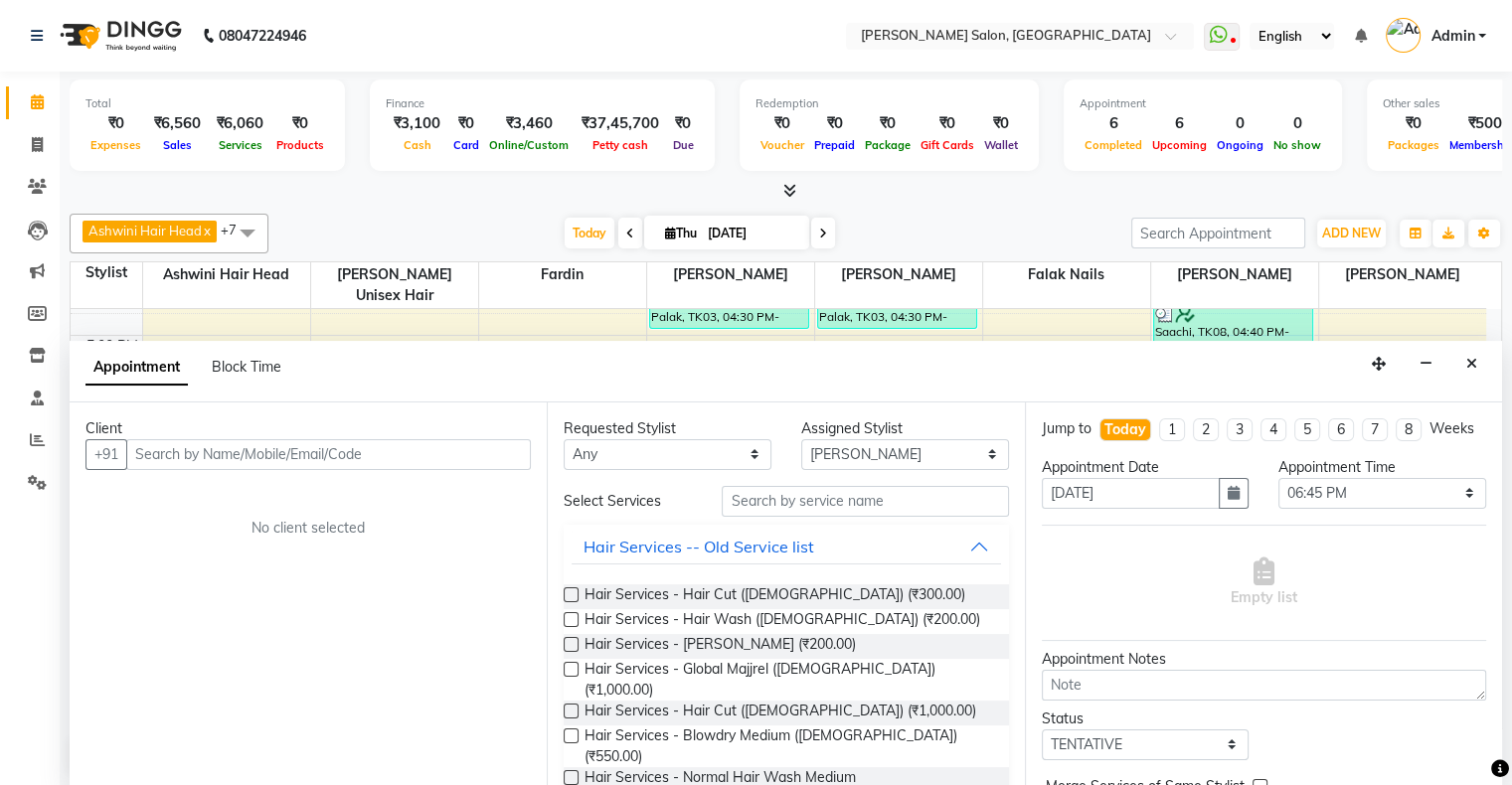 click on "Appointment Block Time" at bounding box center [785, 372] 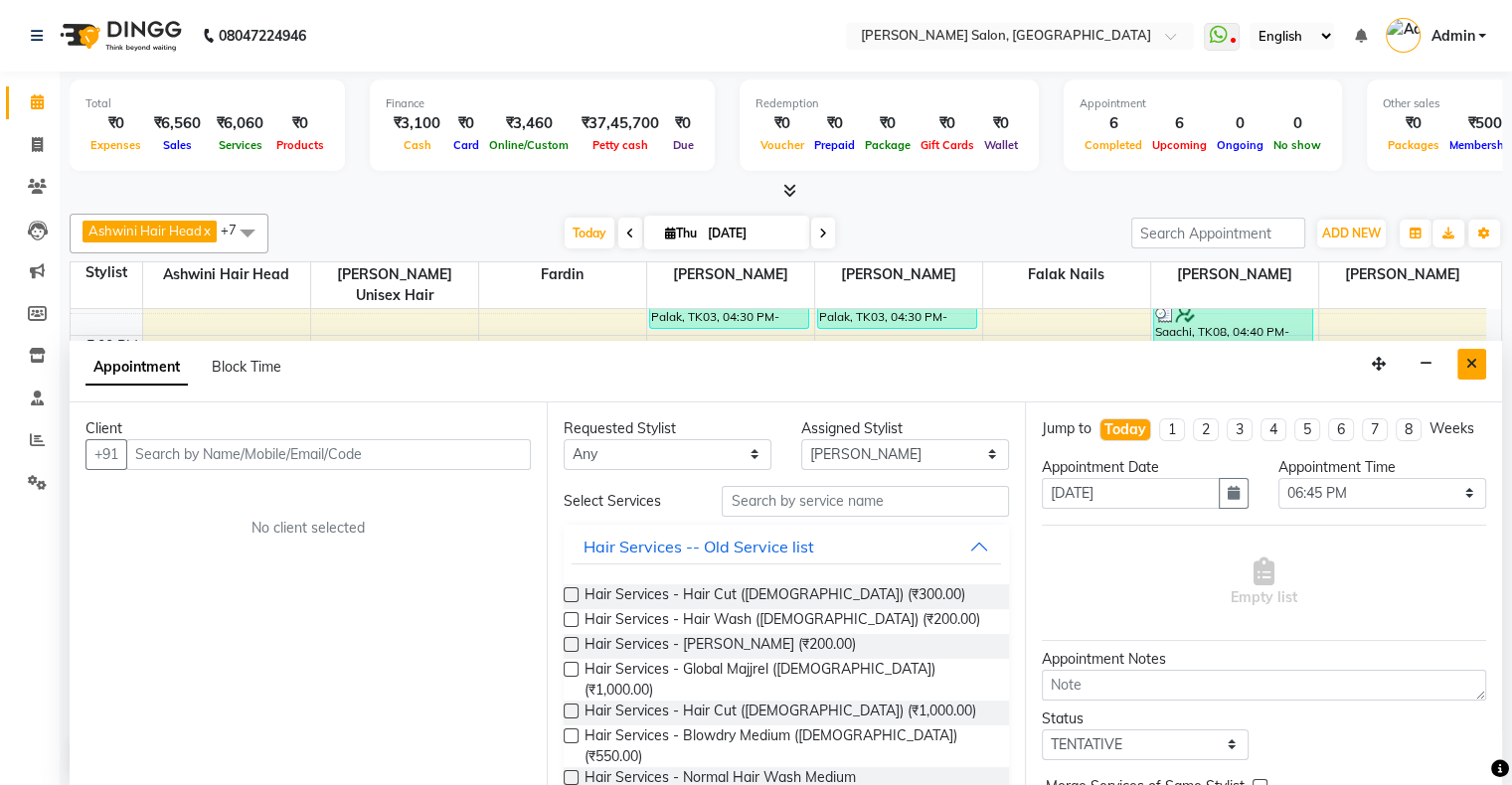 click at bounding box center [1471, 364] 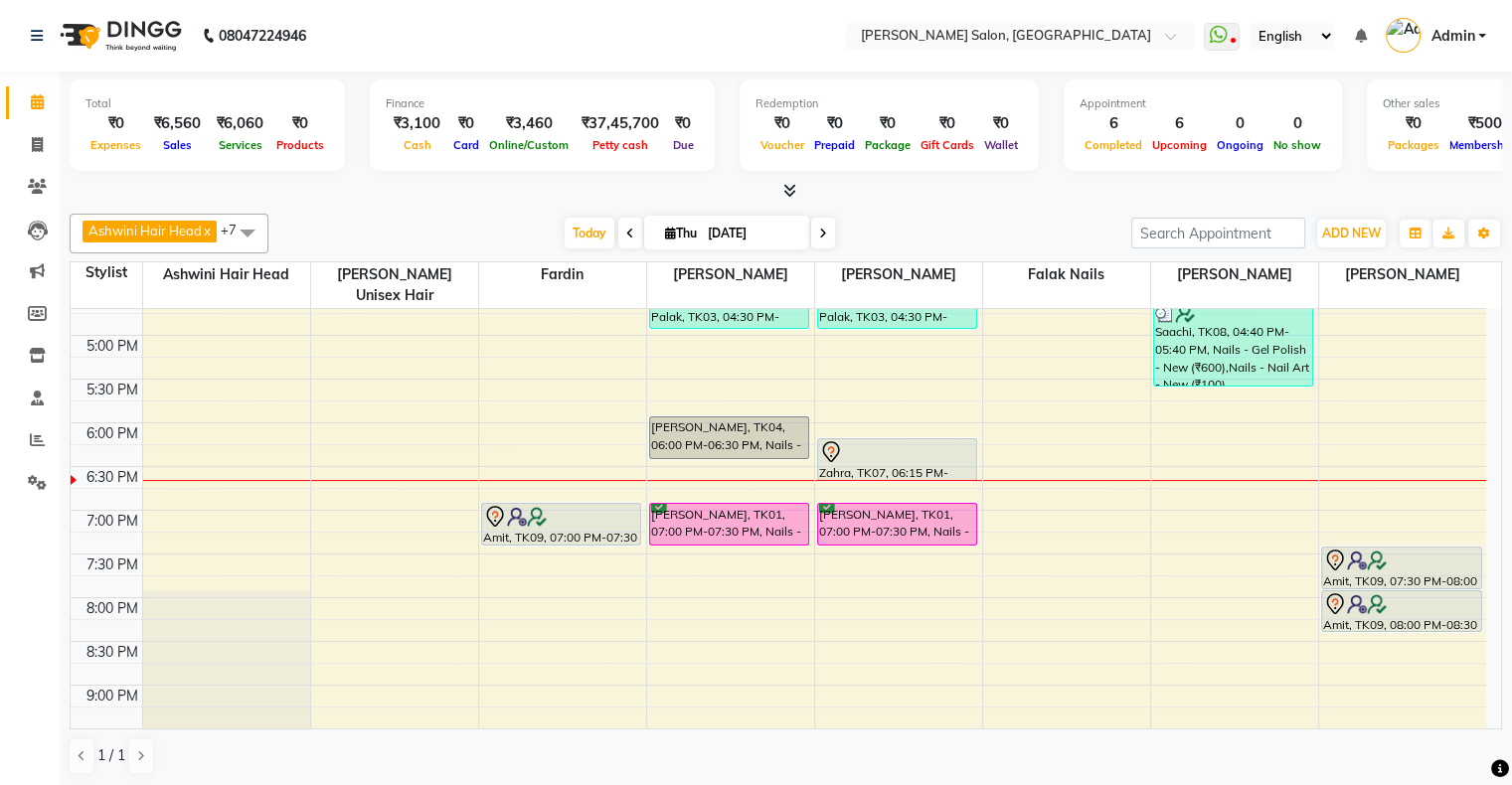 click on "10:00 AM 10:30 AM 11:00 AM 11:30 AM 12:00 PM 12:30 PM 1:00 PM 1:30 PM 2:00 PM 2:30 PM 3:00 PM 3:30 PM 4:00 PM 4:30 PM 5:00 PM 5:30 PM 6:00 PM 6:30 PM 7:00 PM 7:30 PM 8:00 PM 8:30 PM 9:00 PM 9:30 PM 10:00 PM 10:30 PM             Amit, TK09, 07:00 PM-07:30 PM, Men'S Services - Men'S Haircut With Wash - New     [PERSON_NAME], TK02, 02:00 PM-03:00 PM, Nails - Acrylic Nails - New,Nails - Nail Art - New (₹100)     Palak, TK03, 04:30 PM-05:00 PM, Nails - Acrylic Nails - [GEOGRAPHIC_DATA][PERSON_NAME], TK04, 06:00 PM-06:30 PM, Nails - Acrylic Nails - [GEOGRAPHIC_DATA][PERSON_NAME], TK01, 07:00 PM-07:30 PM, Nails - Acrylic Nails - [GEOGRAPHIC_DATA][PERSON_NAME], TK05, 03:00 PM-04:00 PM, Nails - Ombre / French / Swirls - New,Nails - Nail Art - New (₹100)     Palak, TK03, 04:30 PM-05:00 PM, Nails - Acrylic Nails - [GEOGRAPHIC_DATA], TK07, 06:15 PM-06:45 PM, Nails - Acrylic Nails - [GEOGRAPHIC_DATA][PERSON_NAME], TK01, 07:00 PM-07:30 PM, Nails - Acrylic Nails - [GEOGRAPHIC_DATA][PERSON_NAME], TK06, 02:40 PM-03:10 PM, Pedicure - Classic Pedicure - New (₹1200)" at bounding box center [778, 291] 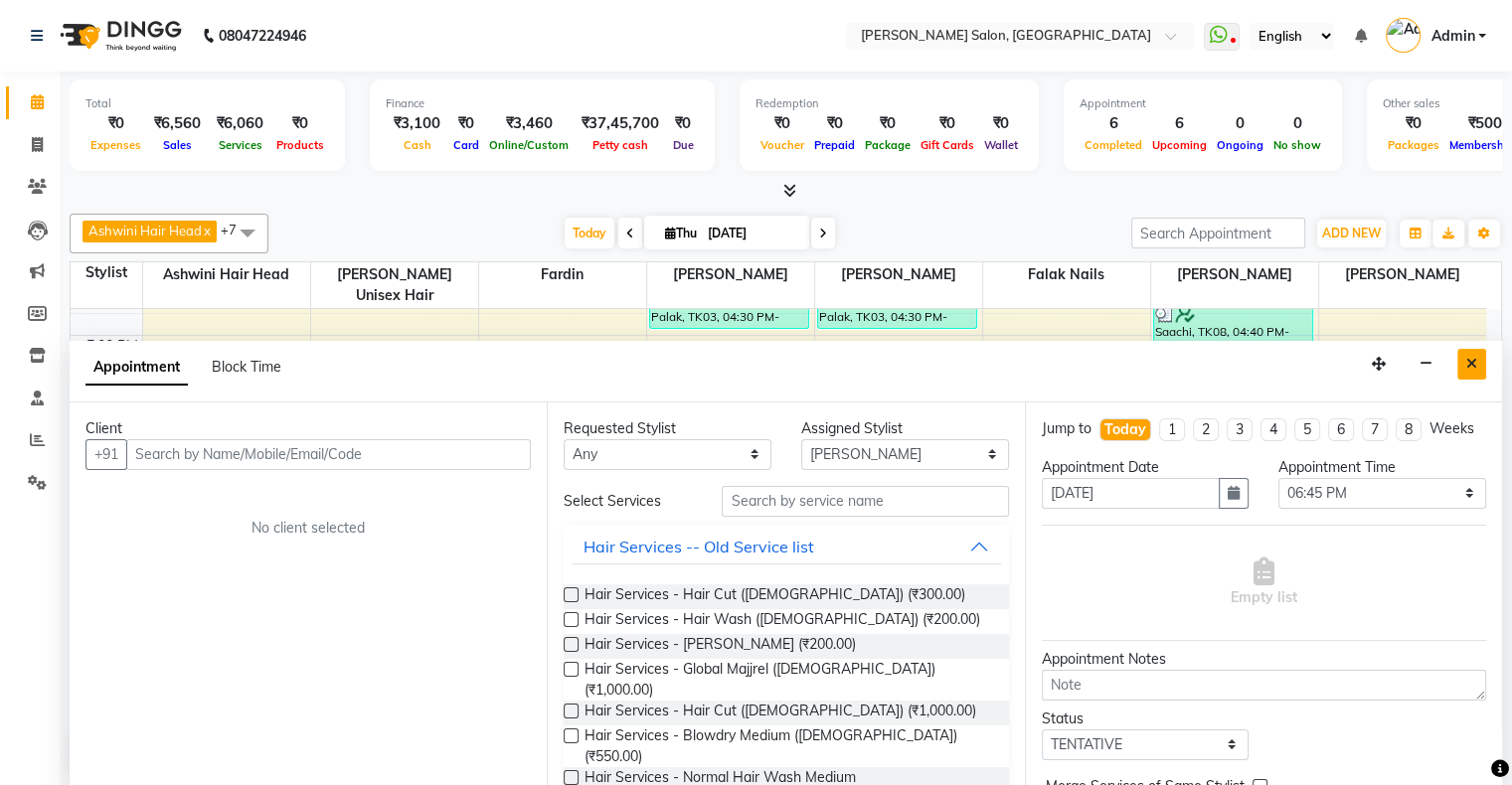 click at bounding box center (1471, 364) 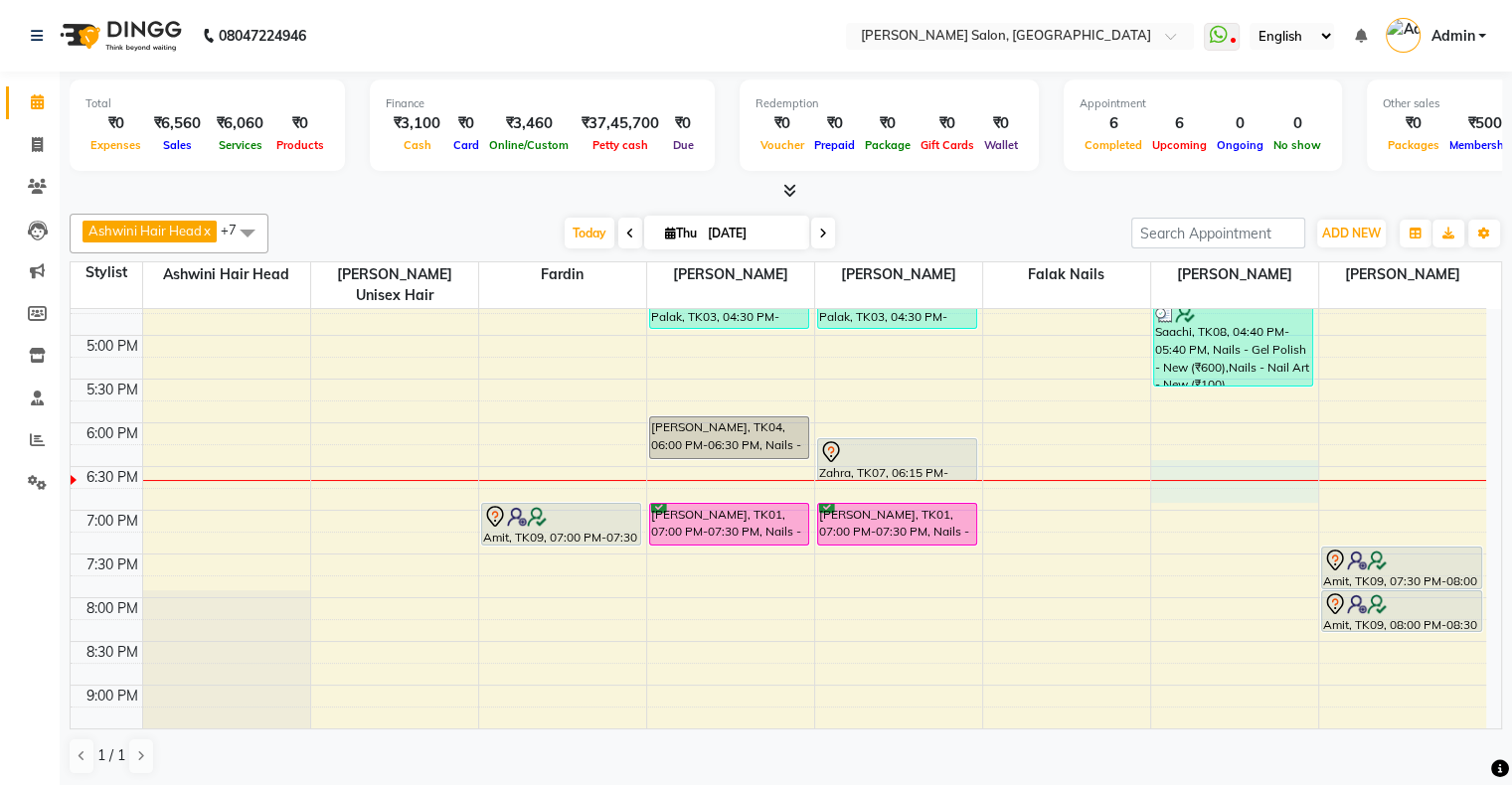 drag, startPoint x: 1165, startPoint y: 441, endPoint x: 1168, endPoint y: 466, distance: 25.179357 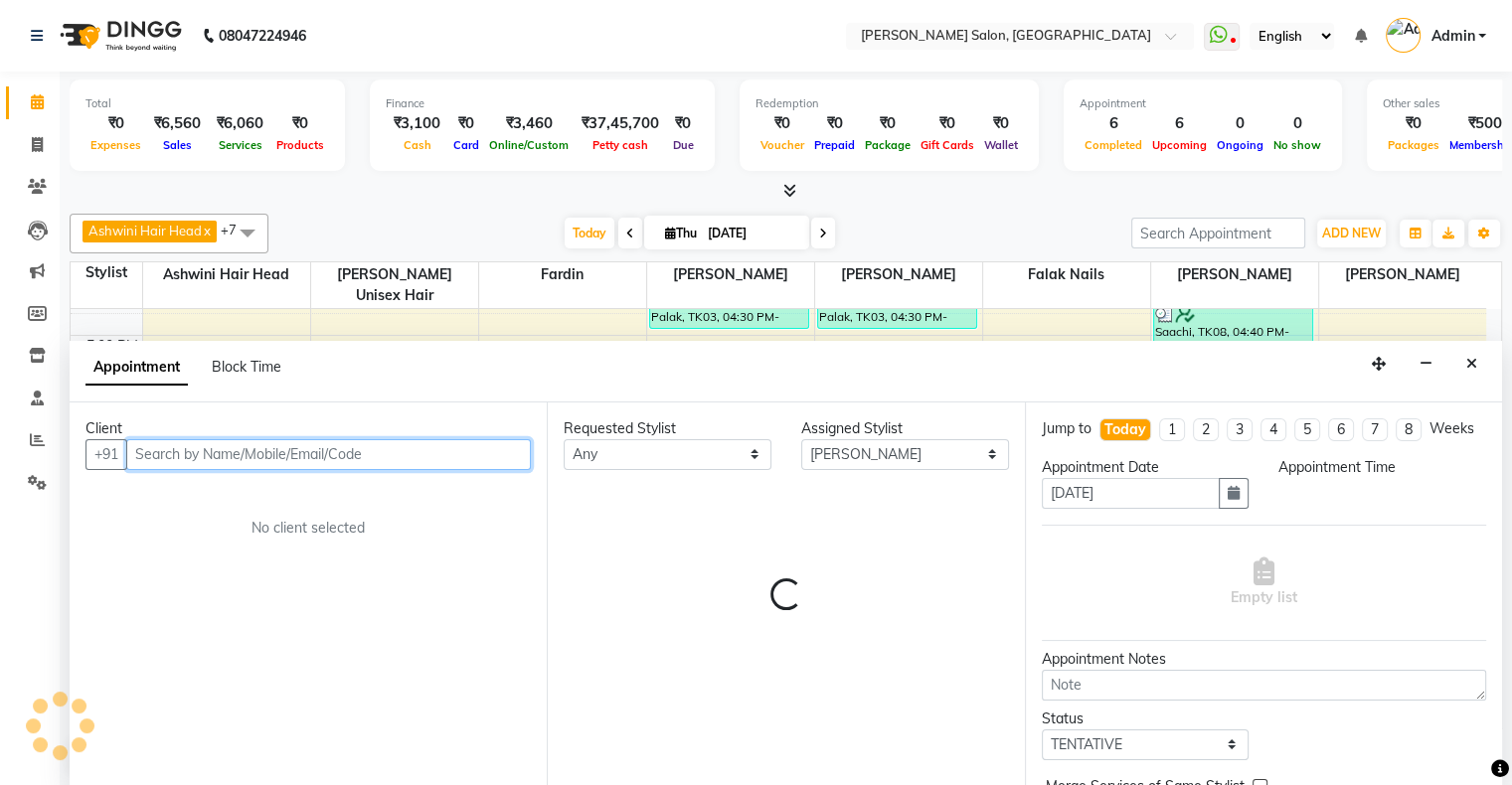 select on "1110" 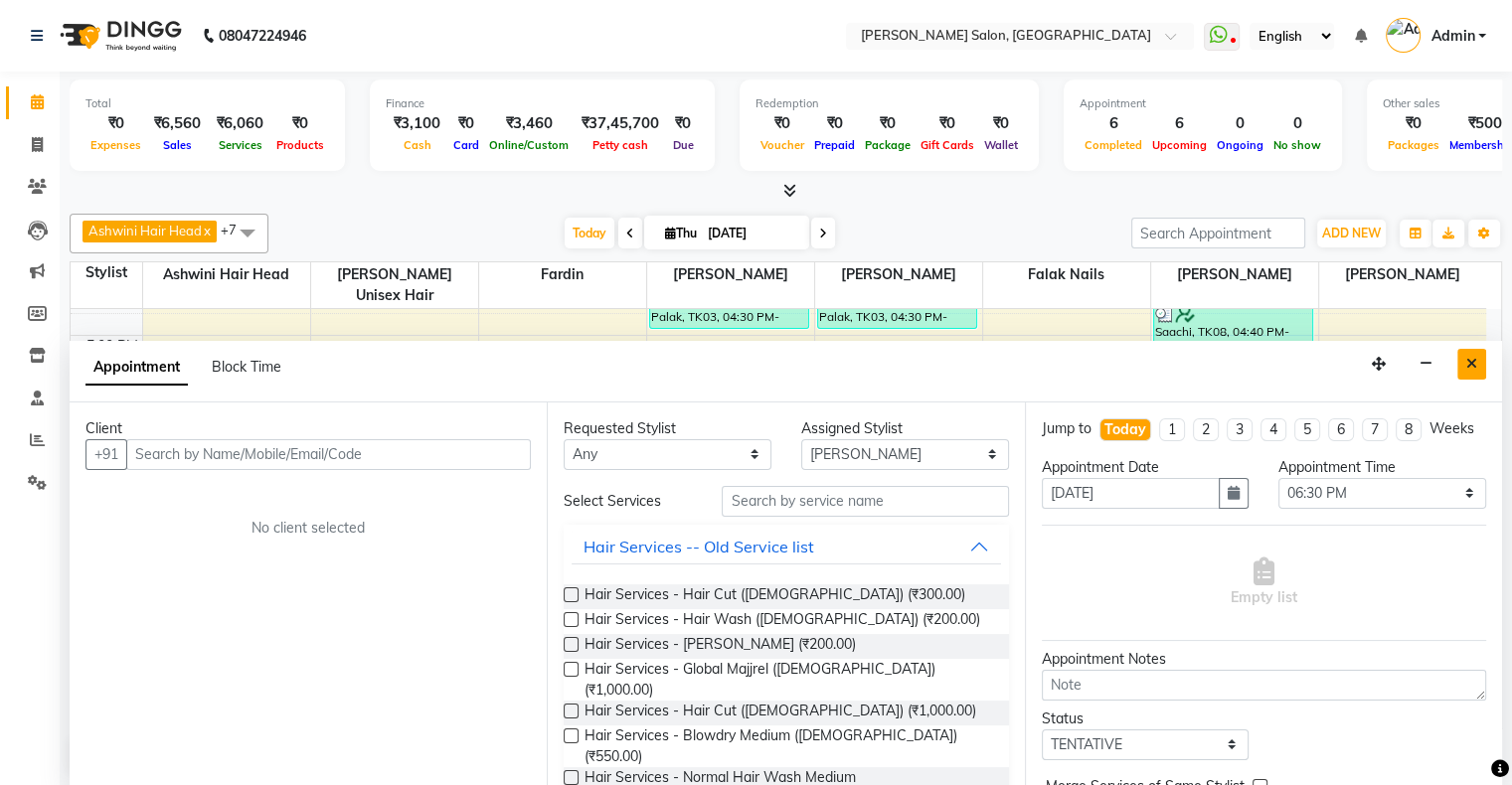 click at bounding box center (1471, 364) 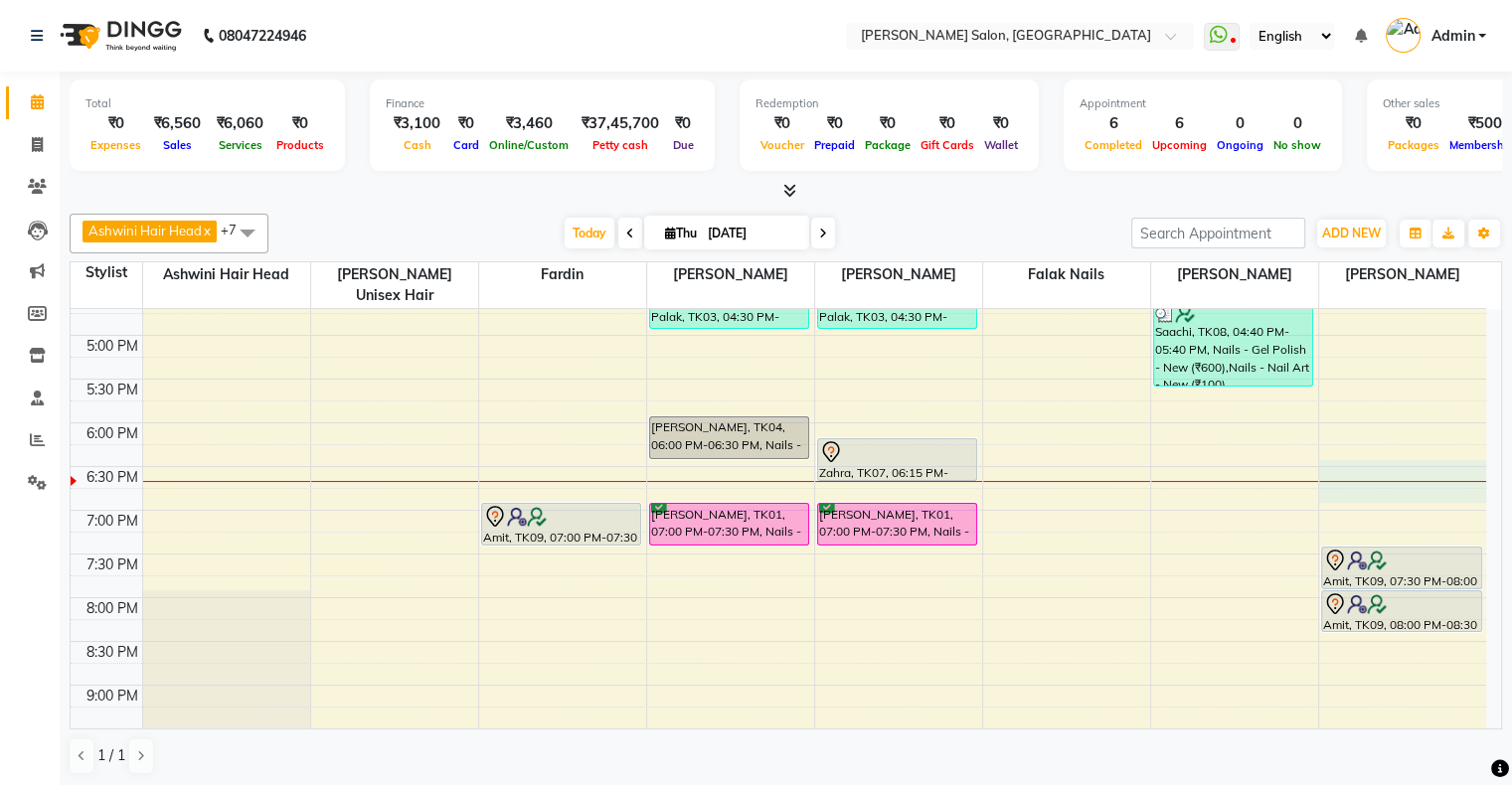 drag, startPoint x: 1368, startPoint y: 441, endPoint x: 1261, endPoint y: 465, distance: 109.65856 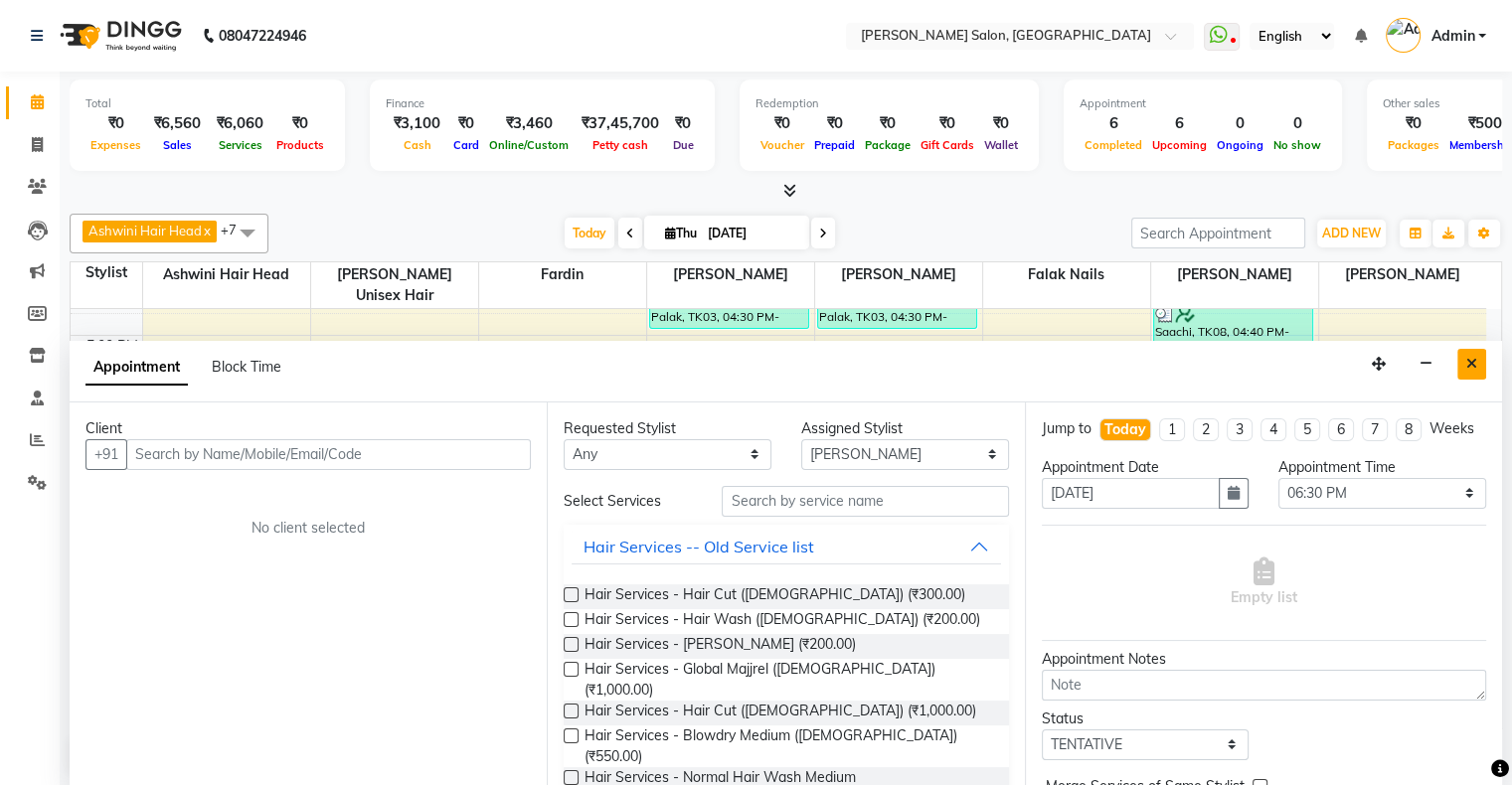 click at bounding box center [1471, 364] 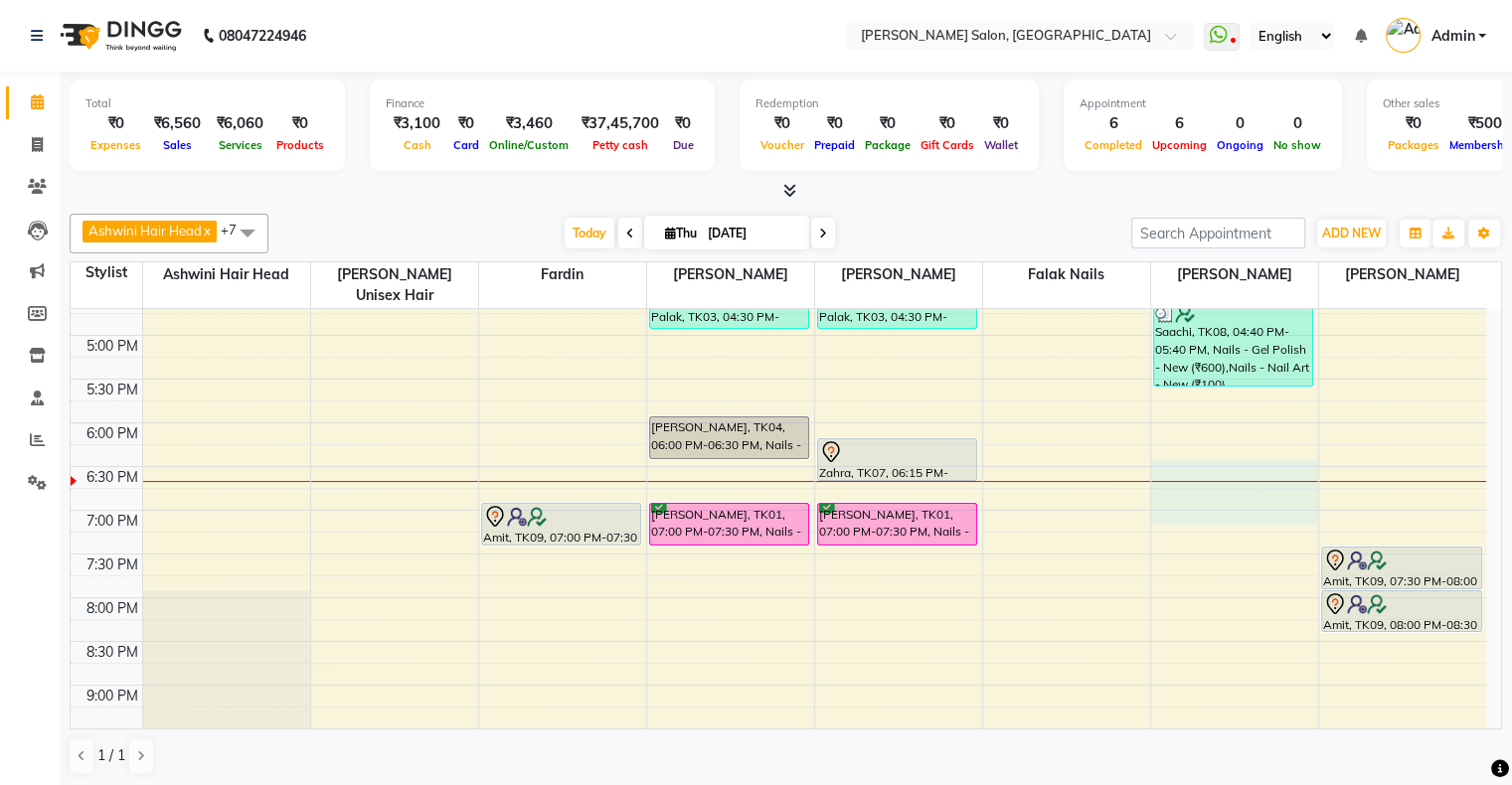 drag, startPoint x: 1247, startPoint y: 451, endPoint x: 1245, endPoint y: 483, distance: 32.06244 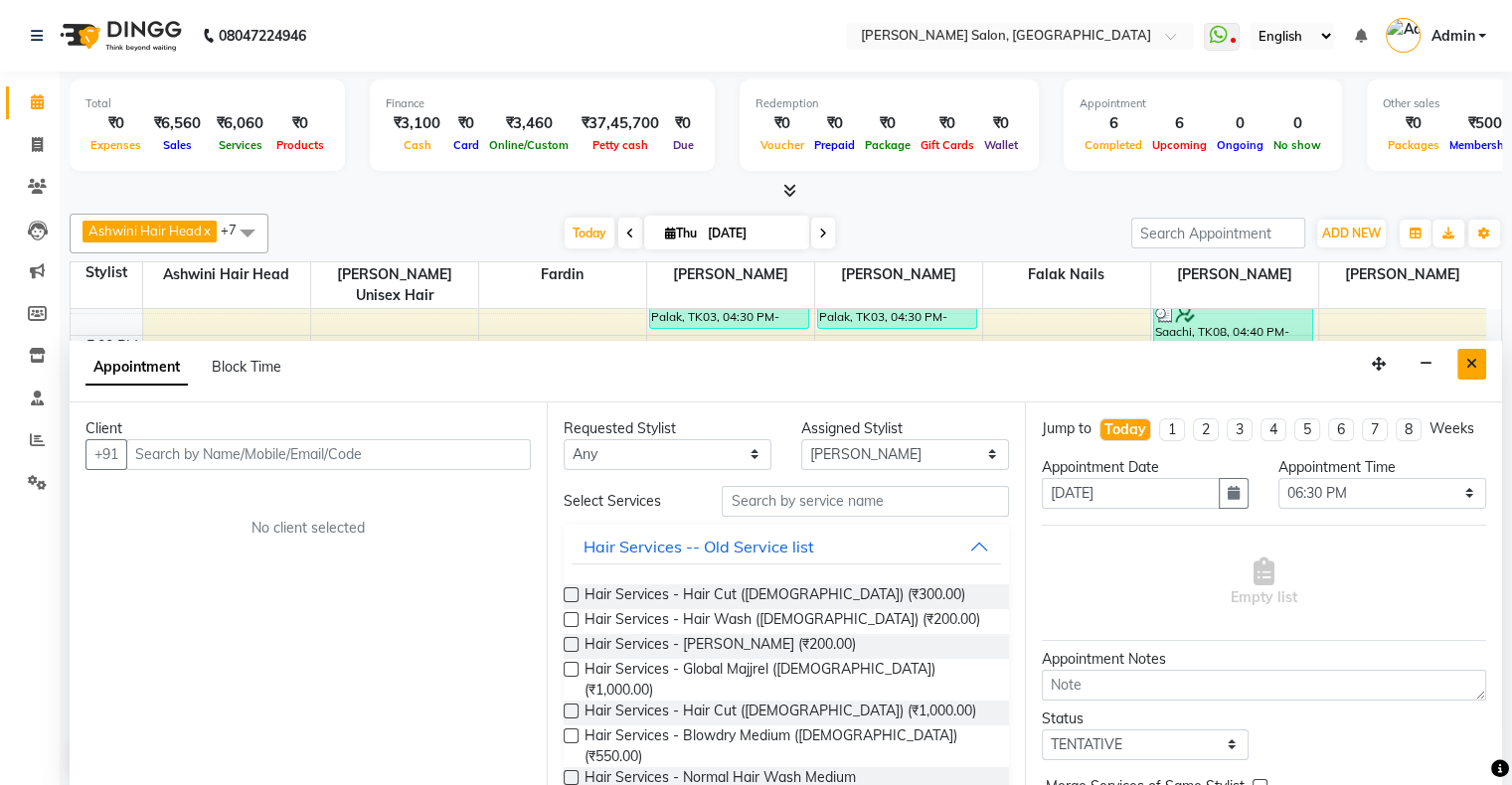 click at bounding box center [1471, 364] 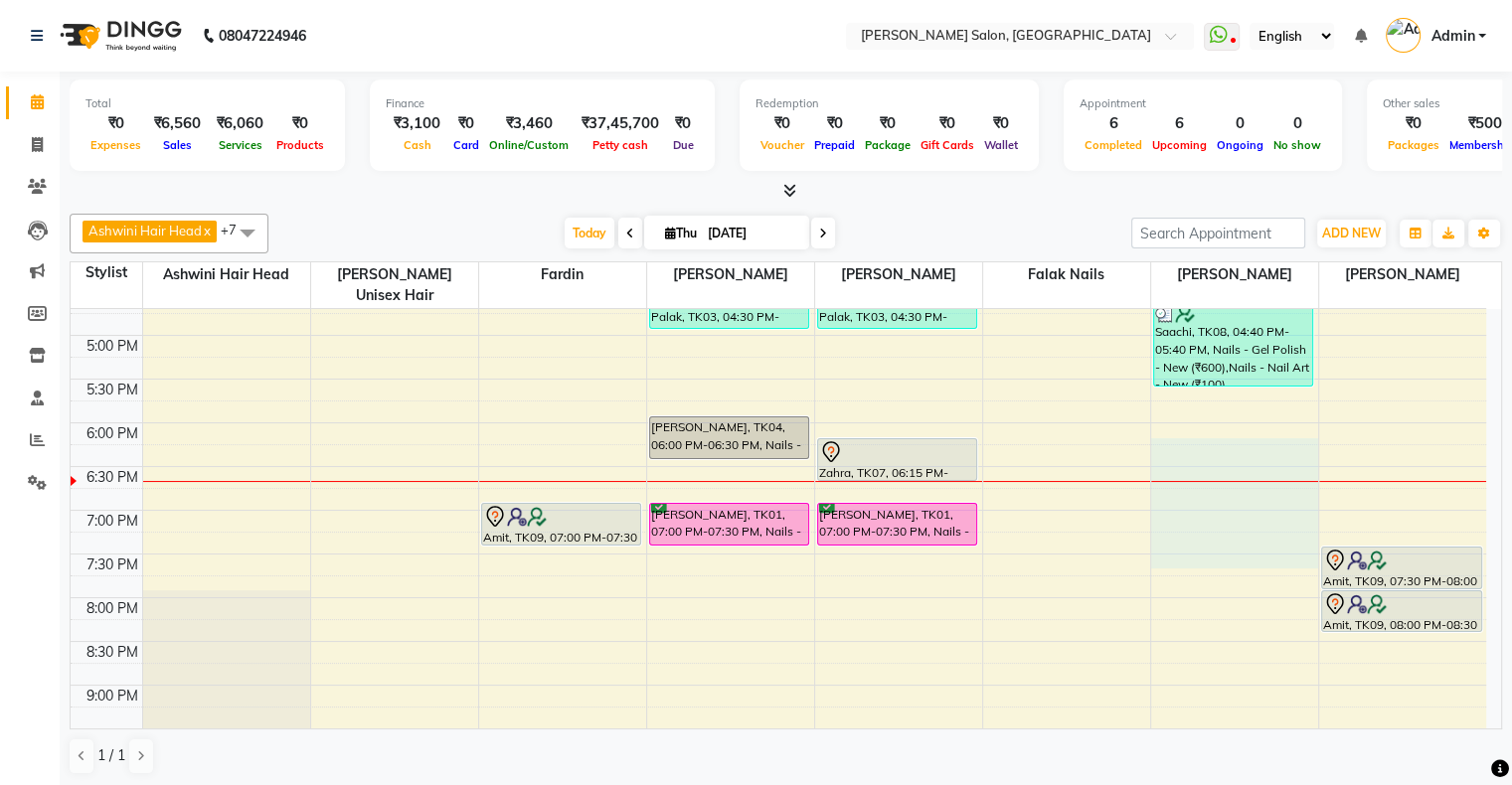 drag, startPoint x: 1224, startPoint y: 415, endPoint x: 1229, endPoint y: 523, distance: 108.11568 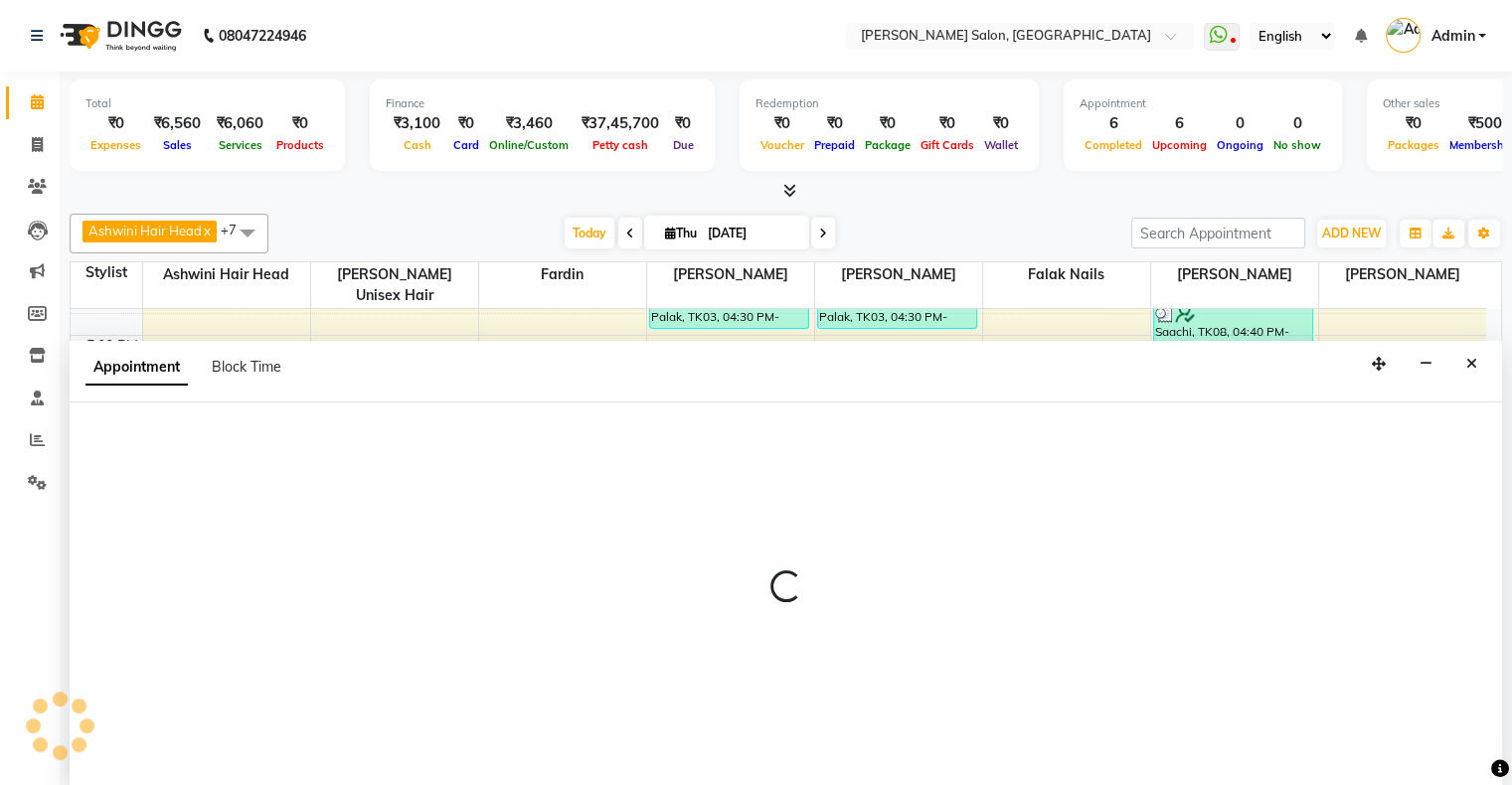 select on "78182" 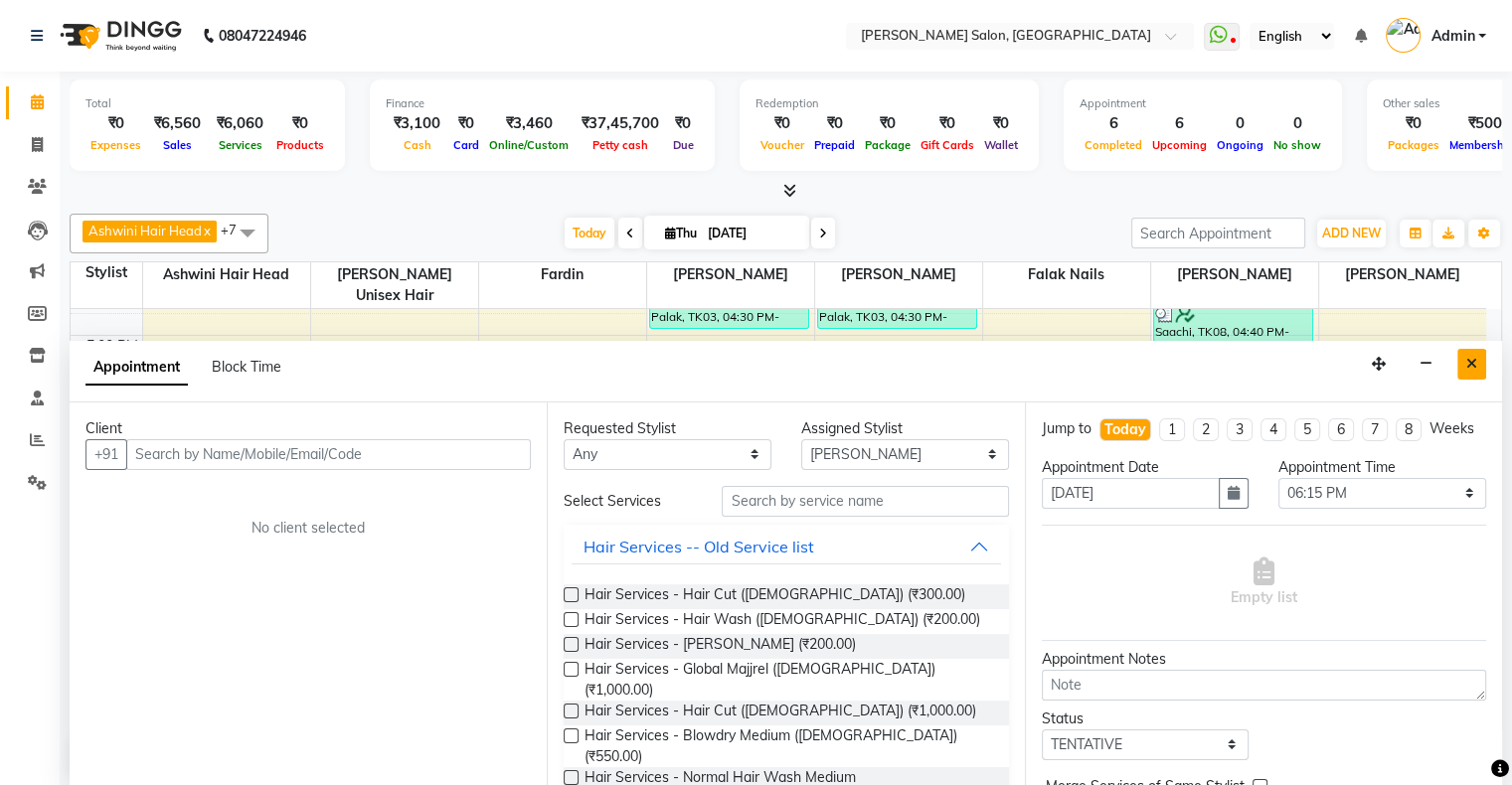 click at bounding box center [1471, 364] 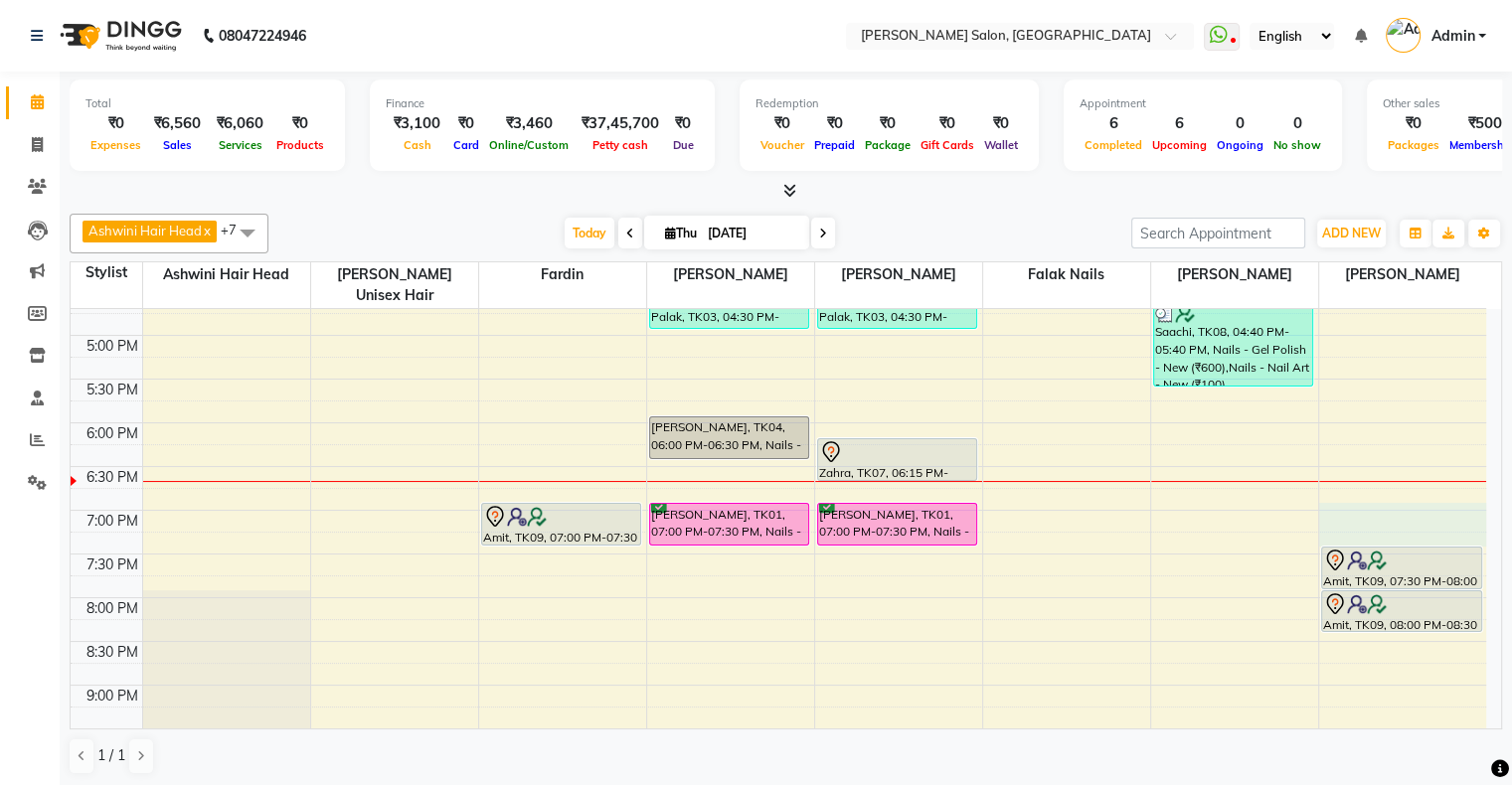 drag, startPoint x: 1428, startPoint y: 481, endPoint x: 1434, endPoint y: 503, distance: 22.803509 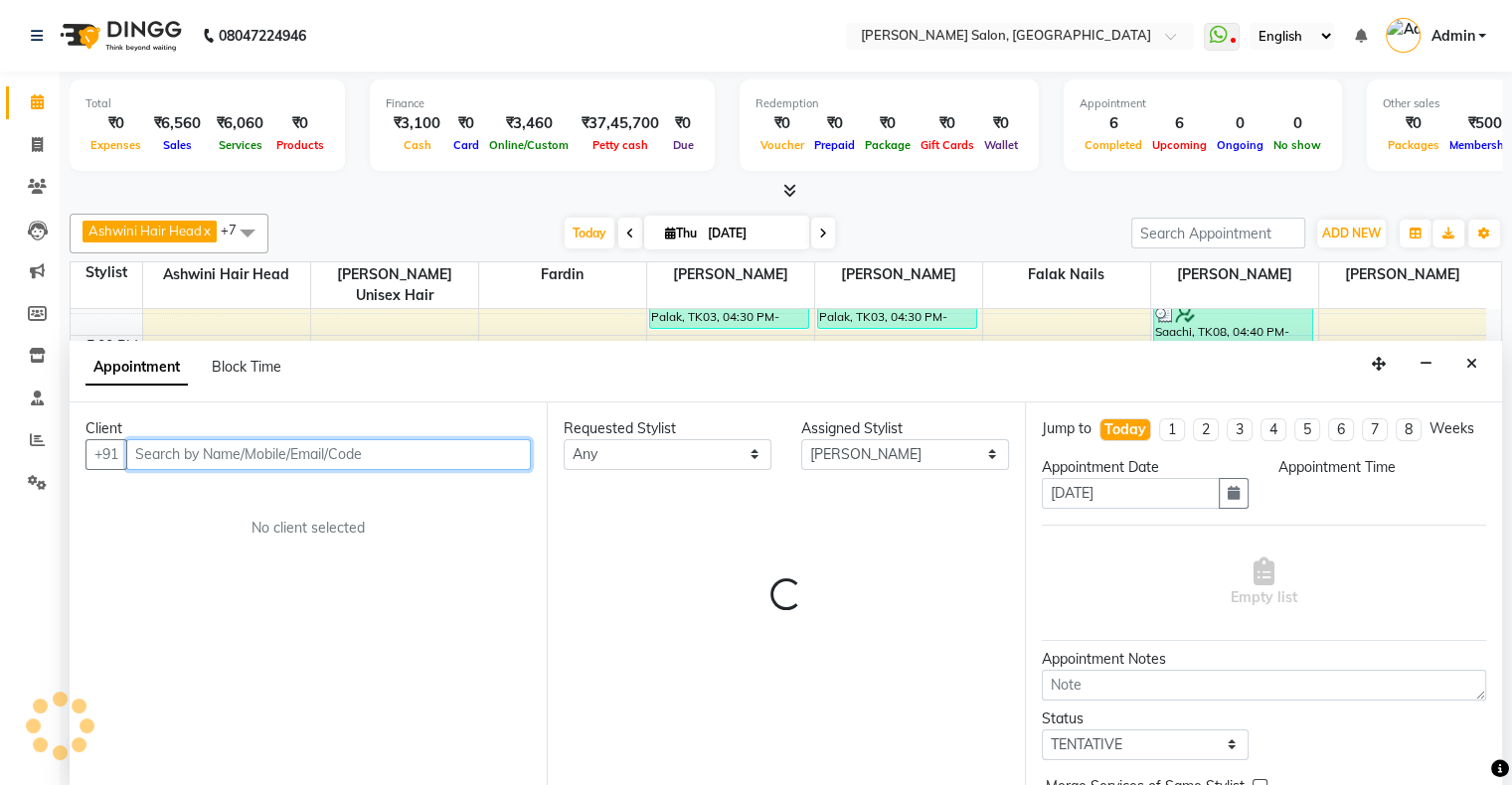 select on "1140" 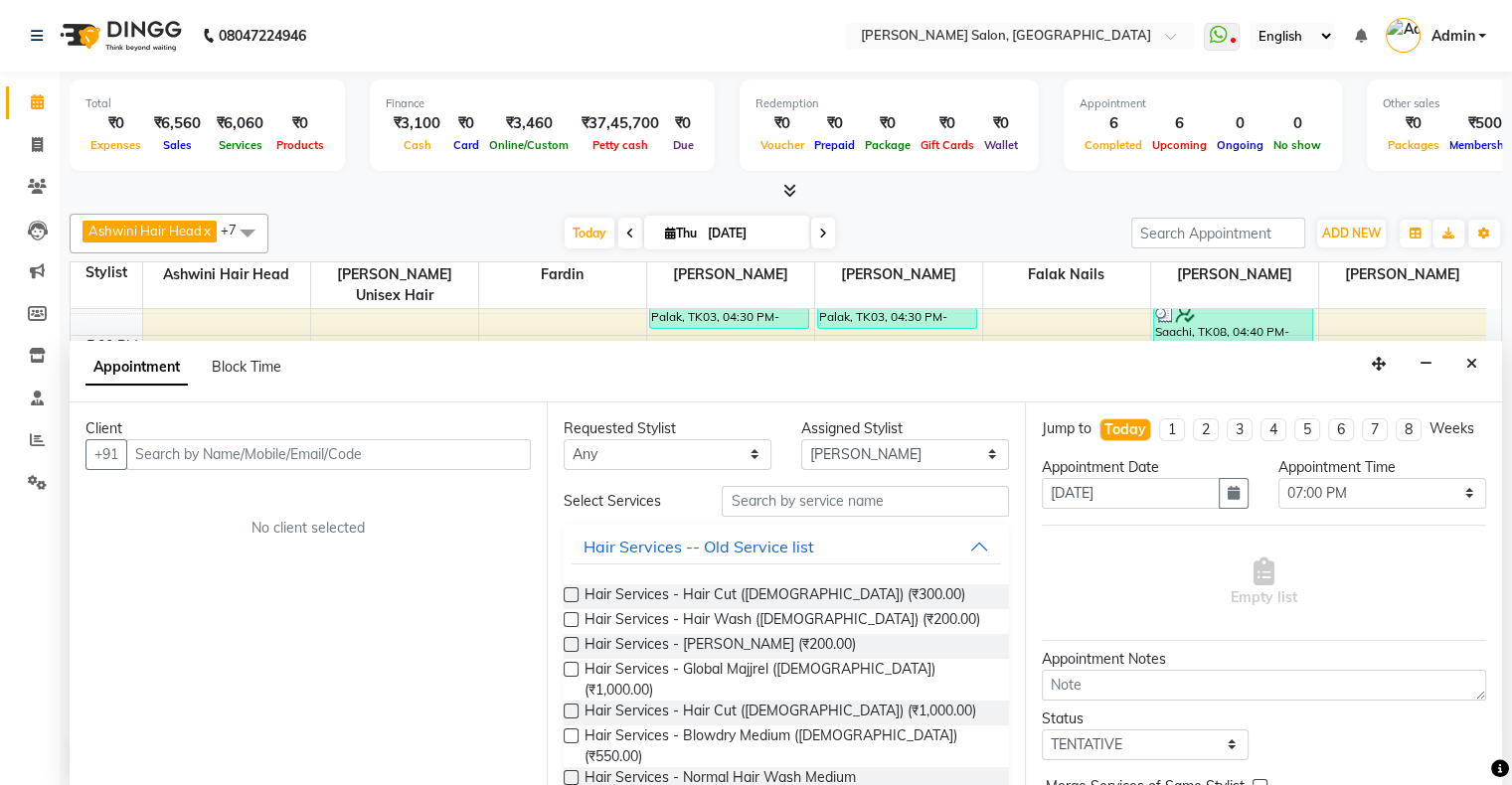 click on "Appointment Block Time" at bounding box center [785, 372] 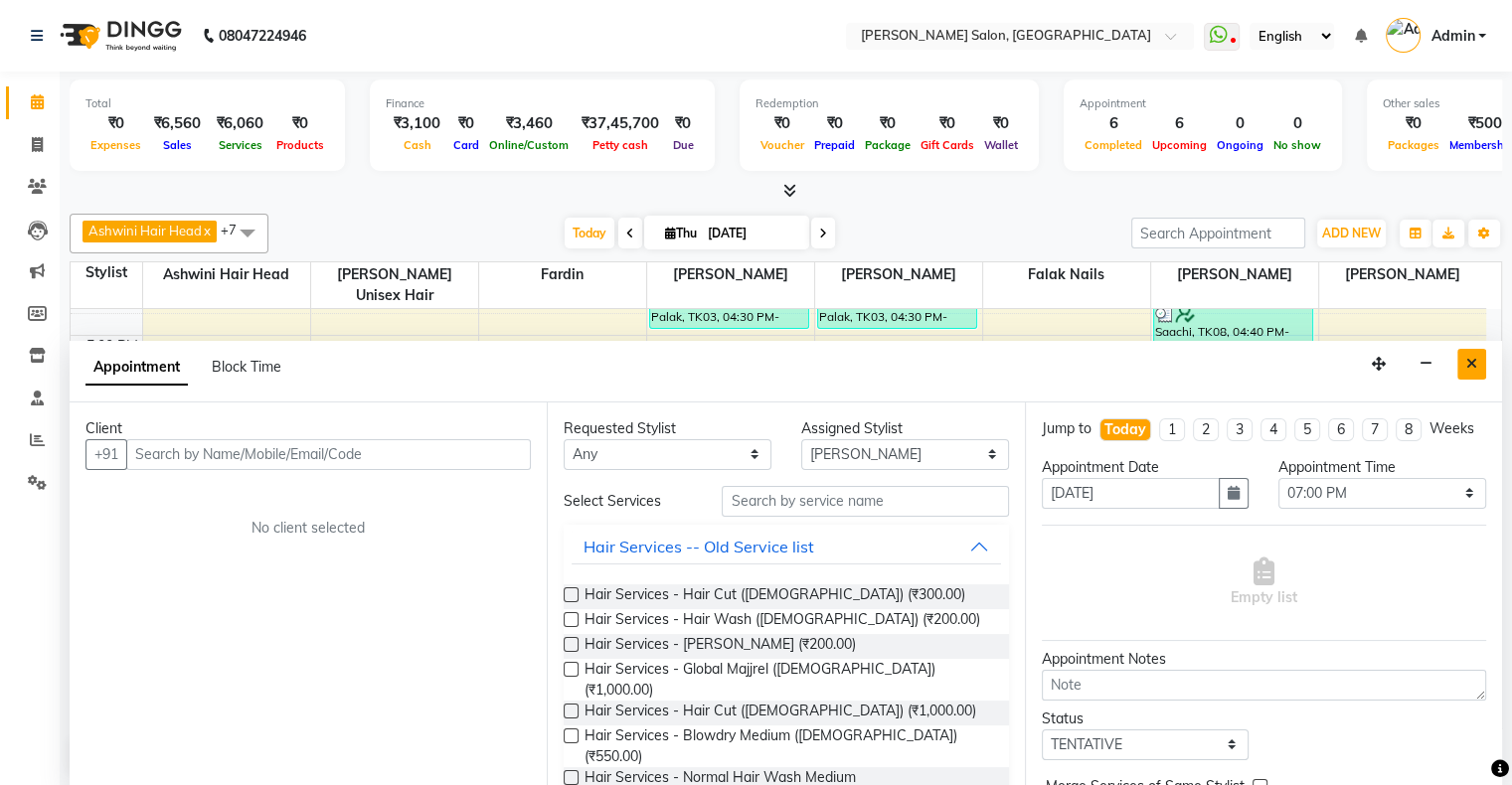 click at bounding box center (1471, 364) 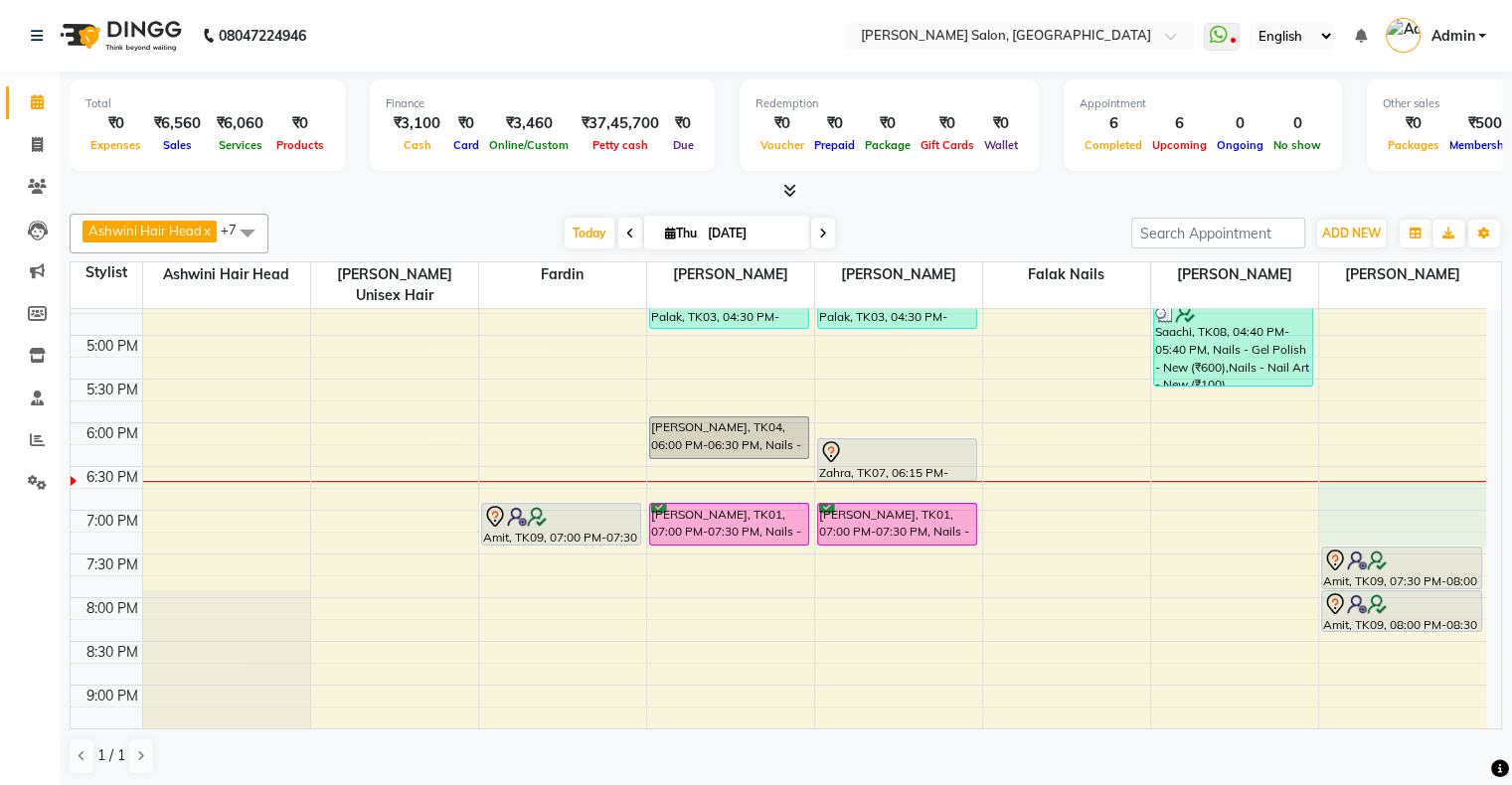 drag, startPoint x: 1405, startPoint y: 479, endPoint x: 1408, endPoint y: 503, distance: 24.186773 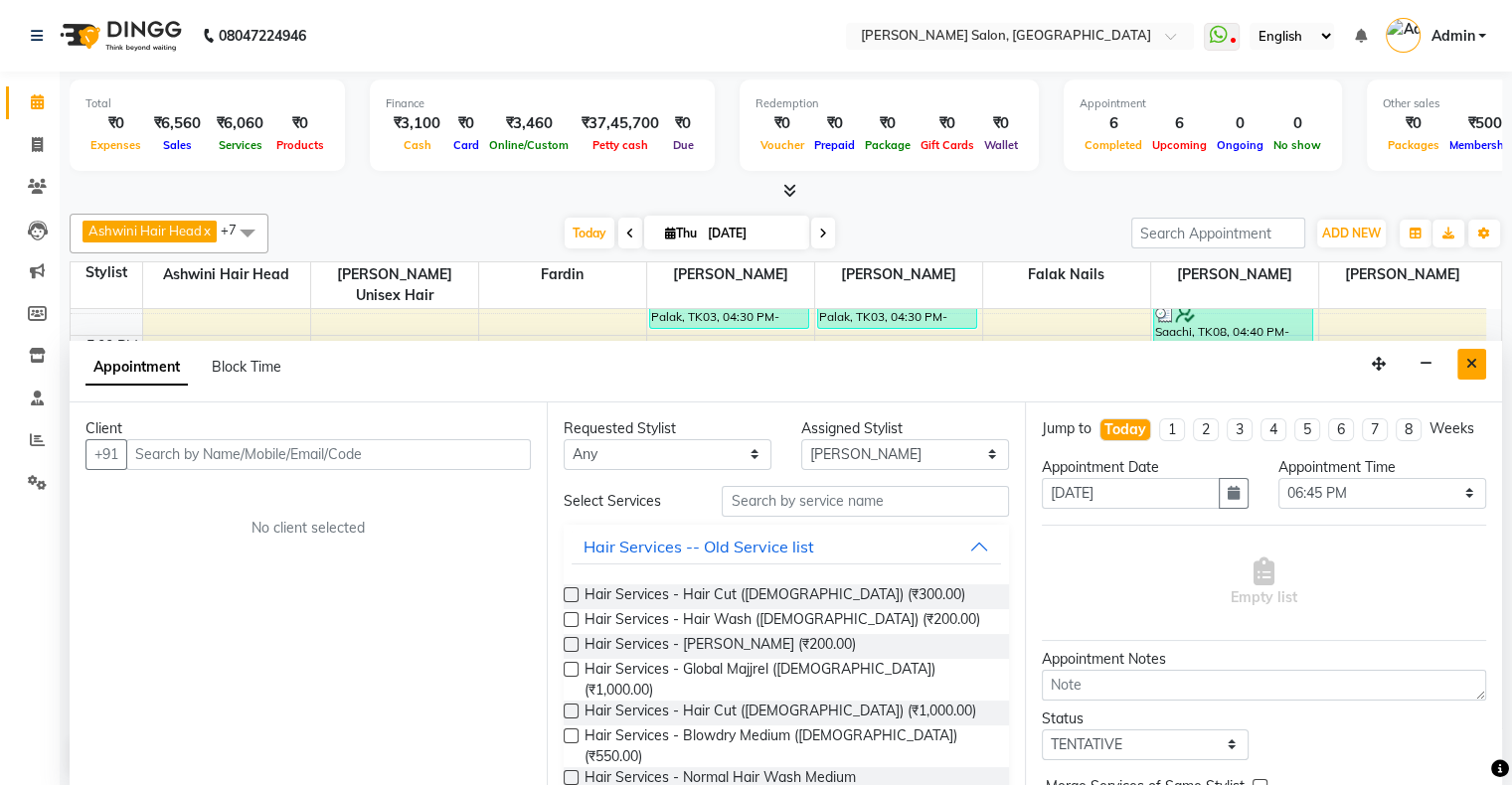 click at bounding box center (1471, 364) 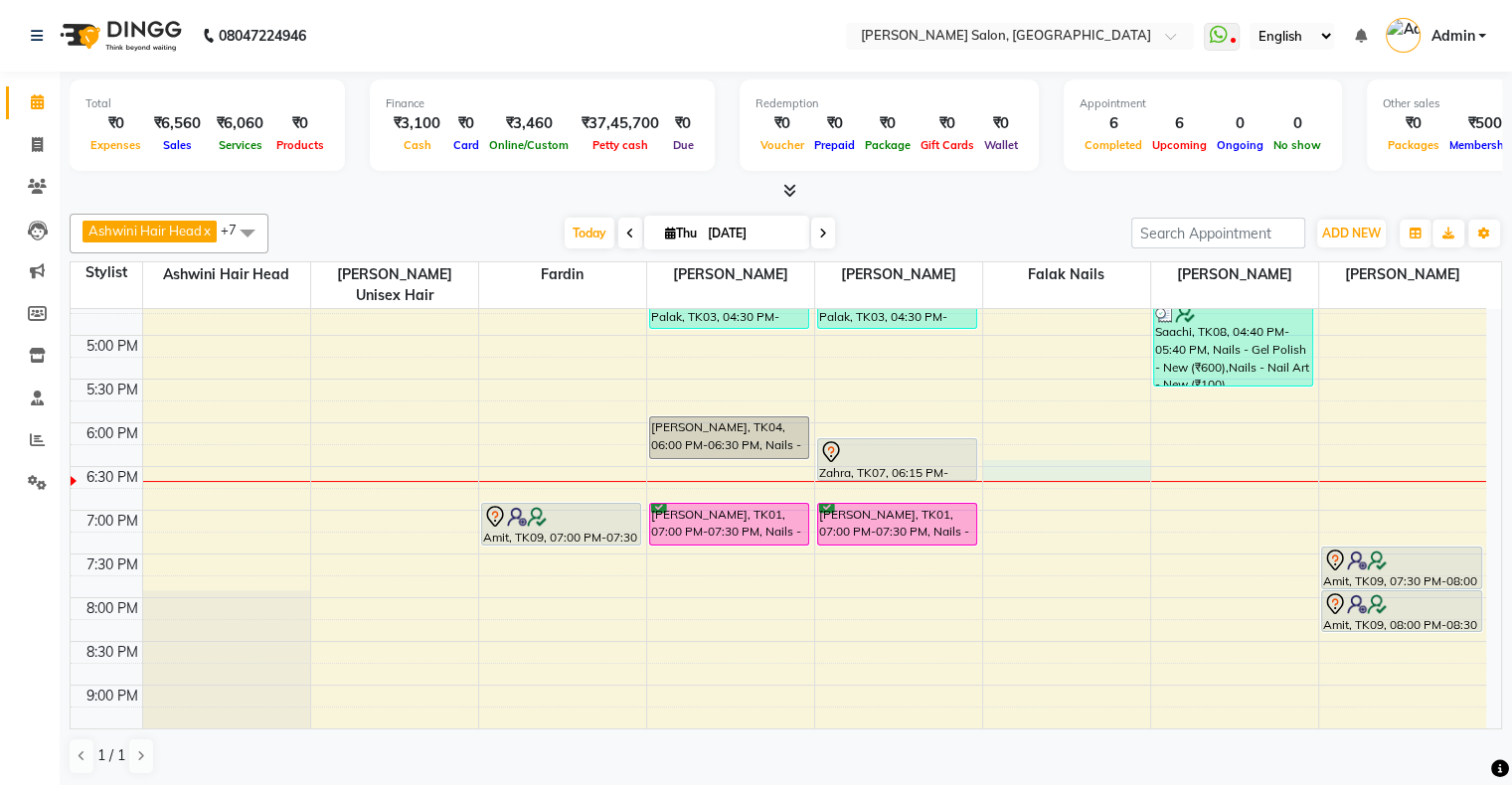 click on "10:00 AM 10:30 AM 11:00 AM 11:30 AM 12:00 PM 12:30 PM 1:00 PM 1:30 PM 2:00 PM 2:30 PM 3:00 PM 3:30 PM 4:00 PM 4:30 PM 5:00 PM 5:30 PM 6:00 PM 6:30 PM 7:00 PM 7:30 PM 8:00 PM 8:30 PM 9:00 PM 9:30 PM 10:00 PM 10:30 PM             Amit, TK09, 07:00 PM-07:30 PM, Men'S Services - Men'S Haircut With Wash - New     [PERSON_NAME], TK02, 02:00 PM-03:00 PM, Nails - Acrylic Nails - New,Nails - Nail Art - New (₹100)     Palak, TK03, 04:30 PM-05:00 PM, Nails - Acrylic Nails - [GEOGRAPHIC_DATA][PERSON_NAME], TK04, 06:00 PM-06:30 PM, Nails - Acrylic Nails - [GEOGRAPHIC_DATA][PERSON_NAME], TK01, 07:00 PM-07:30 PM, Nails - Acrylic Nails - [GEOGRAPHIC_DATA][PERSON_NAME], TK05, 03:00 PM-04:00 PM, Nails - Ombre / French / Swirls - New,Nails - Nail Art - New (₹100)     Palak, TK03, 04:30 PM-05:00 PM, Nails - Acrylic Nails - [GEOGRAPHIC_DATA], TK07, 06:15 PM-06:45 PM, Nails - Acrylic Nails - [GEOGRAPHIC_DATA][PERSON_NAME], TK01, 07:00 PM-07:30 PM, Nails - Acrylic Nails - [GEOGRAPHIC_DATA][PERSON_NAME], TK06, 02:40 PM-03:10 PM, Pedicure - Classic Pedicure - New (₹1200)" at bounding box center (778, 291) 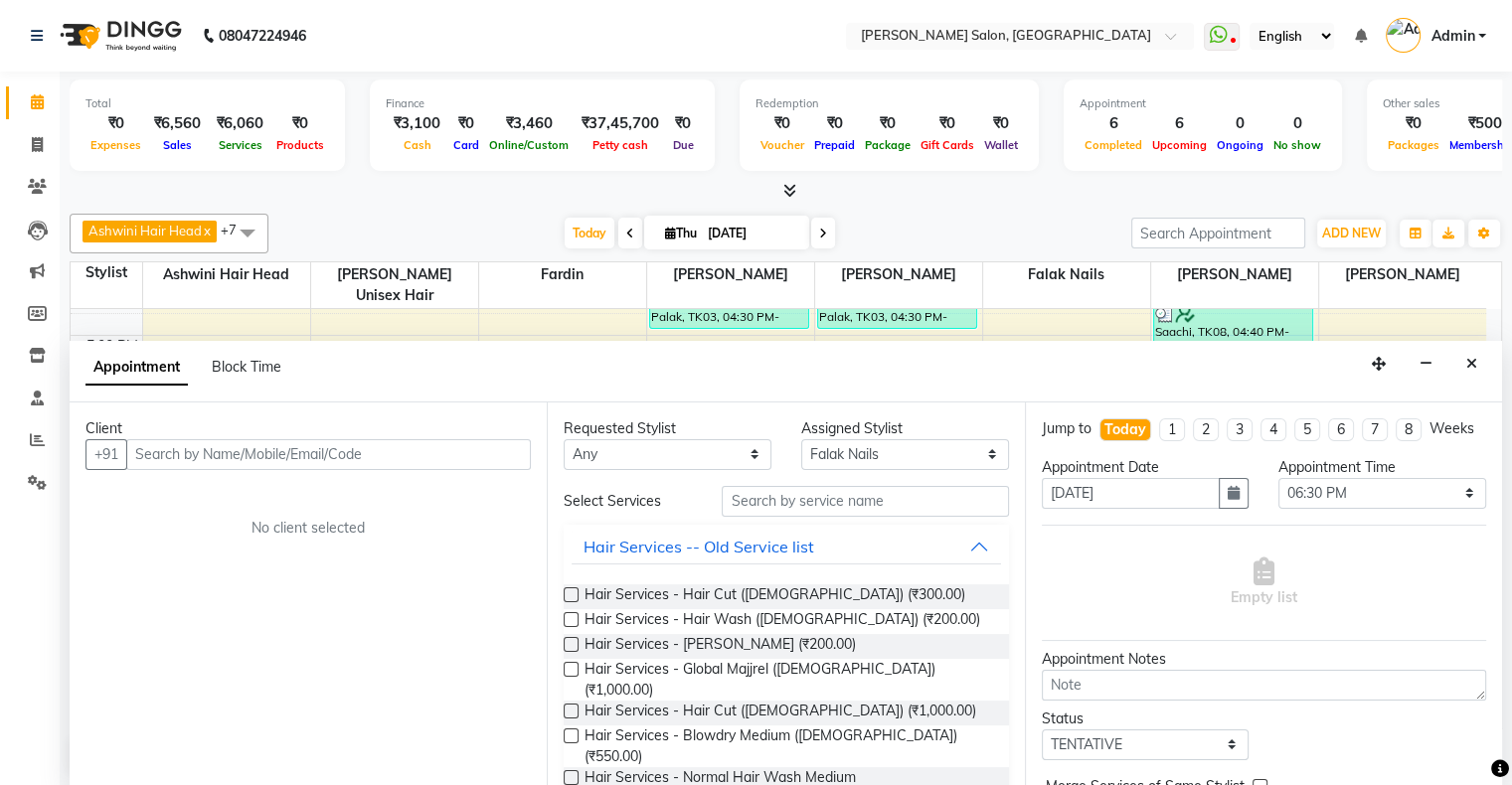 click on "2" at bounding box center [1206, 429] 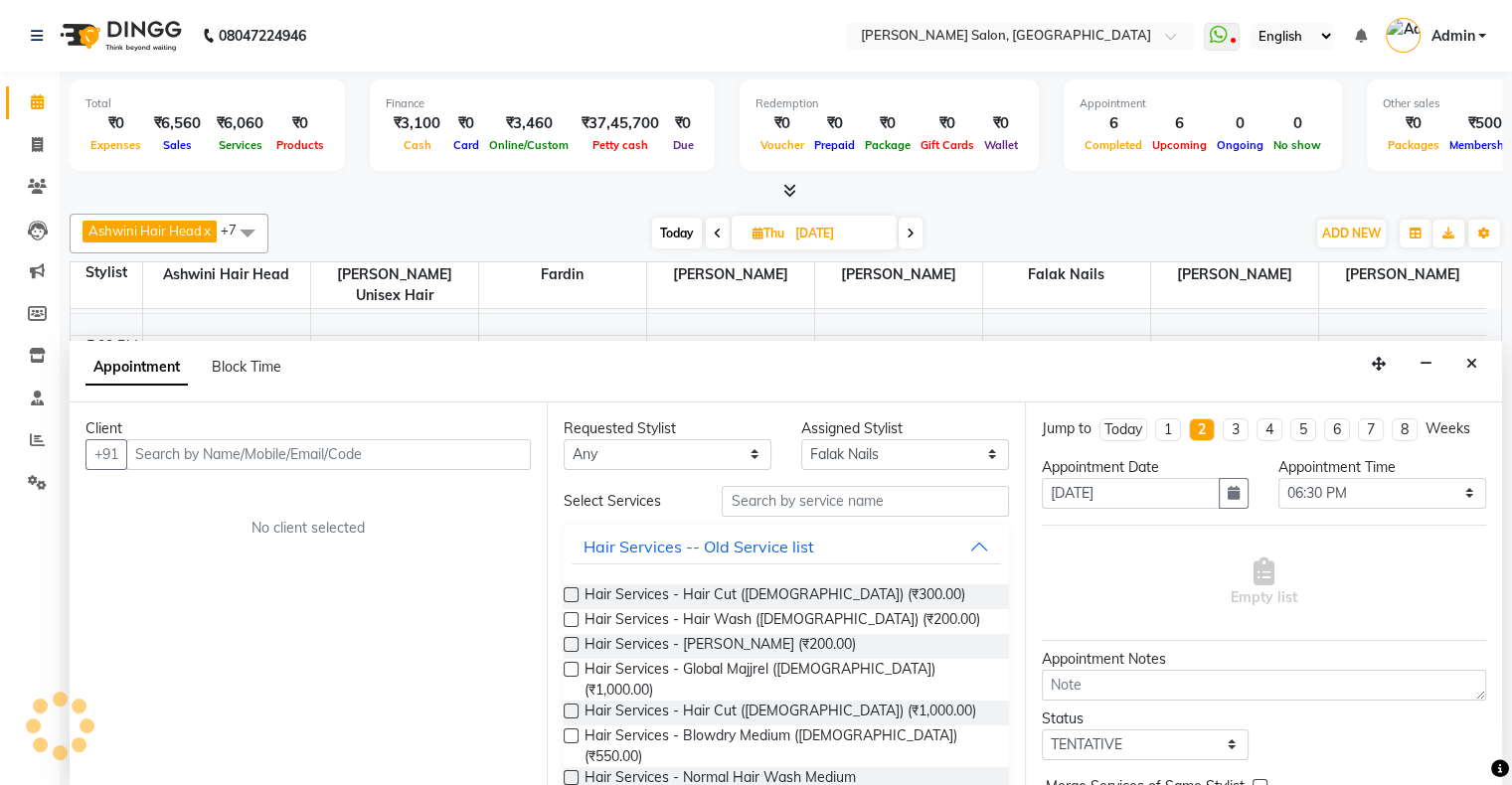 scroll, scrollTop: 685, scrollLeft: 0, axis: vertical 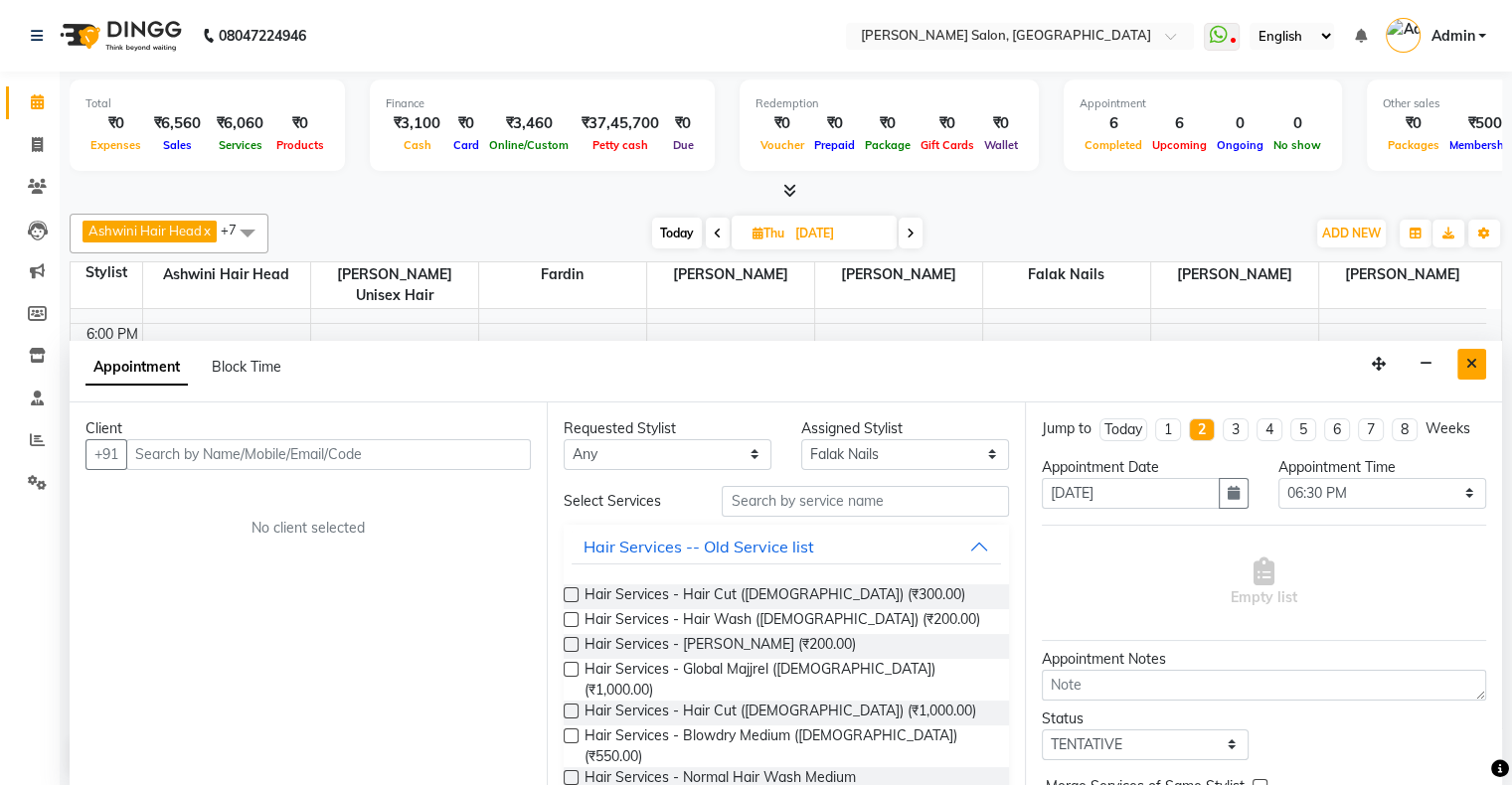 click at bounding box center [1471, 364] 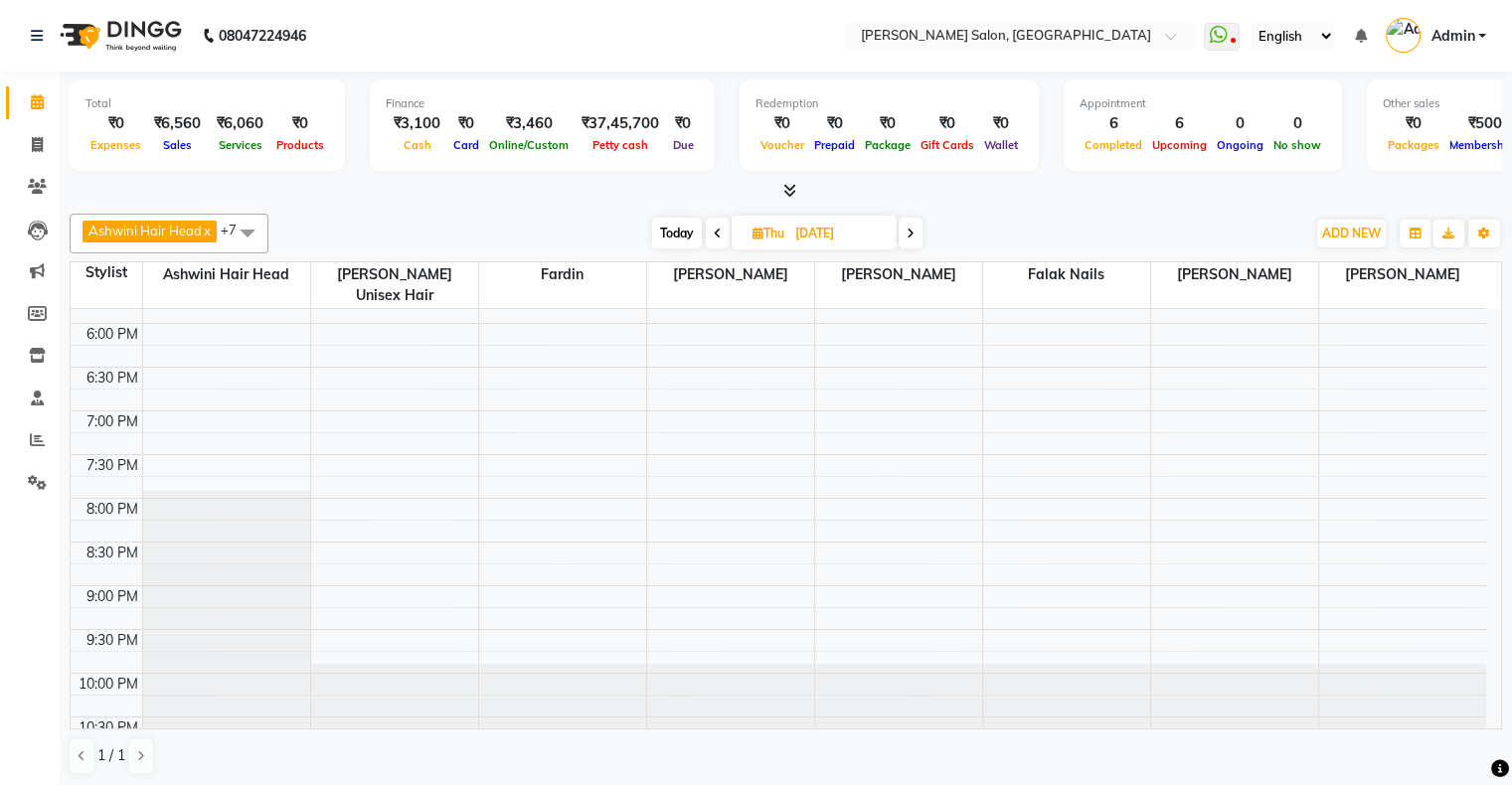 click on "Today" at bounding box center [677, 233] 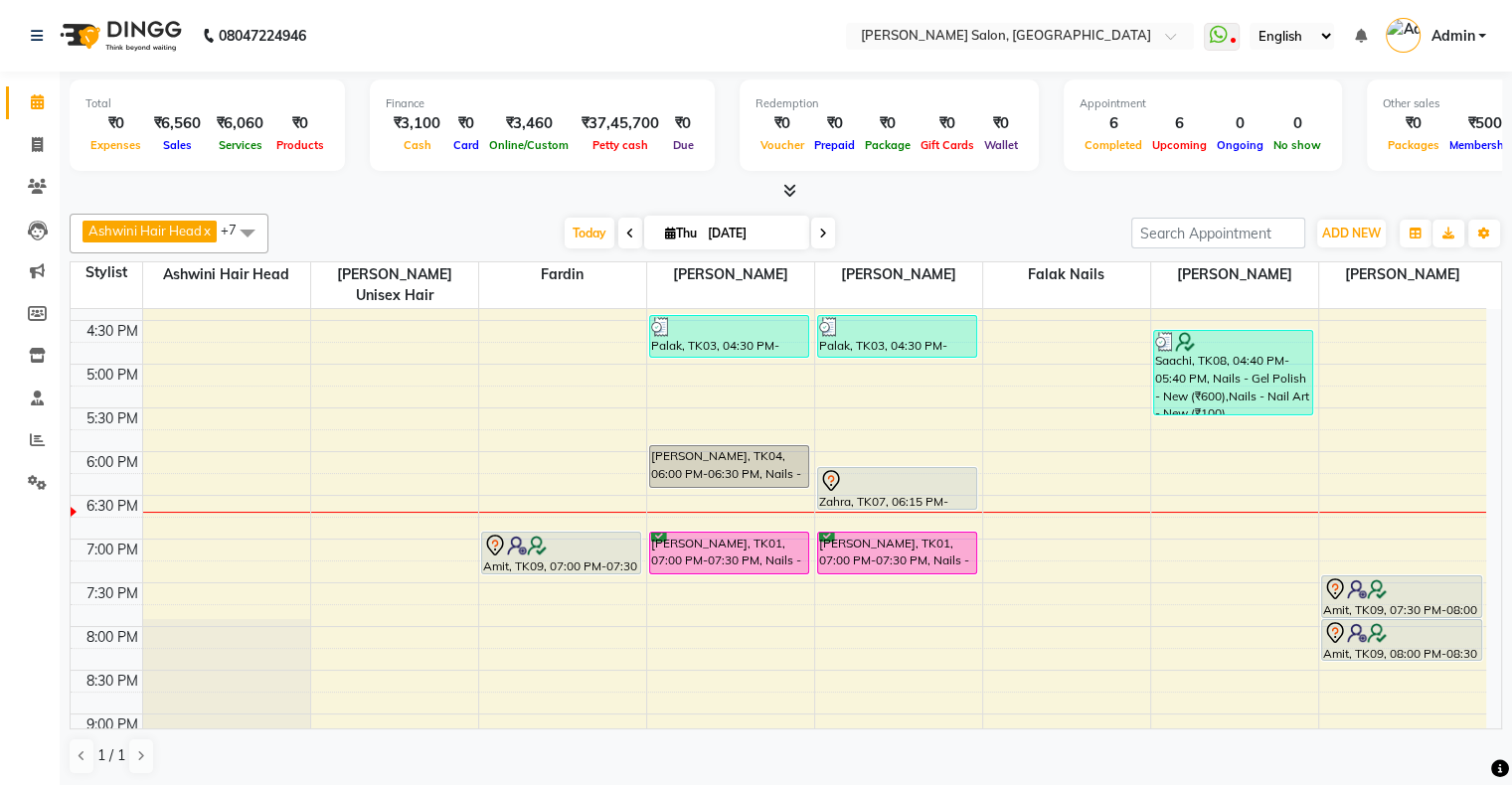 scroll, scrollTop: 486, scrollLeft: 0, axis: vertical 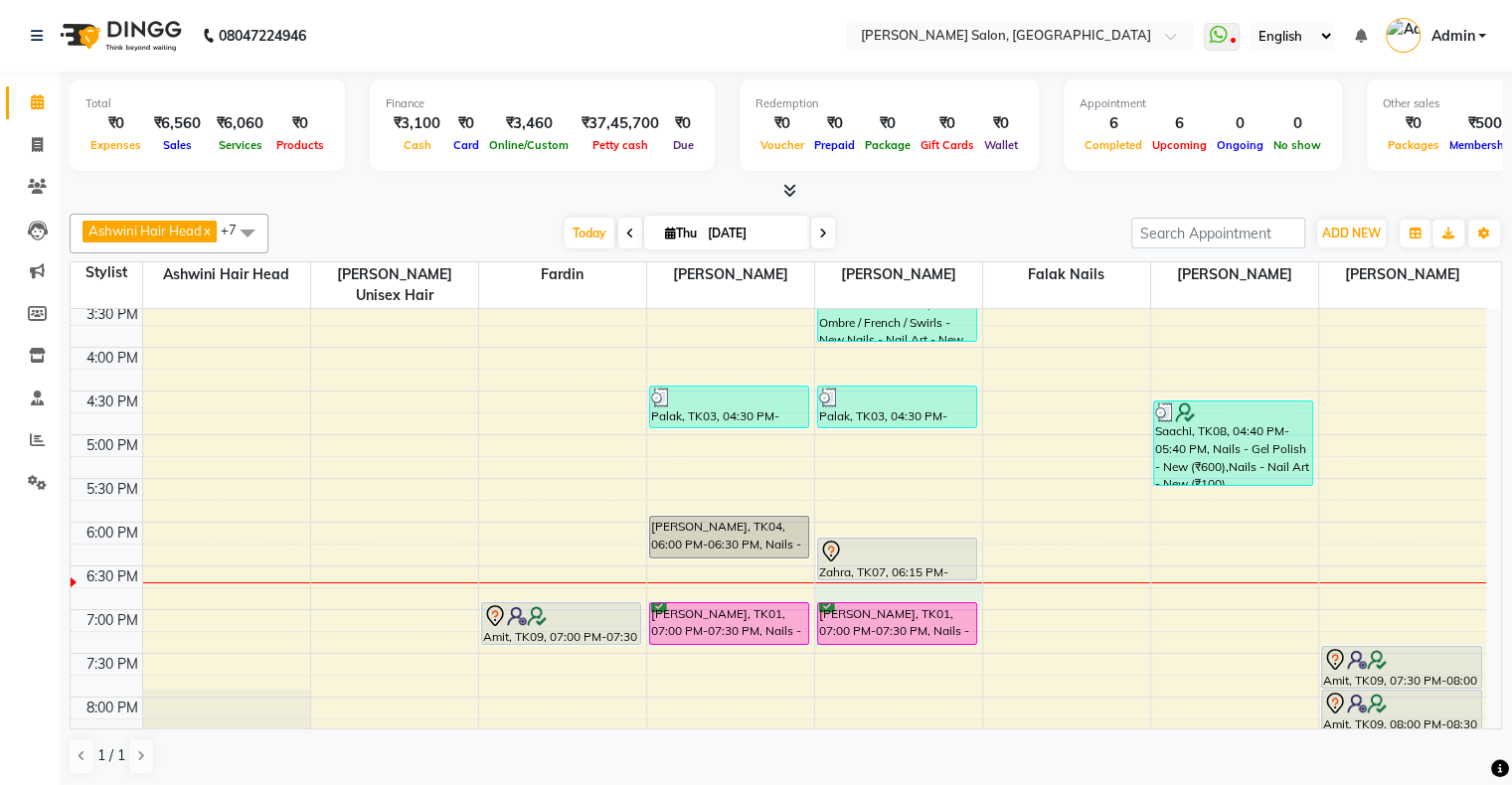 click on "10:00 AM 10:30 AM 11:00 AM 11:30 AM 12:00 PM 12:30 PM 1:00 PM 1:30 PM 2:00 PM 2:30 PM 3:00 PM 3:30 PM 4:00 PM 4:30 PM 5:00 PM 5:30 PM 6:00 PM 6:30 PM 7:00 PM 7:30 PM 8:00 PM 8:30 PM 9:00 PM 9:30 PM 10:00 PM 10:30 PM             Amit, TK09, 07:00 PM-07:30 PM, Men'S Services - Men'S Haircut With Wash - New     [PERSON_NAME], TK02, 02:00 PM-03:00 PM, Nails - Acrylic Nails - New,Nails - Nail Art - New (₹100)     Palak, TK03, 04:30 PM-05:00 PM, Nails - Acrylic Nails - [GEOGRAPHIC_DATA][PERSON_NAME], TK04, 06:00 PM-06:30 PM, Nails - Acrylic Nails - [GEOGRAPHIC_DATA][PERSON_NAME], TK01, 07:00 PM-07:30 PM, Nails - Acrylic Nails - [GEOGRAPHIC_DATA][PERSON_NAME], TK05, 03:00 PM-04:00 PM, Nails - Ombre / French / Swirls - New,Nails - Nail Art - New (₹100)     Palak, TK03, 04:30 PM-05:00 PM, Nails - Acrylic Nails - [GEOGRAPHIC_DATA], TK07, 06:15 PM-06:45 PM, Nails - Acrylic Nails - [GEOGRAPHIC_DATA][PERSON_NAME], TK01, 07:00 PM-07:30 PM, Nails - Acrylic Nails - [GEOGRAPHIC_DATA][PERSON_NAME], TK06, 02:40 PM-03:10 PM, Pedicure - Classic Pedicure - New (₹1200)" at bounding box center (778, 391) 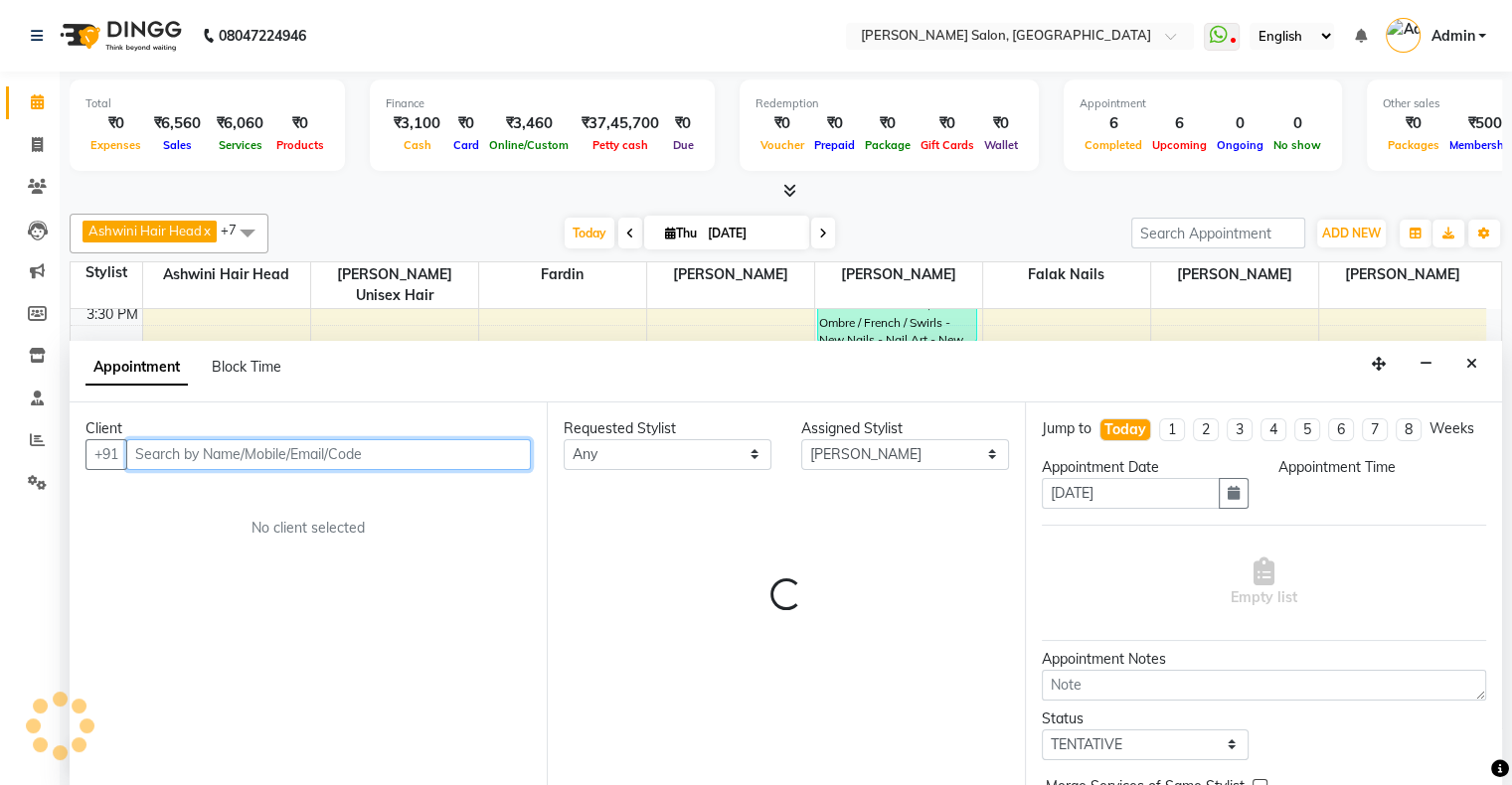 select on "1125" 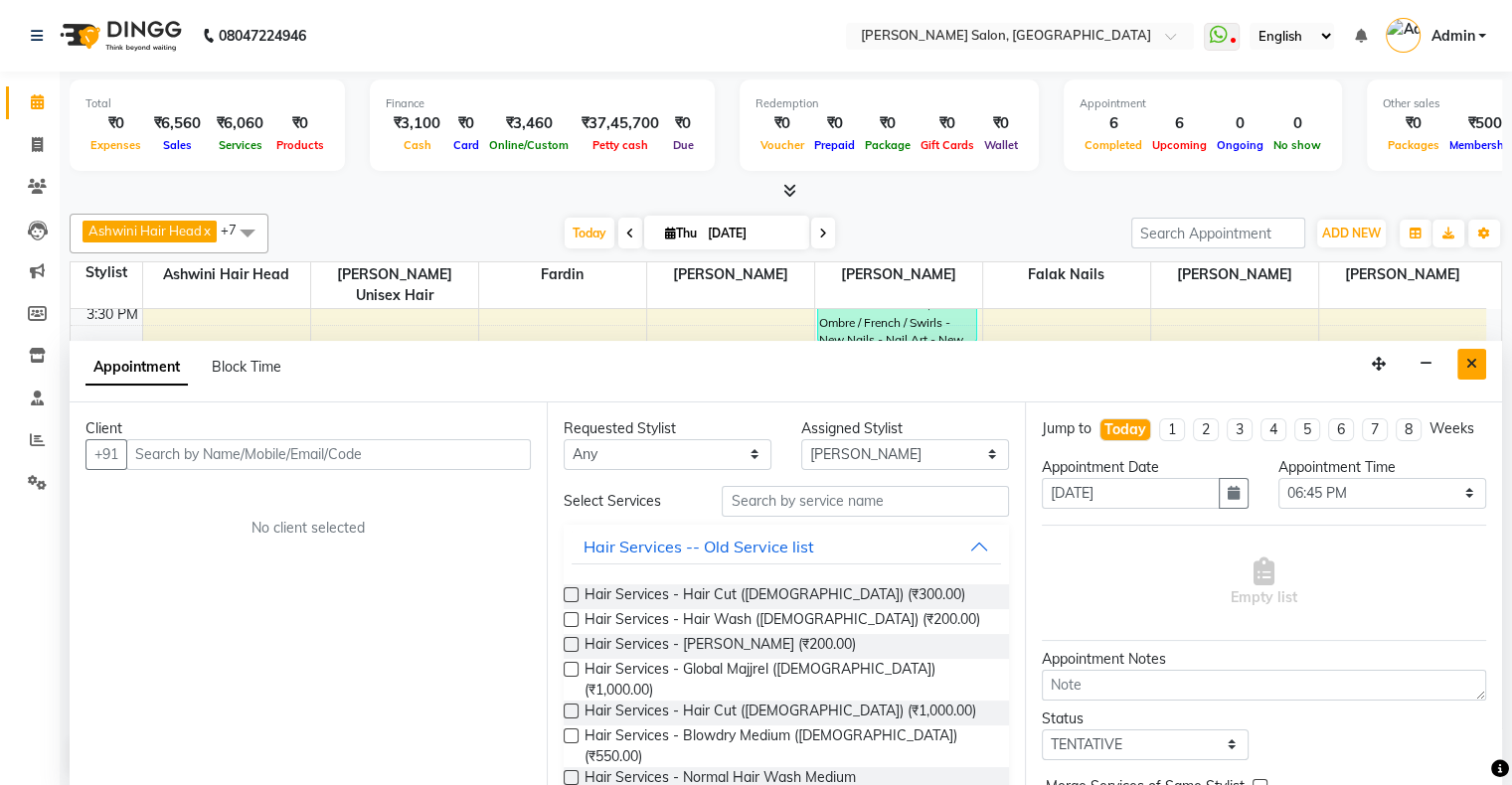 click at bounding box center (1471, 364) 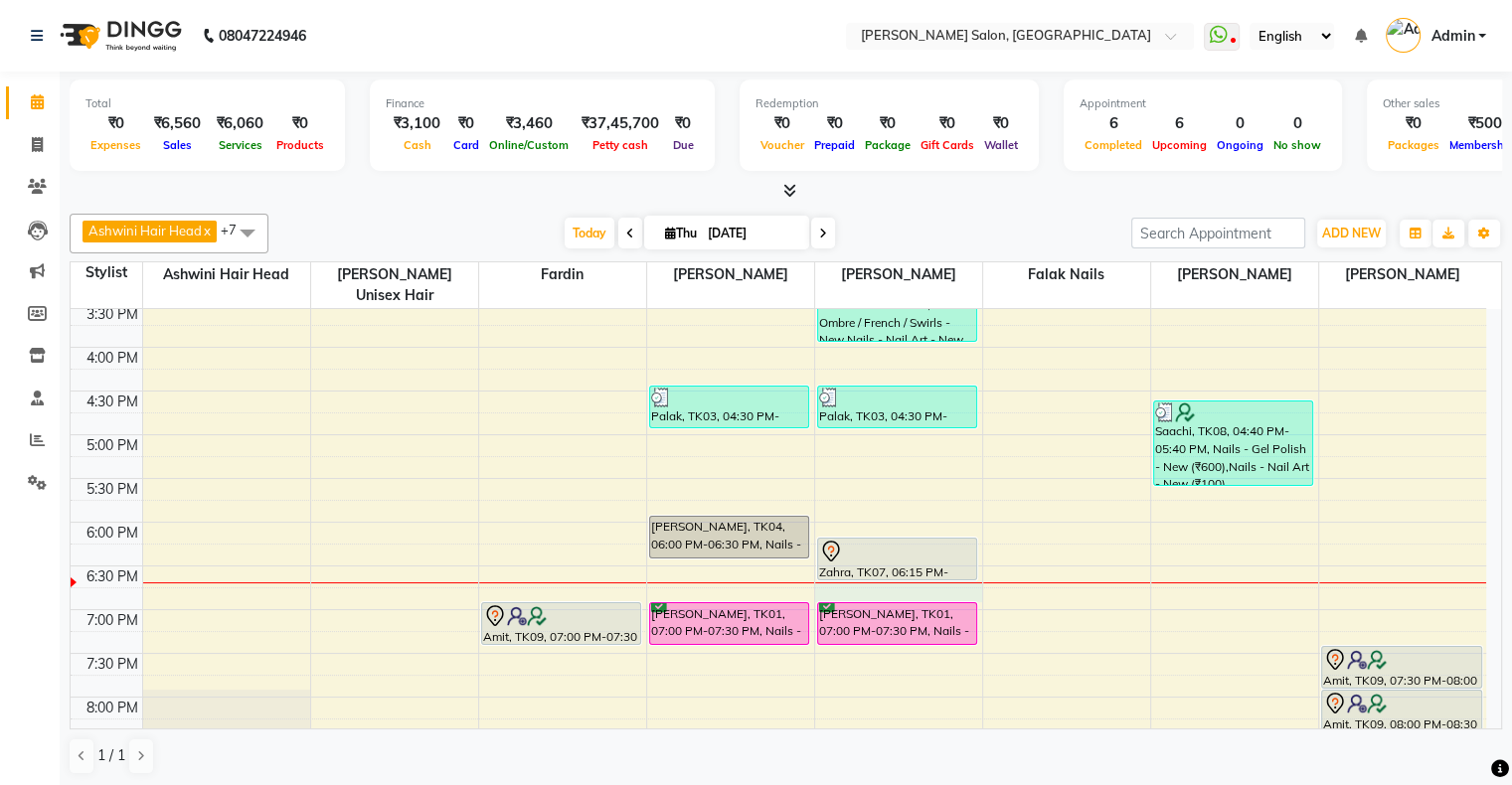drag, startPoint x: 961, startPoint y: 571, endPoint x: 756, endPoint y: 564, distance: 205.1195 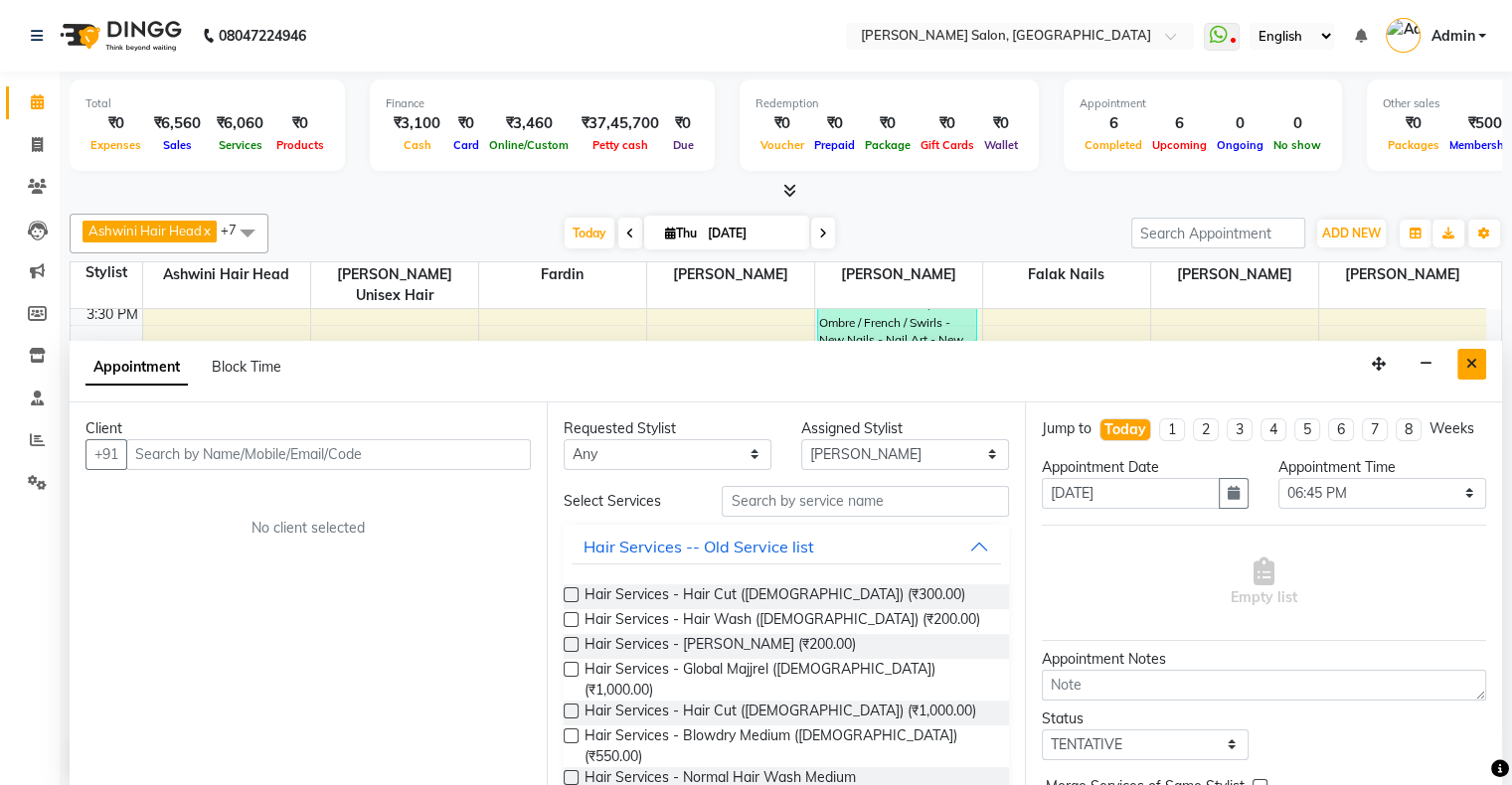 click at bounding box center (1471, 364) 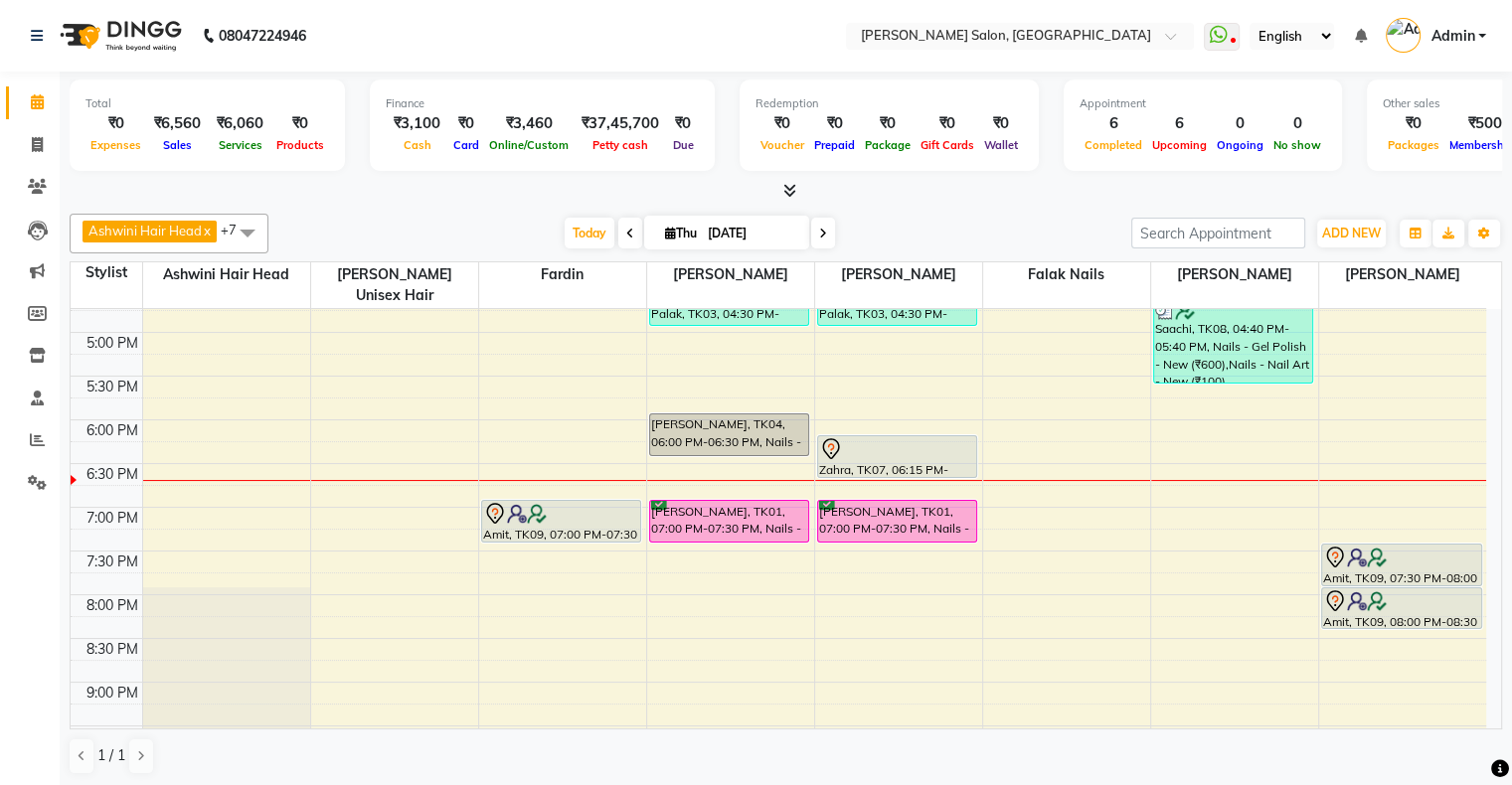 scroll, scrollTop: 685, scrollLeft: 0, axis: vertical 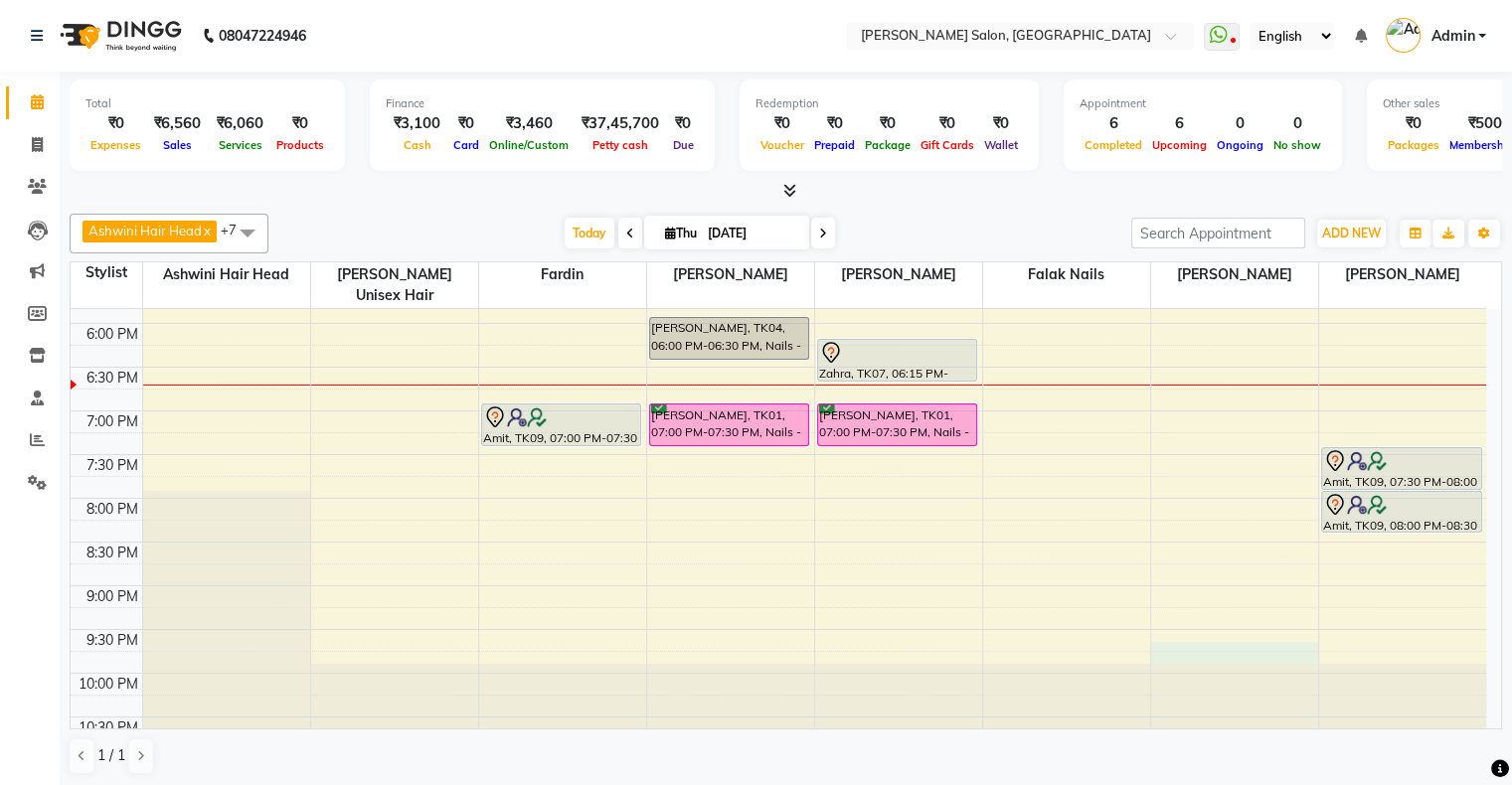 click at bounding box center (814, 662) 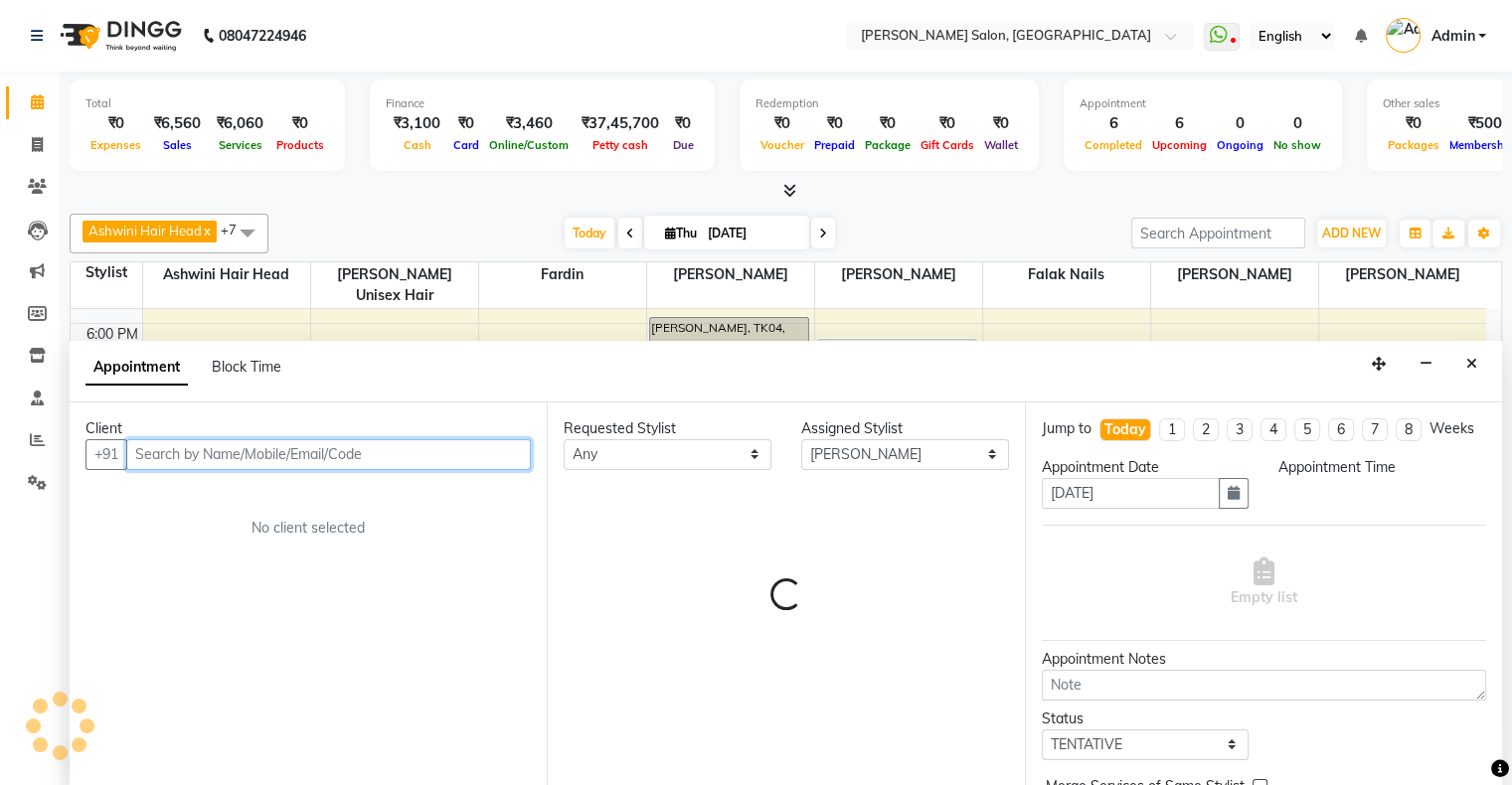 select on "1305" 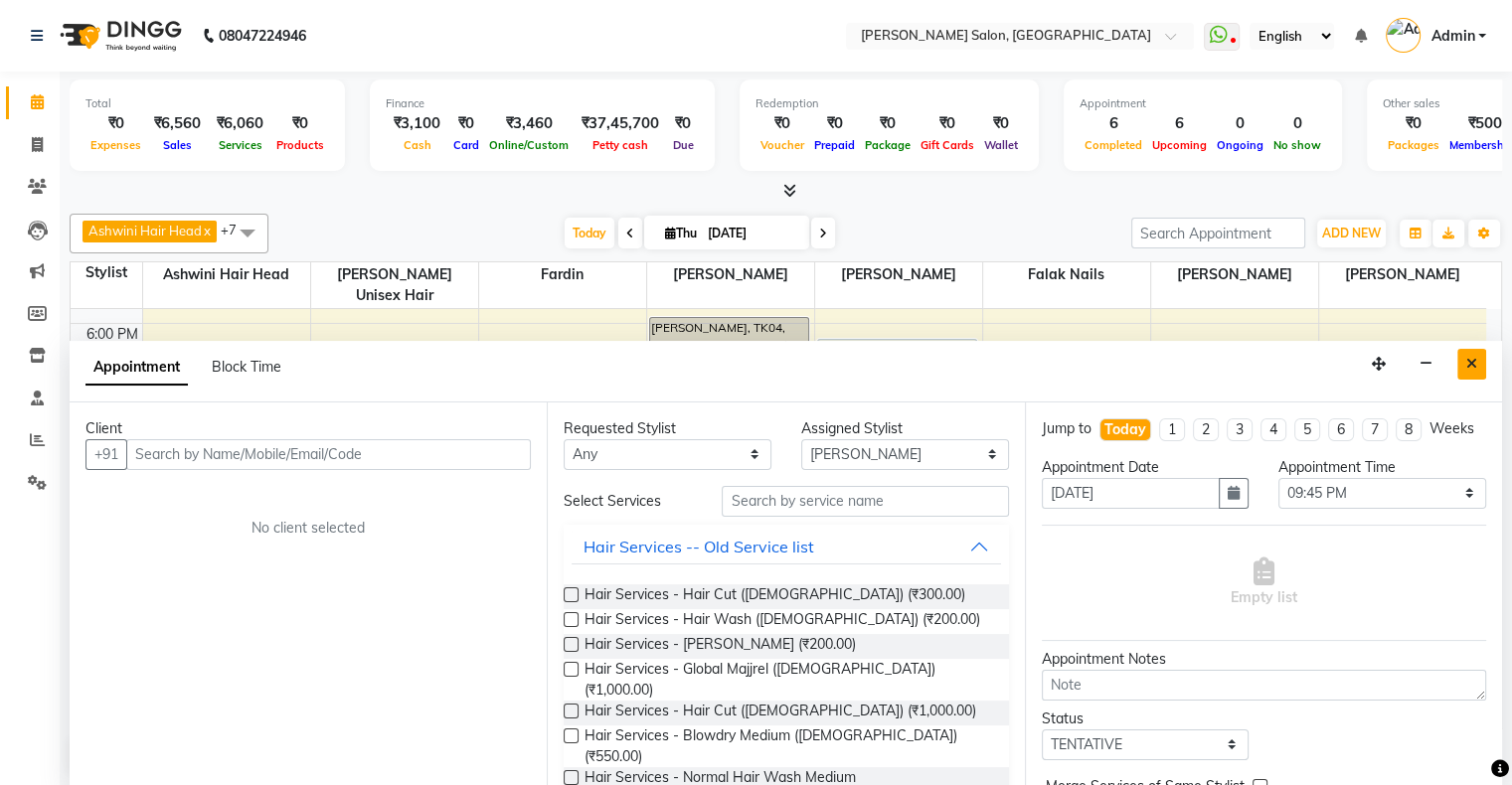 click at bounding box center [1471, 364] 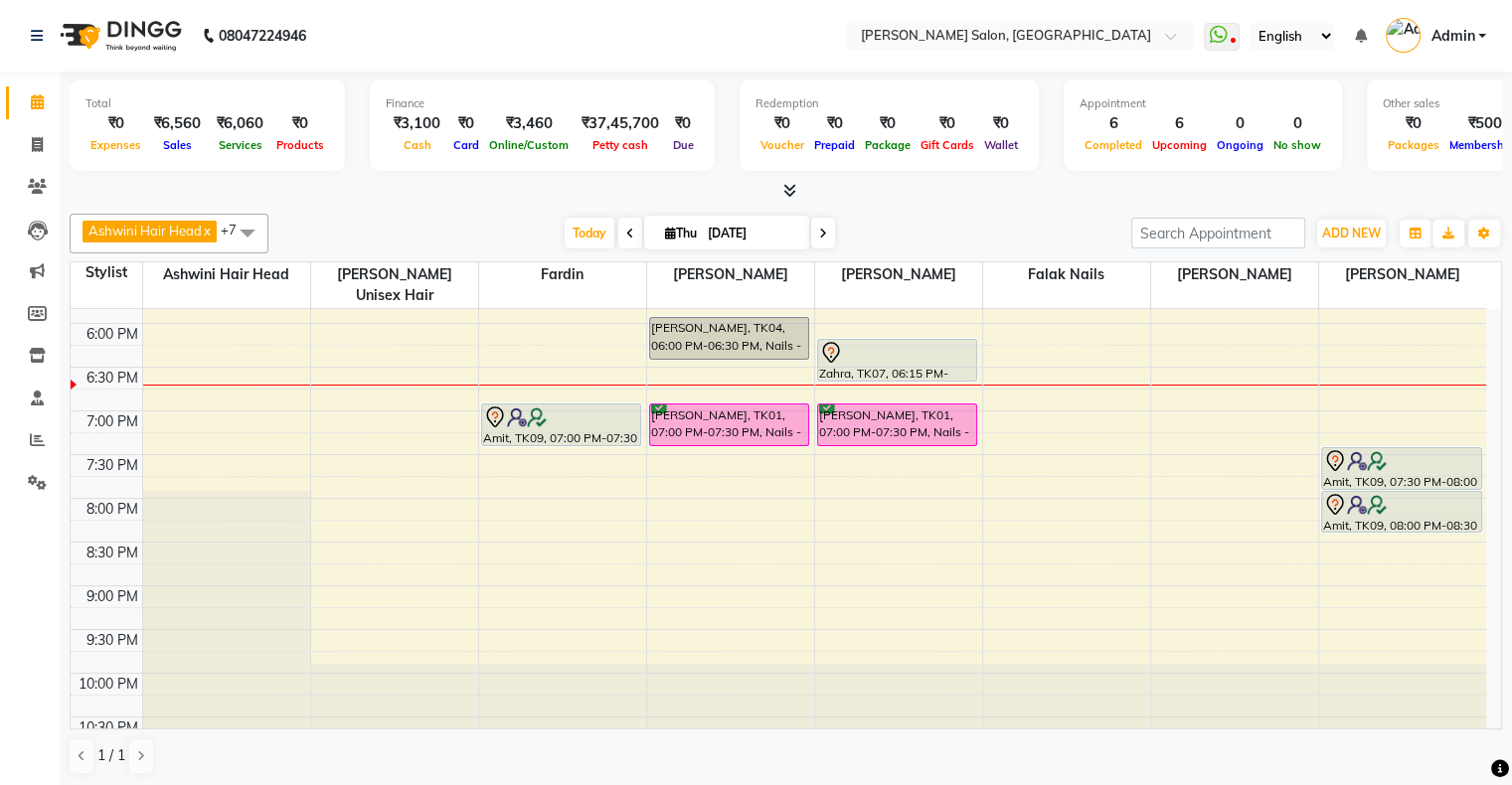 scroll, scrollTop: 585, scrollLeft: 0, axis: vertical 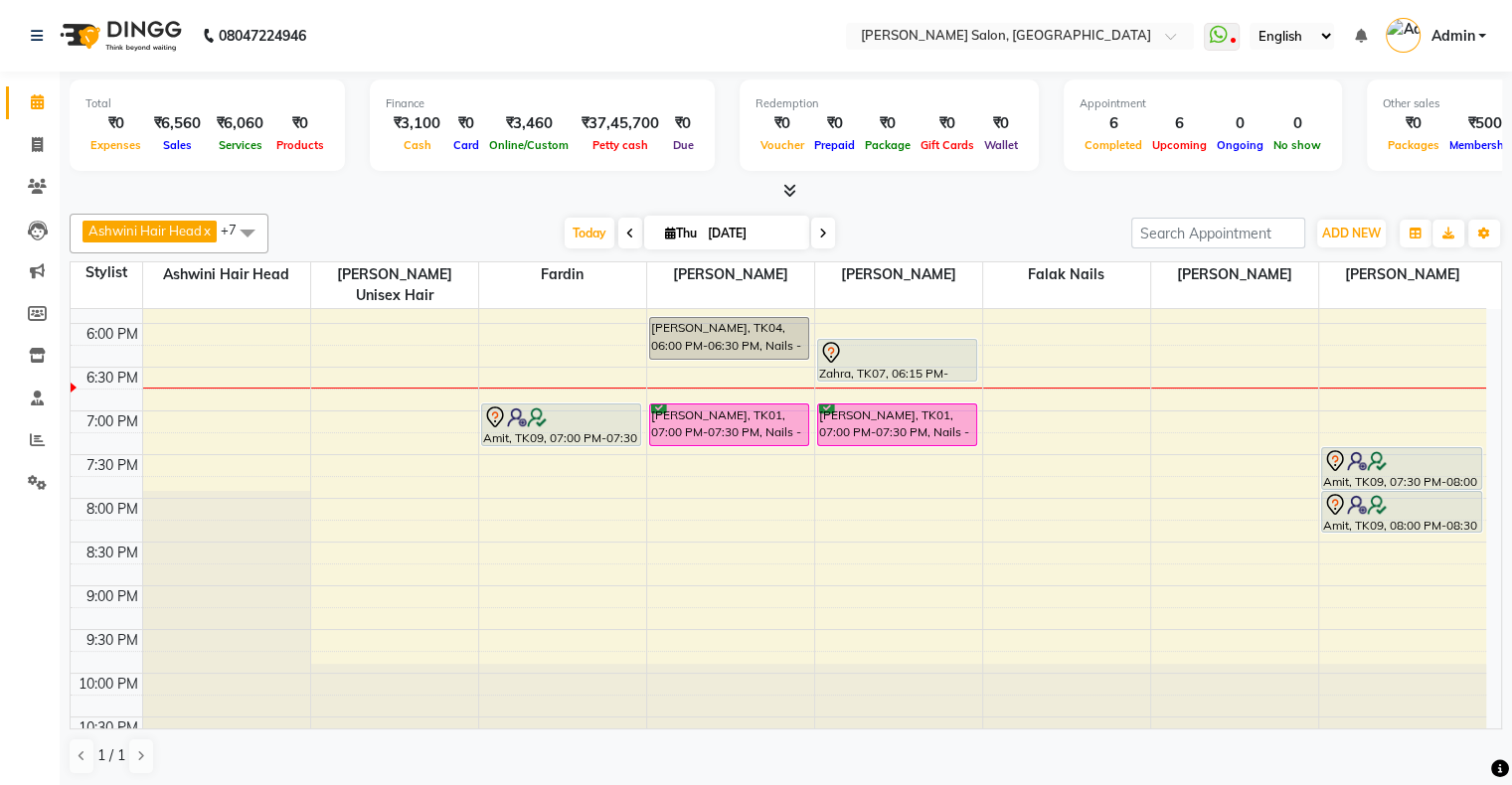 drag, startPoint x: 1480, startPoint y: 608, endPoint x: 1512, endPoint y: 544, distance: 71.55418 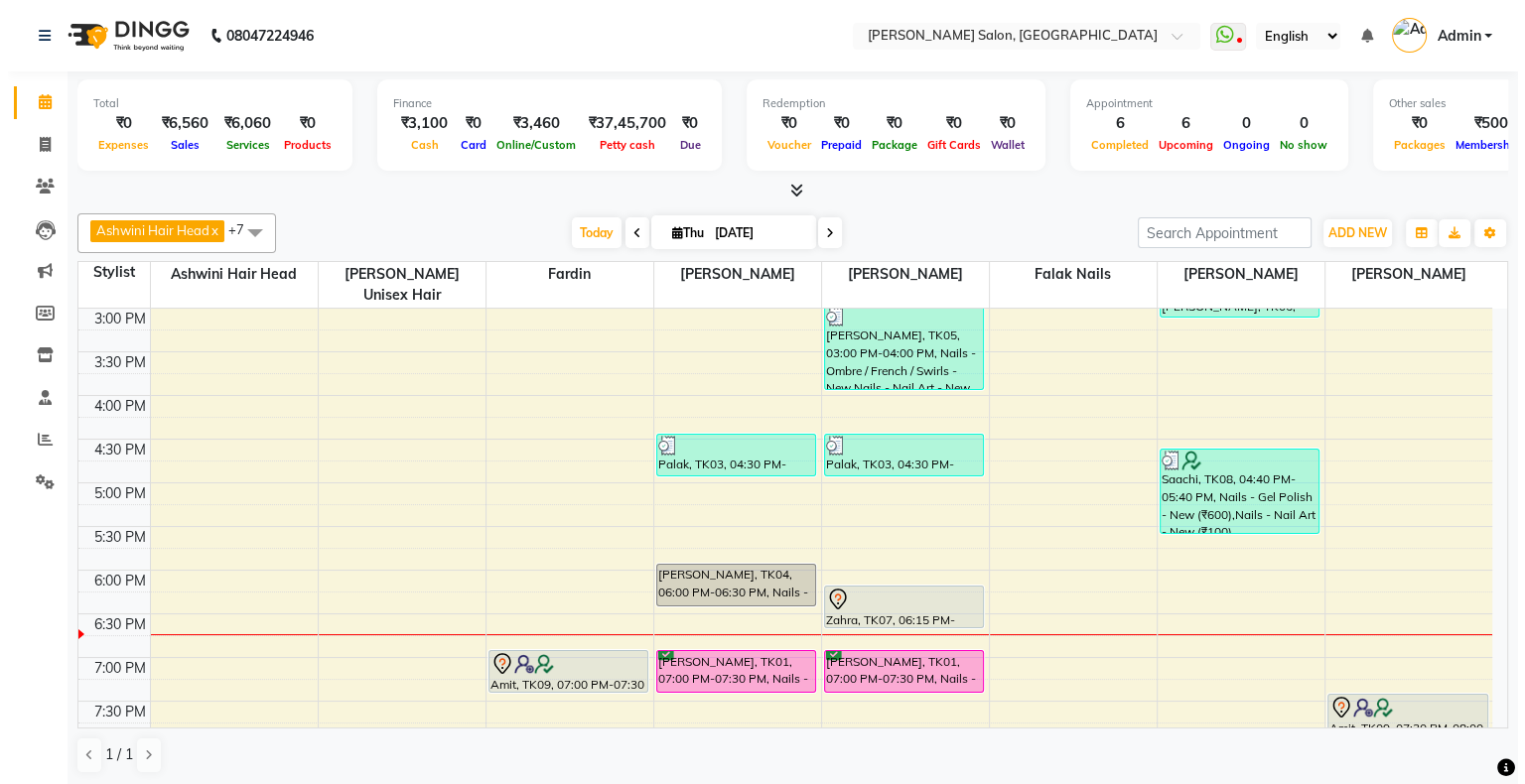 scroll, scrollTop: 492, scrollLeft: 0, axis: vertical 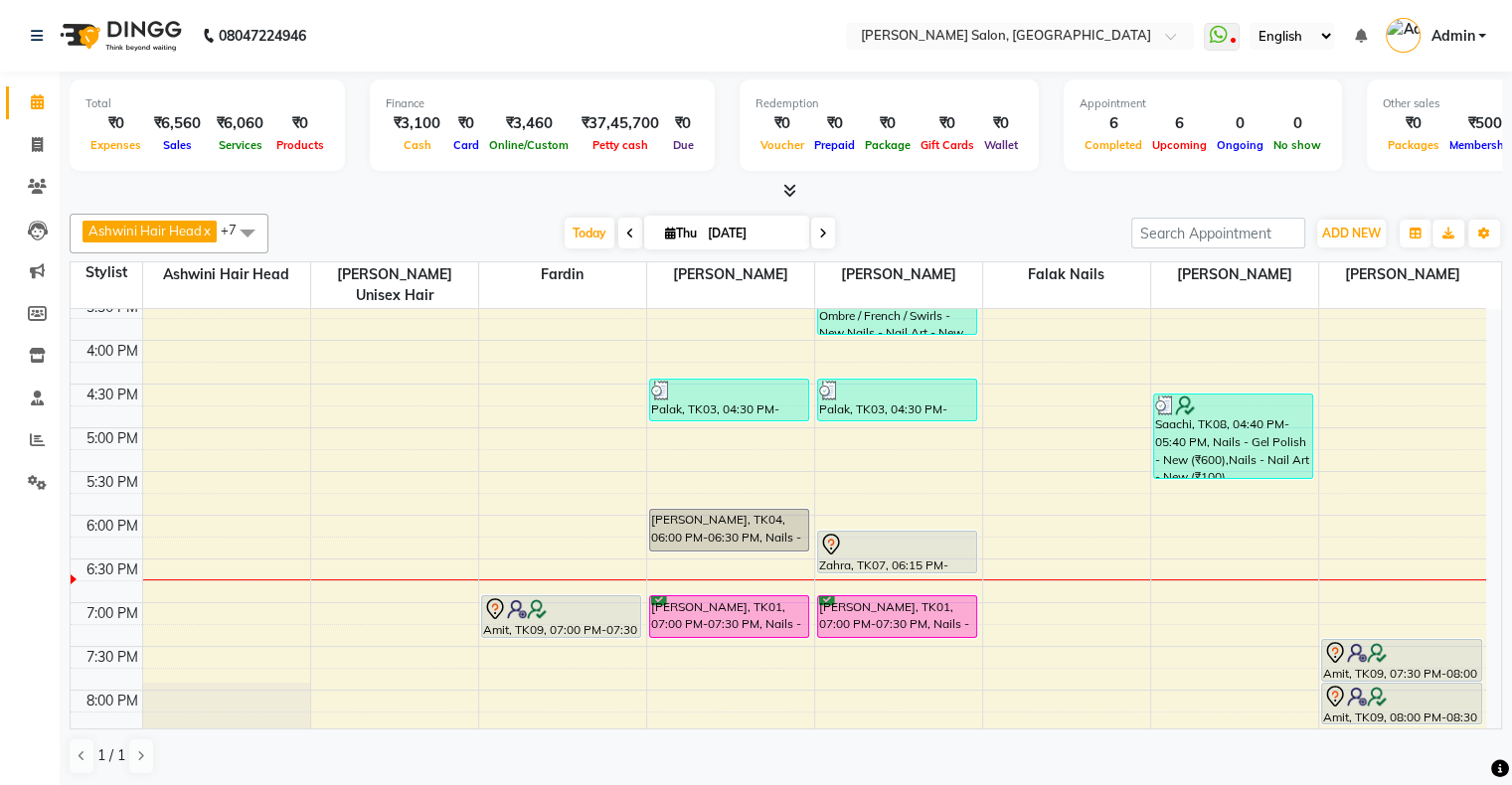 drag, startPoint x: 1516, startPoint y: 548, endPoint x: 1509, endPoint y: 578, distance: 30.805844 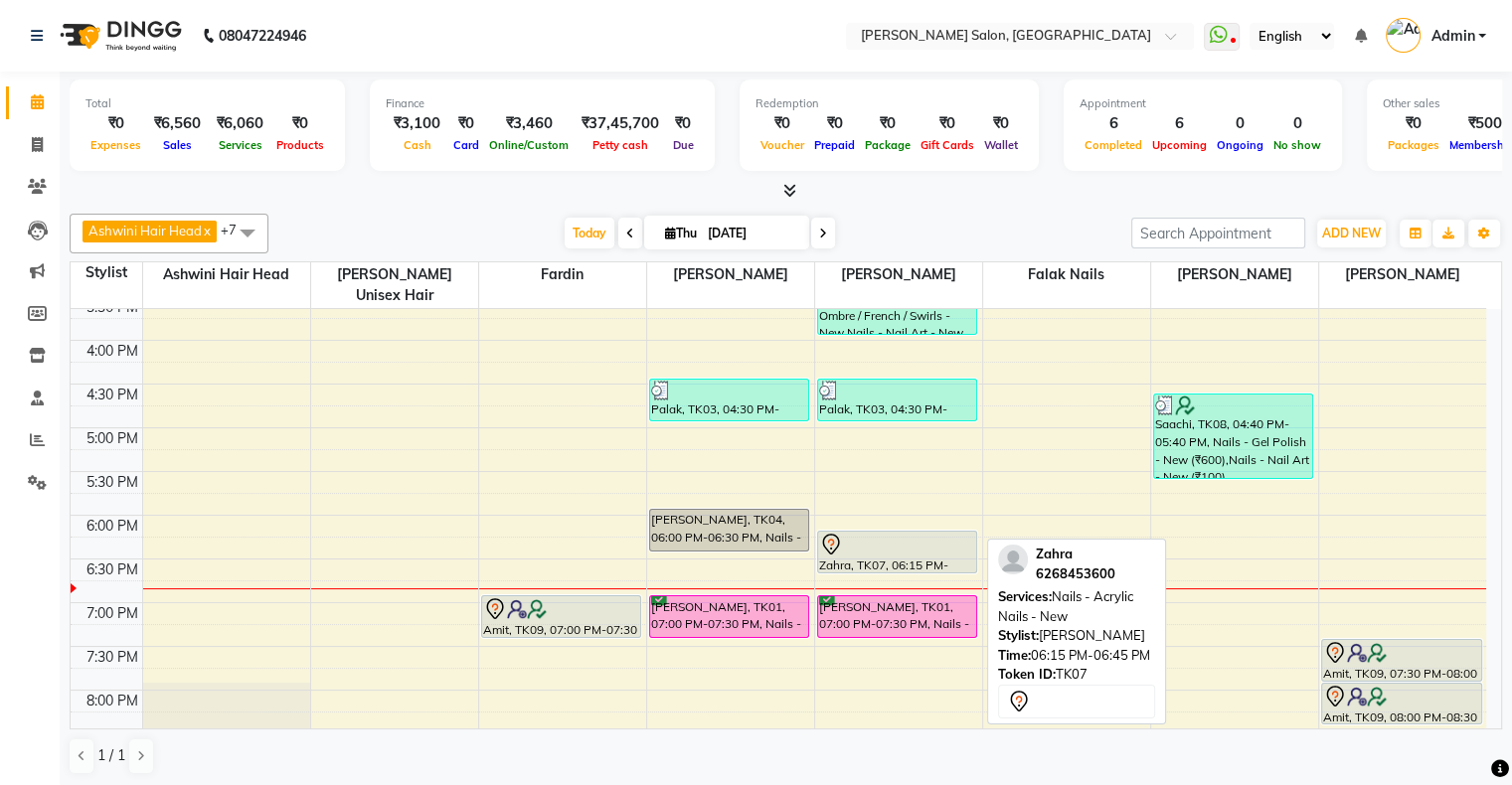 click on "Zahra, TK07, 06:15 PM-06:45 PM, Nails - Acrylic Nails - New" at bounding box center [898, 551] 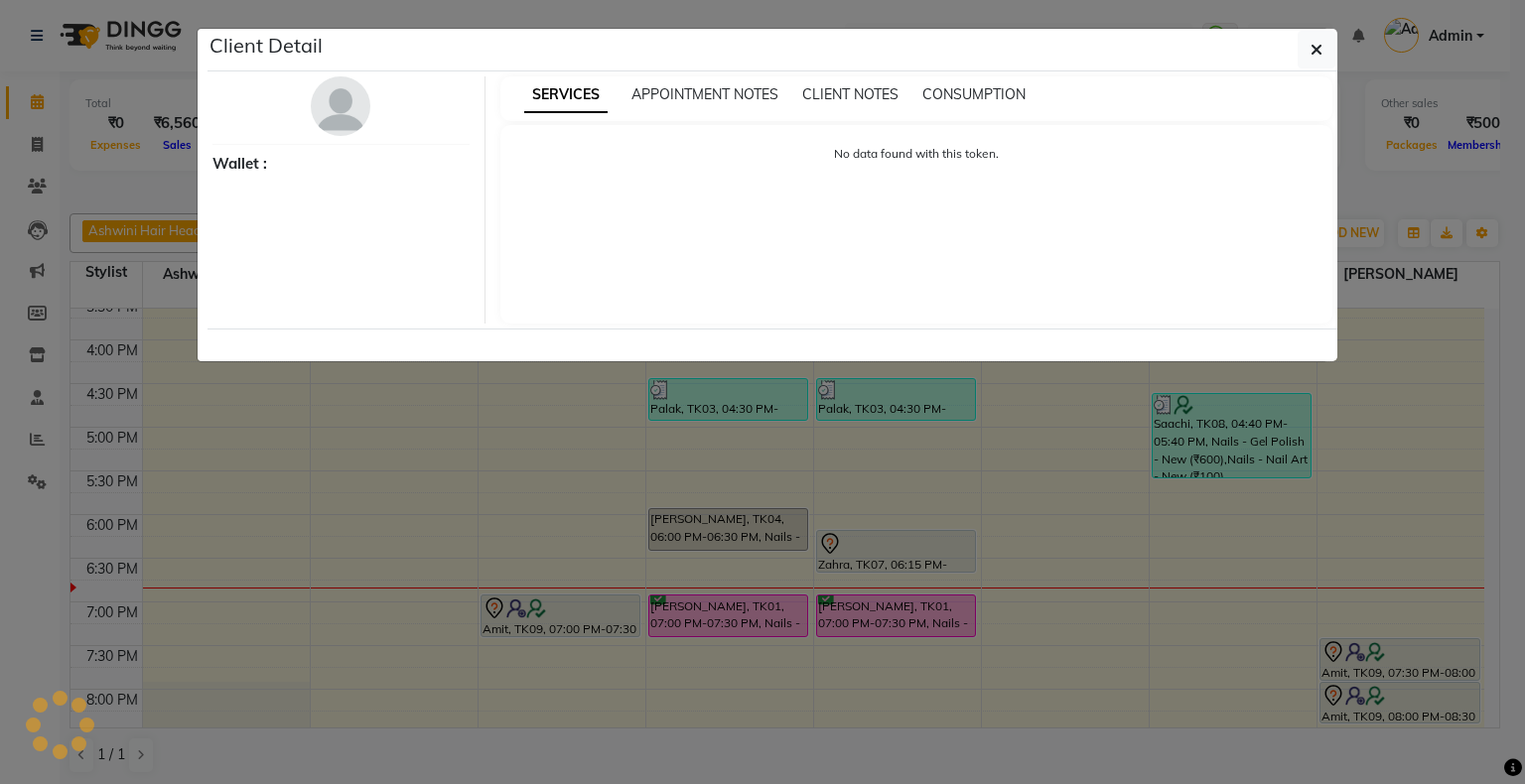 select on "7" 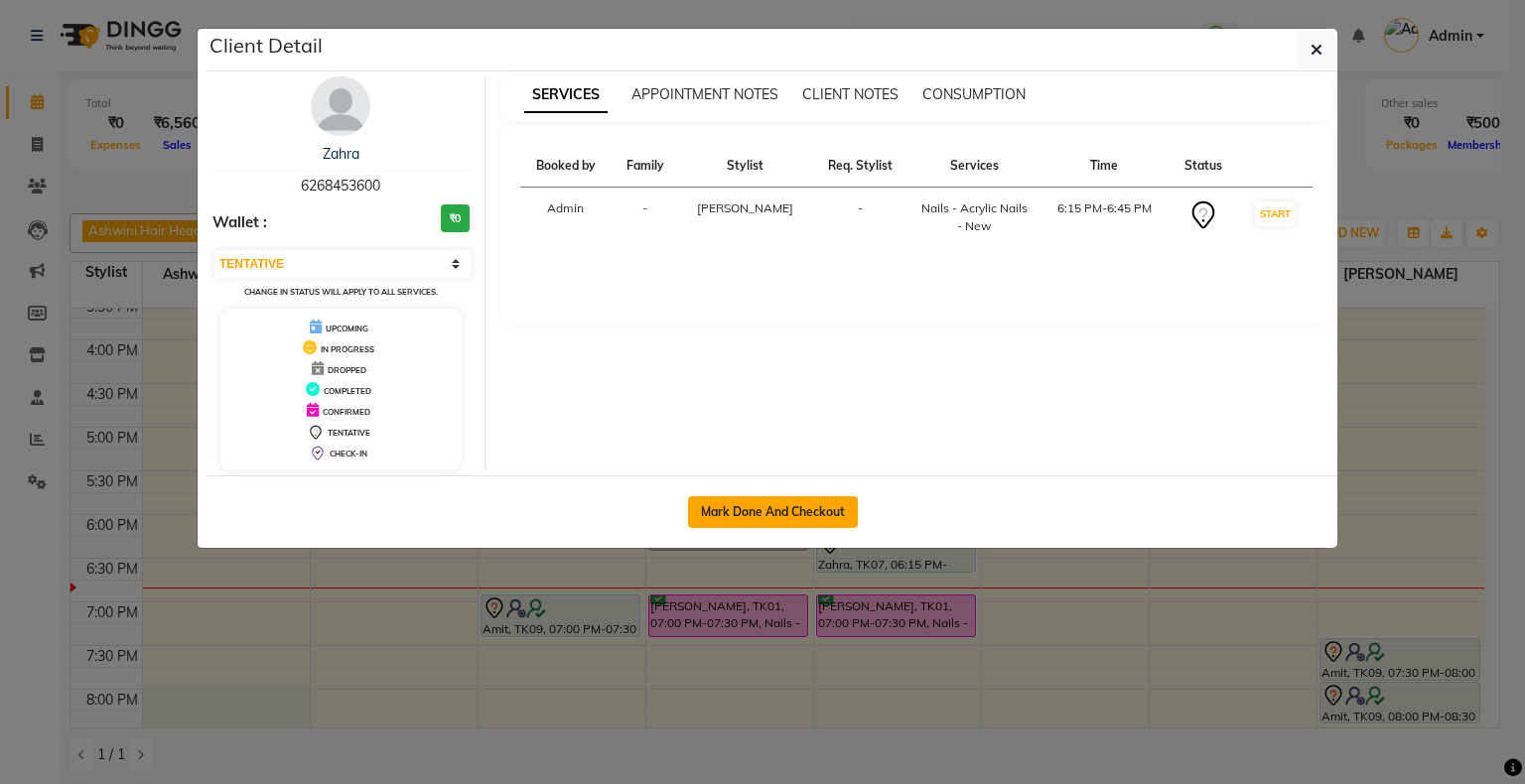 click on "Mark Done And Checkout" 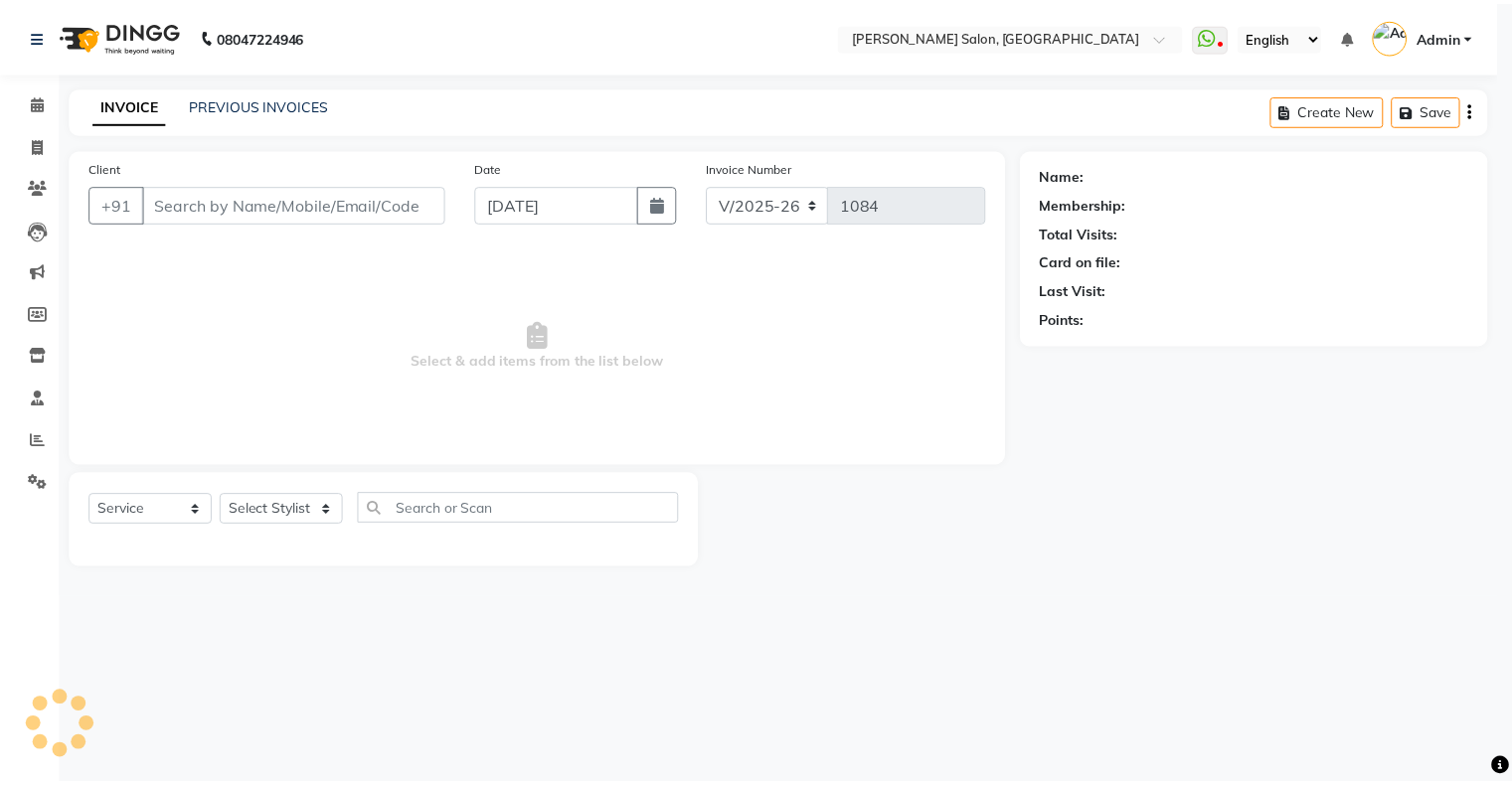 scroll, scrollTop: 0, scrollLeft: 0, axis: both 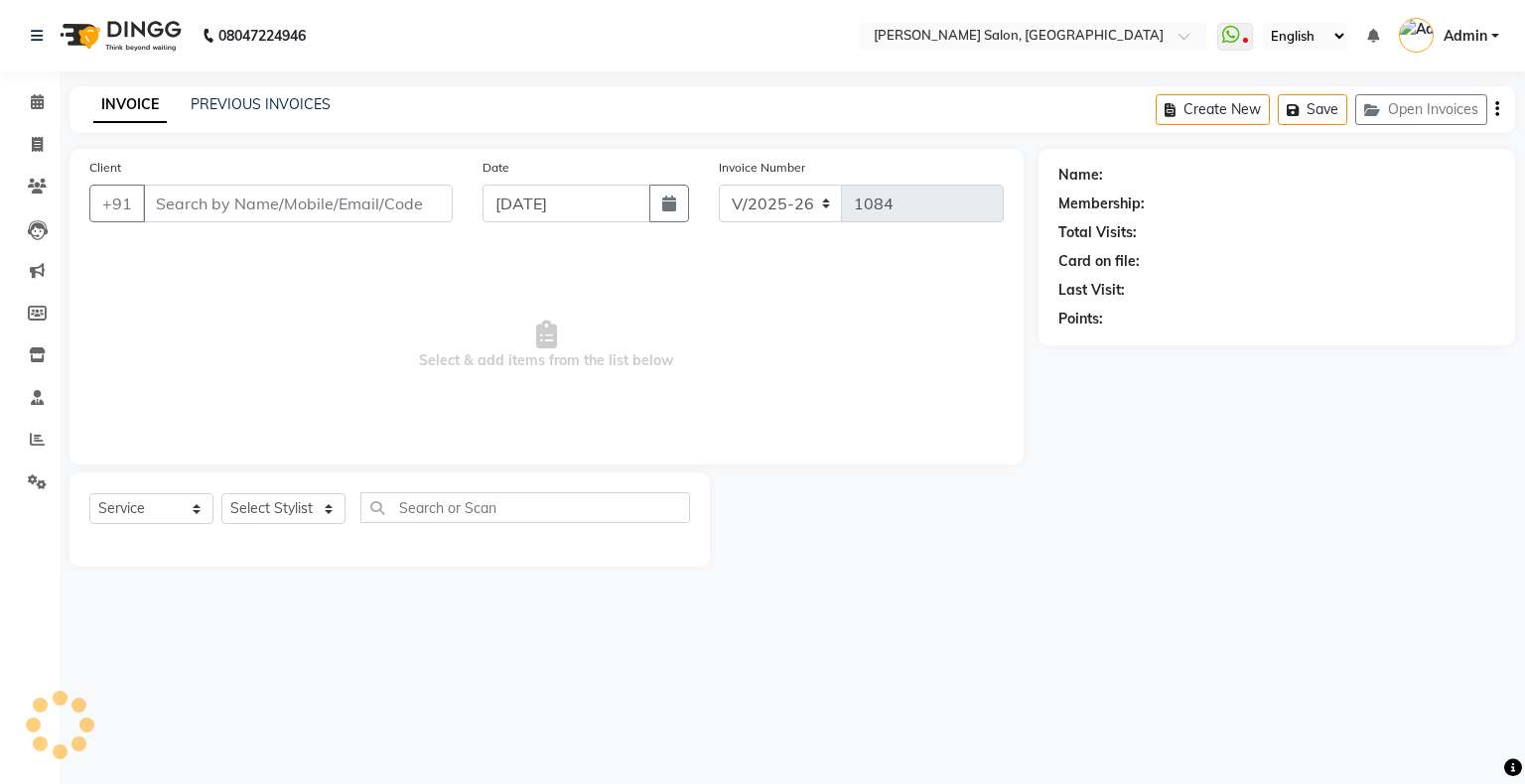 type on "6268453600" 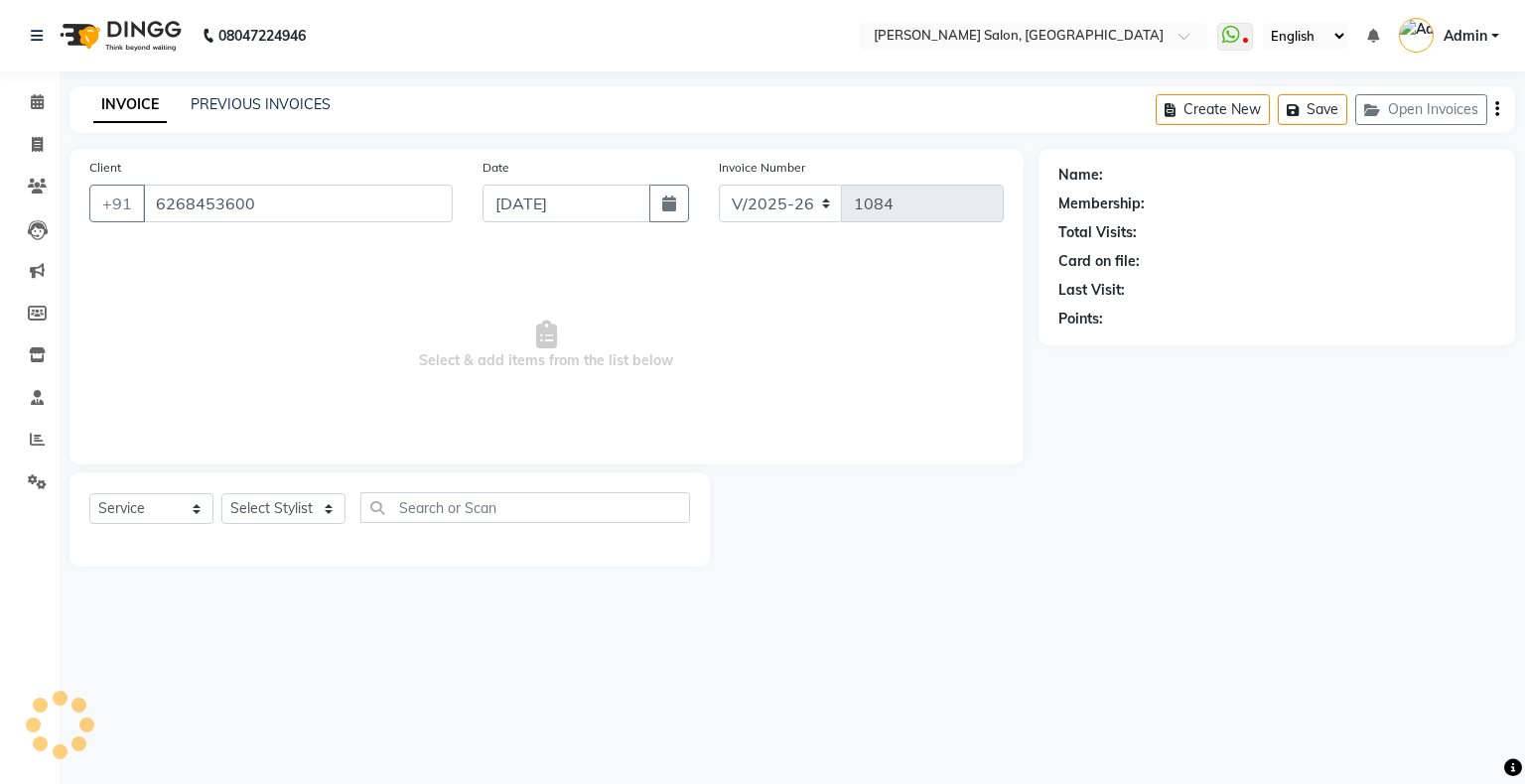 select on "82272" 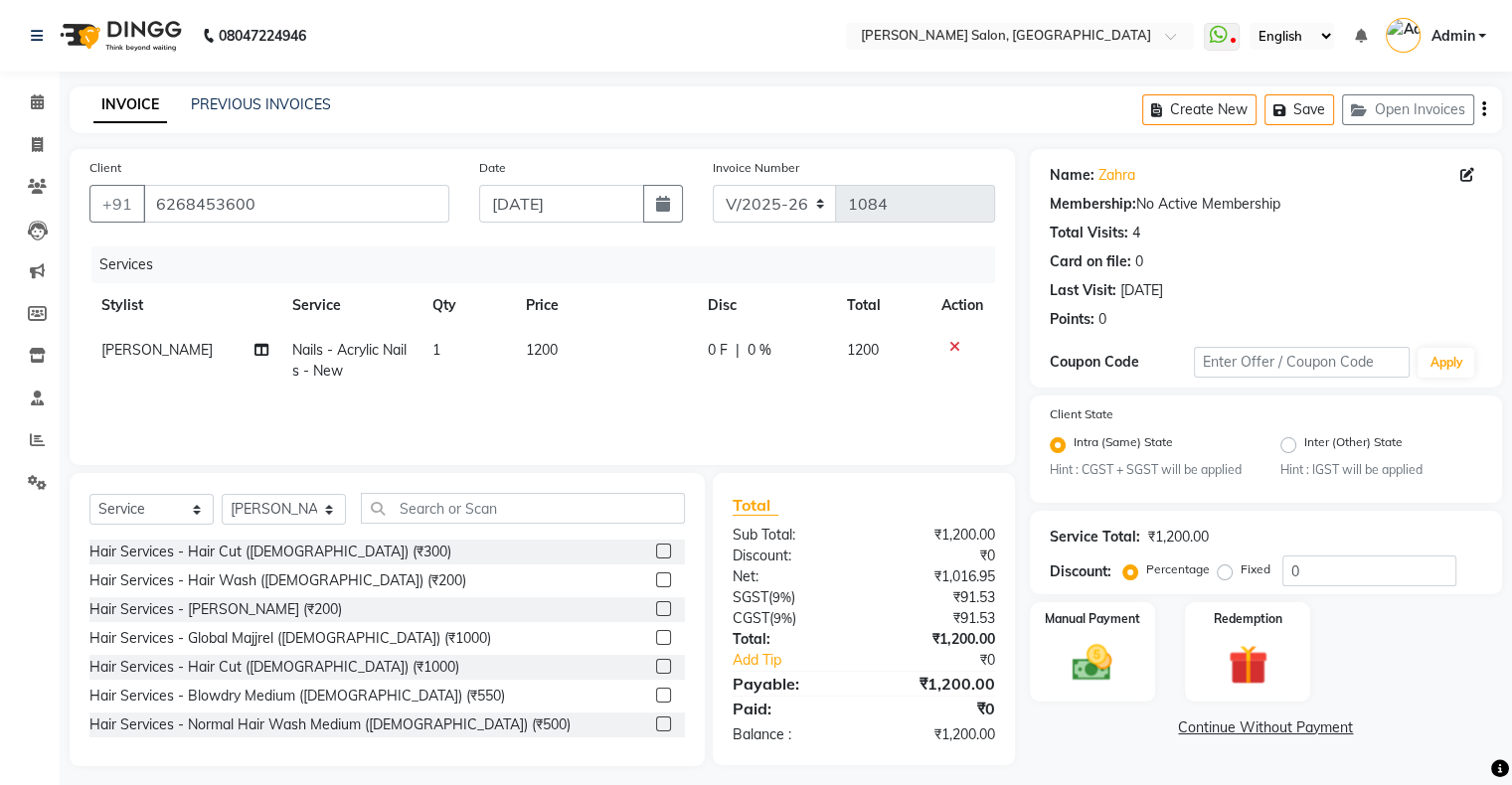 click on "0 F" 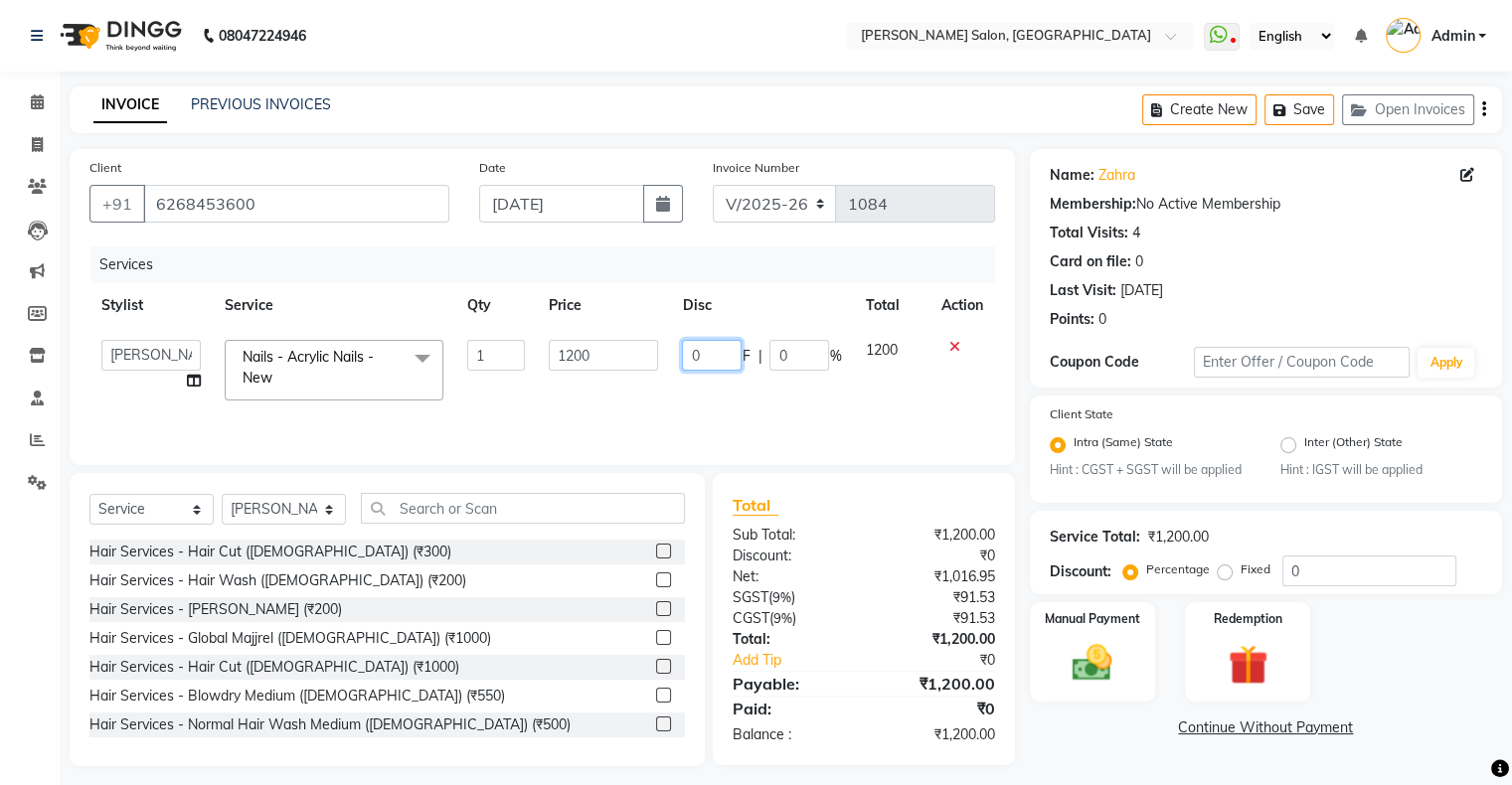 click on "0" 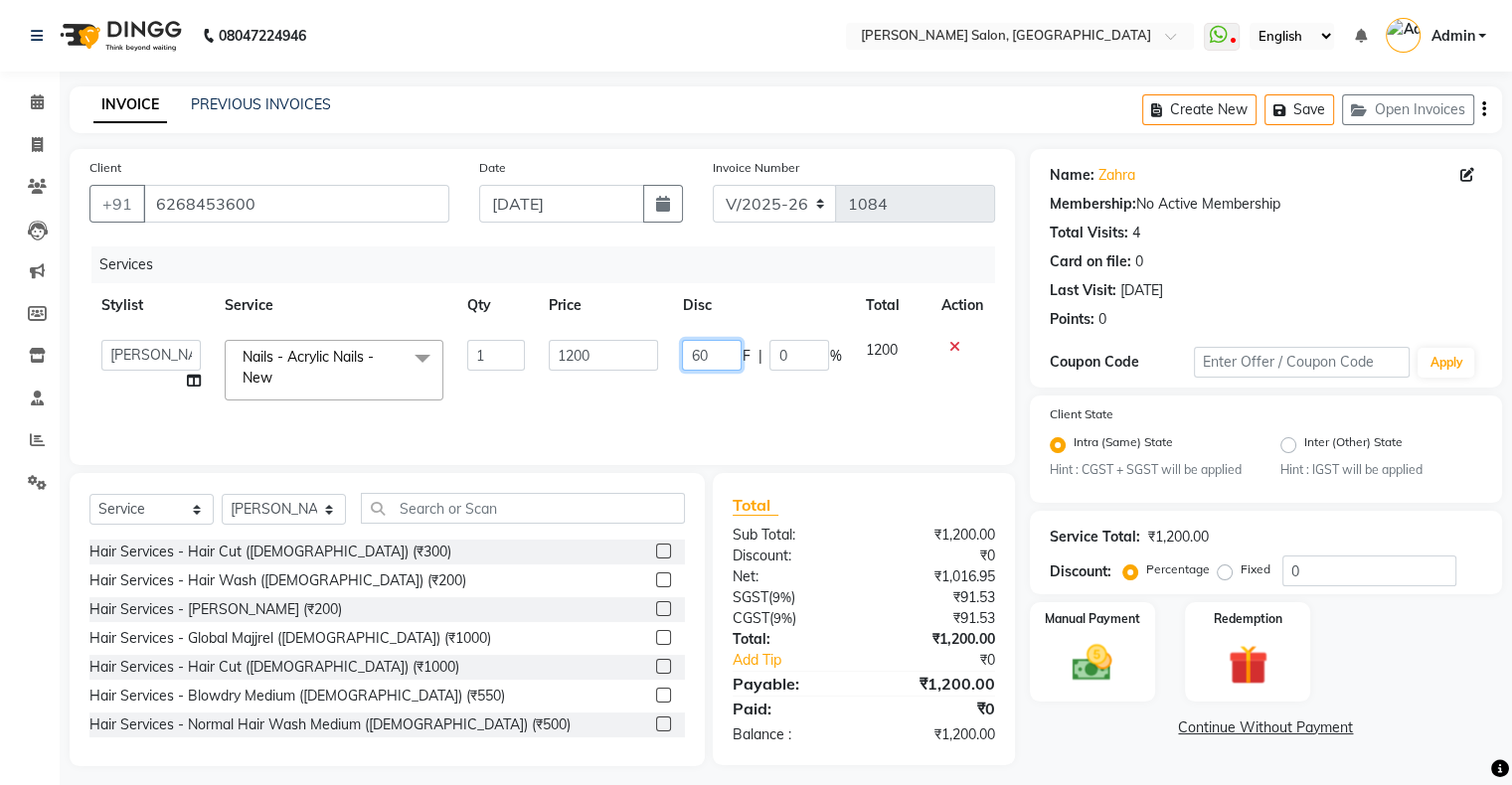 type on "600" 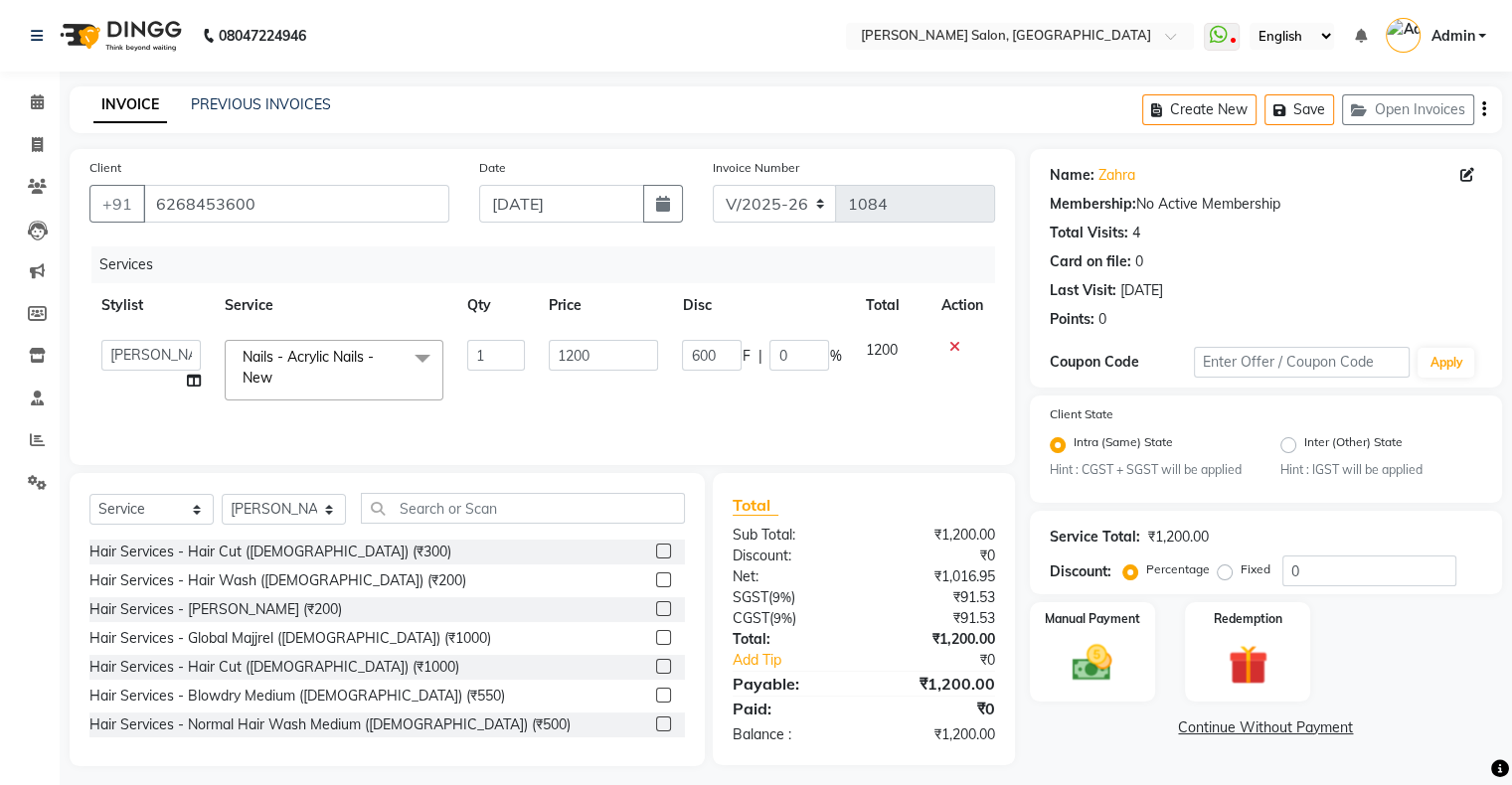 click on "Services Stylist Service Qty Price Disc Total Action  Akshay [PERSON_NAME] Hair Head   Falak Nails   [PERSON_NAME]   [PERSON_NAME]   [PERSON_NAME]   [PERSON_NAME]    [PERSON_NAME]   [PERSON_NAME] Veera   [PERSON_NAME] Unisex hair  Nails - Acrylic Nails - New  x Hair Services - Hair Cut ([DEMOGRAPHIC_DATA]) (₹300) Hair Services - Hair Wash ([DEMOGRAPHIC_DATA]) (₹200) Hair Services - [PERSON_NAME] (₹200) Hair Services - Global Majjrel ([DEMOGRAPHIC_DATA]) (₹1000) Hair Services - Hair Cut ([DEMOGRAPHIC_DATA]) (₹1000) Hair Services - Blowdry Medium ([DEMOGRAPHIC_DATA]) (₹550) Hair Services - Normal Hair Wash Medium ([DEMOGRAPHIC_DATA]) (₹500) Hair Services - Hair Spa Medium ([DEMOGRAPHIC_DATA]) (₹1200) Threading-Full Face Threading ([DEMOGRAPHIC_DATA]) (₹299) Honey wax Half Legs ([DEMOGRAPHIC_DATA]) (₹1000) Flavoured Wax Underarms ([DEMOGRAPHIC_DATA]) (₹499) Honey wax Half Arms ([DEMOGRAPHIC_DATA]) (₹200) Honey wax Half Legs ([DEMOGRAPHIC_DATA]) (₹400) Adult Hair Cut - [DEMOGRAPHIC_DATA] Senior Stylist (₹600) [PERSON_NAME]/Clean Shave - [DEMOGRAPHIC_DATA] (₹250) Basic Styling - [DEMOGRAPHIC_DATA] (₹250) Basic Styling [DEMOGRAPHIC_DATA] - Senior Stylist (₹400) Side locks trim - [DEMOGRAPHIC_DATA] (₹150) Kertain - [DEMOGRAPHIC_DATA] (₹3000)" 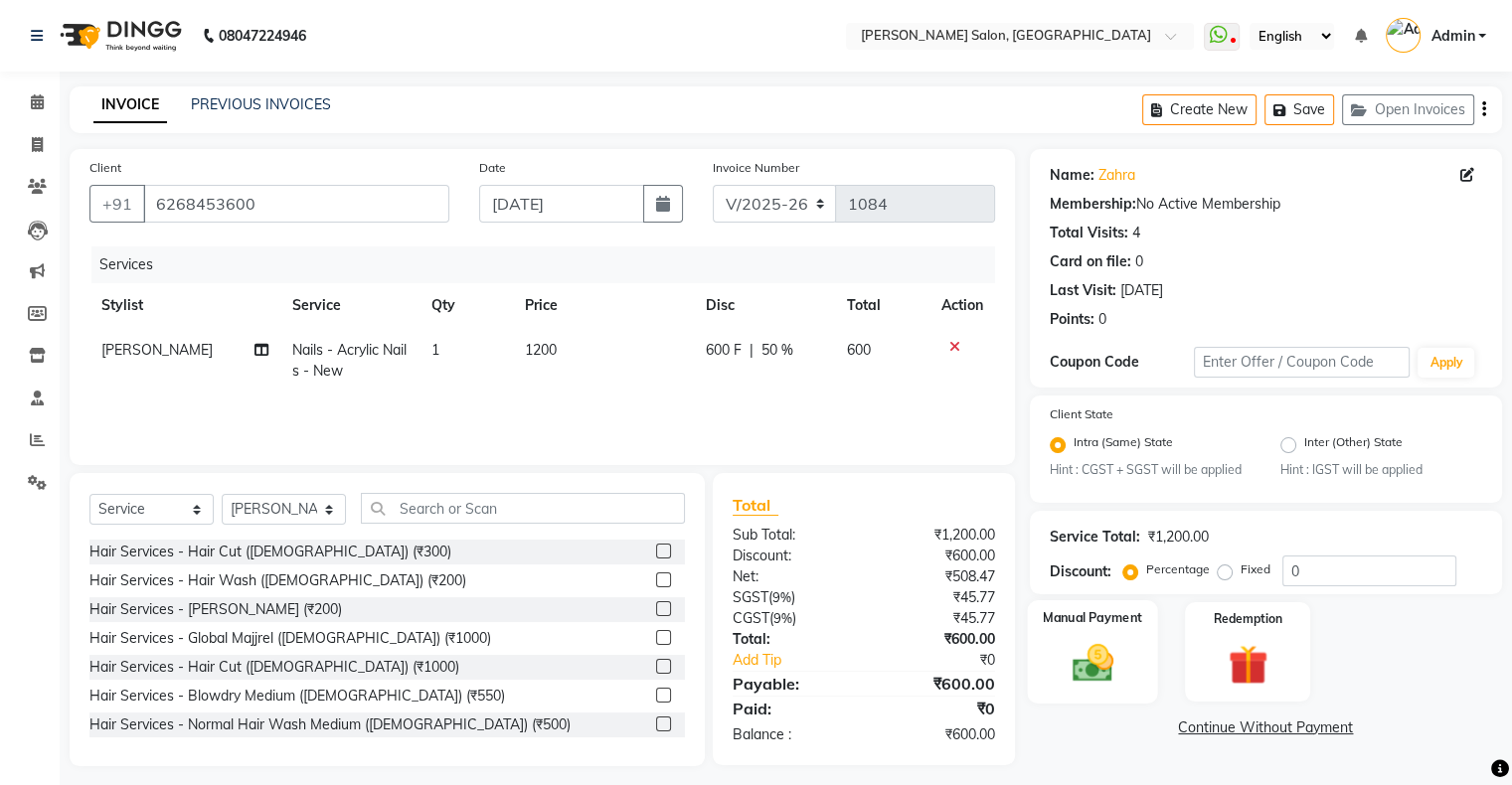 click on "Manual Payment" 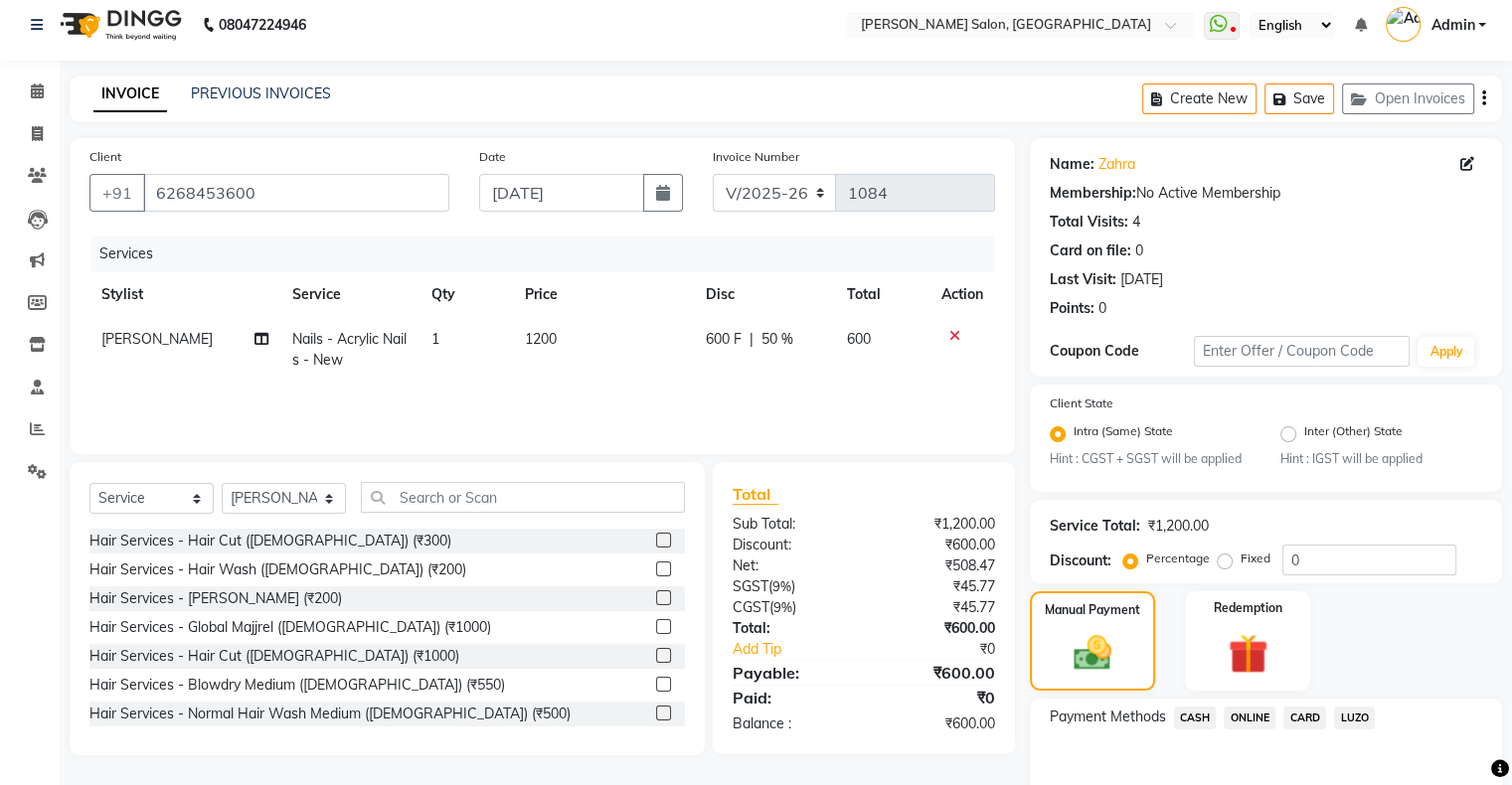 scroll, scrollTop: 115, scrollLeft: 0, axis: vertical 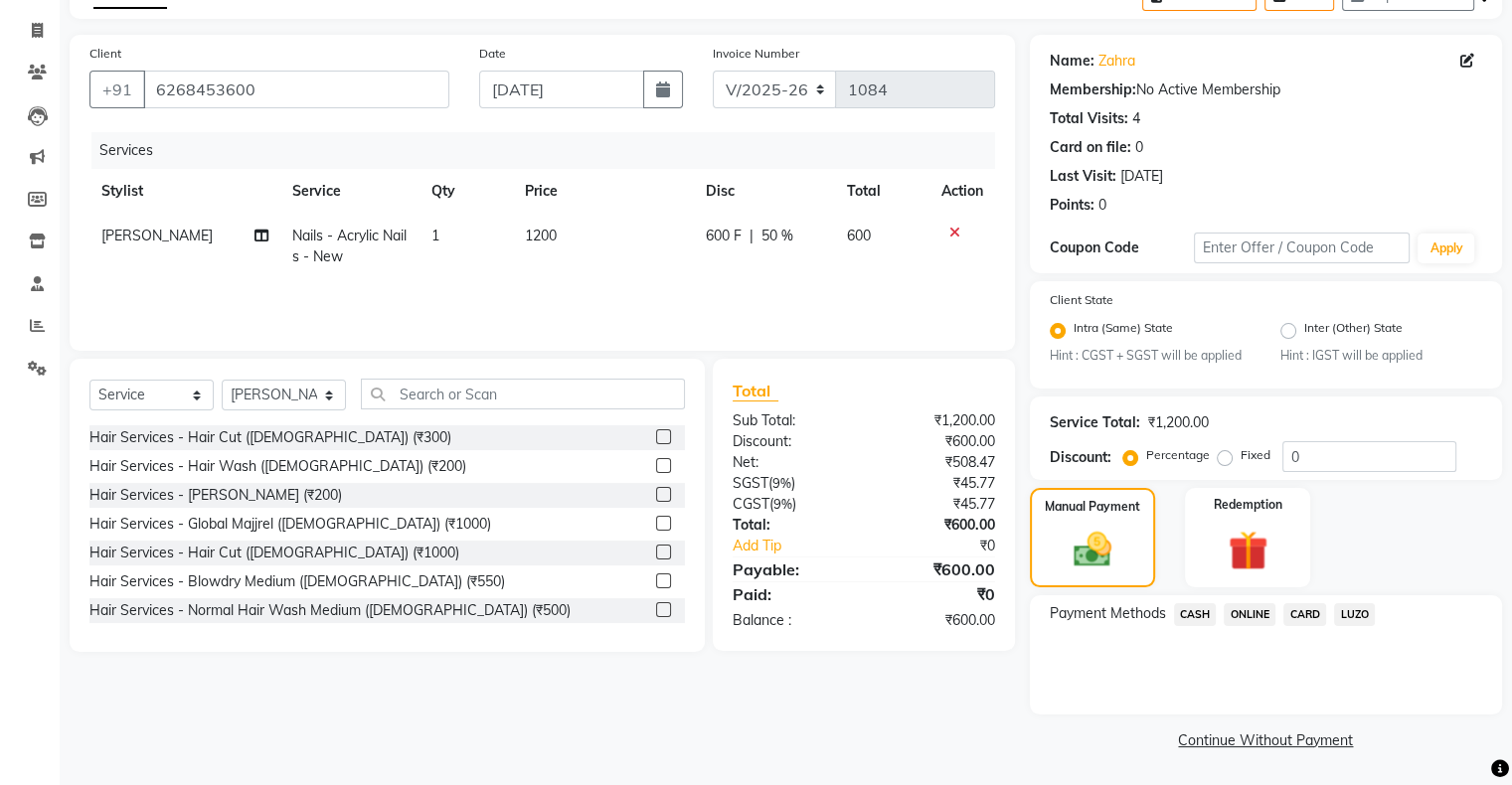 click on "ONLINE" 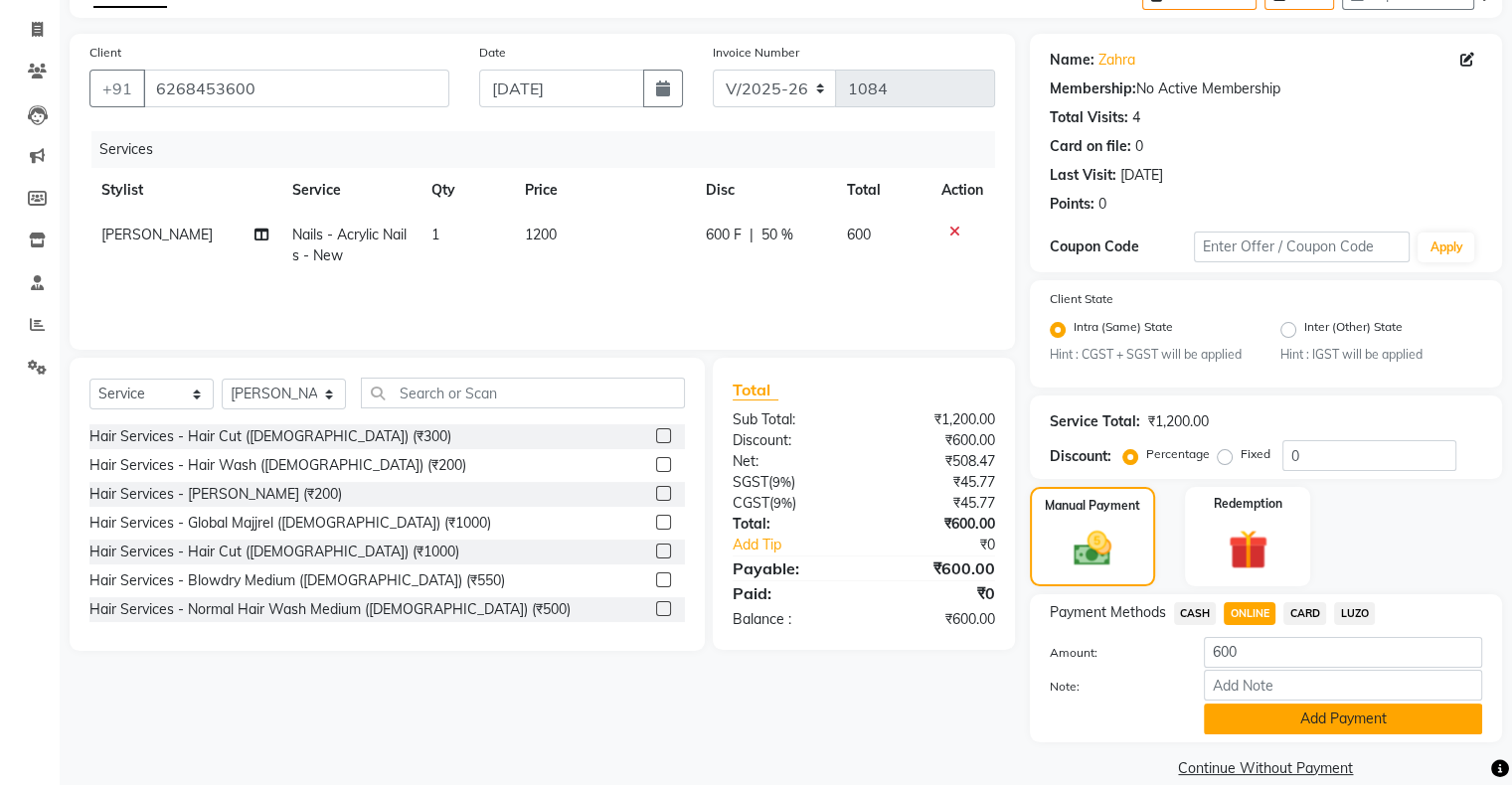 click on "Add Payment" 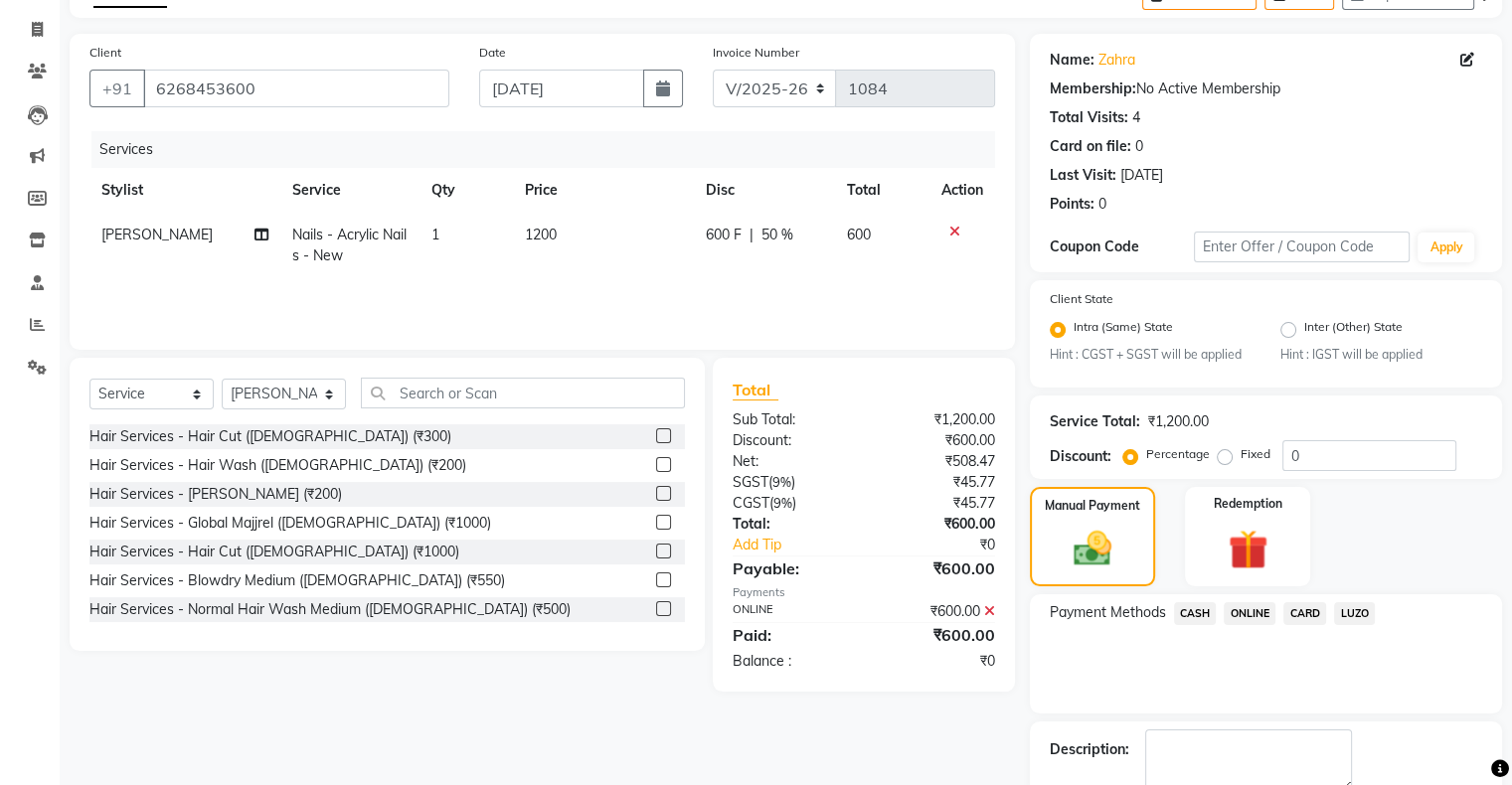 click on "INVOICE PREVIOUS INVOICES Create New   Save   Open Invoices  Client [PHONE_NUMBER] Date [DATE] Invoice Number V/2025 V/[PHONE_NUMBER] Services Stylist Service Qty Price Disc Total Action [PERSON_NAME]  Nails - Acrylic Nails - New 1 1200 600 F | 50 % 600 Select  Service  Product  Membership  Package Voucher Prepaid Gift Card  Select Stylist Akshay [PERSON_NAME] Hair Head Falak Nails [PERSON_NAME] [PERSON_NAME] [PERSON_NAME] [PERSON_NAME]  [PERSON_NAME] [PERSON_NAME] Veera [PERSON_NAME] Unisex hair Hair Services - Hair Cut ([DEMOGRAPHIC_DATA]) (₹300)  Hair Services - Hair Wash ([DEMOGRAPHIC_DATA]) (₹200)  Hair Services - [PERSON_NAME] (₹200)  Hair Services - Global Majjrel ([DEMOGRAPHIC_DATA]) (₹1000)  Hair Services - Hair Cut ([DEMOGRAPHIC_DATA]) (₹1000)  Hair Services - Blowdry Medium ([DEMOGRAPHIC_DATA]) (₹550)  Hair Services - Normal Hair Wash Medium ([DEMOGRAPHIC_DATA]) (₹500)  Hair Services - Hair Spa Medium ([DEMOGRAPHIC_DATA]) (₹1200)  Threading-Full Face Threading ([DEMOGRAPHIC_DATA]) (₹299)  Honey wax Half Legs ([DEMOGRAPHIC_DATA]) (₹1000)  Flavoured Wax Underarms ([DEMOGRAPHIC_DATA]) (₹499)  Honey wax Half Arms ([DEMOGRAPHIC_DATA]) (₹200)  Total  (" 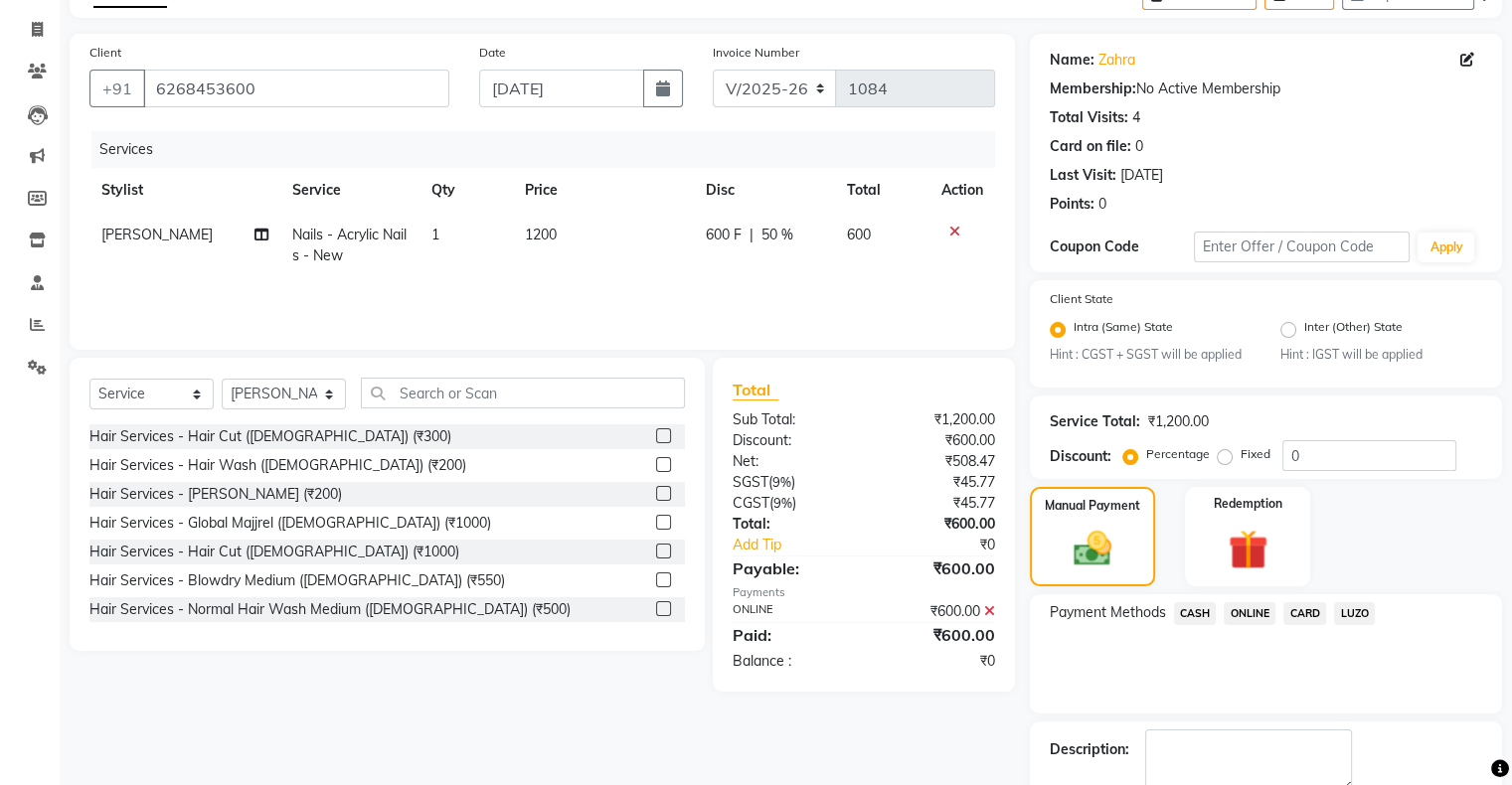 scroll, scrollTop: 227, scrollLeft: 0, axis: vertical 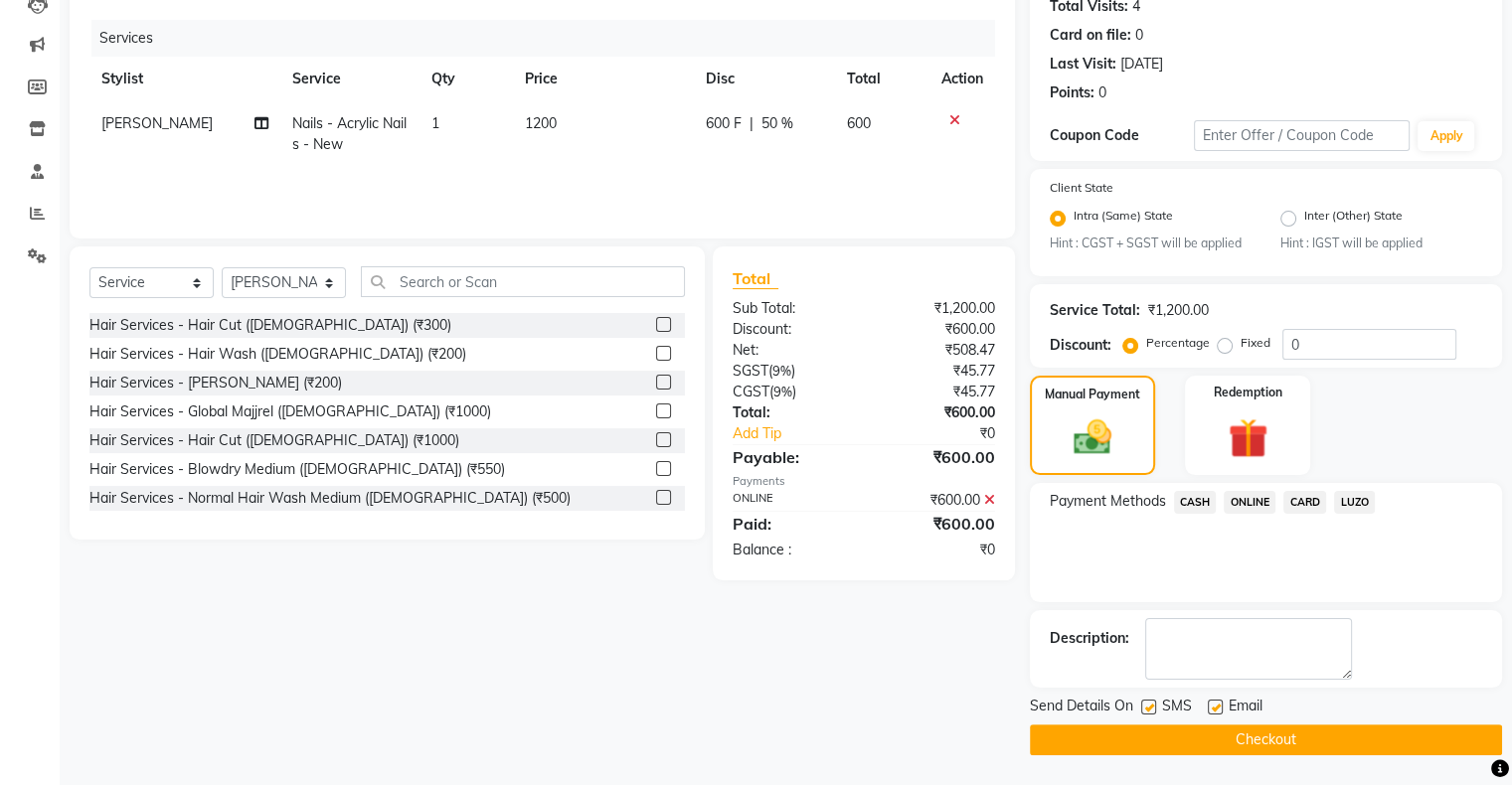 click on "Checkout" 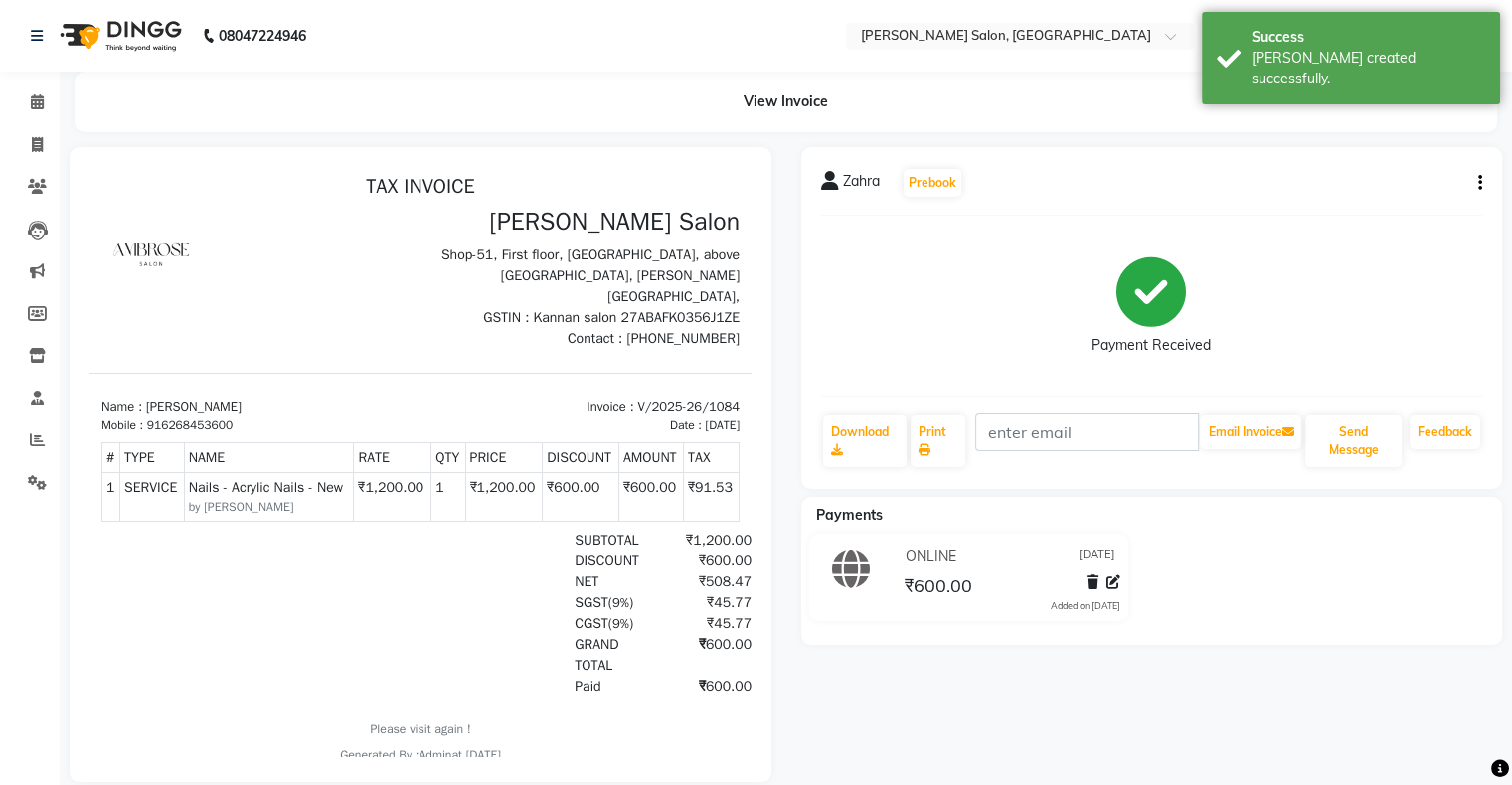 scroll, scrollTop: 0, scrollLeft: 0, axis: both 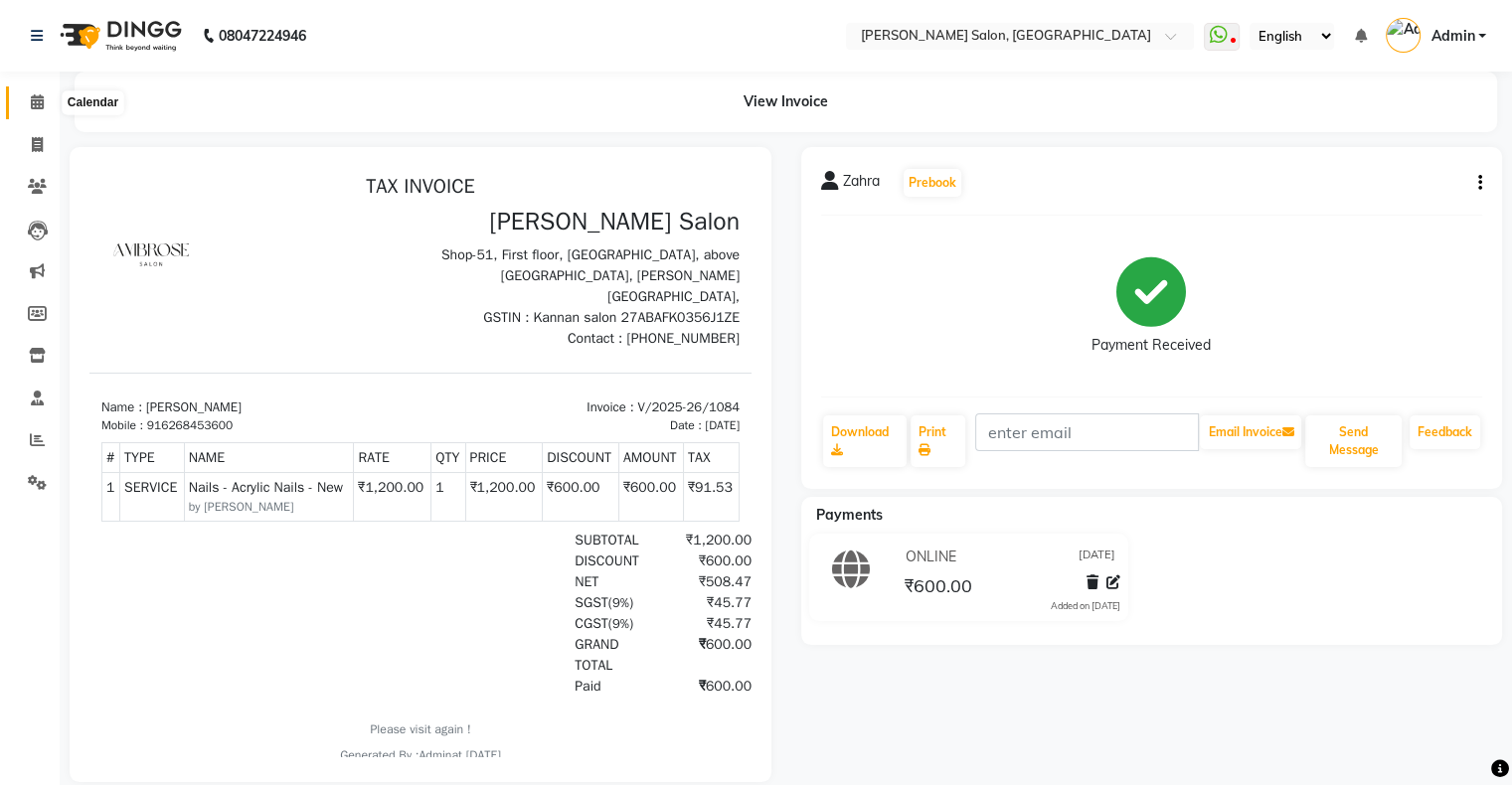 click 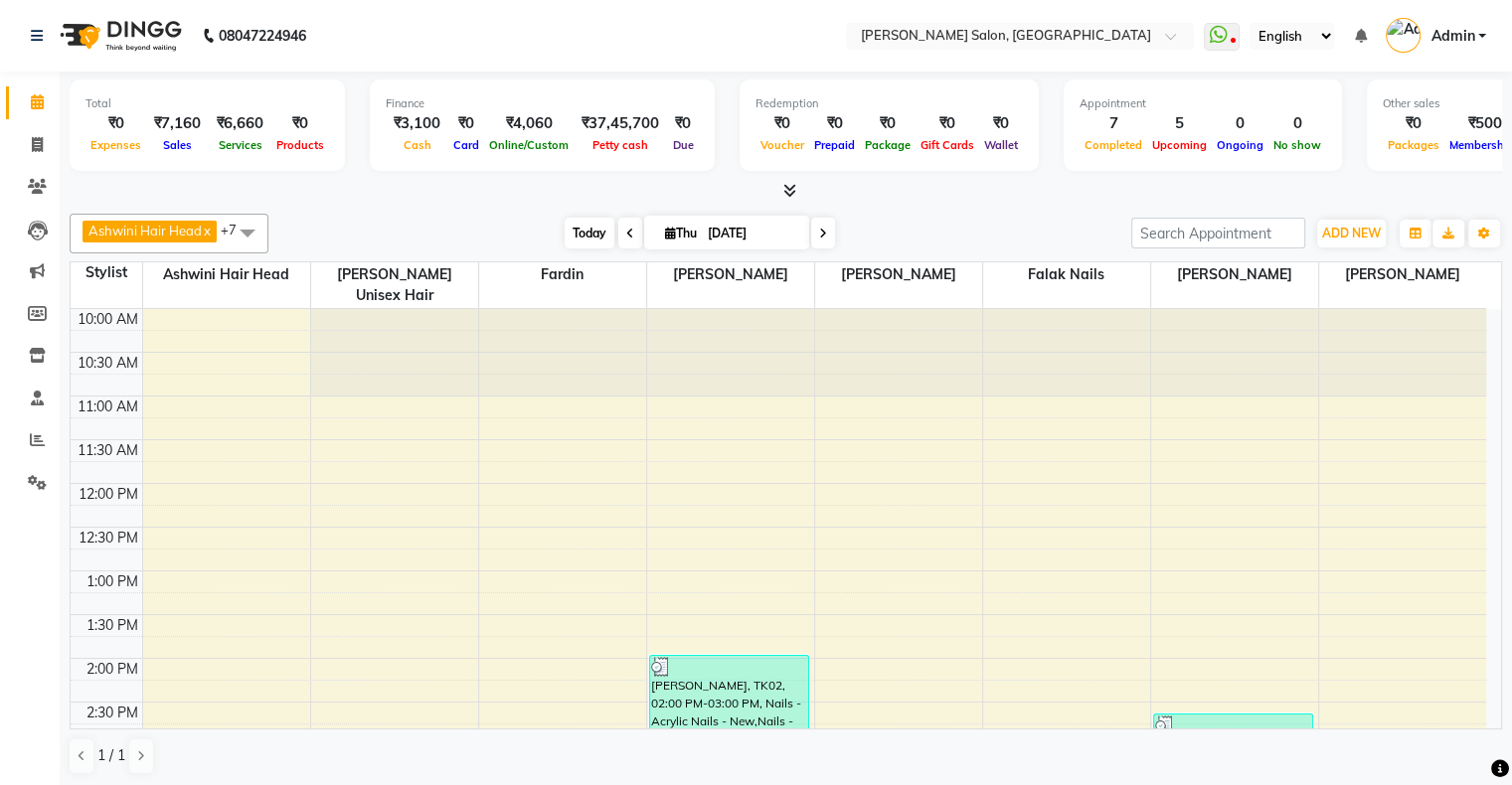 click on "Today" at bounding box center (589, 233) 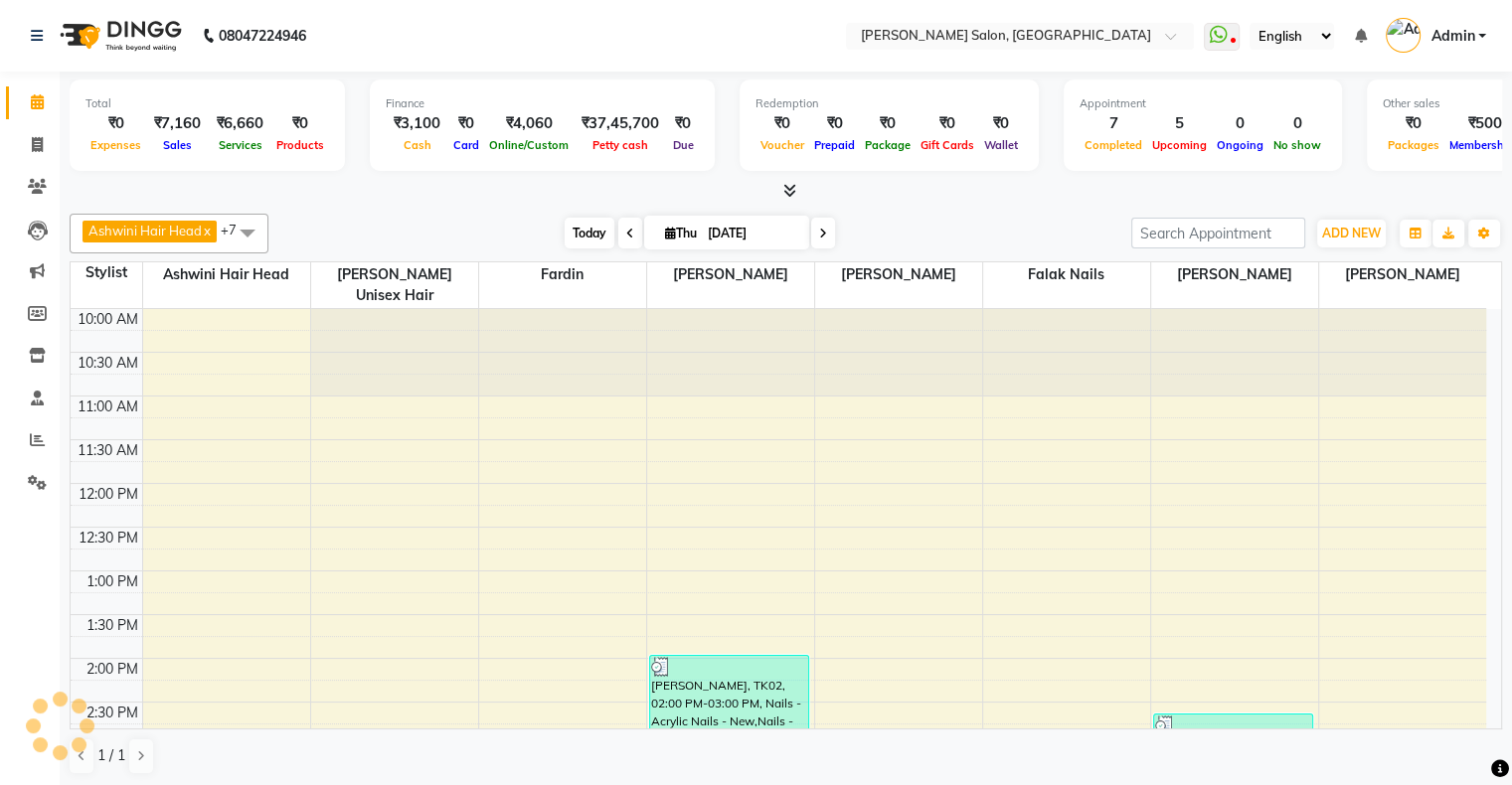 scroll, scrollTop: 685, scrollLeft: 0, axis: vertical 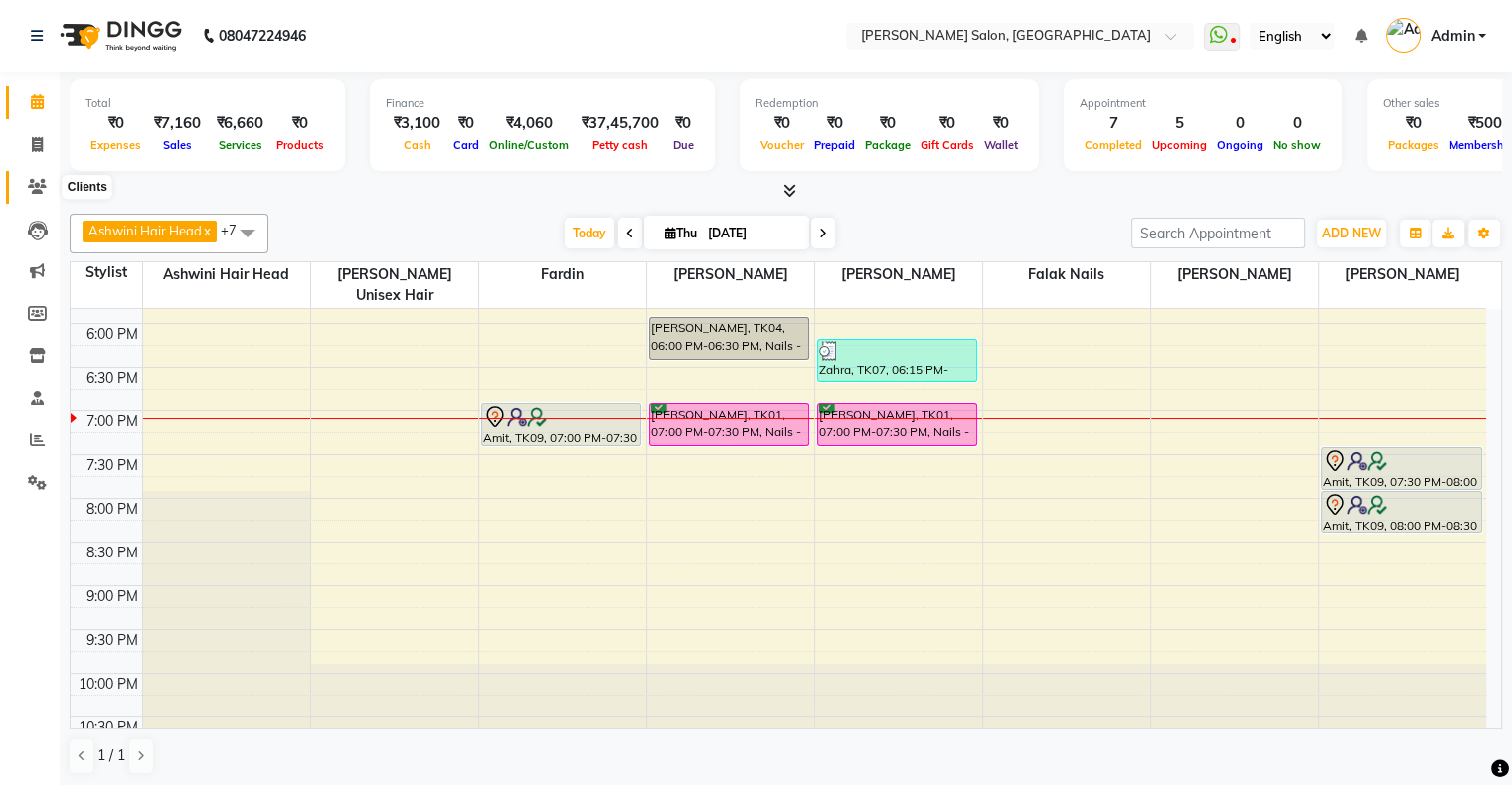 click 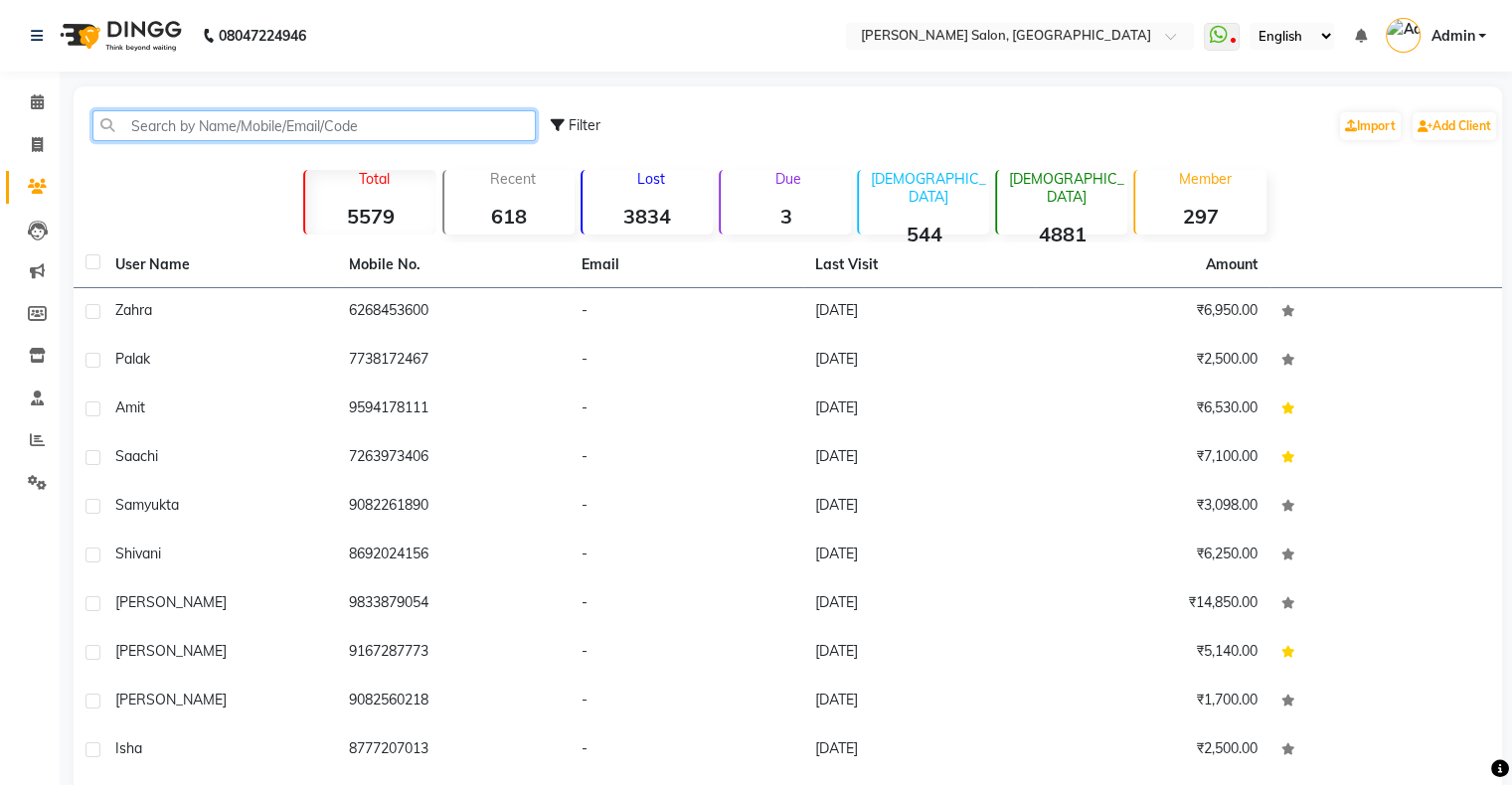 click 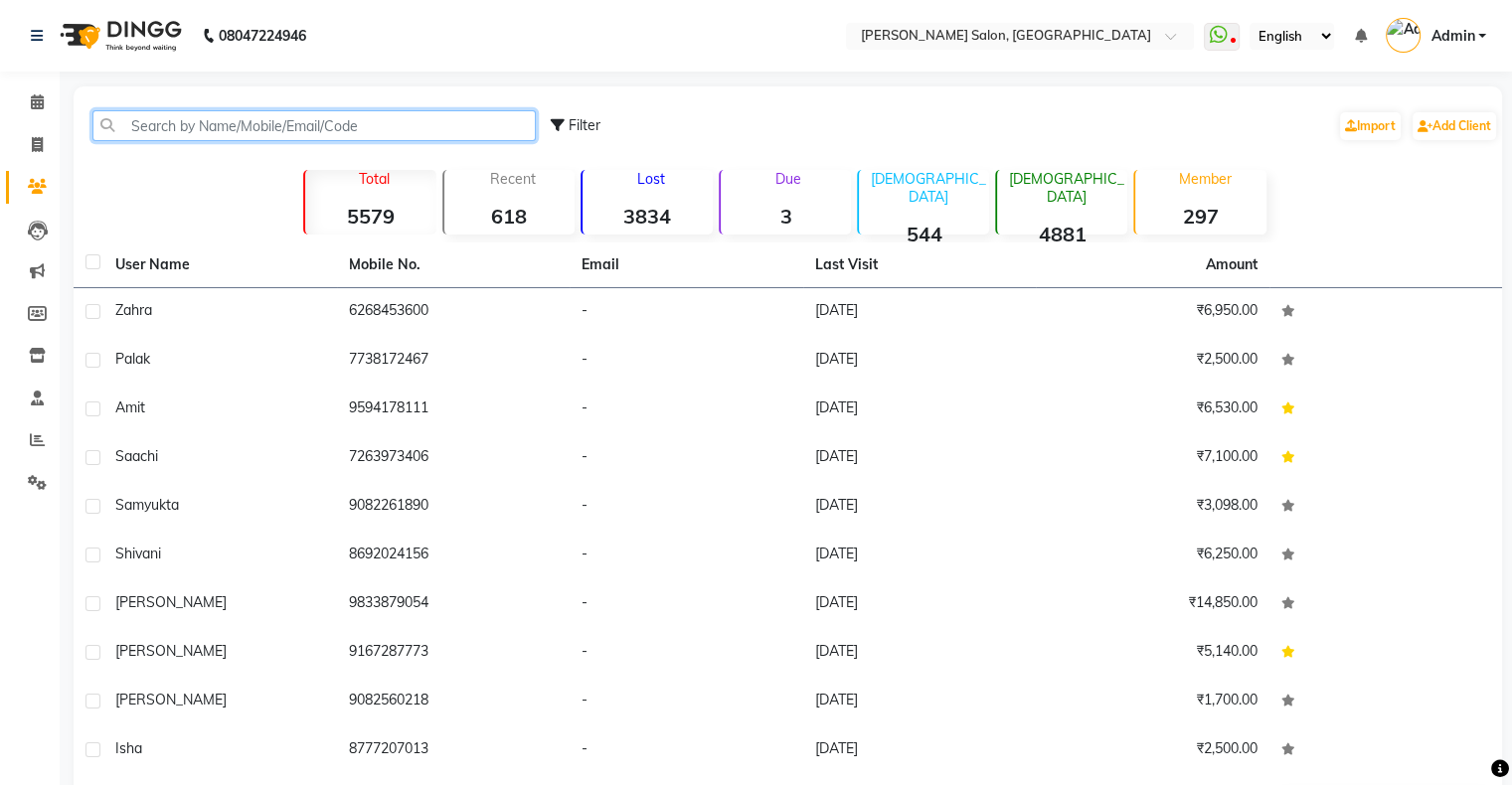 click 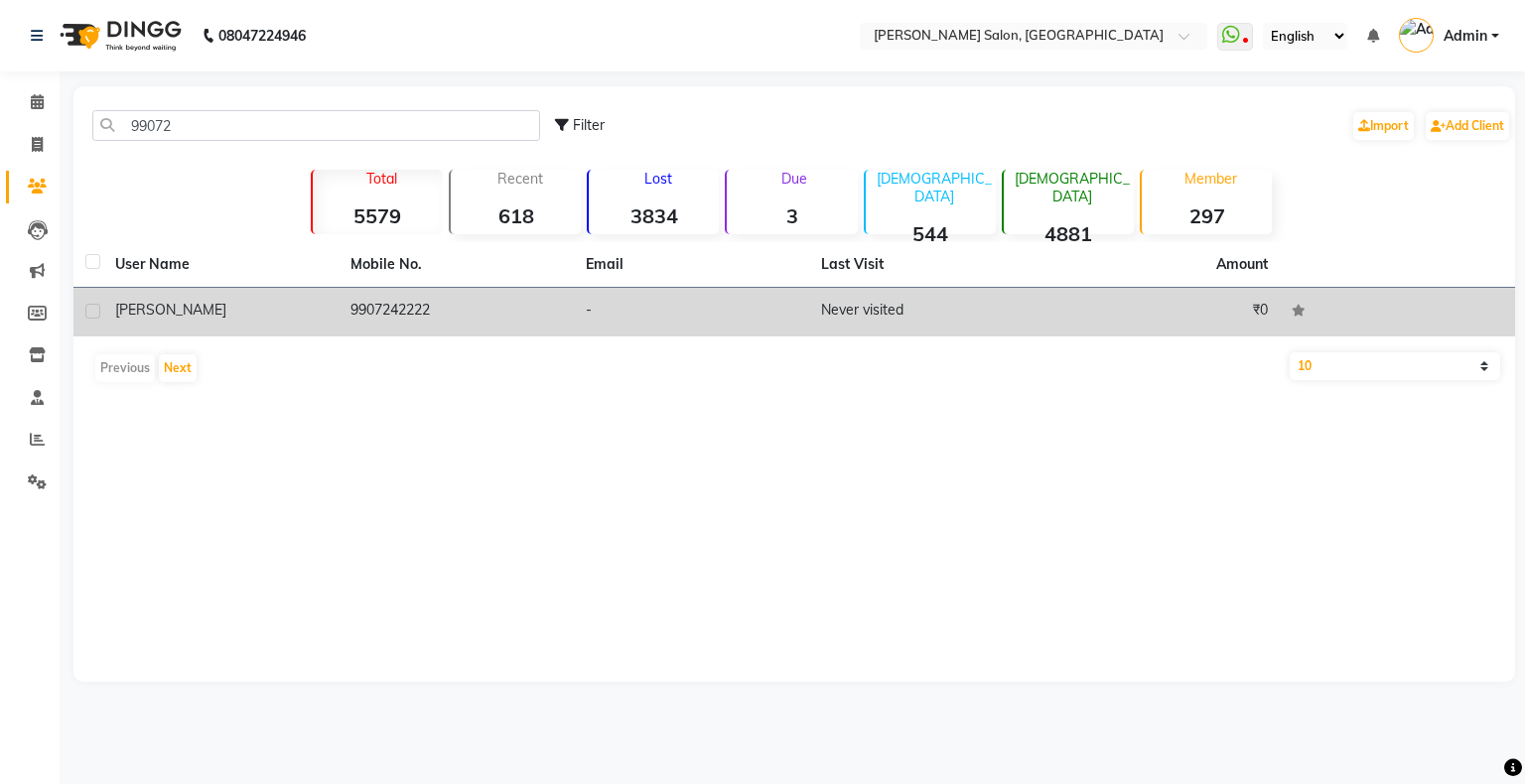 click on "9907242222" 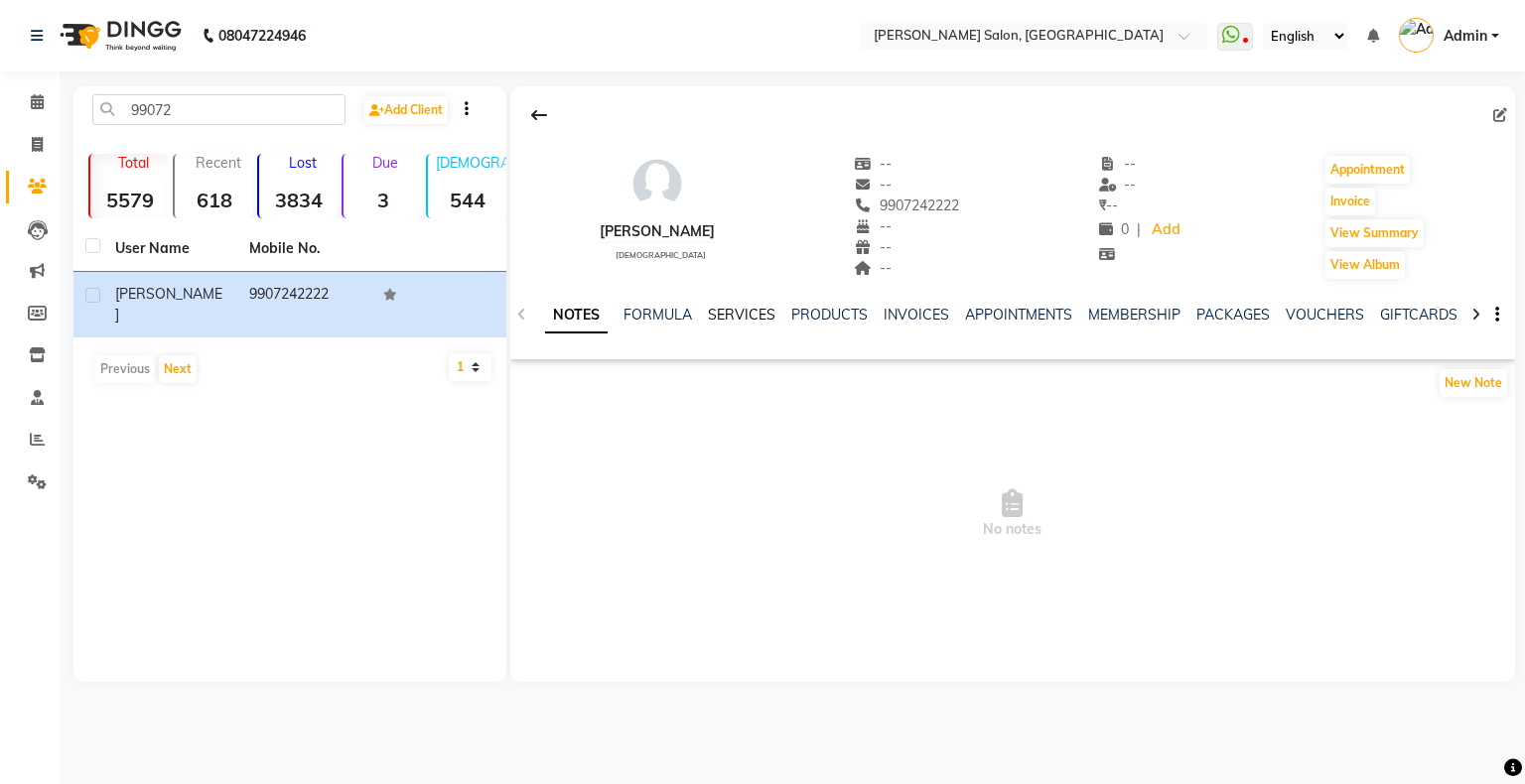 click on "SERVICES" 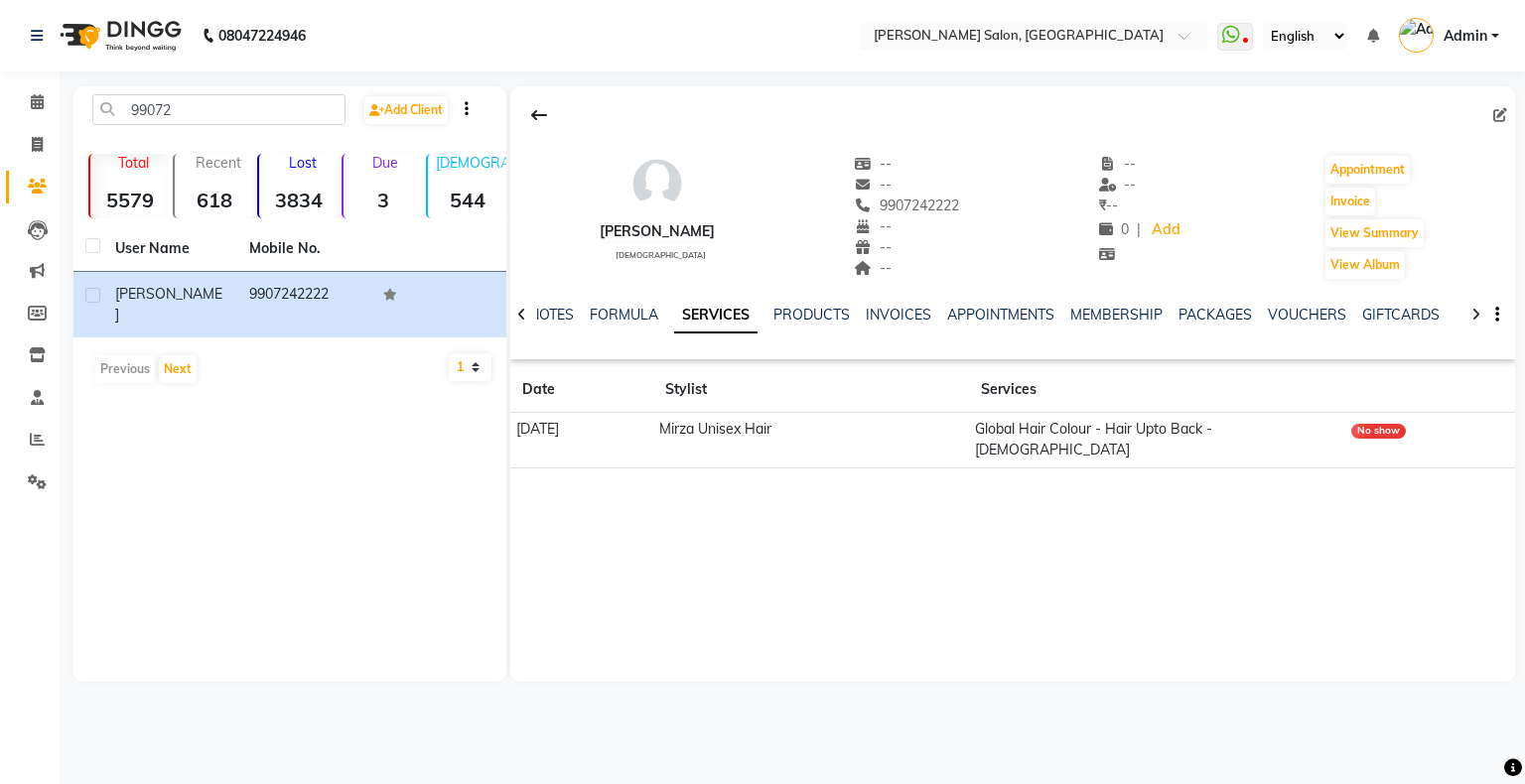click on "Mirza Unisex Hair" 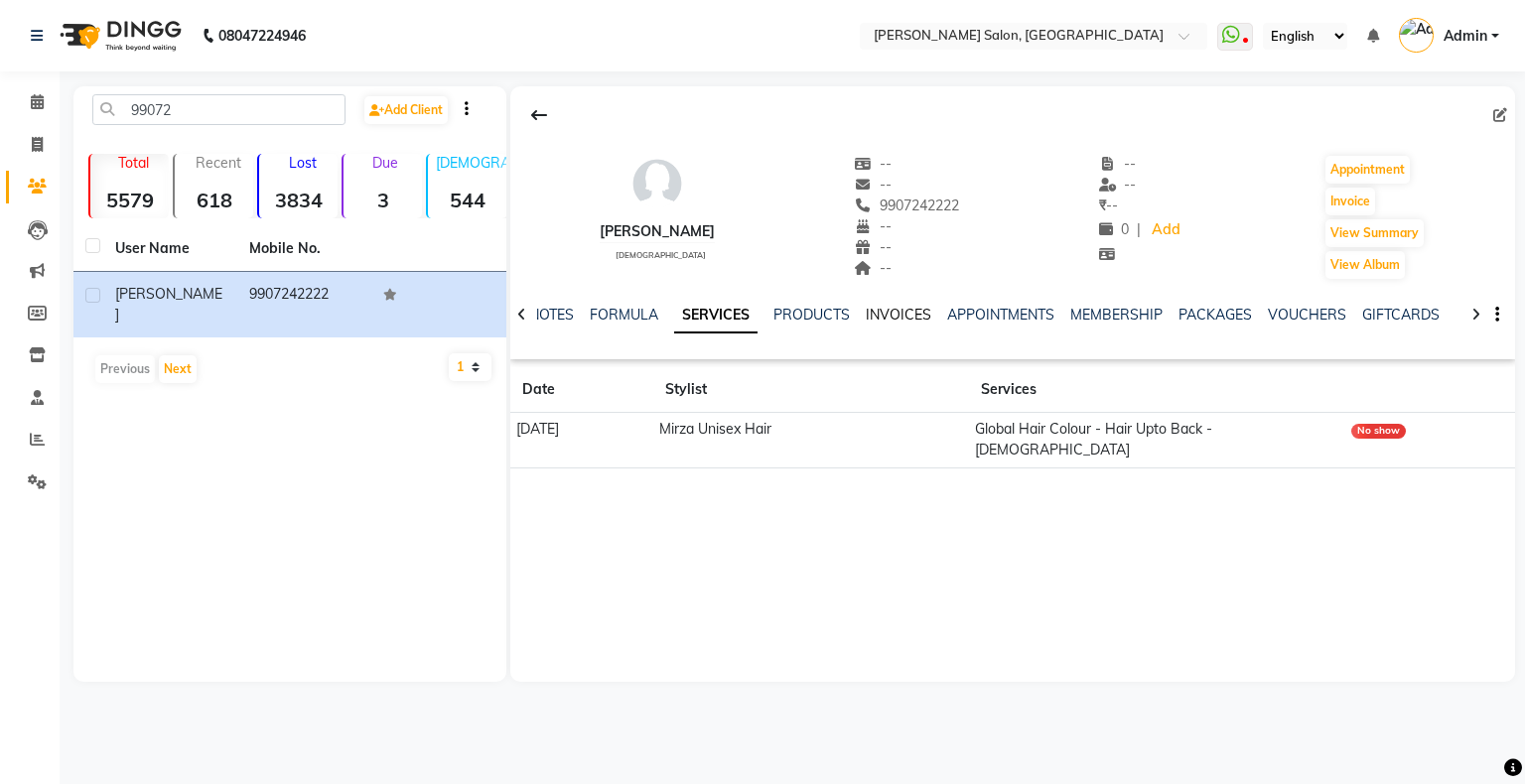 click on "INVOICES" 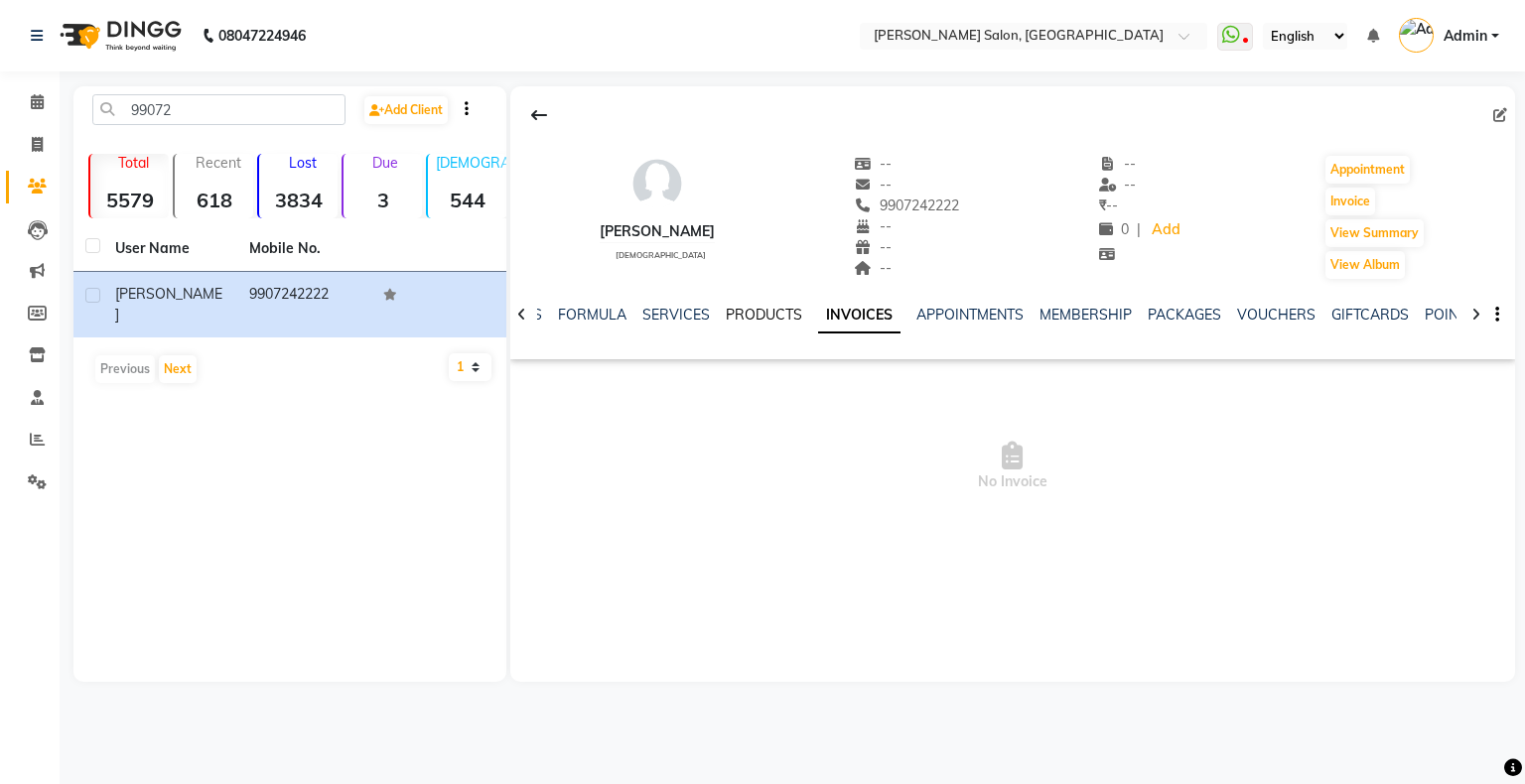 click on "PRODUCTS" 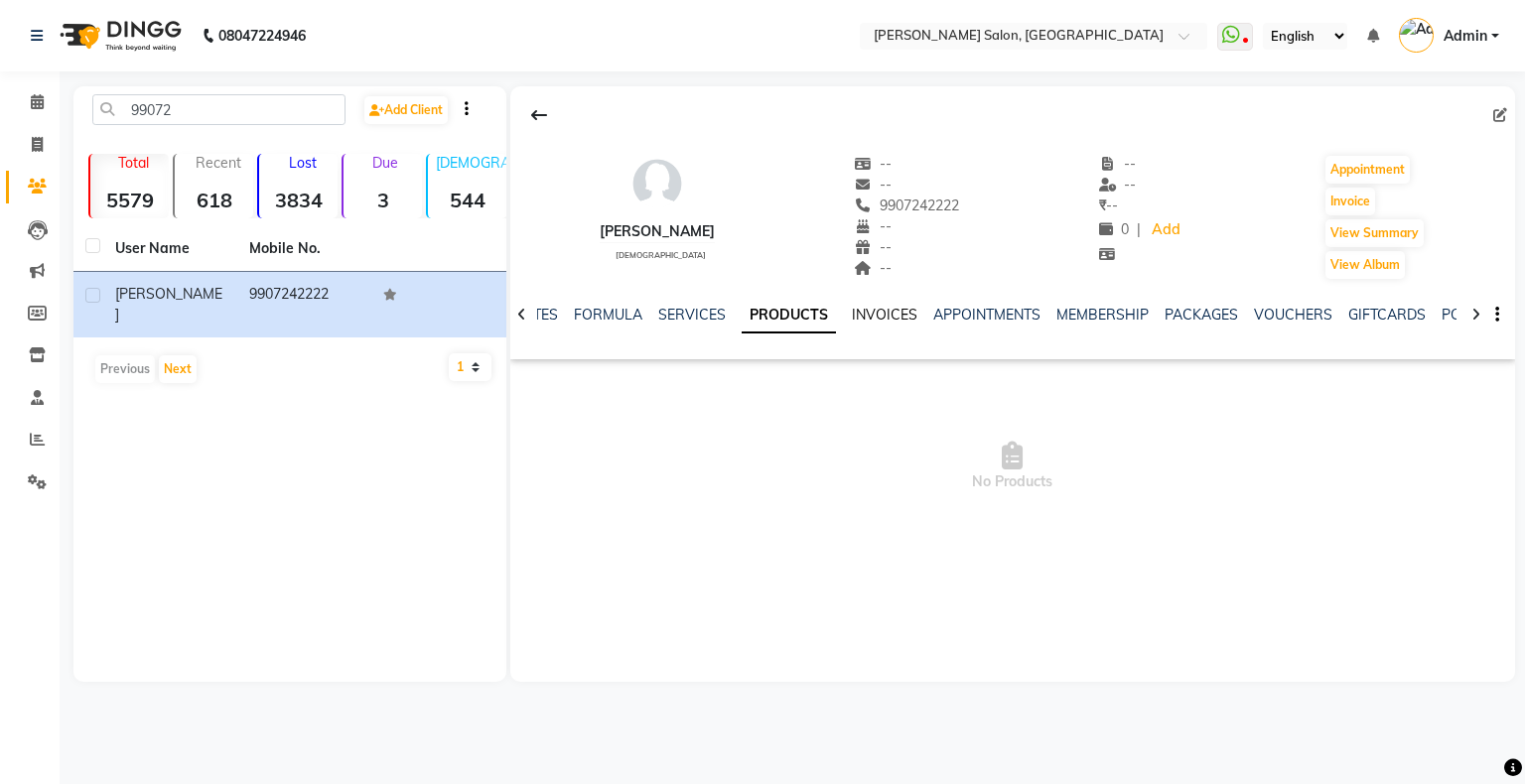 click on "INVOICES" 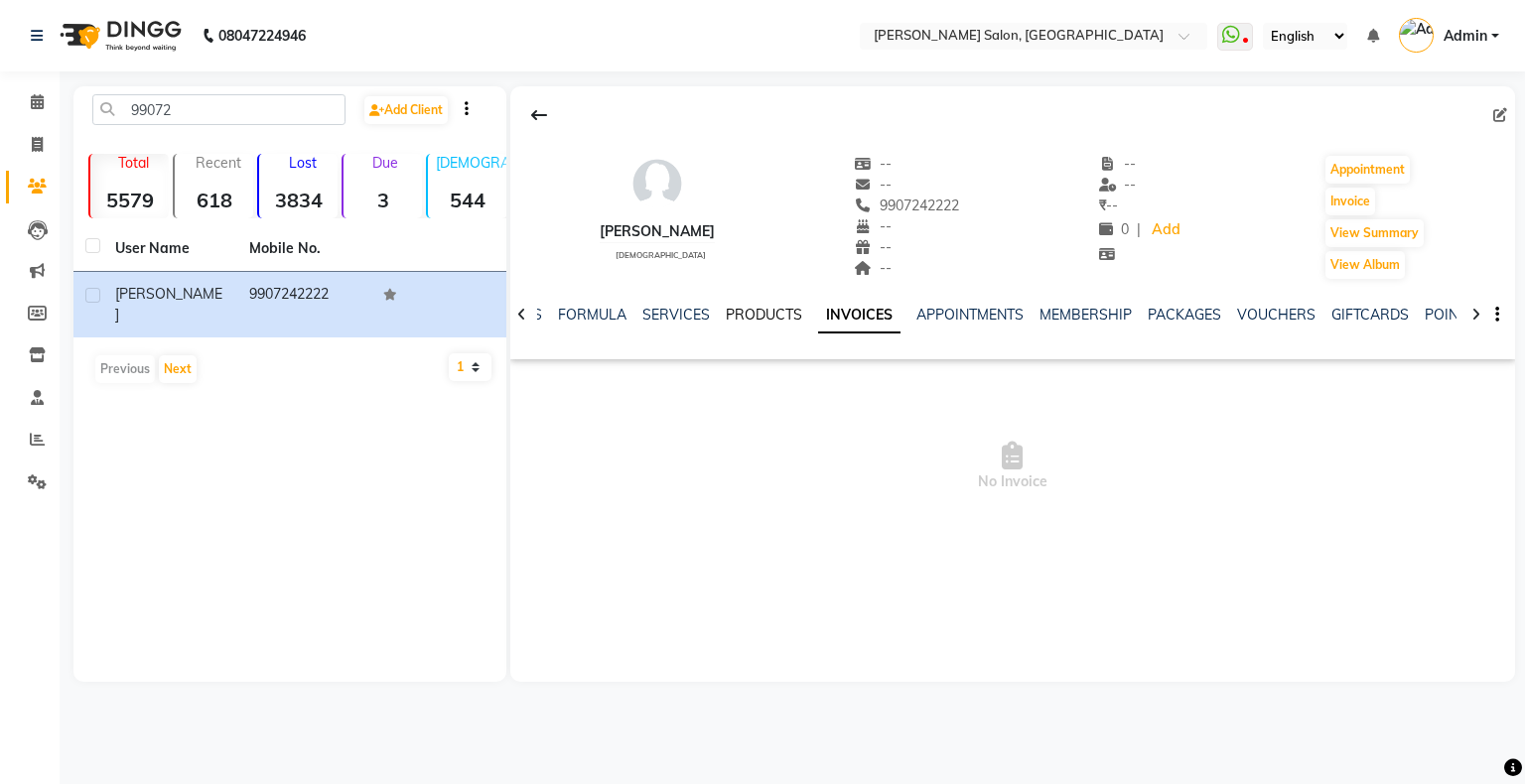click on "PRODUCTS" 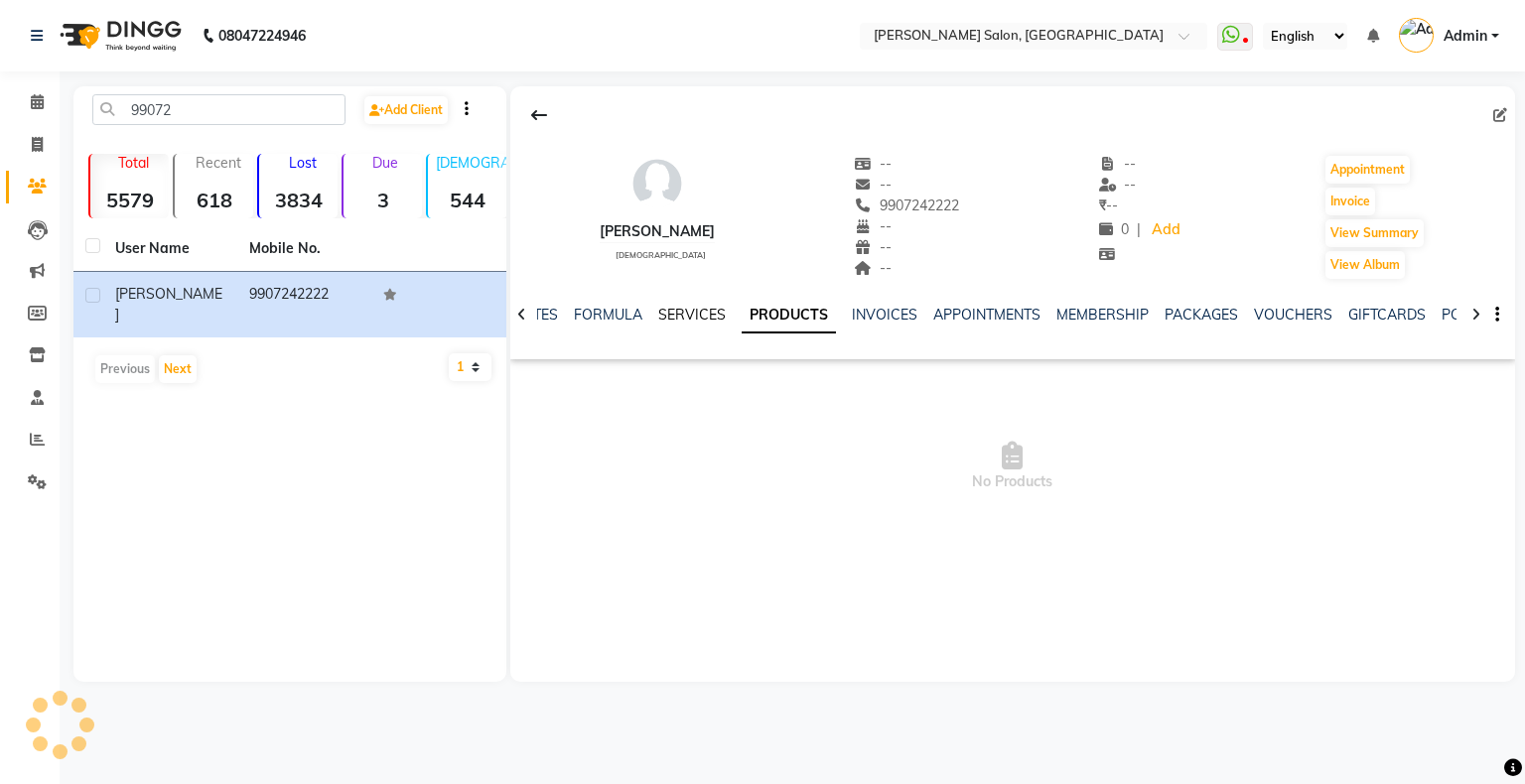 click on "SERVICES" 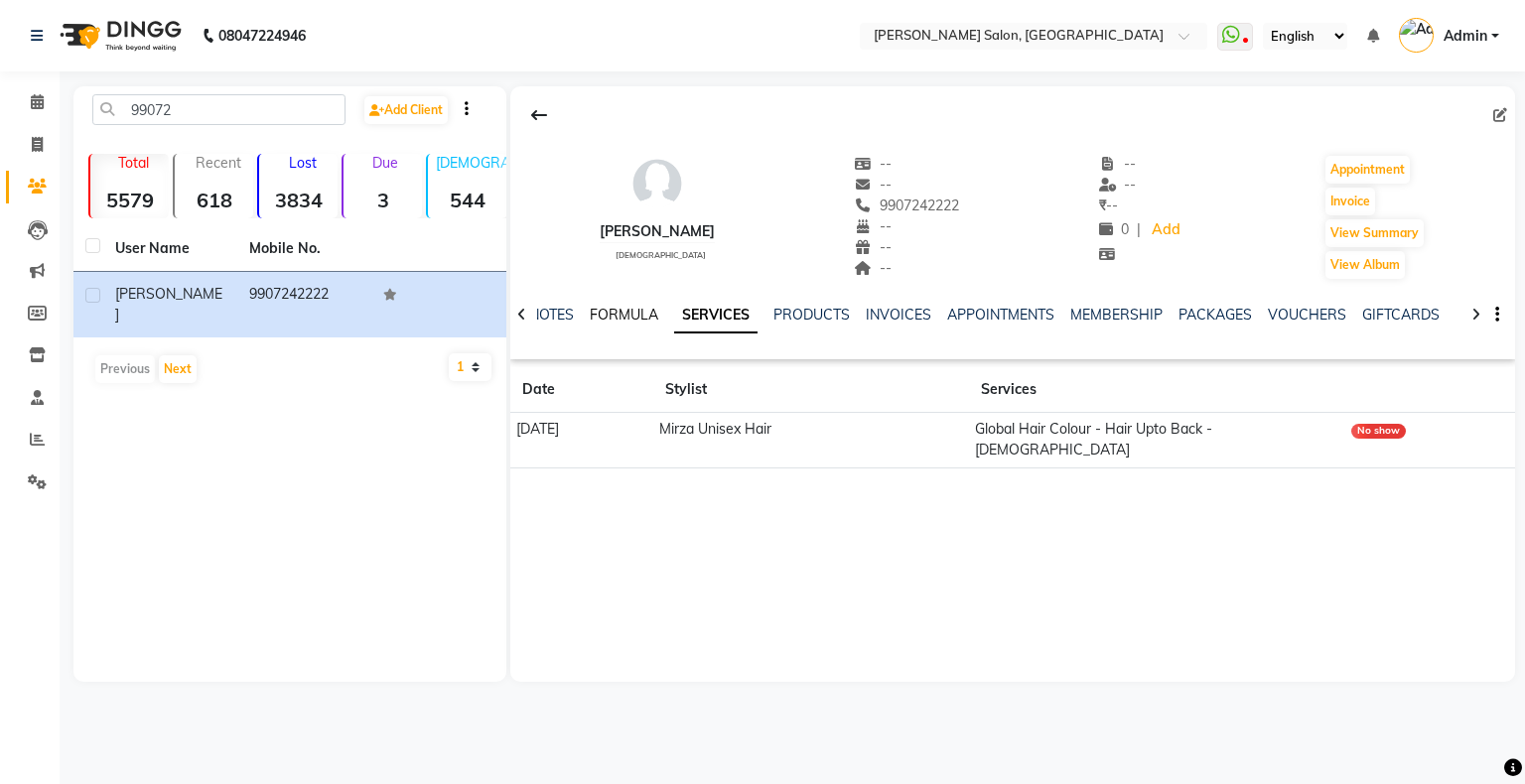 click on "FORMULA" 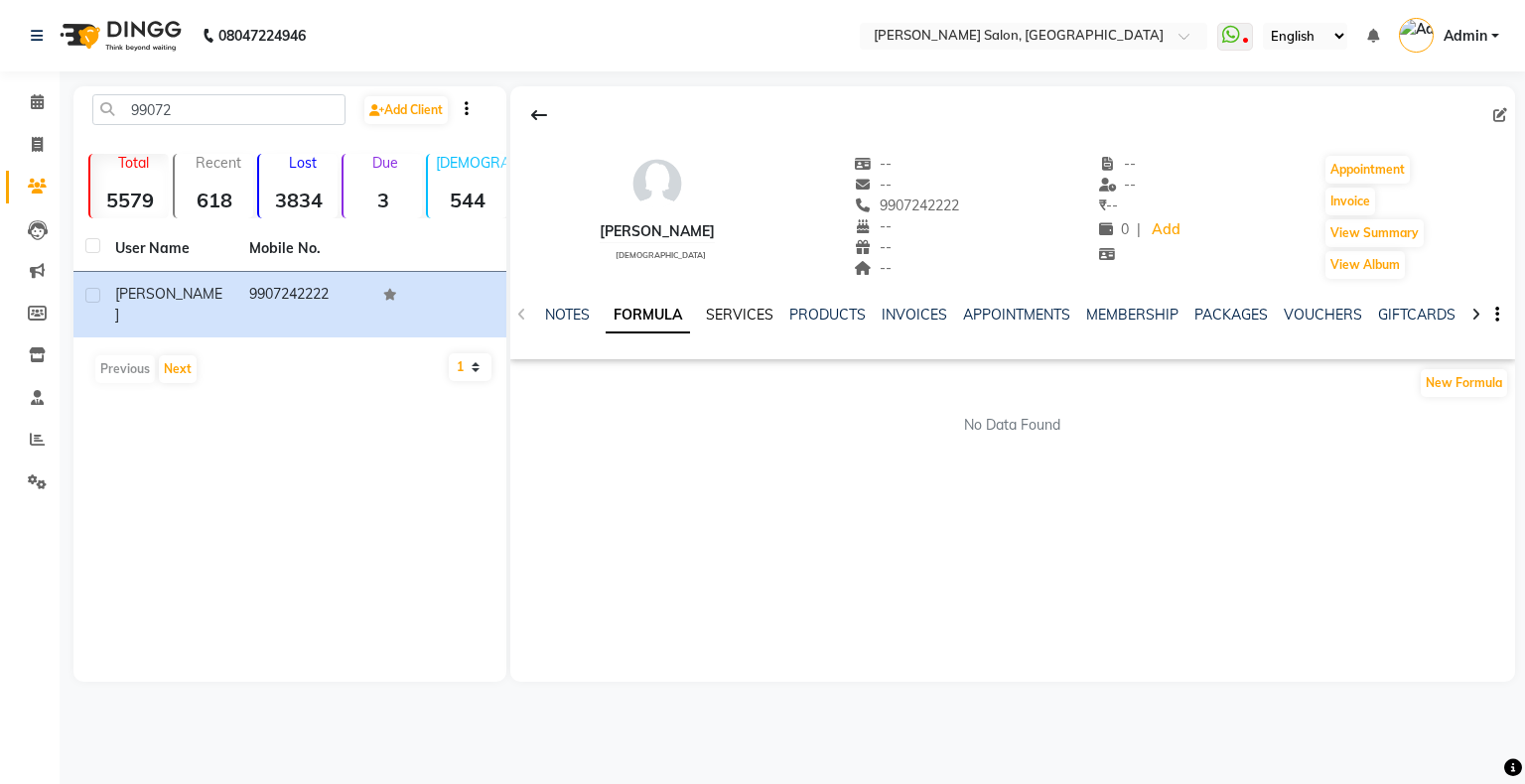 click on "SERVICES" 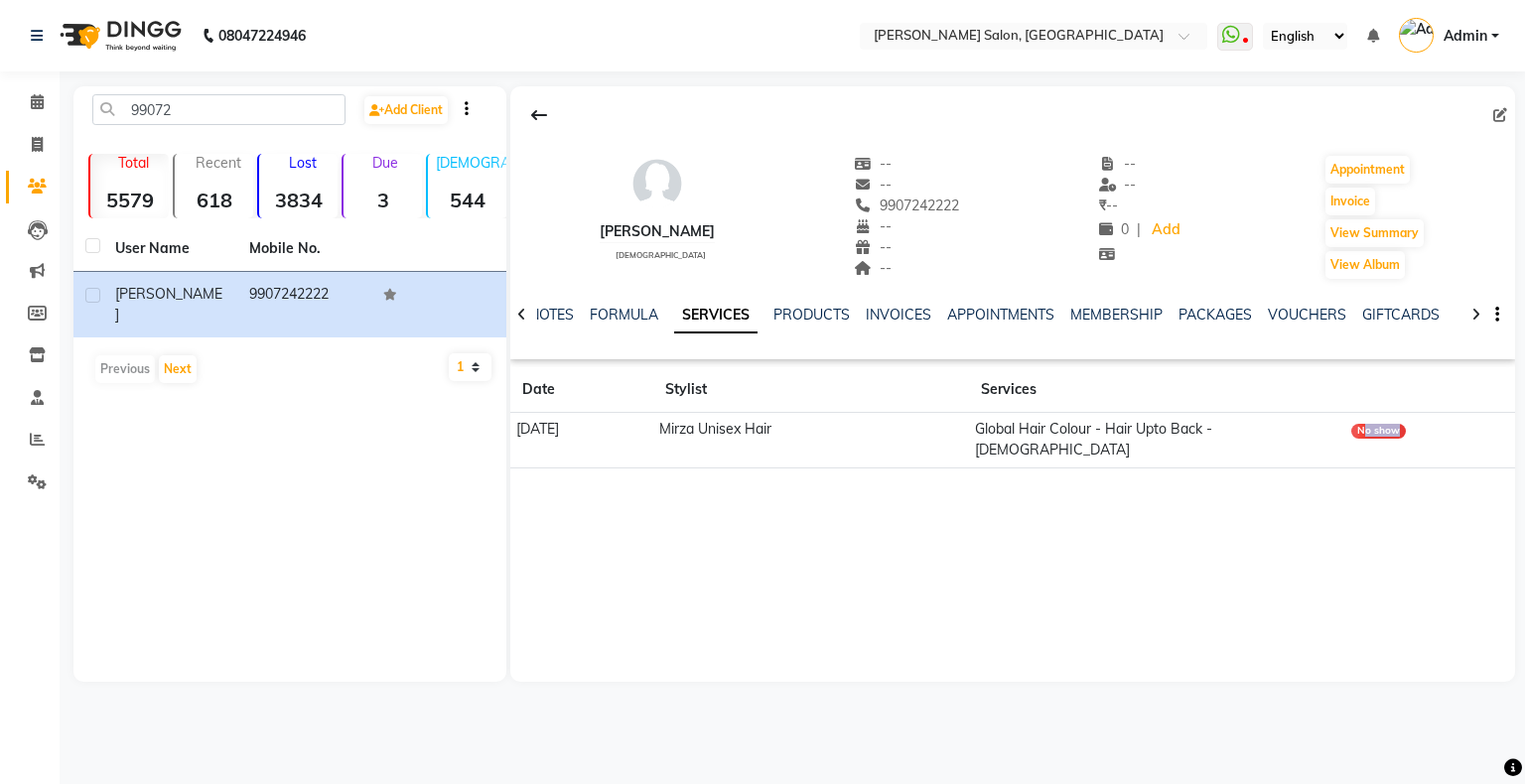 drag, startPoint x: 1382, startPoint y: 431, endPoint x: 1387, endPoint y: 440, distance: 10.29563 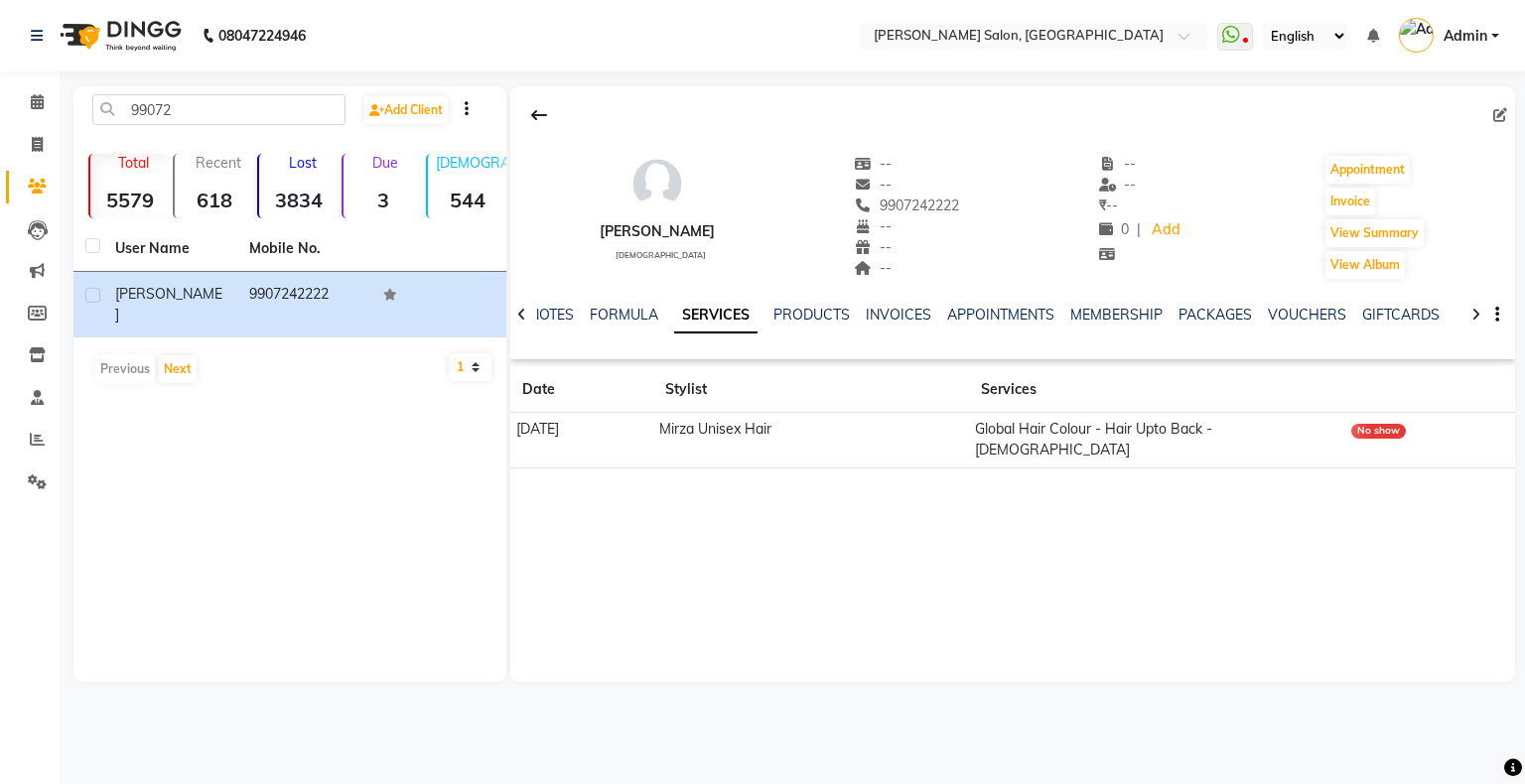 click on "No show" 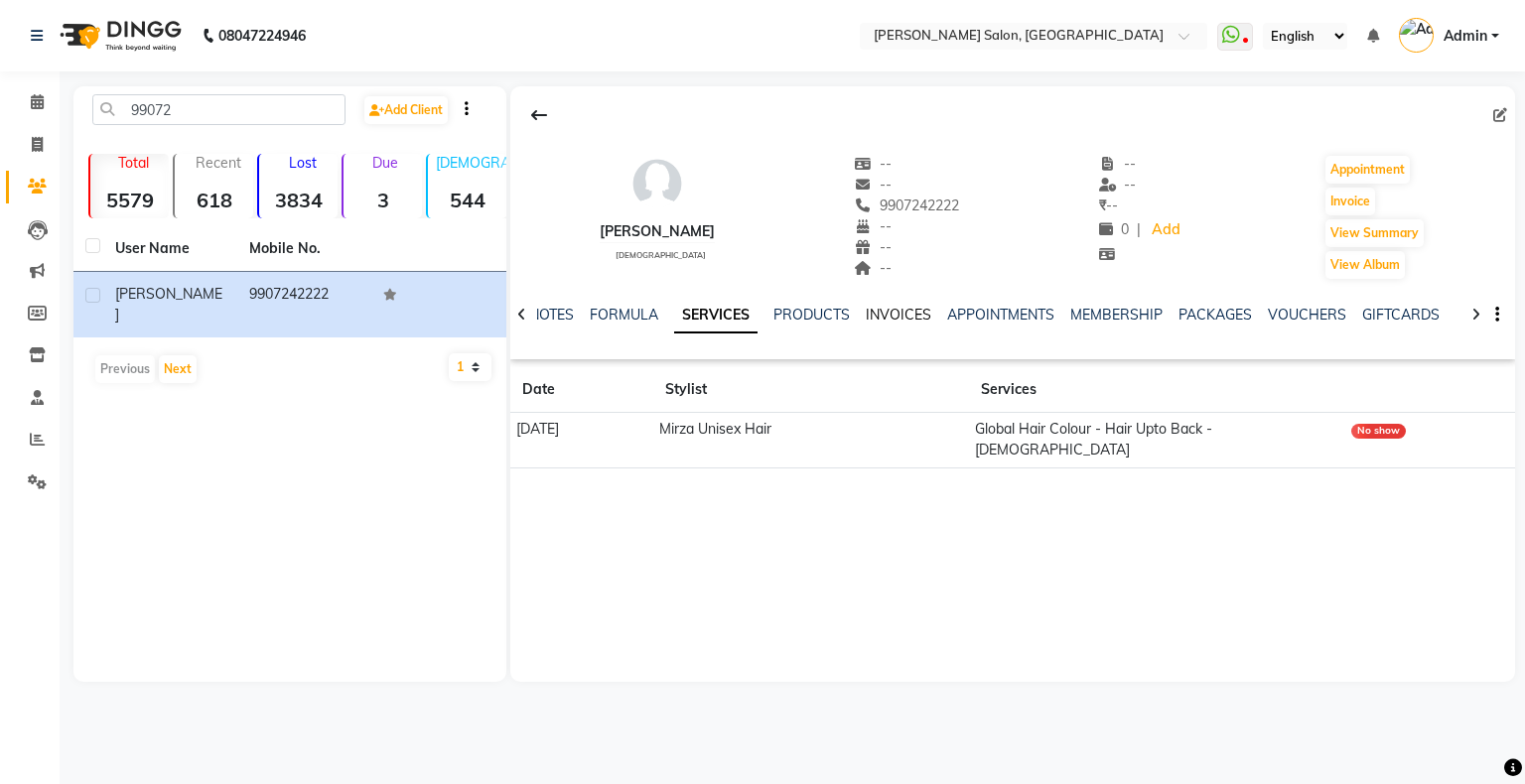 click on "INVOICES" 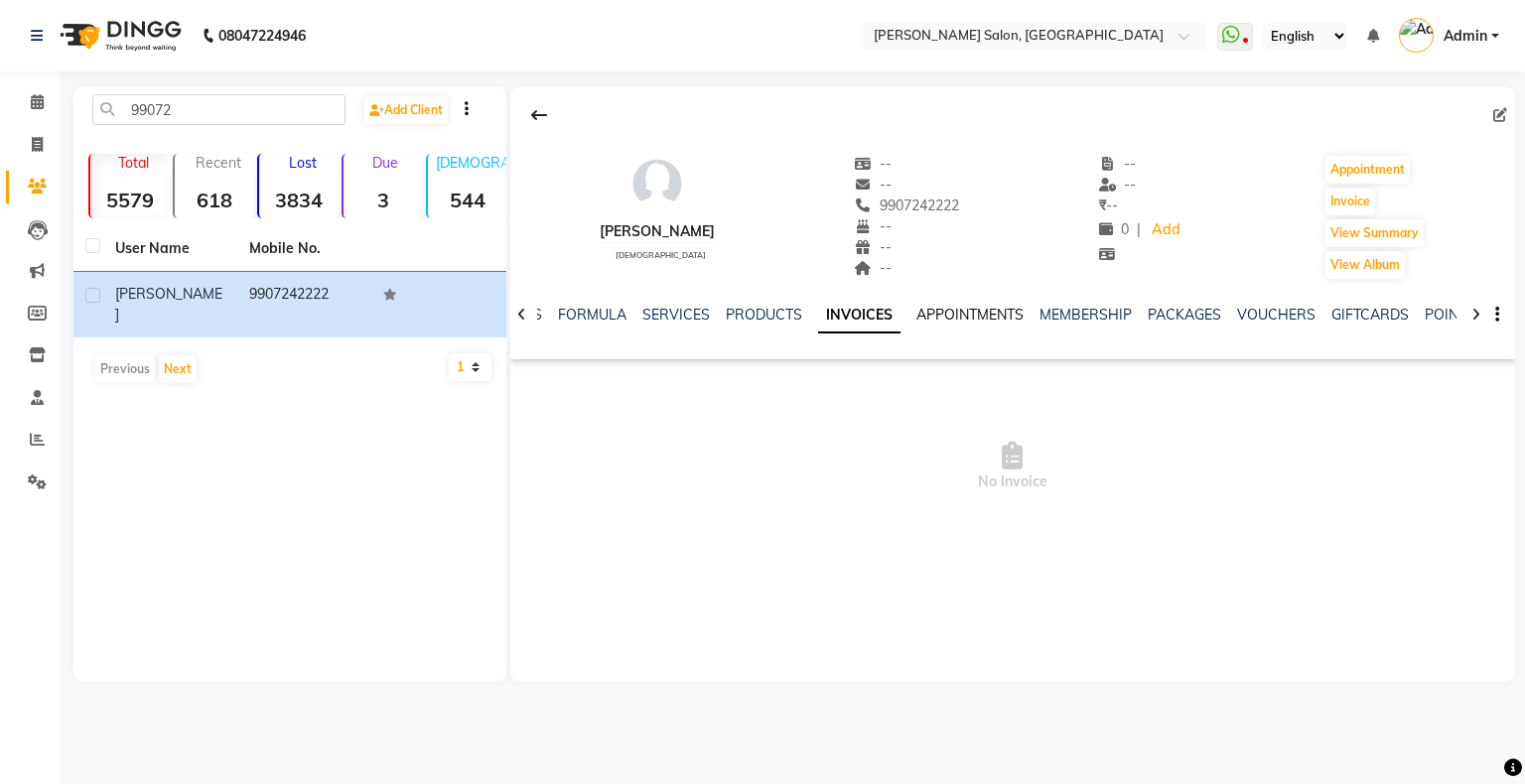 click on "APPOINTMENTS" 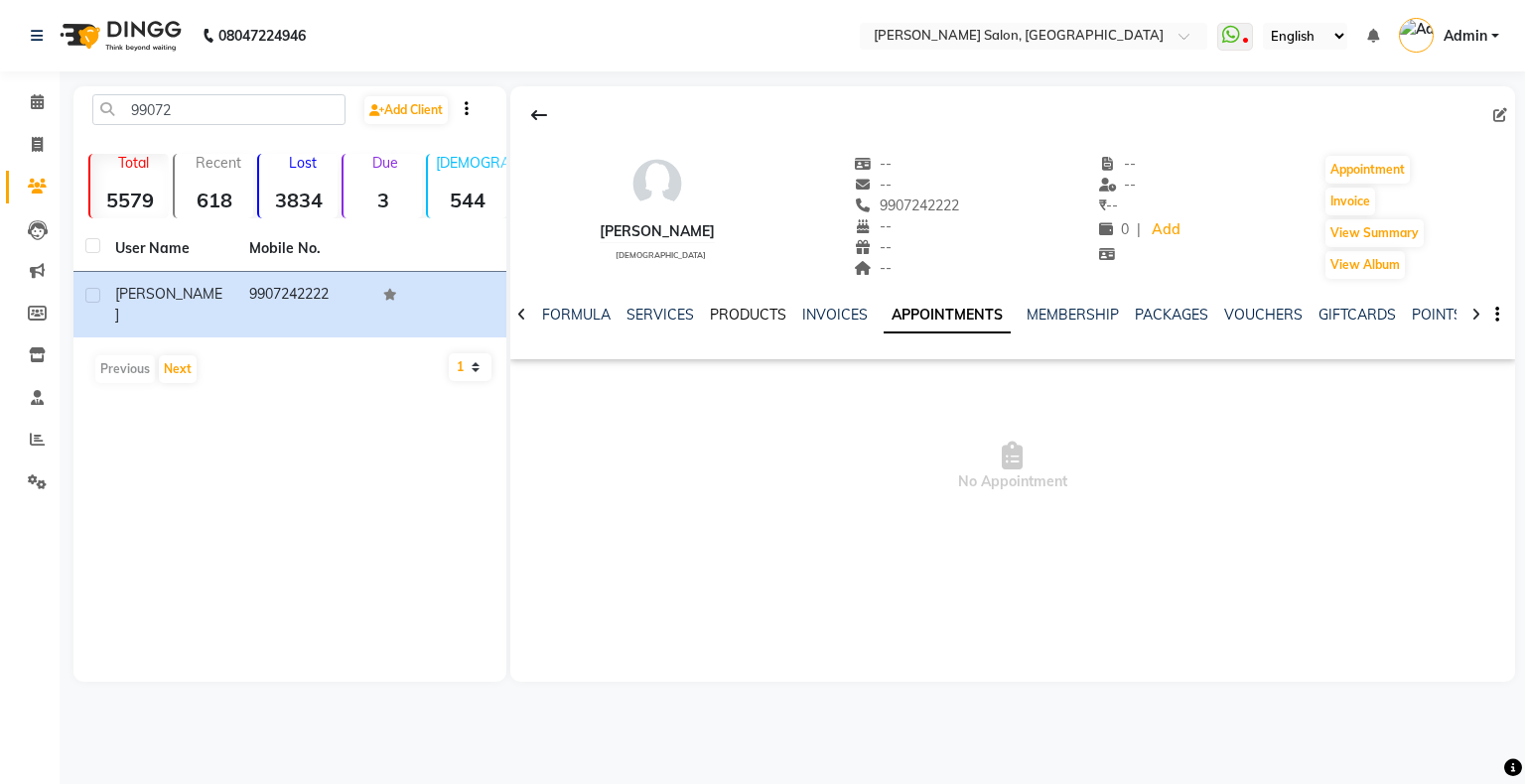 click on "PRODUCTS" 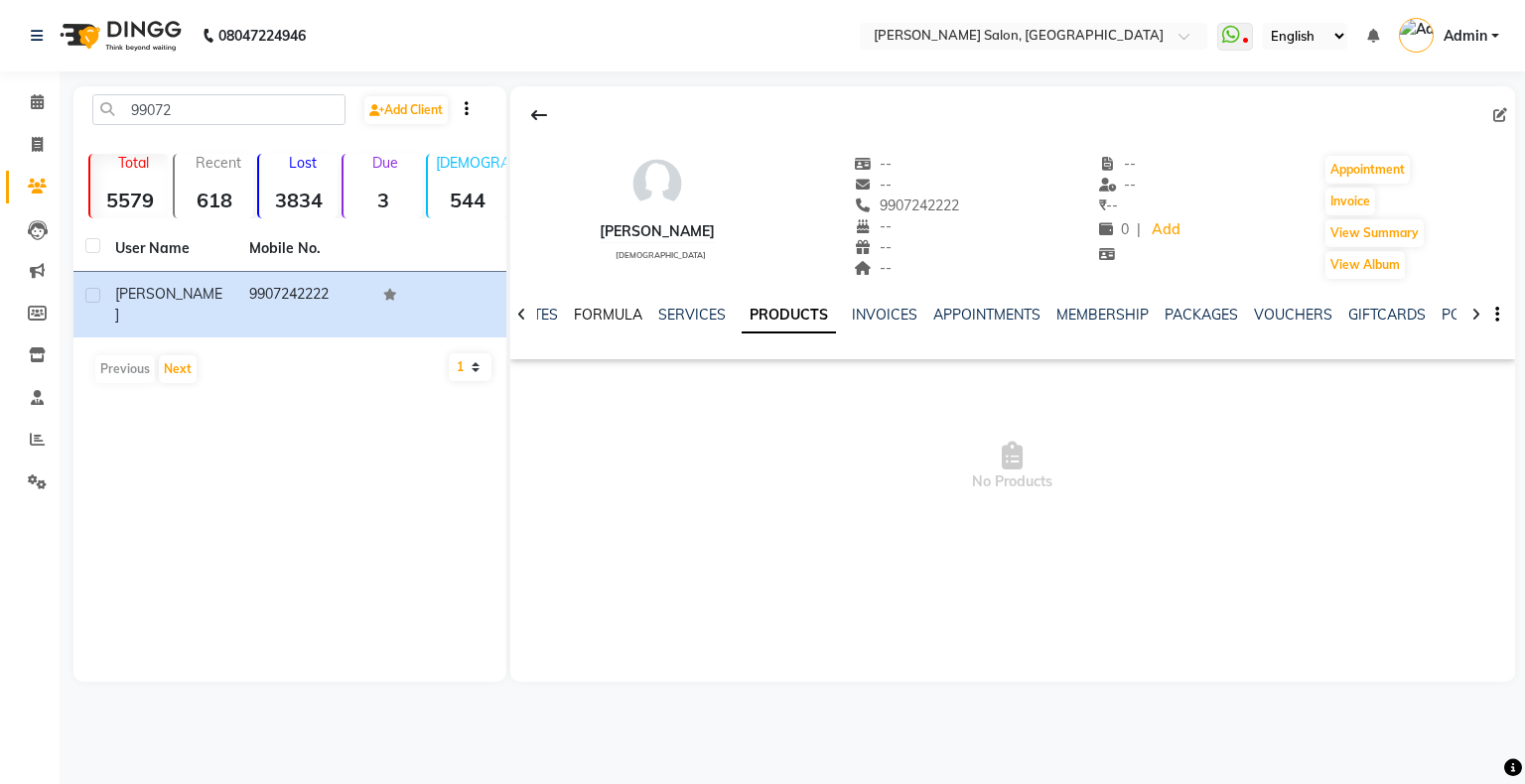 click on "FORMULA" 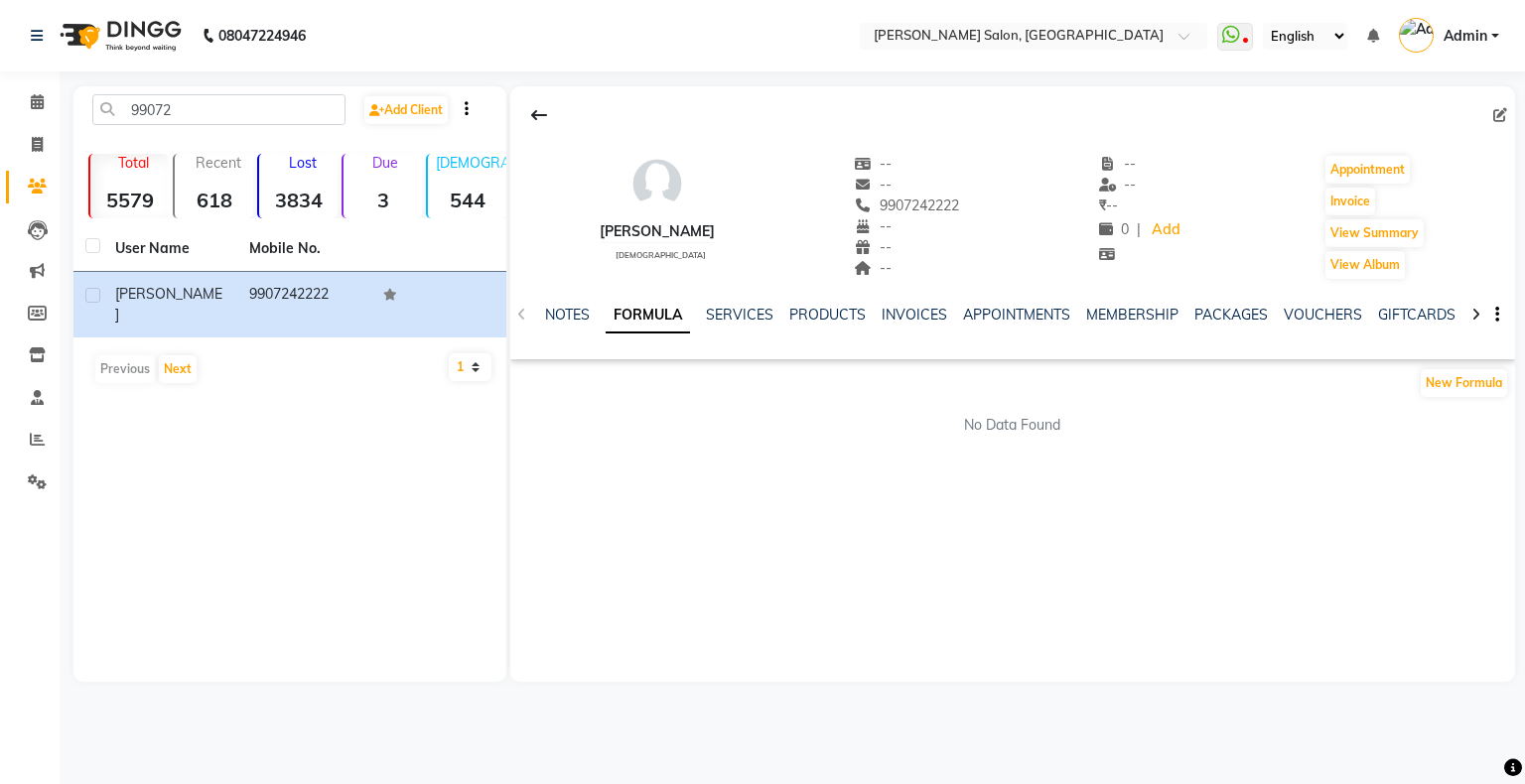 click on "NOTES FORMULA SERVICES PRODUCTS INVOICES APPOINTMENTS MEMBERSHIP PACKAGES VOUCHERS GIFTCARDS POINTS FORMS FAMILY CARDS WALLET" 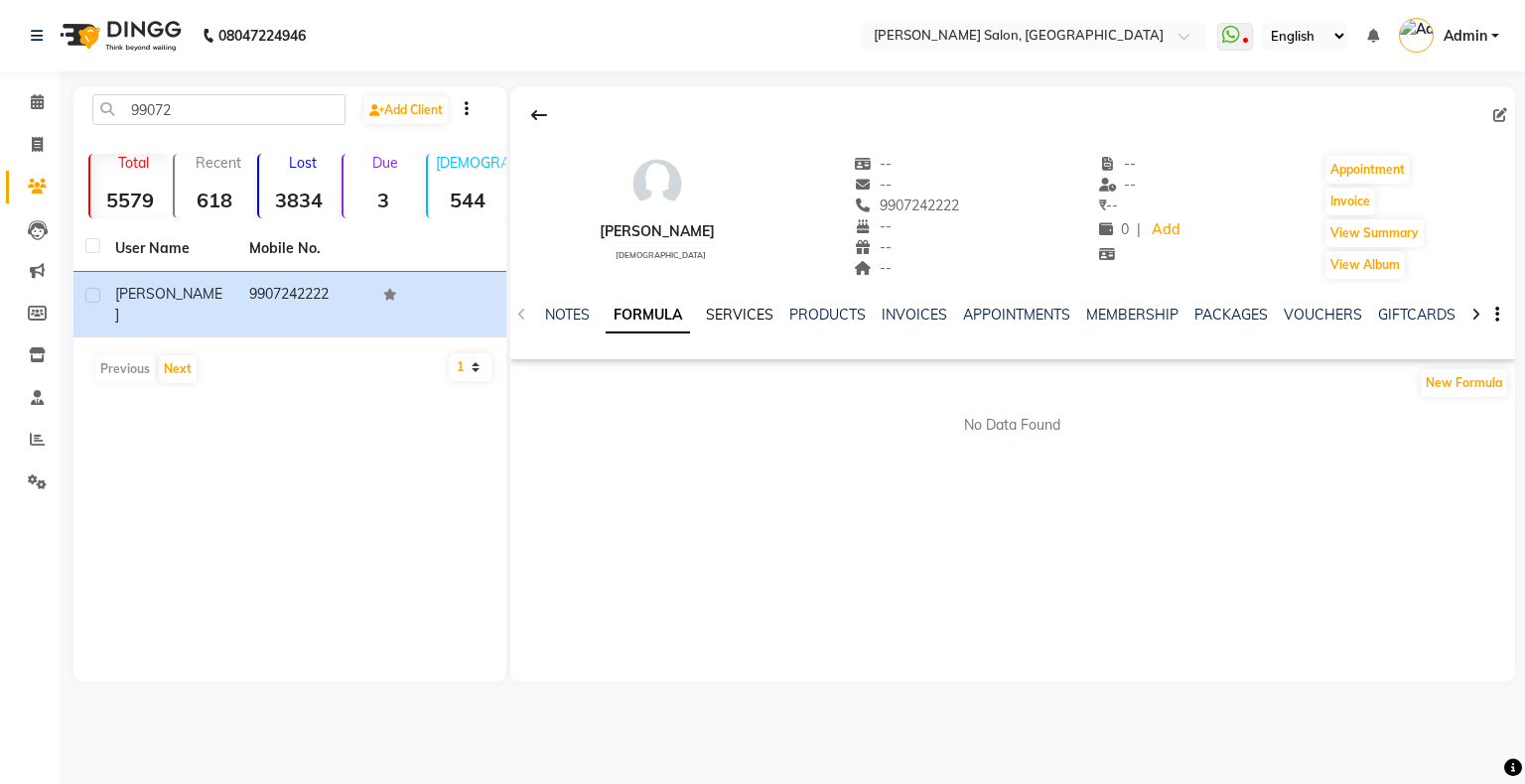 click on "SERVICES" 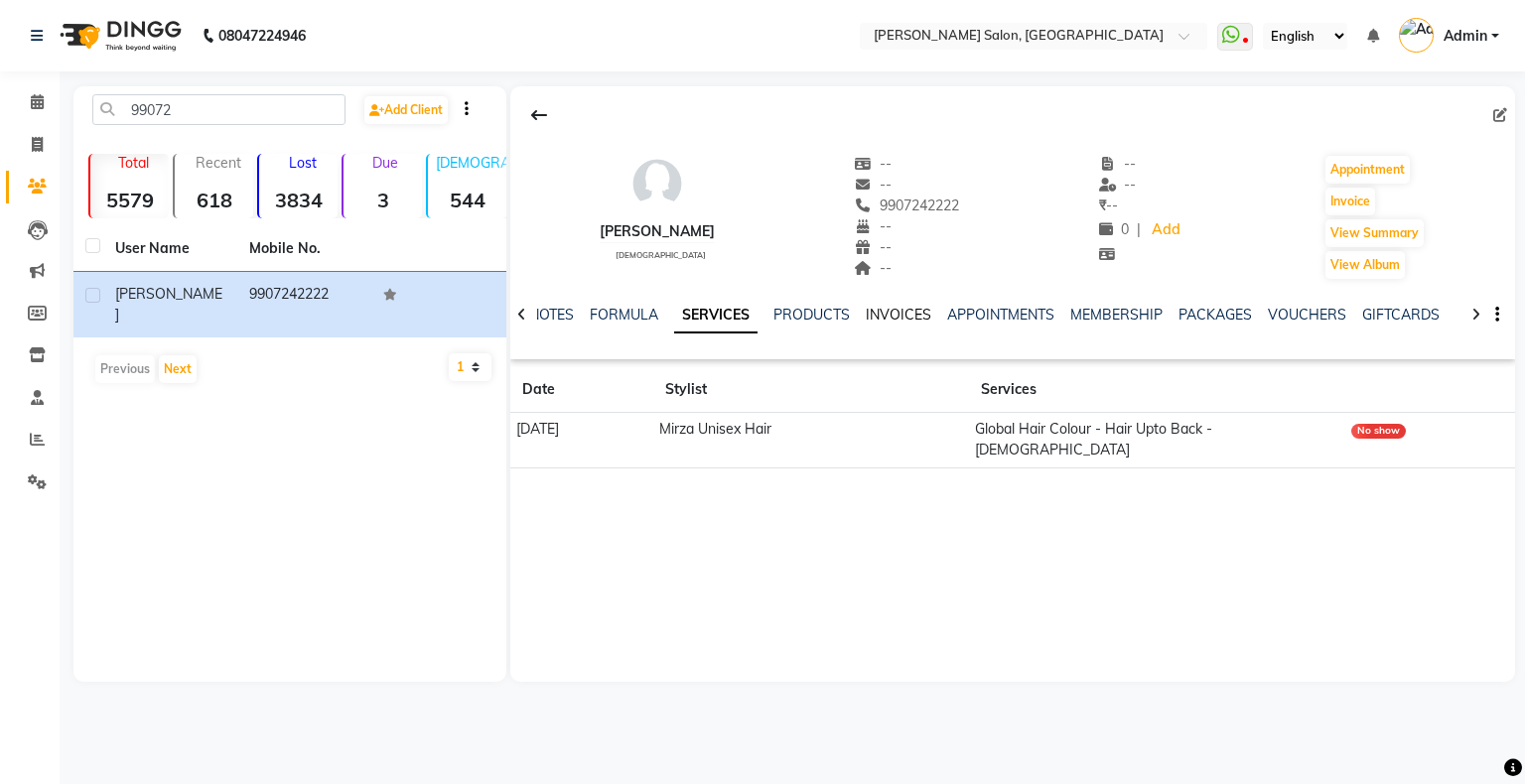 click on "INVOICES" 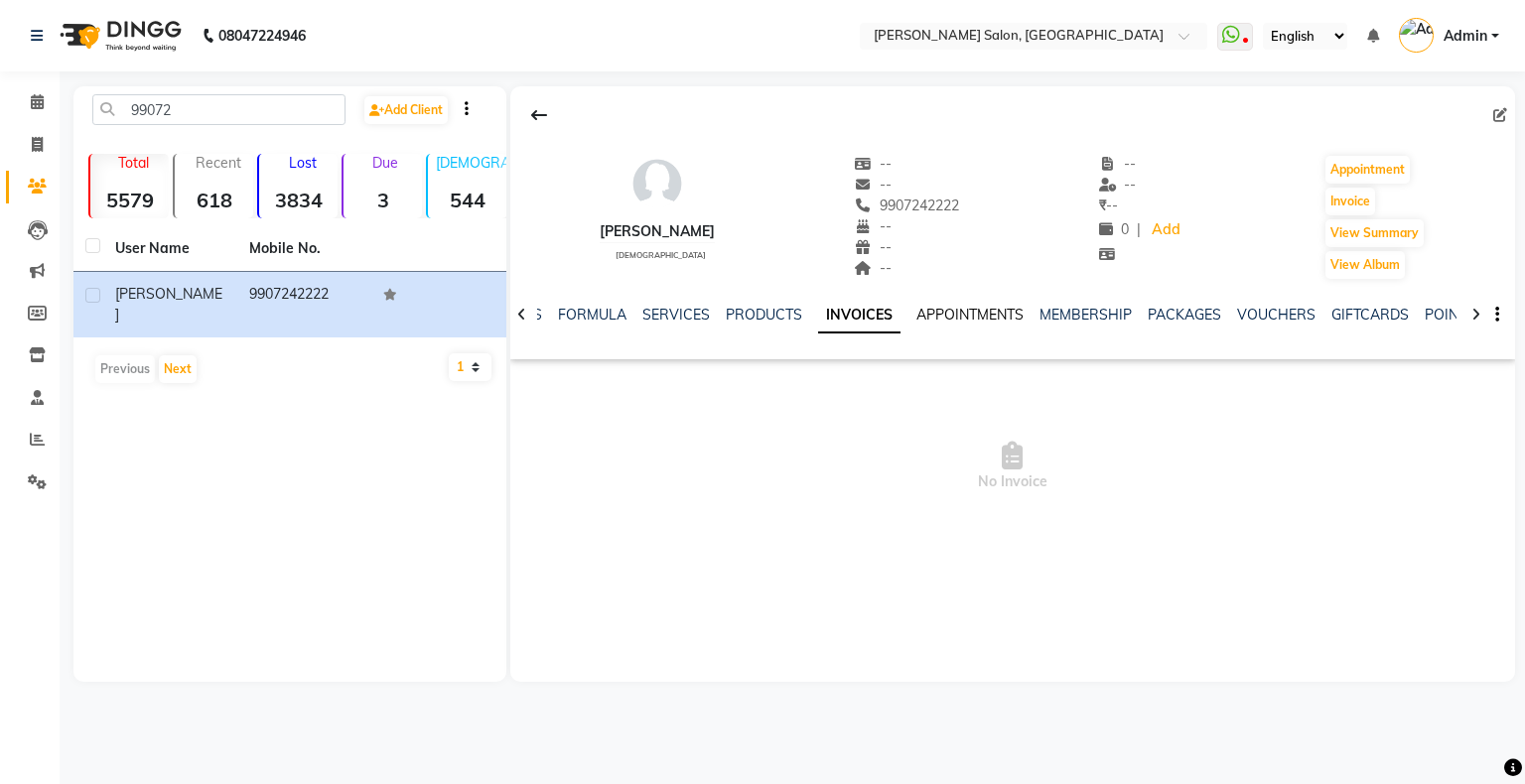click on "APPOINTMENTS" 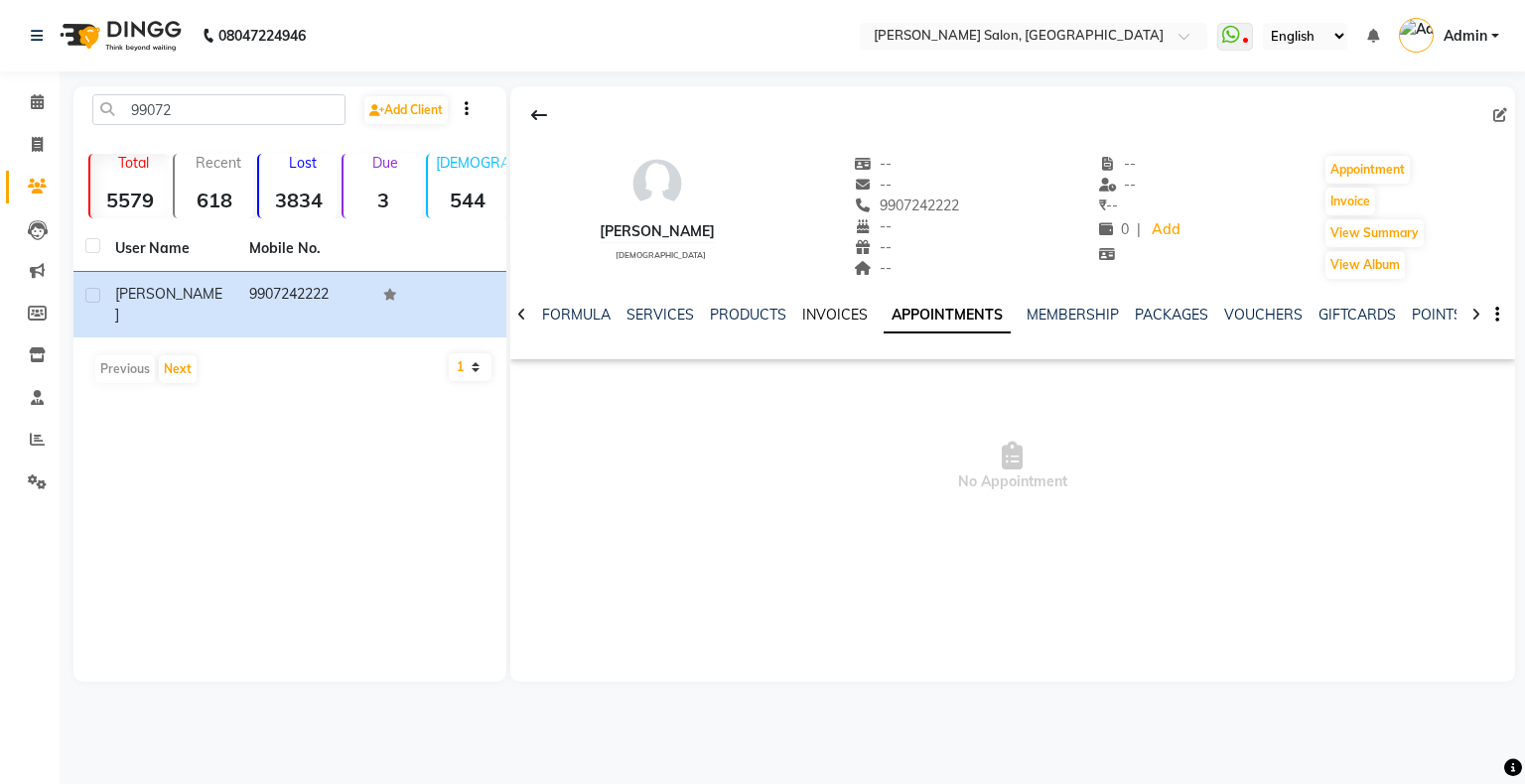 click on "INVOICES" 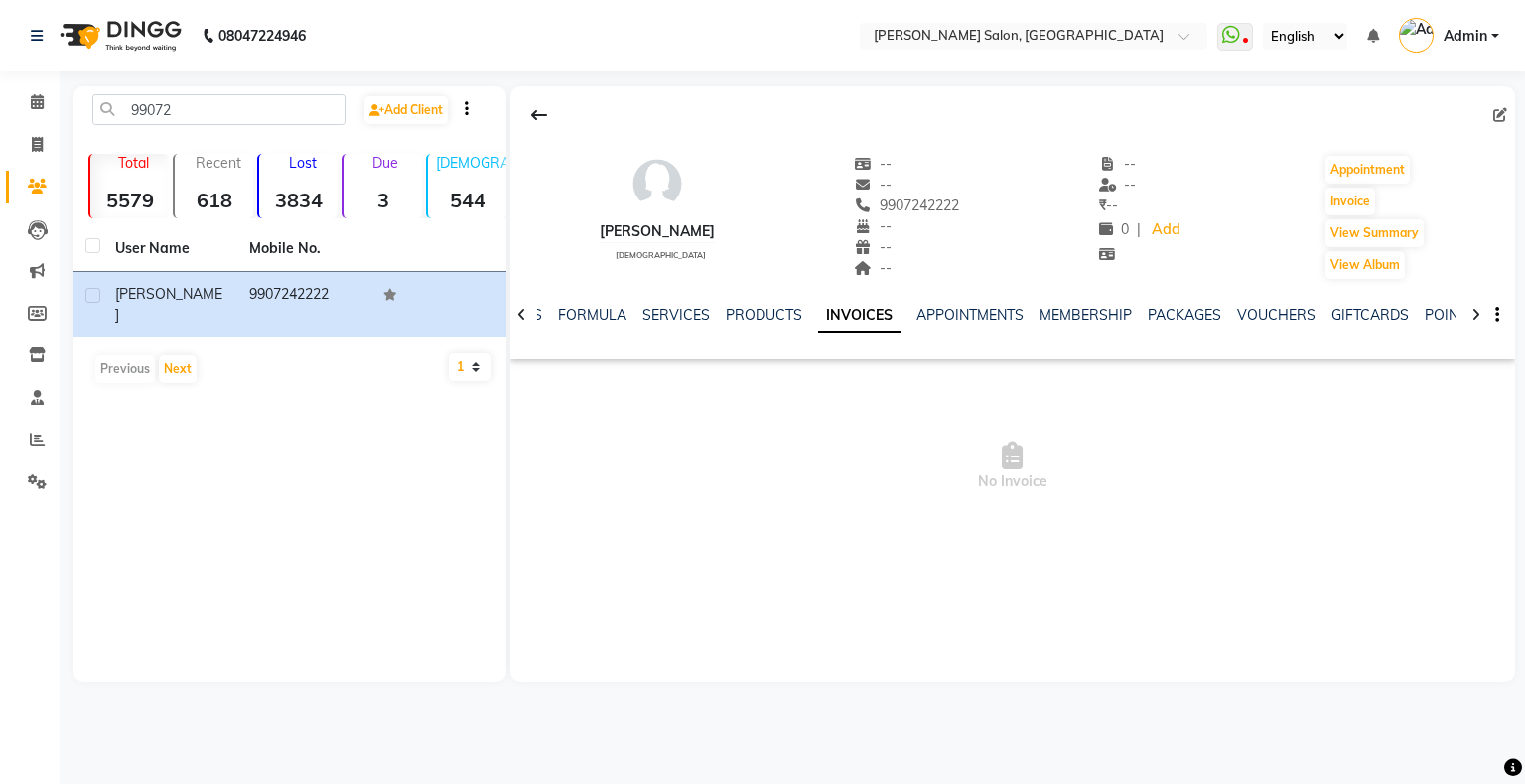 click on "NOTES FORMULA SERVICES PRODUCTS INVOICES APPOINTMENTS MEMBERSHIP PACKAGES VOUCHERS GIFTCARDS POINTS FORMS FAMILY CARDS WALLET" 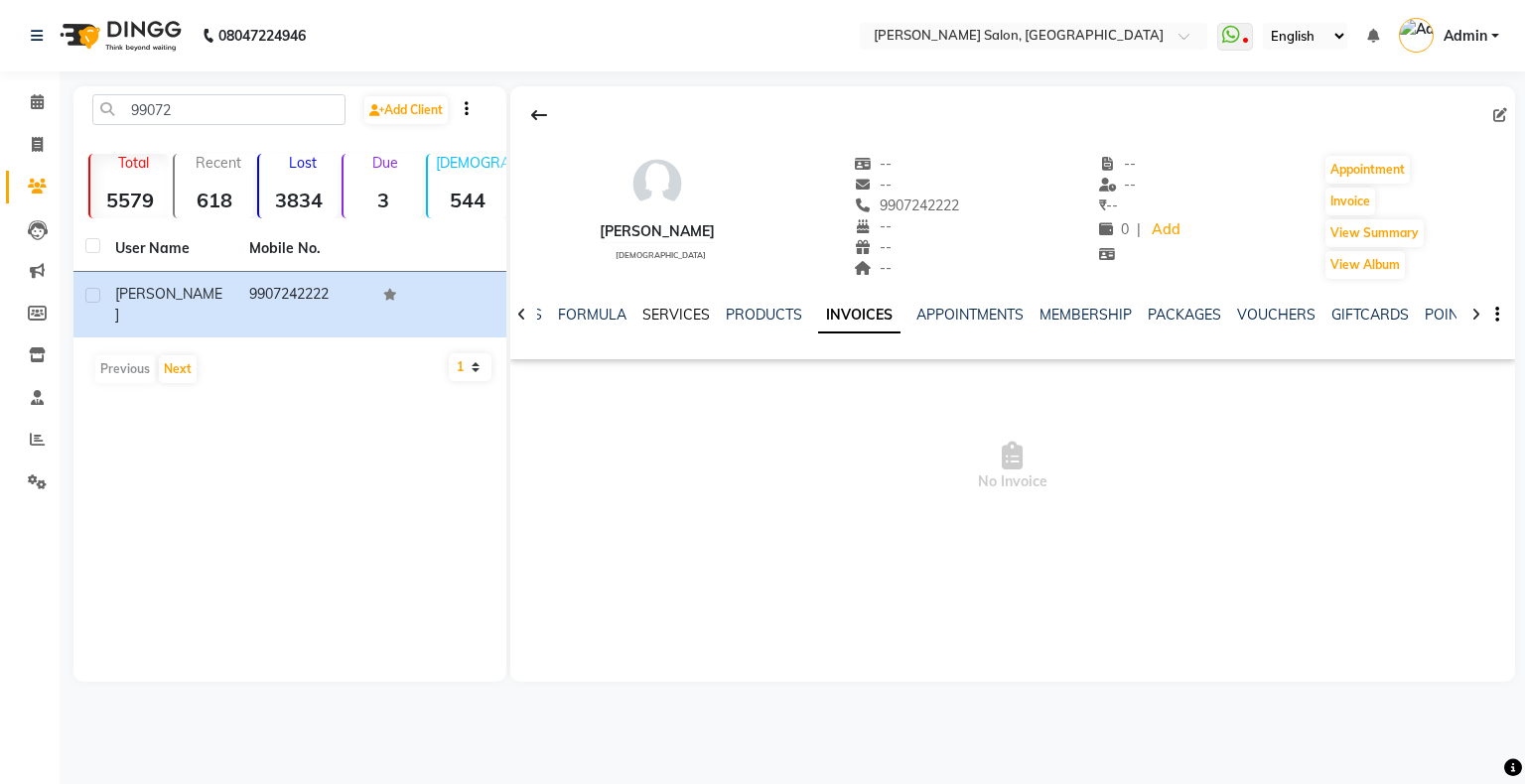 click on "SERVICES" 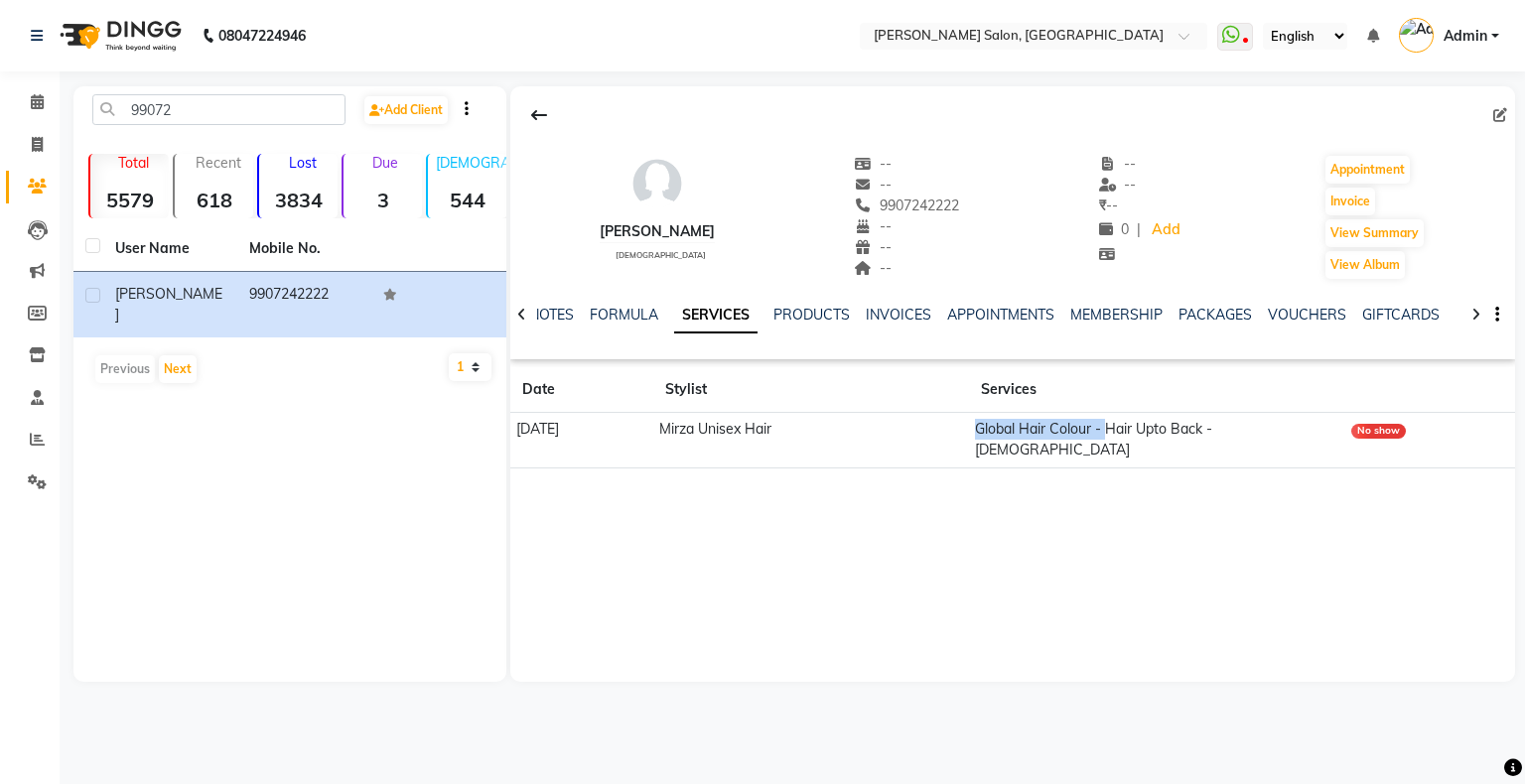 drag, startPoint x: 1025, startPoint y: 418, endPoint x: 1153, endPoint y: 433, distance: 128.87591 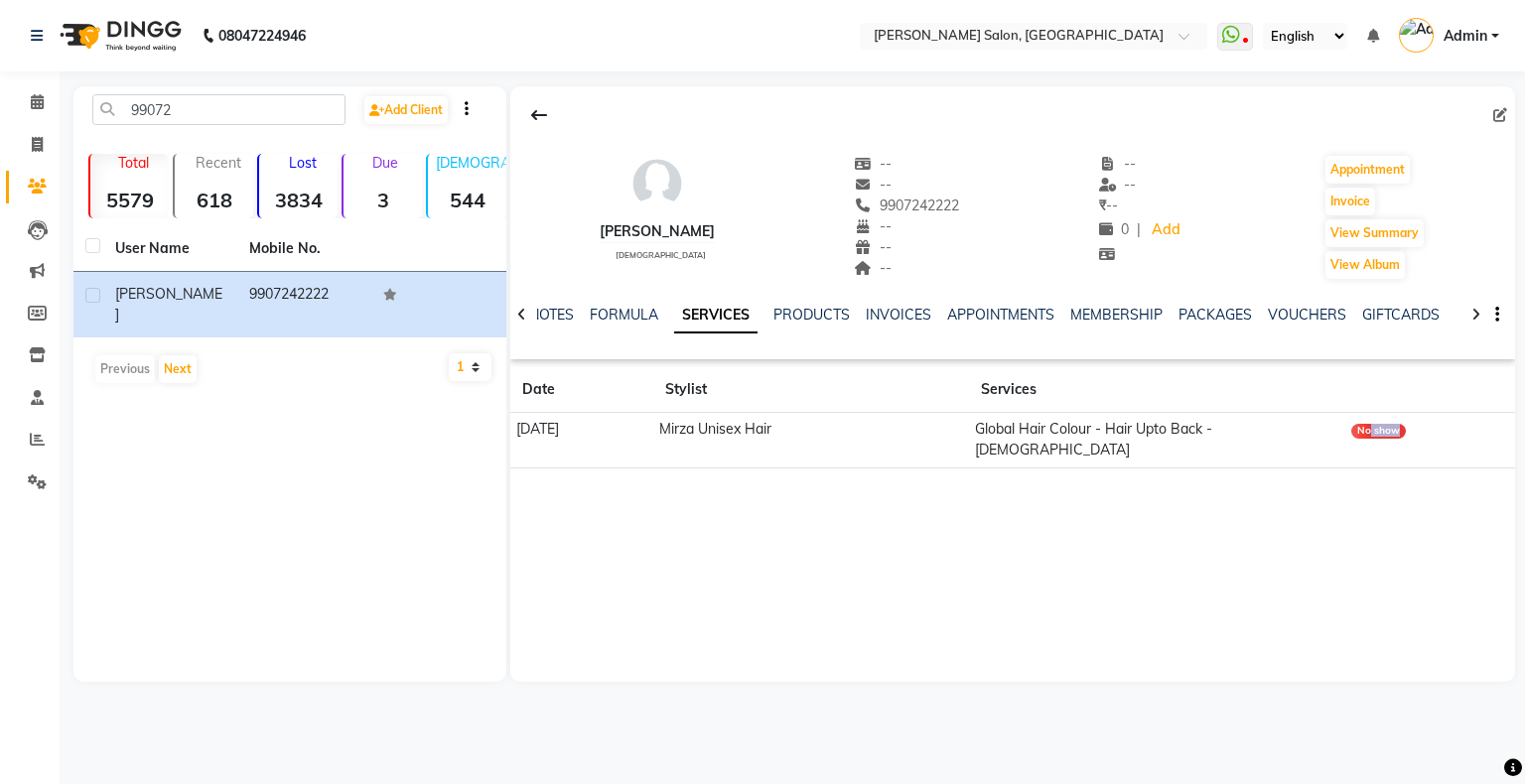 drag, startPoint x: 1387, startPoint y: 437, endPoint x: 1414, endPoint y: 434, distance: 27.166155 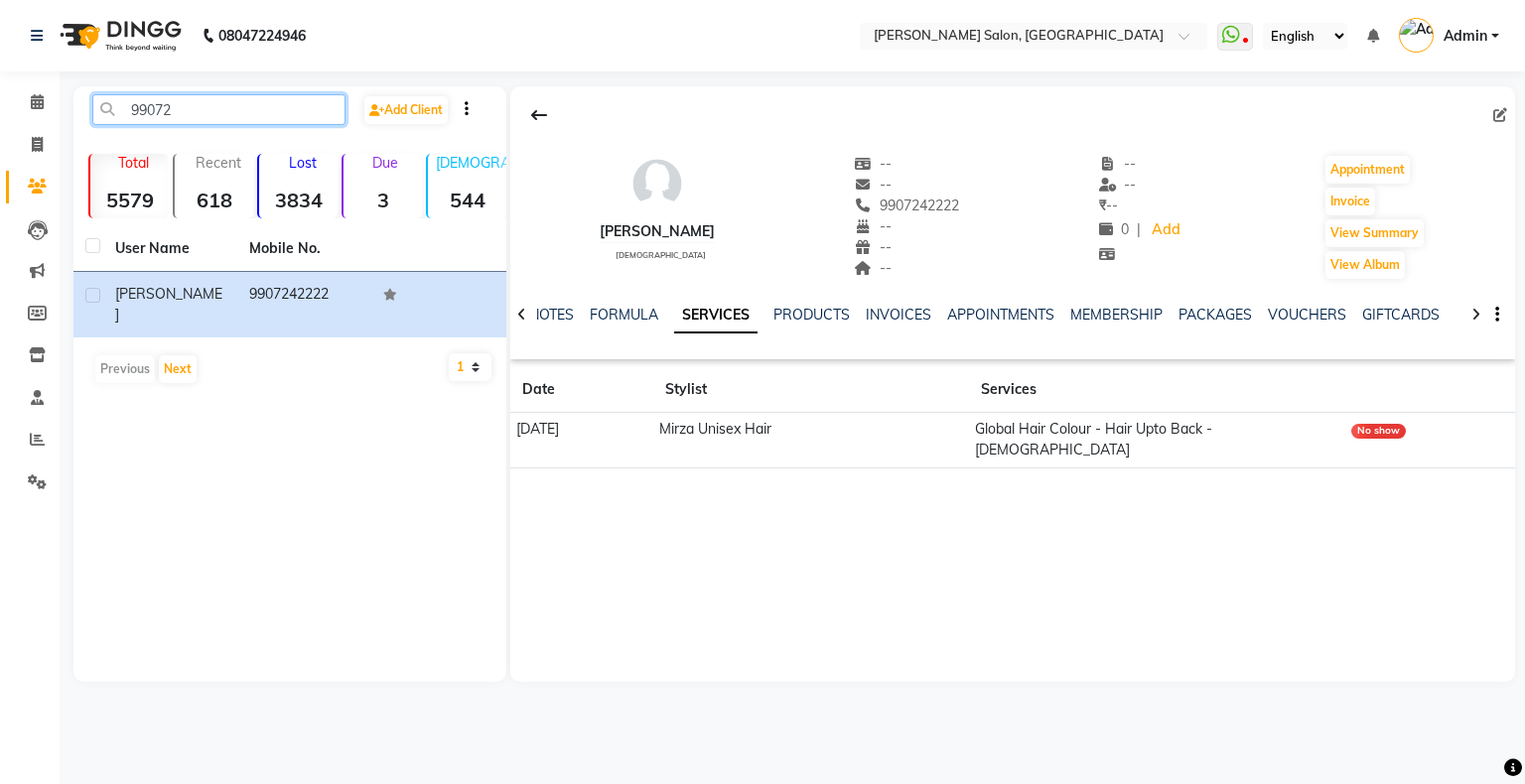 click on "99072" 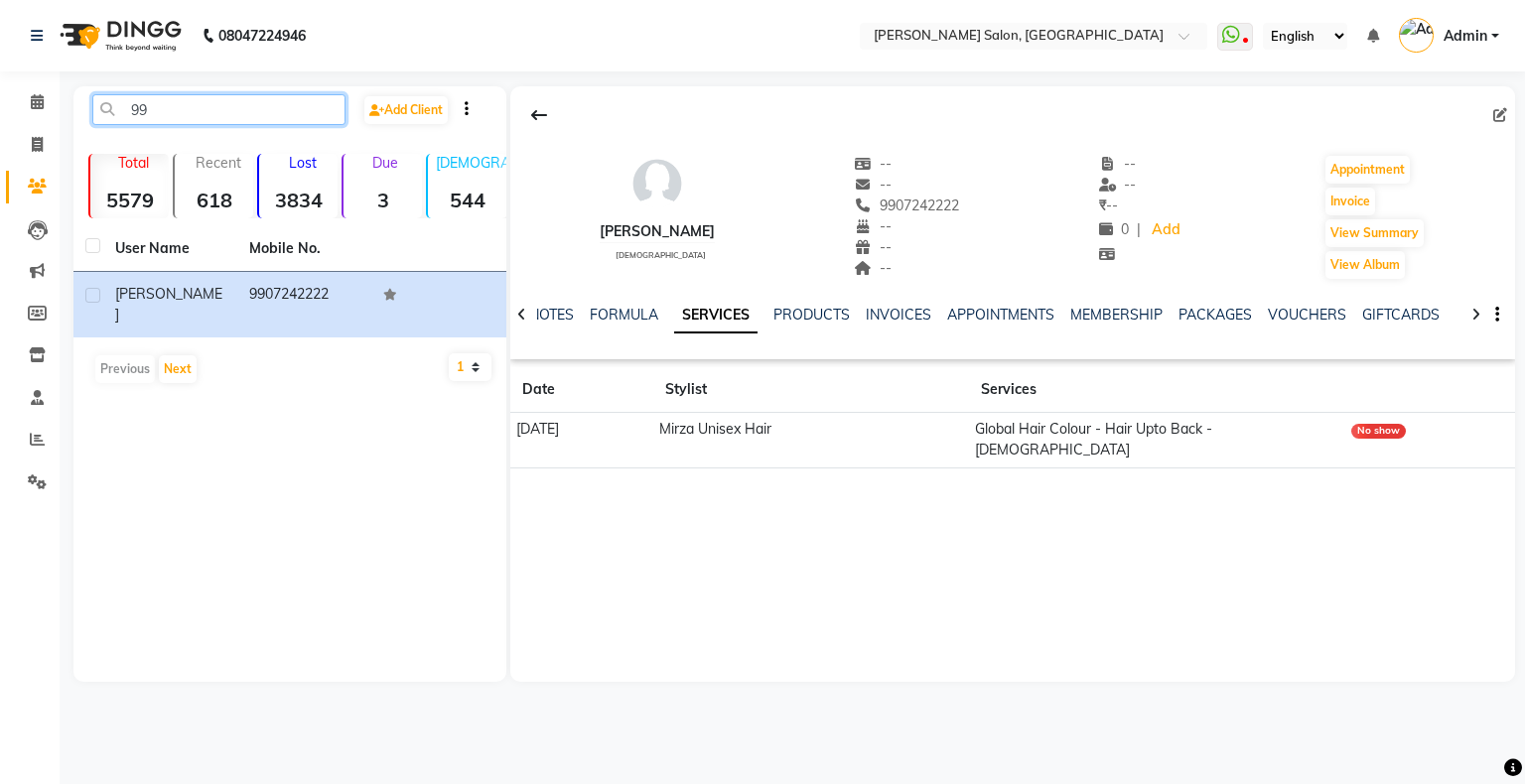 type on "9" 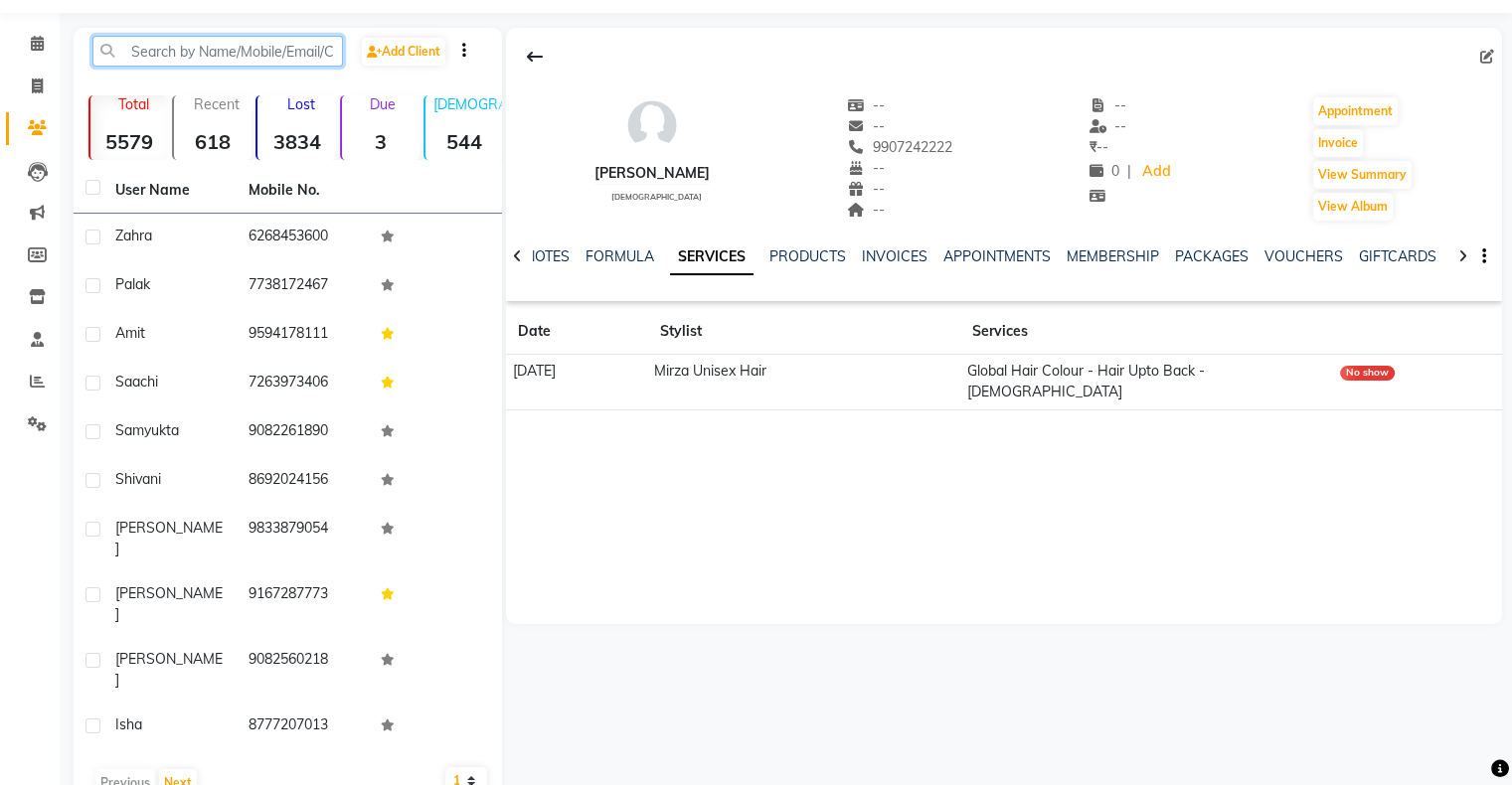 scroll, scrollTop: 0, scrollLeft: 0, axis: both 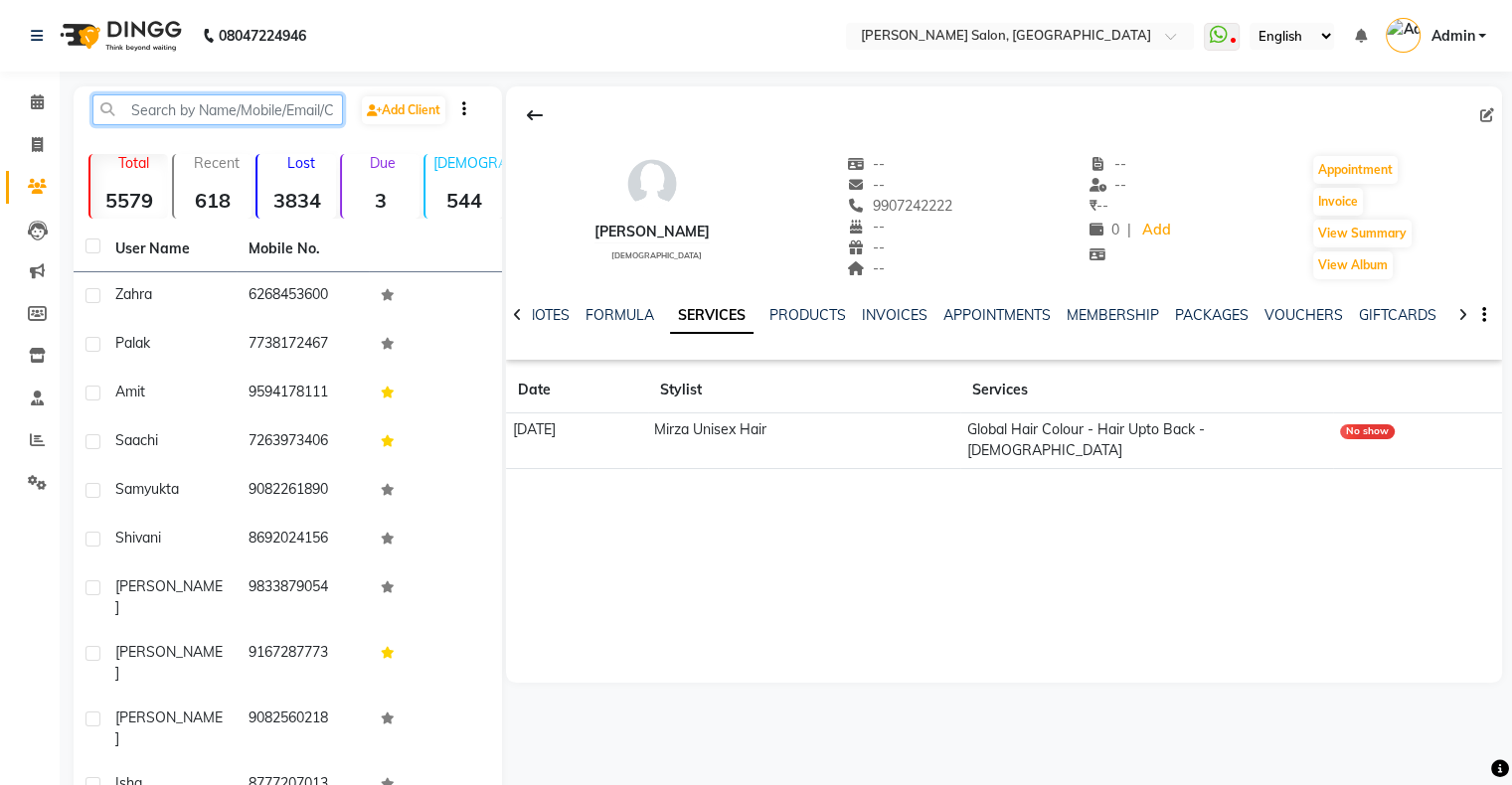 click 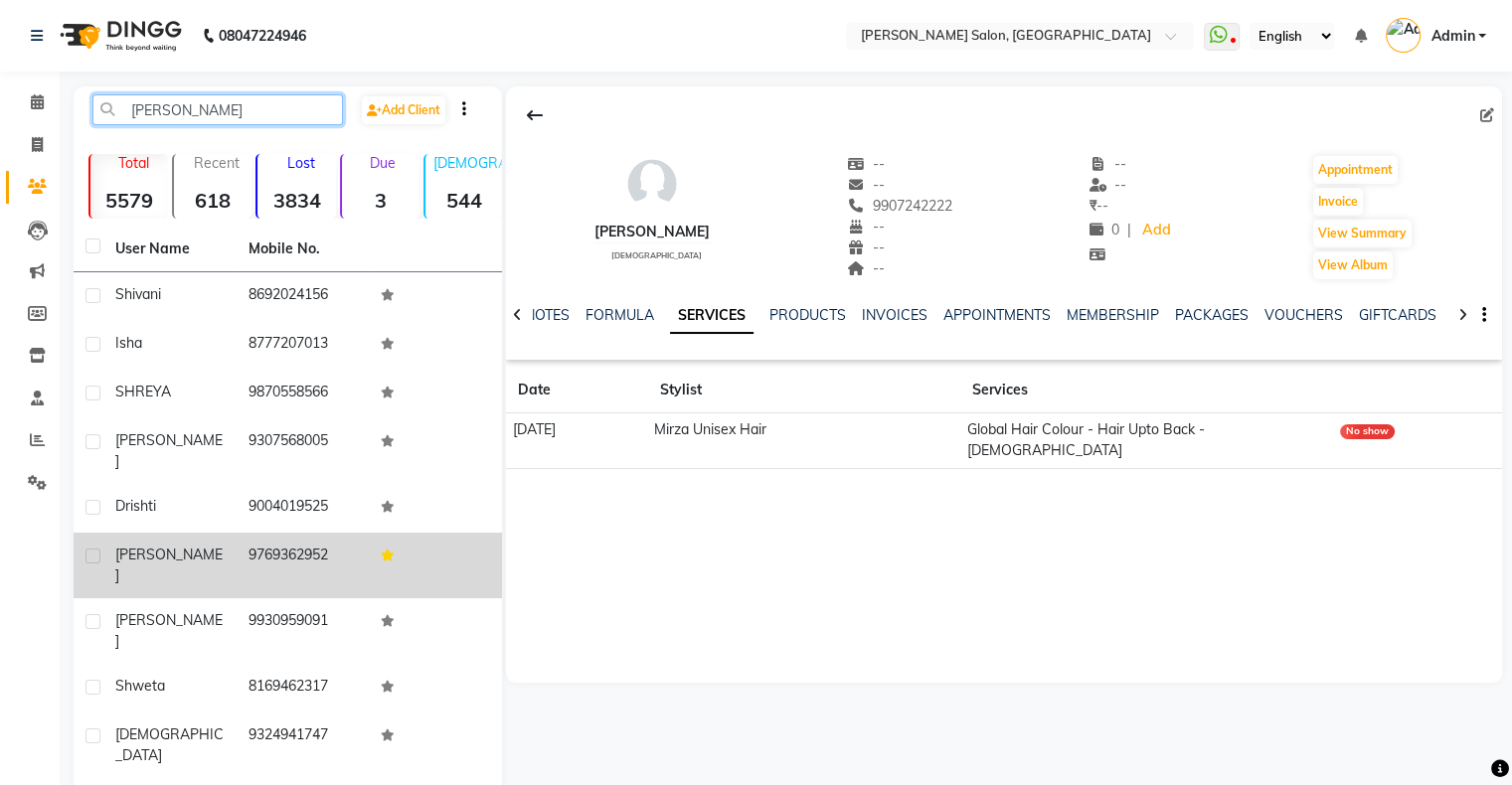 type on "[PERSON_NAME]" 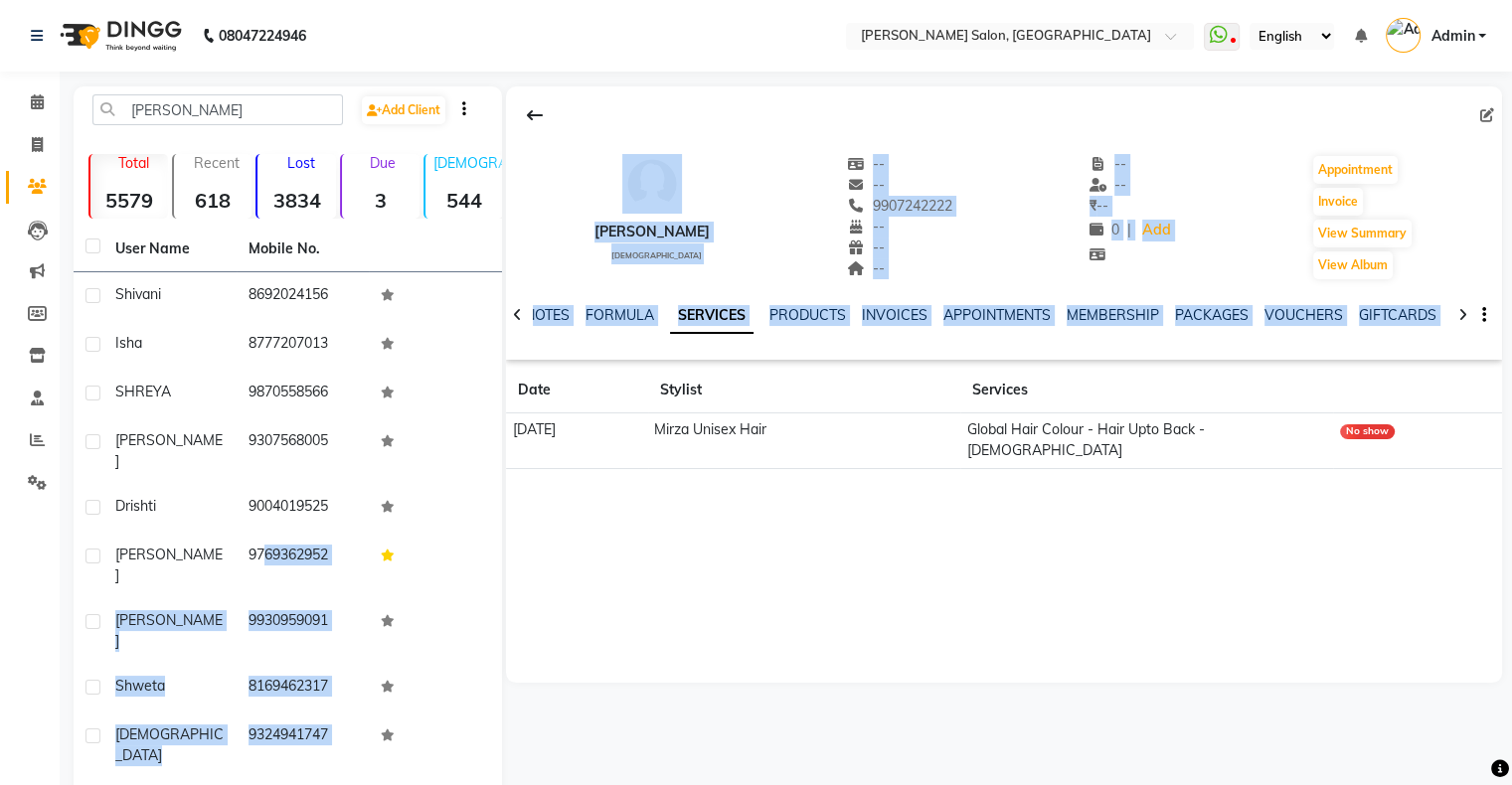 drag, startPoint x: 252, startPoint y: 520, endPoint x: 625, endPoint y: 627, distance: 388.04381 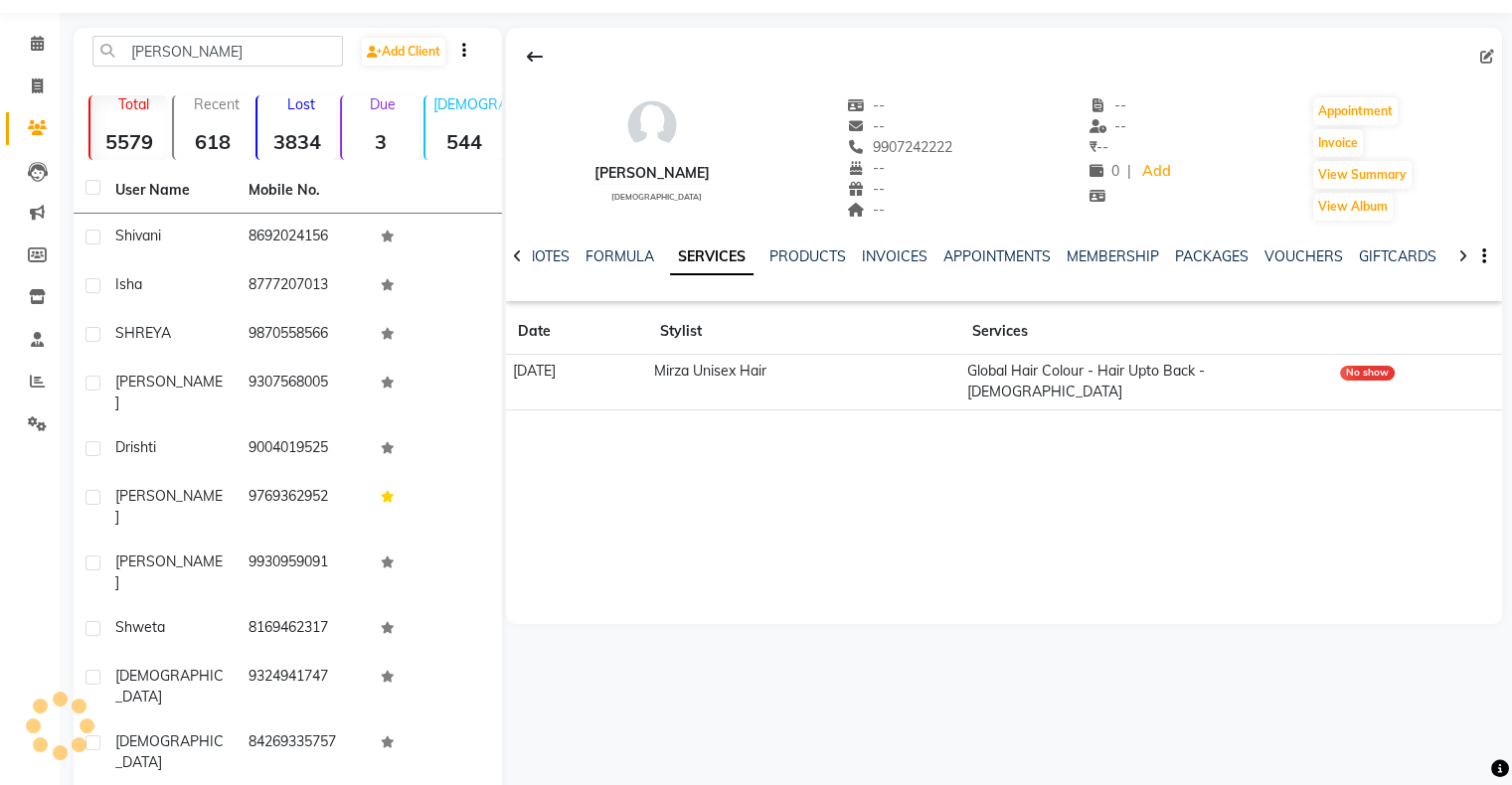 scroll, scrollTop: 0, scrollLeft: 0, axis: both 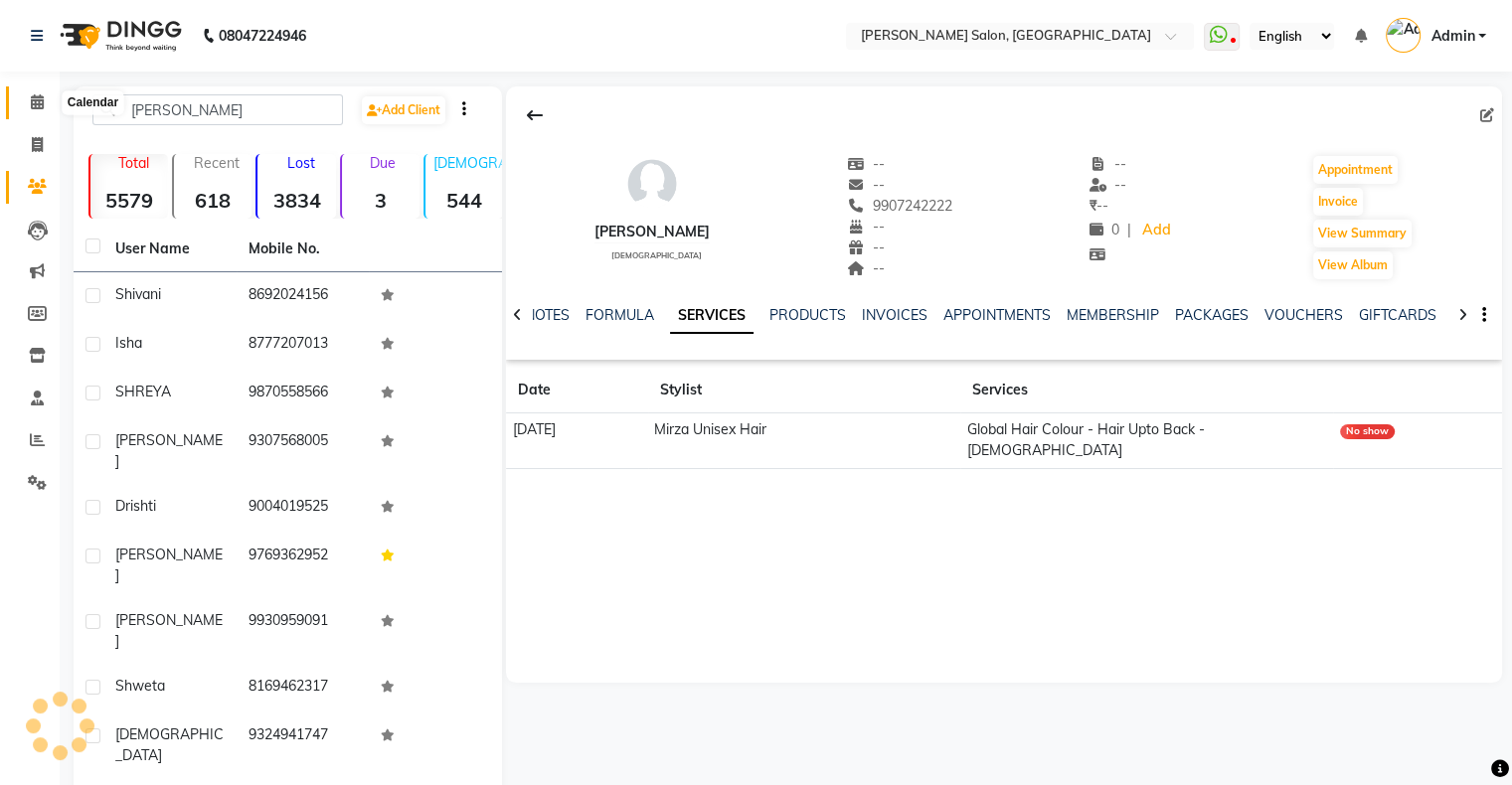 click 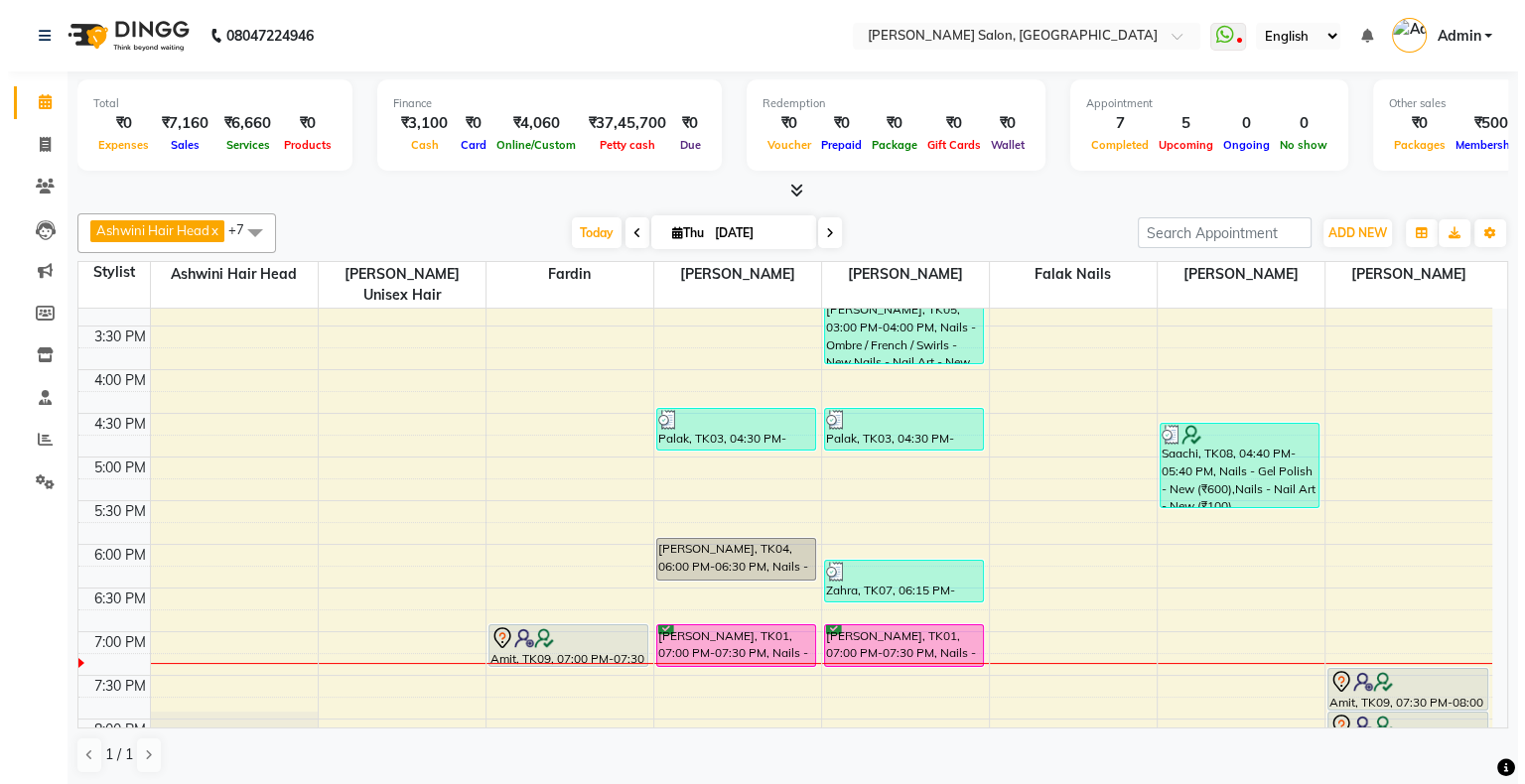 scroll, scrollTop: 496, scrollLeft: 0, axis: vertical 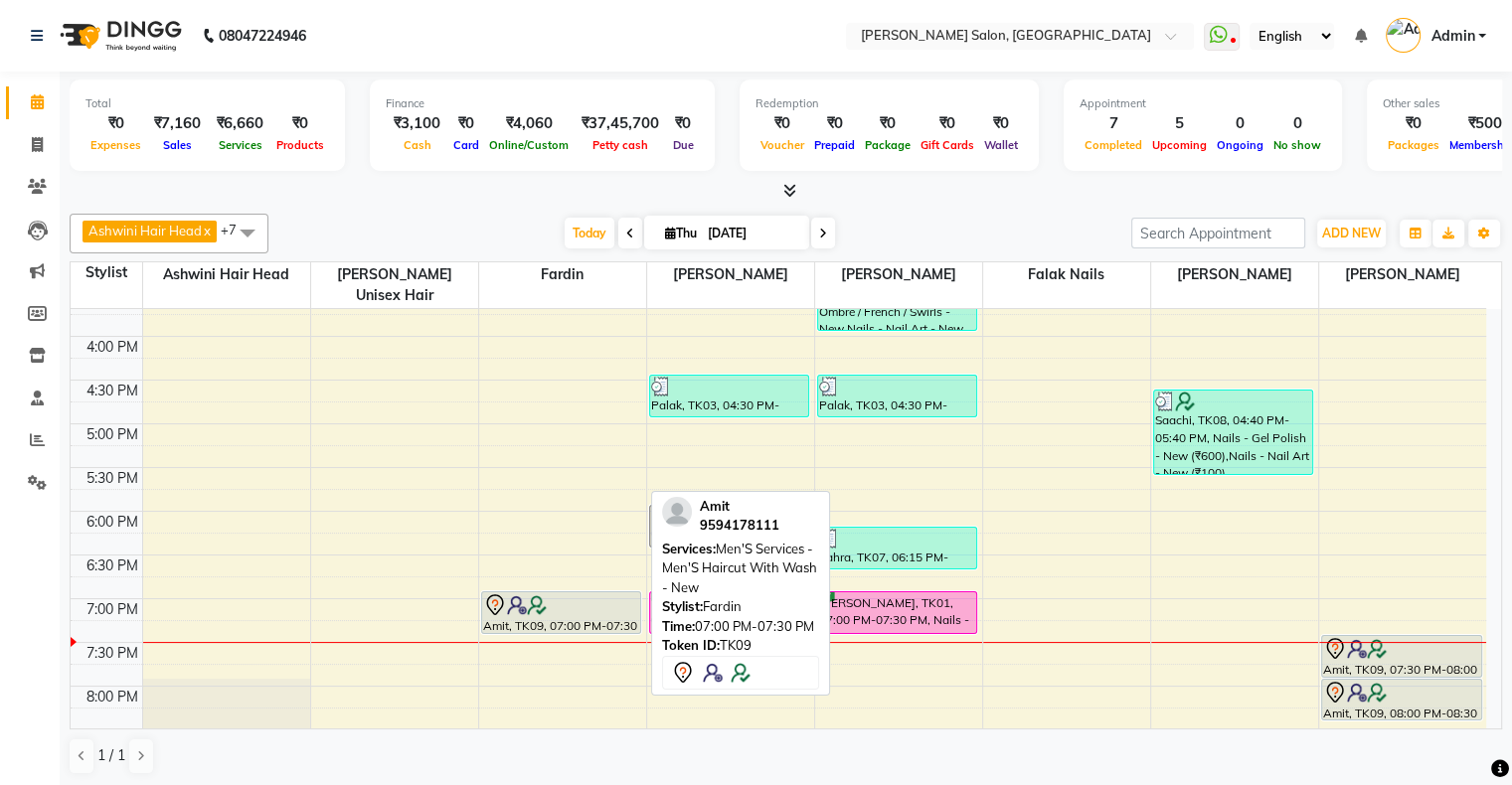 click at bounding box center (562, 633) 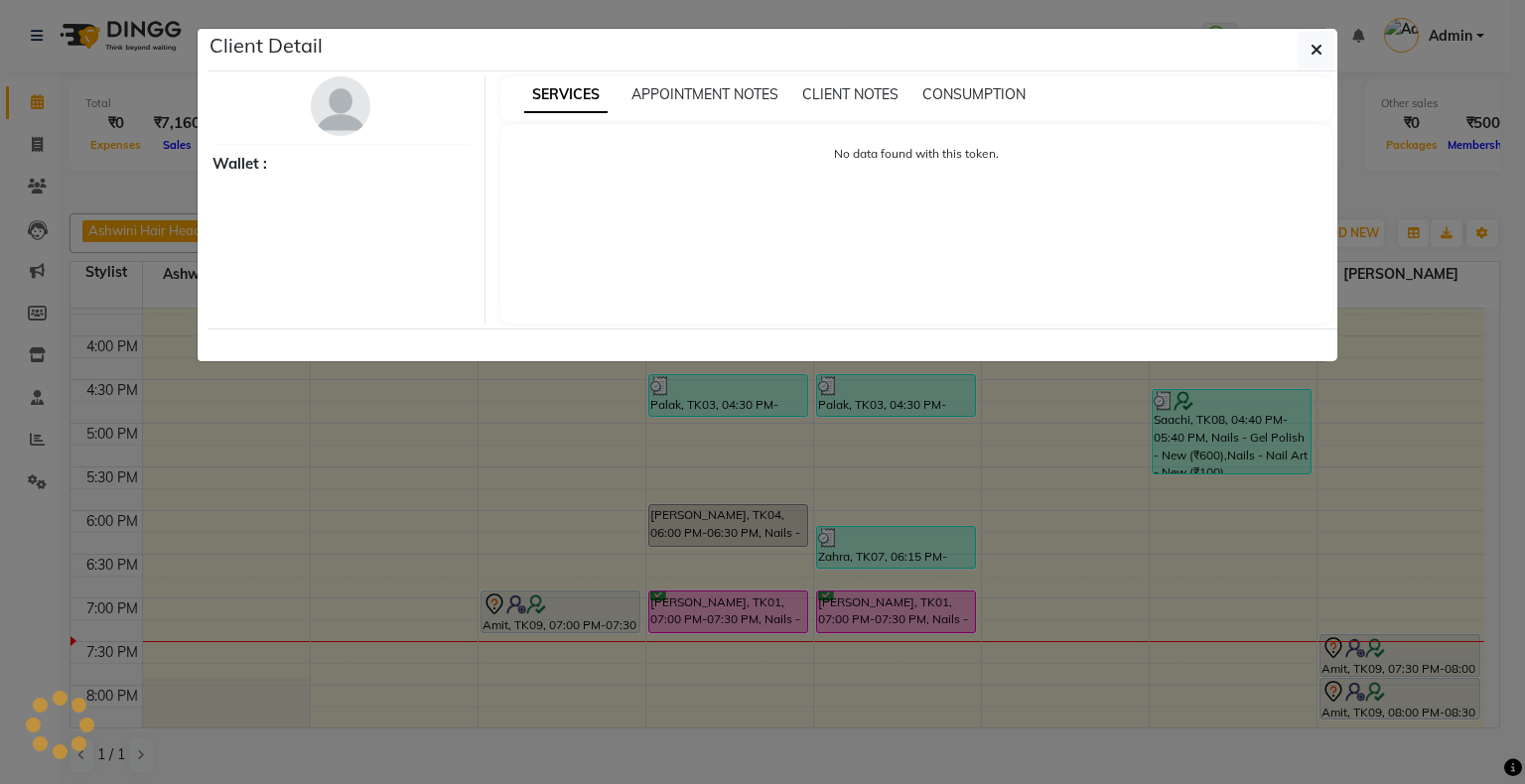 select on "7" 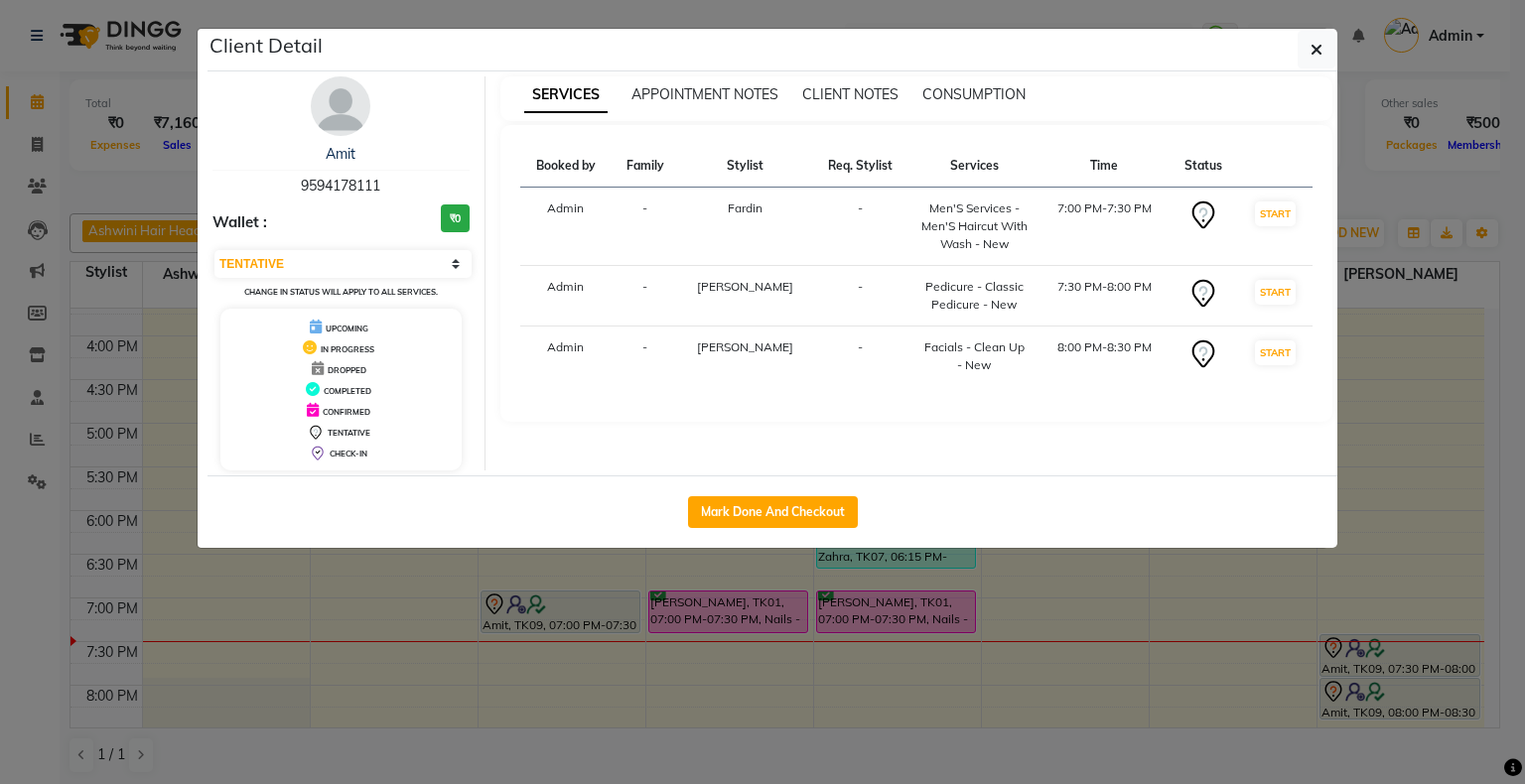 drag, startPoint x: 298, startPoint y: 187, endPoint x: 421, endPoint y: 195, distance: 123.2599 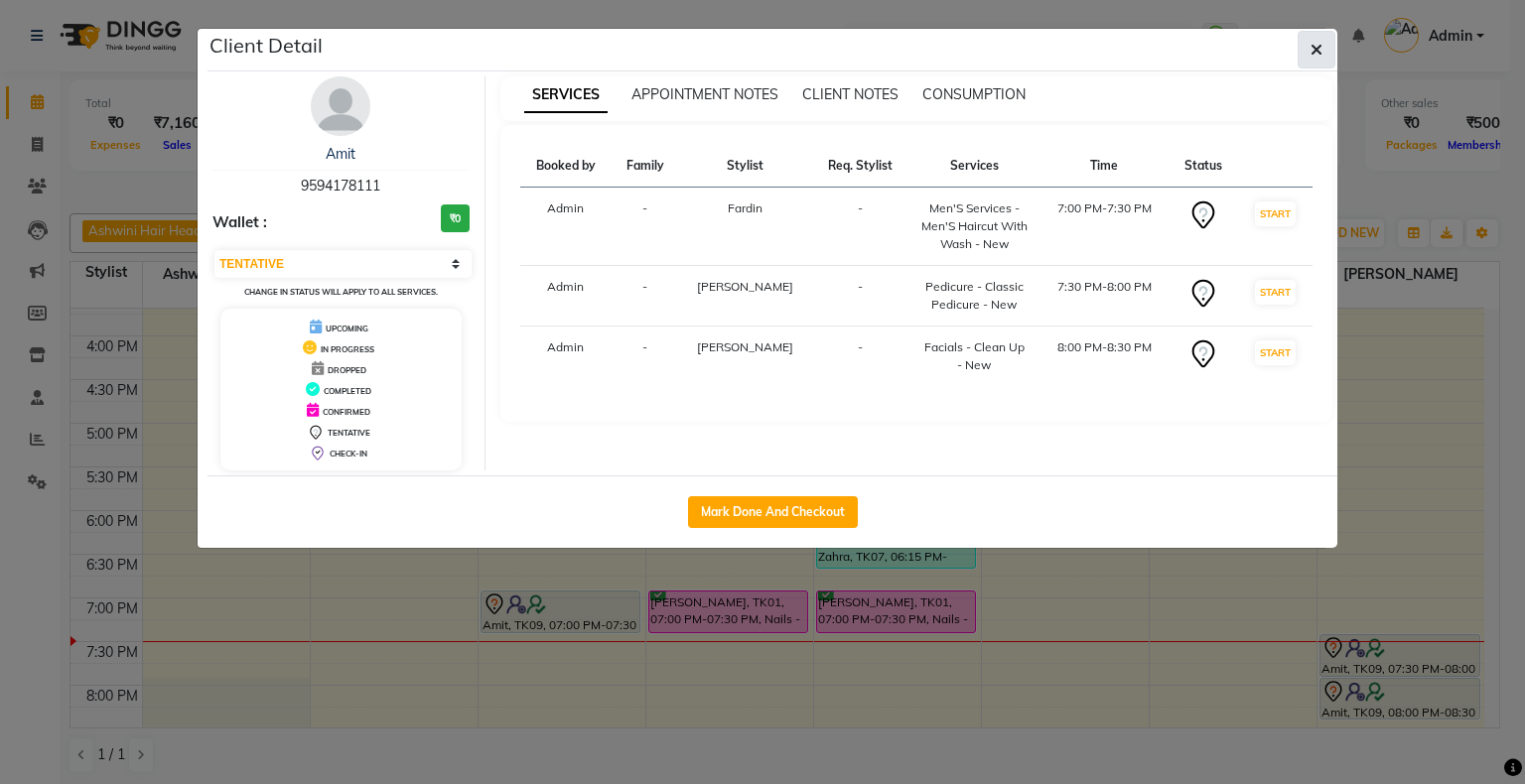 click 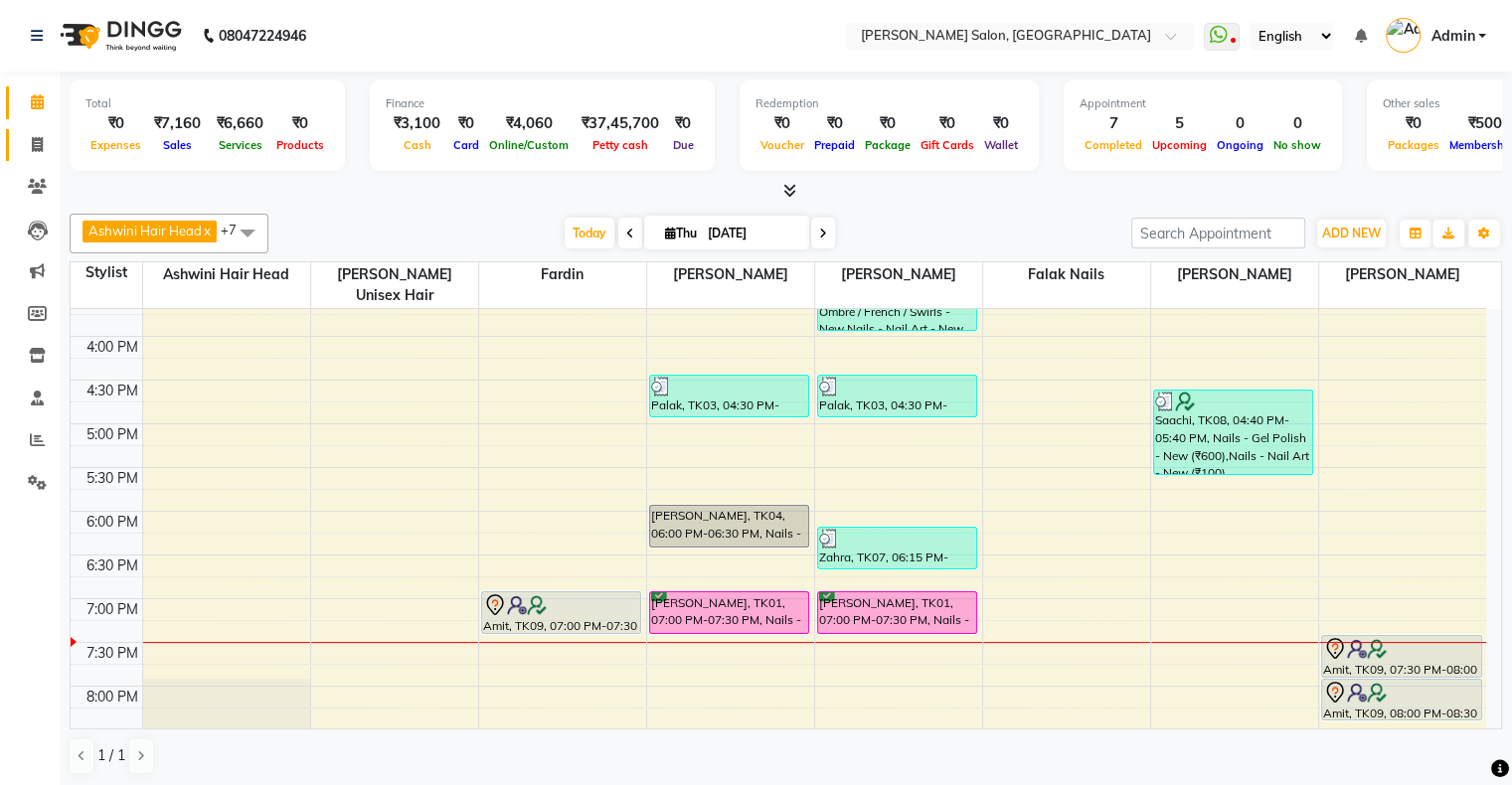 click on "Invoice" 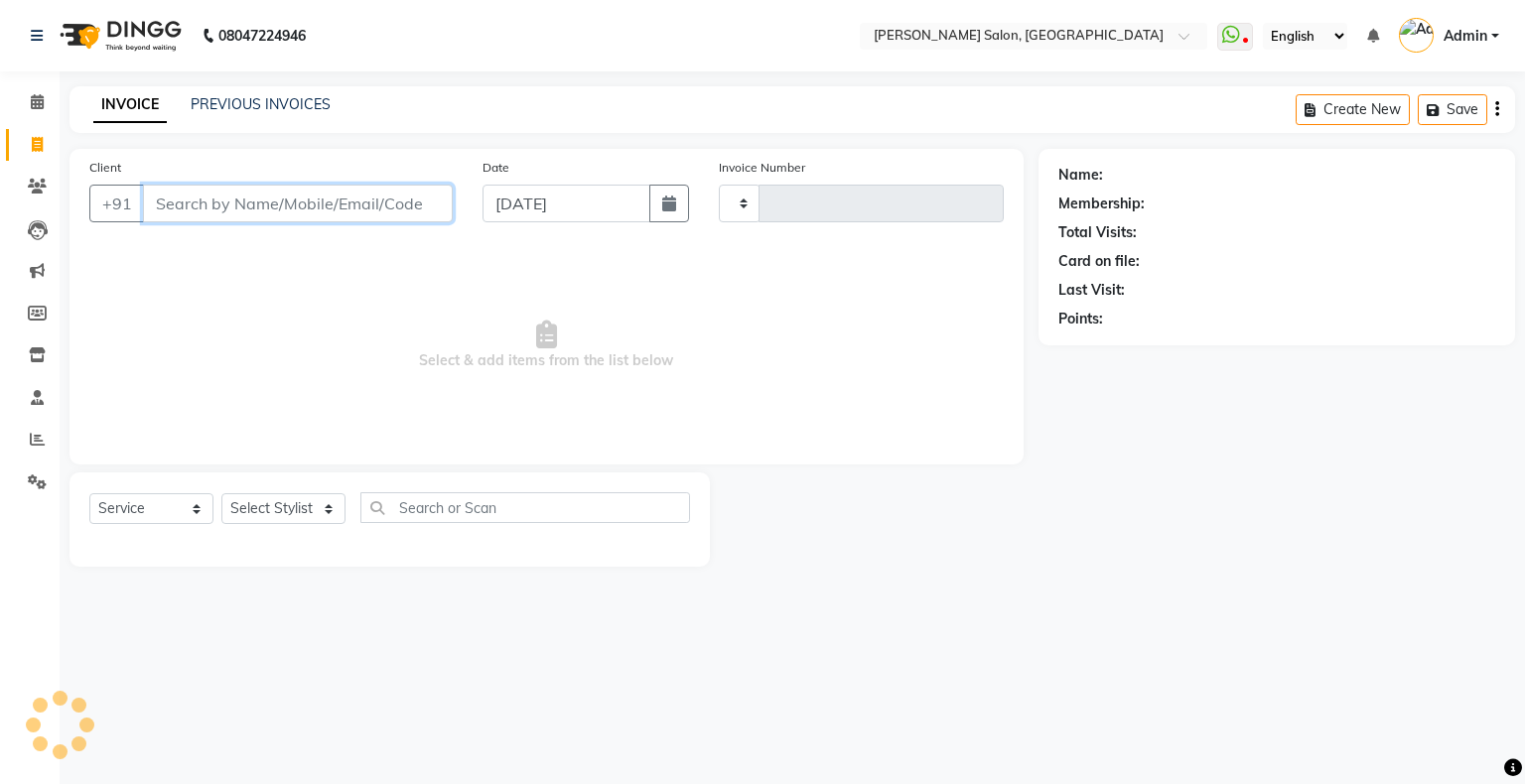click on "Client" at bounding box center (298, 203) 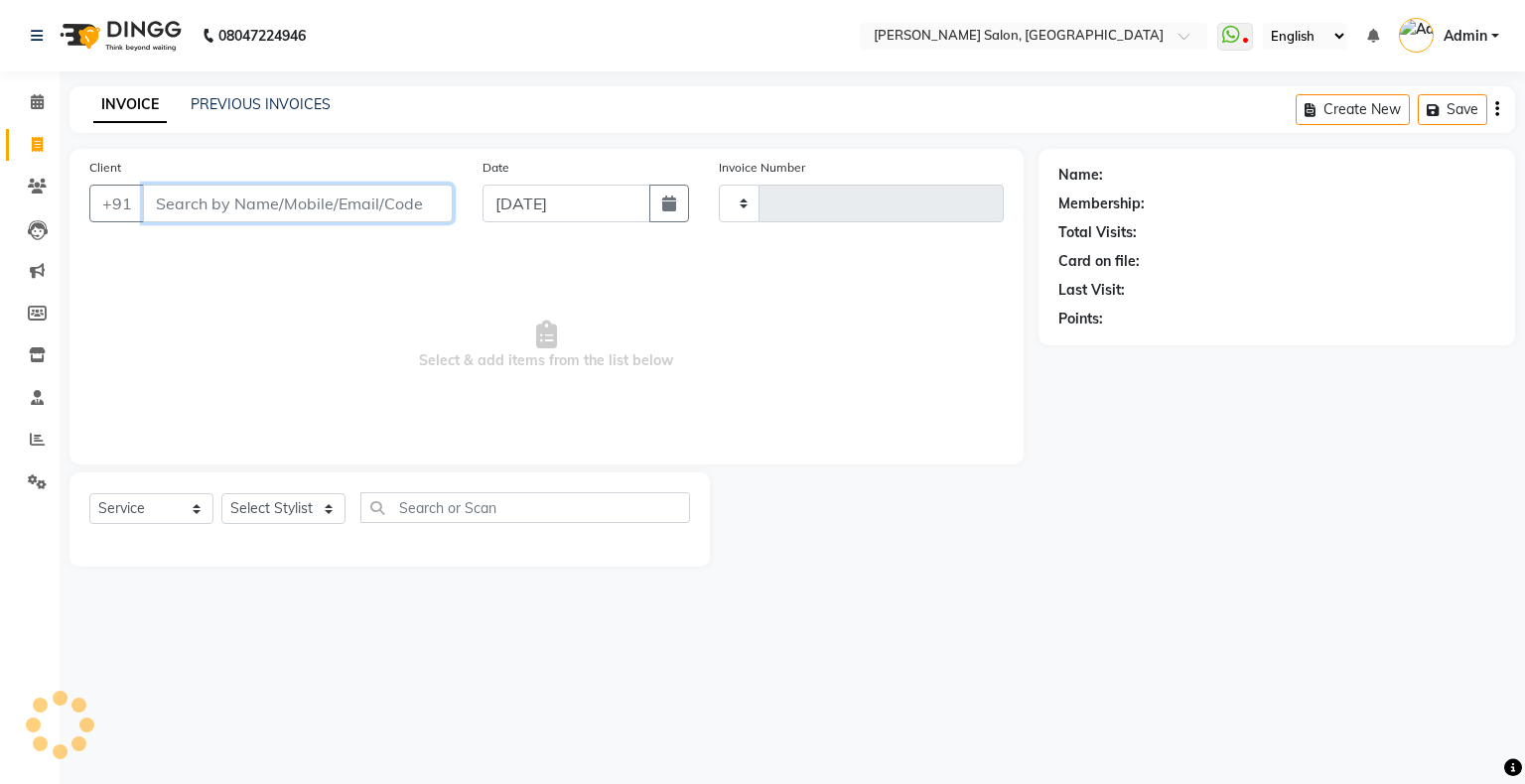 paste on "9594178111" 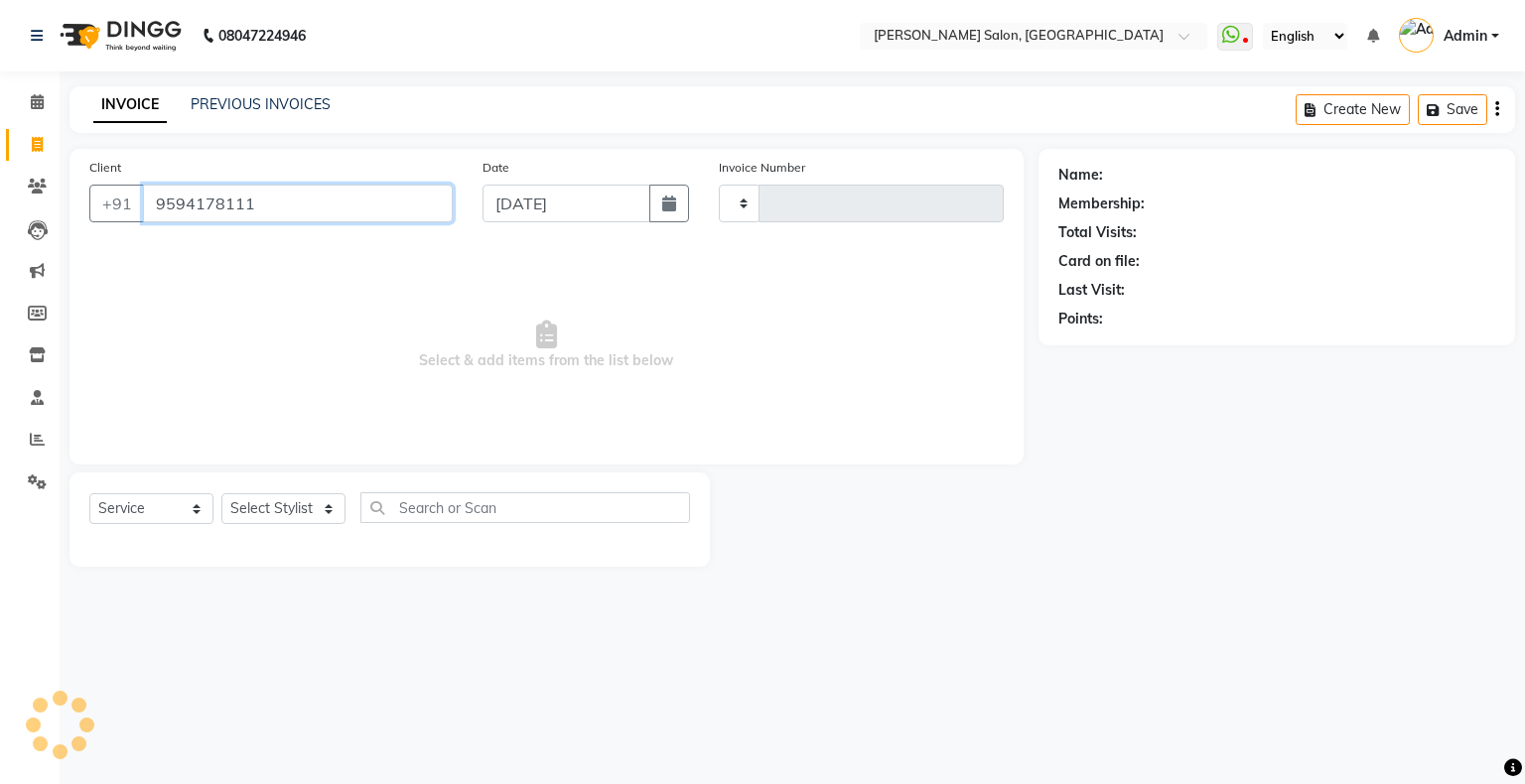 type on "1085" 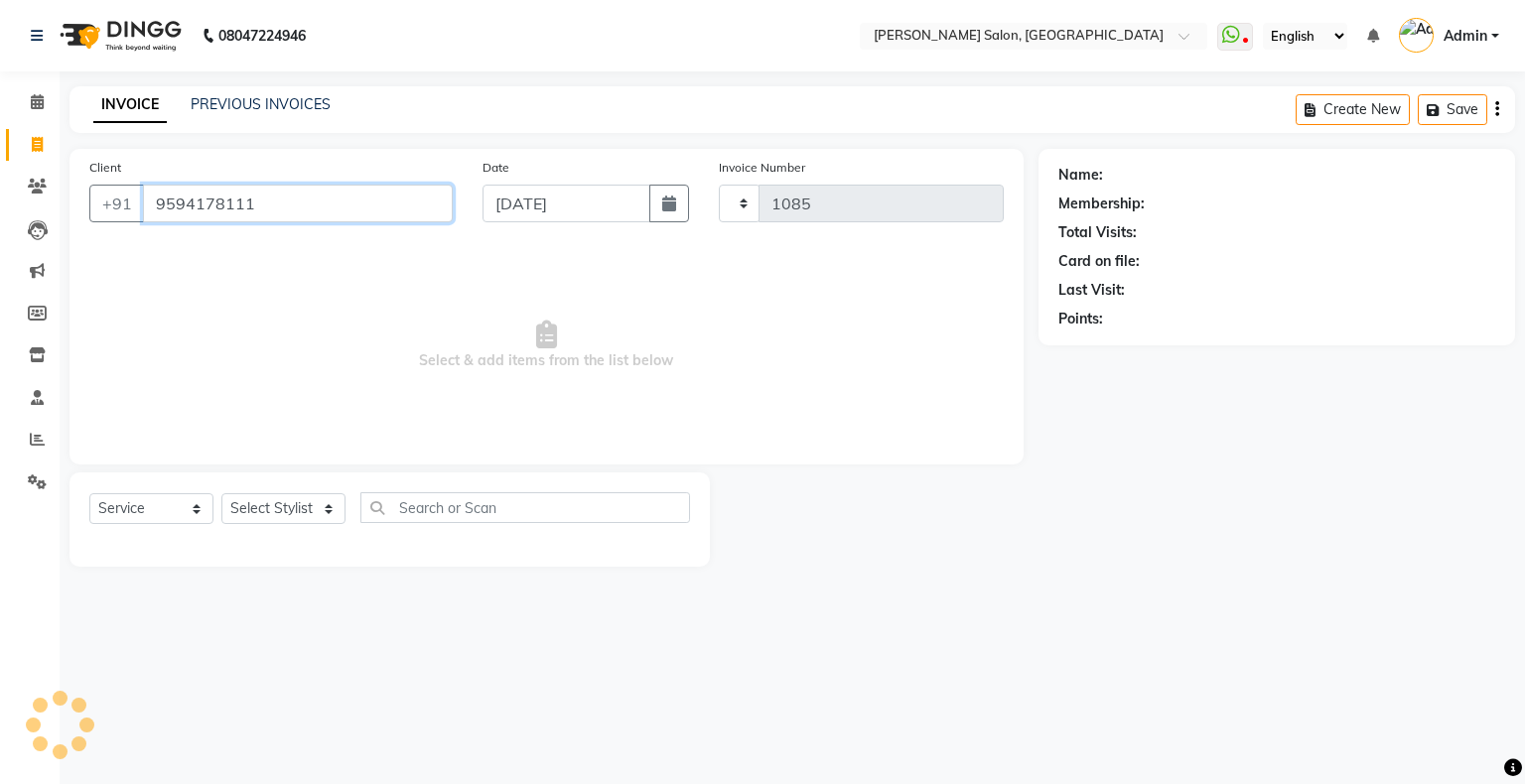 select on "4073" 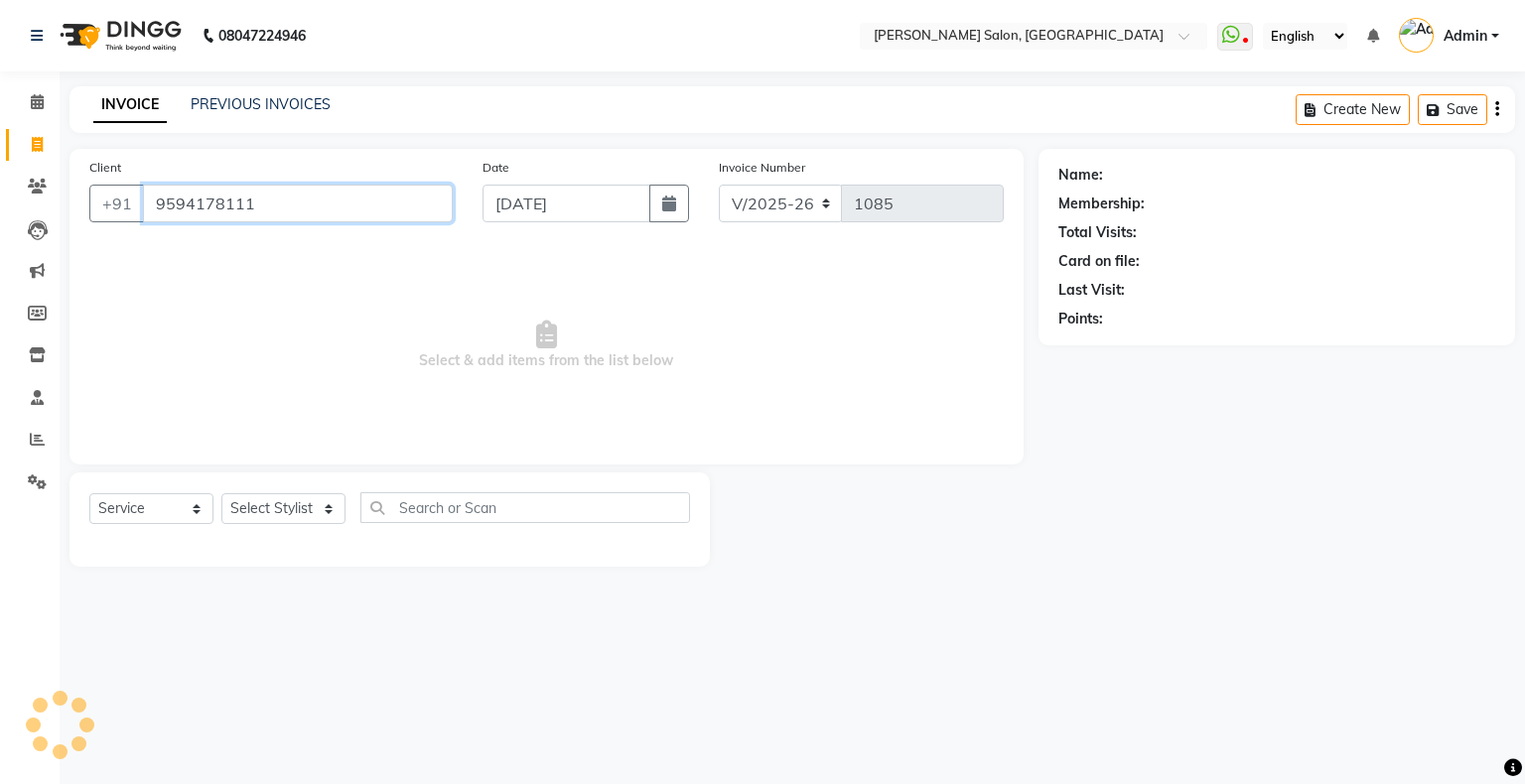 type on "9594178111" 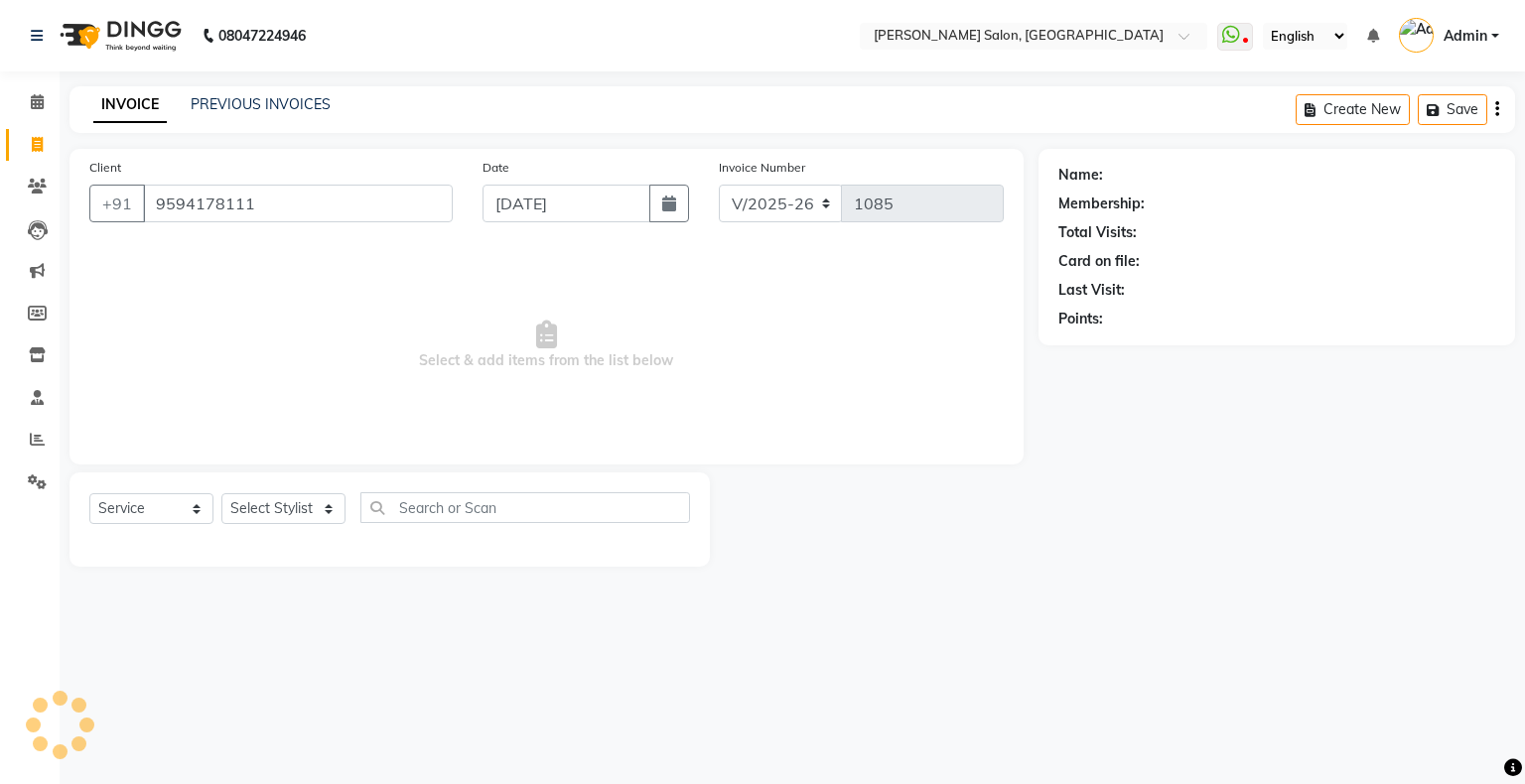 select on "1: Object" 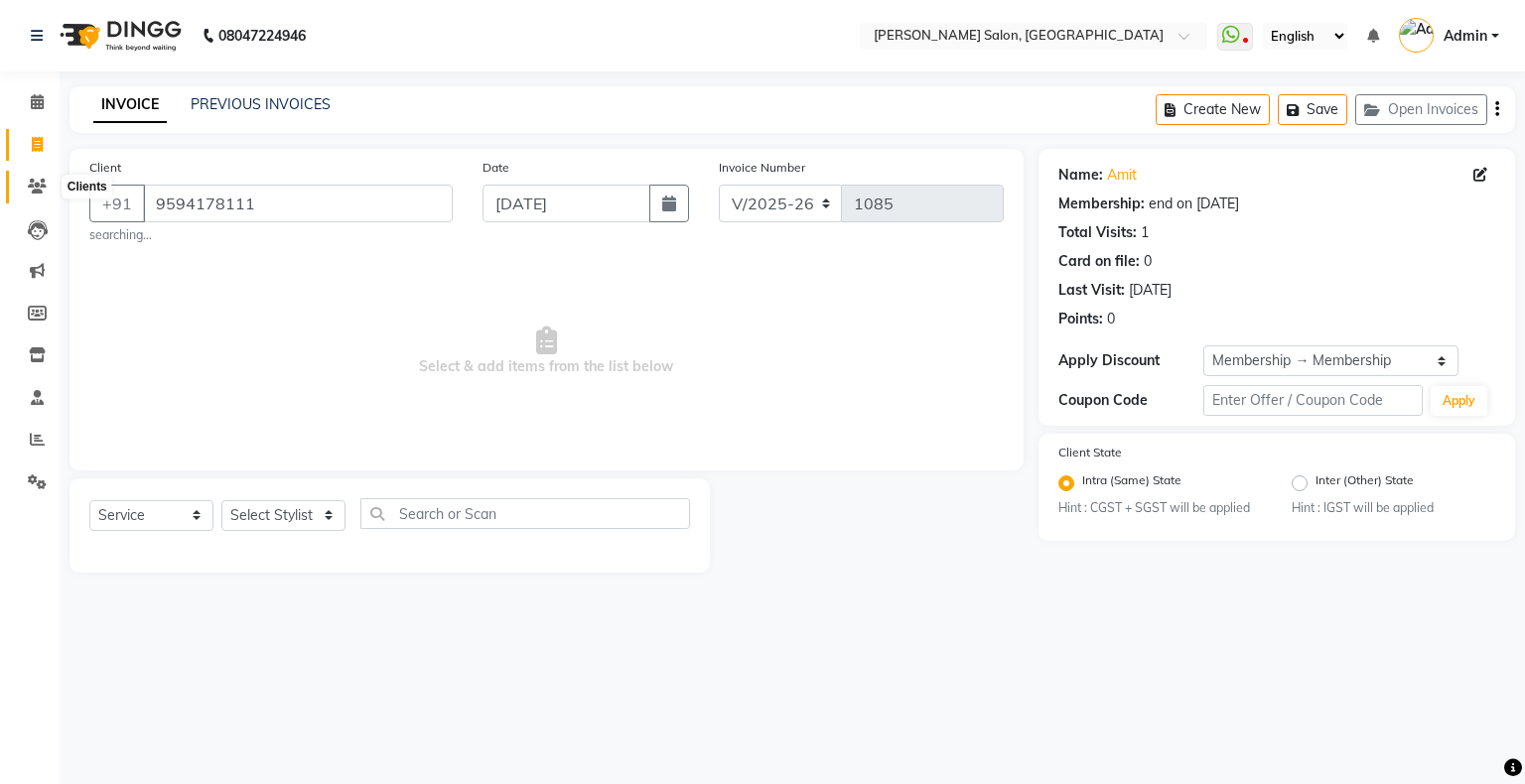 click 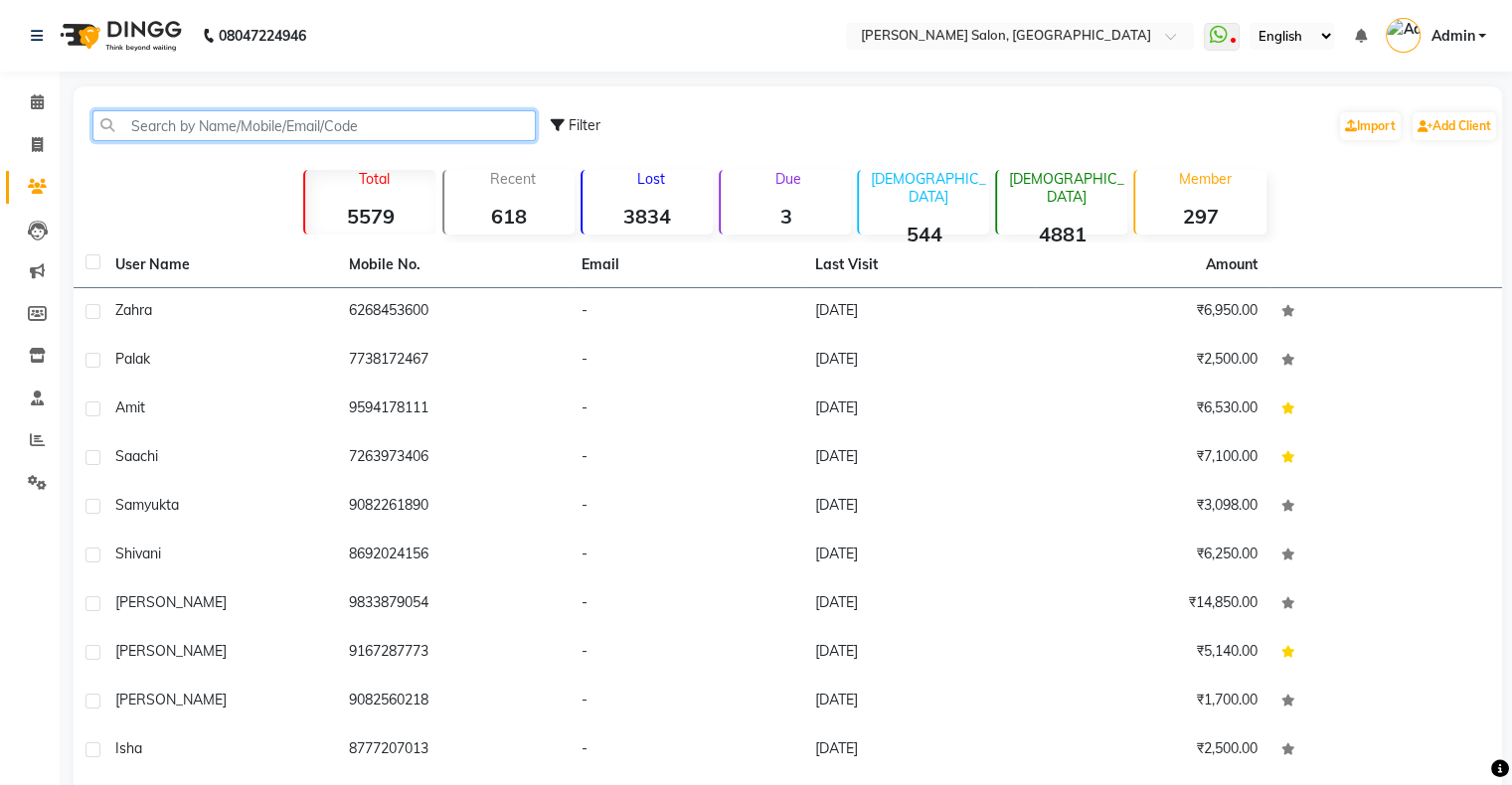 click 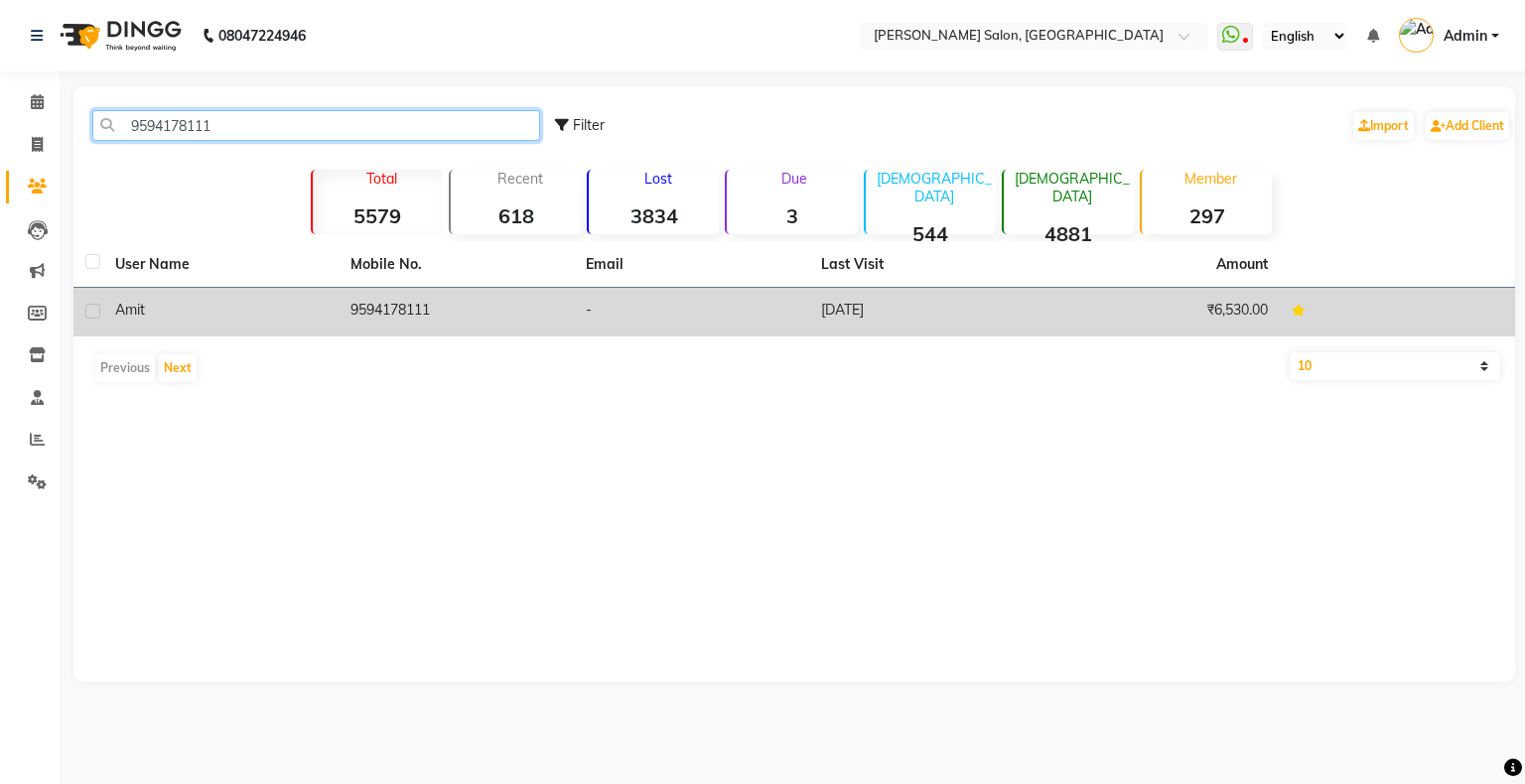 type on "9594178111" 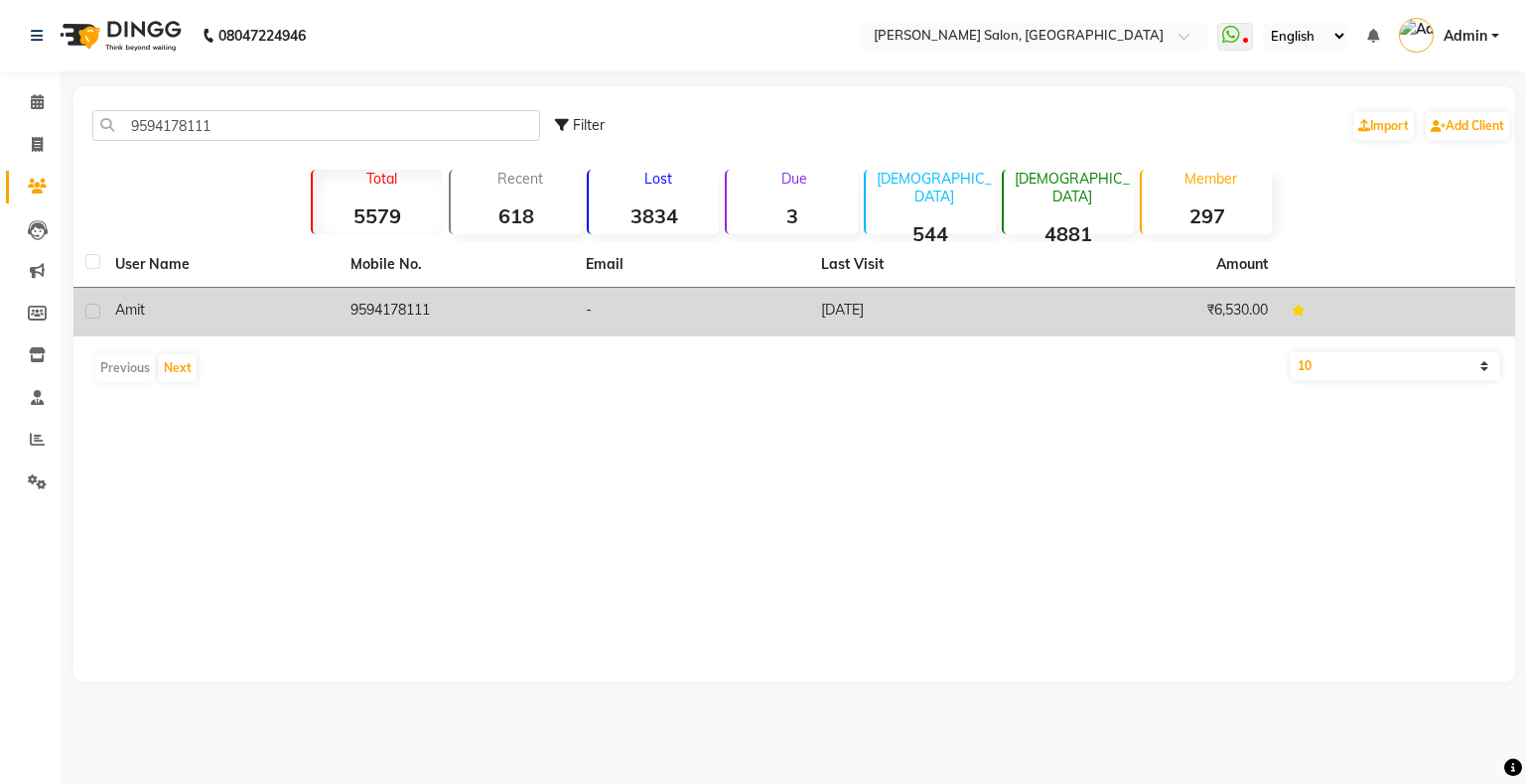 drag, startPoint x: 273, startPoint y: 300, endPoint x: 282, endPoint y: 288, distance: 15 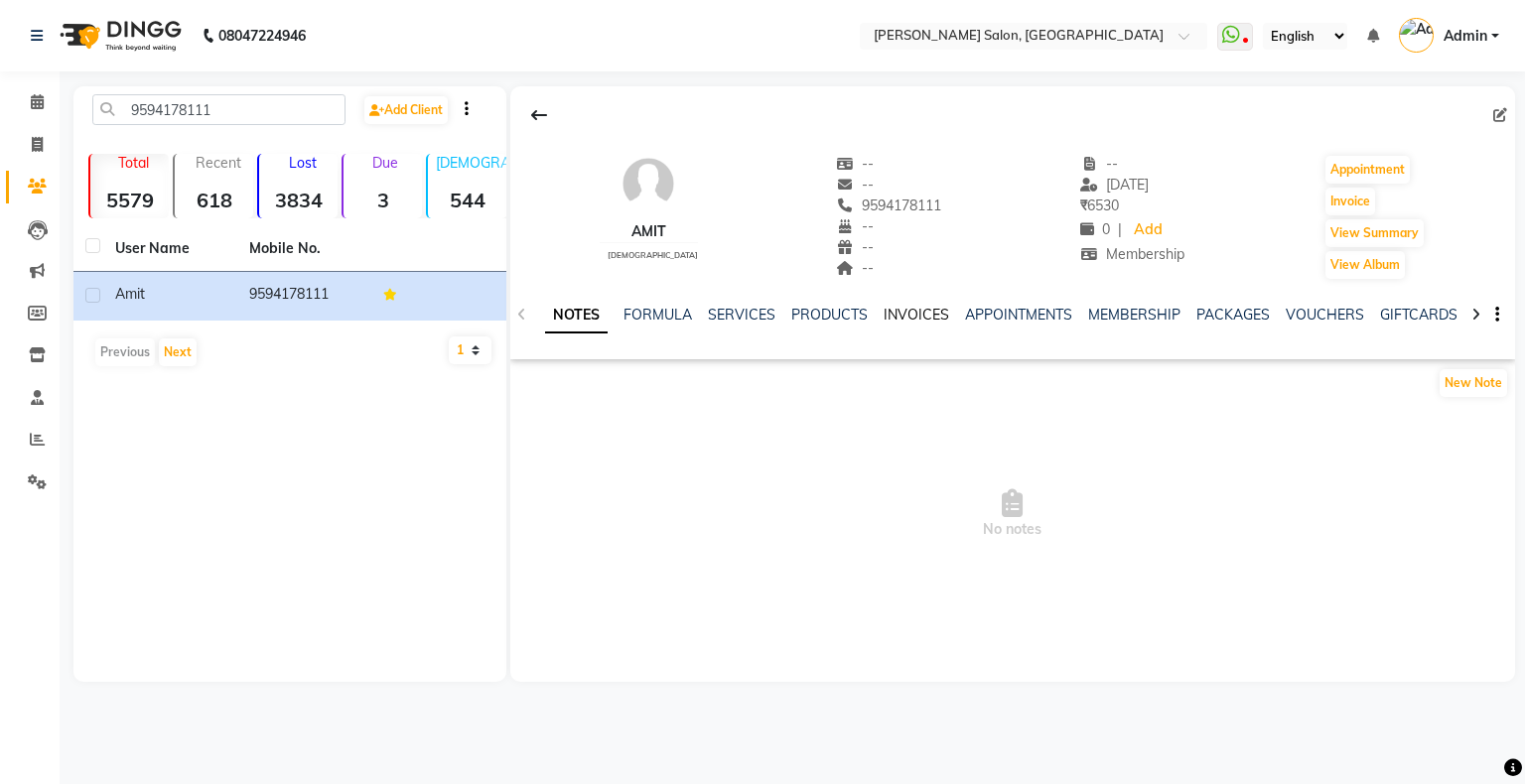 click on "INVOICES" 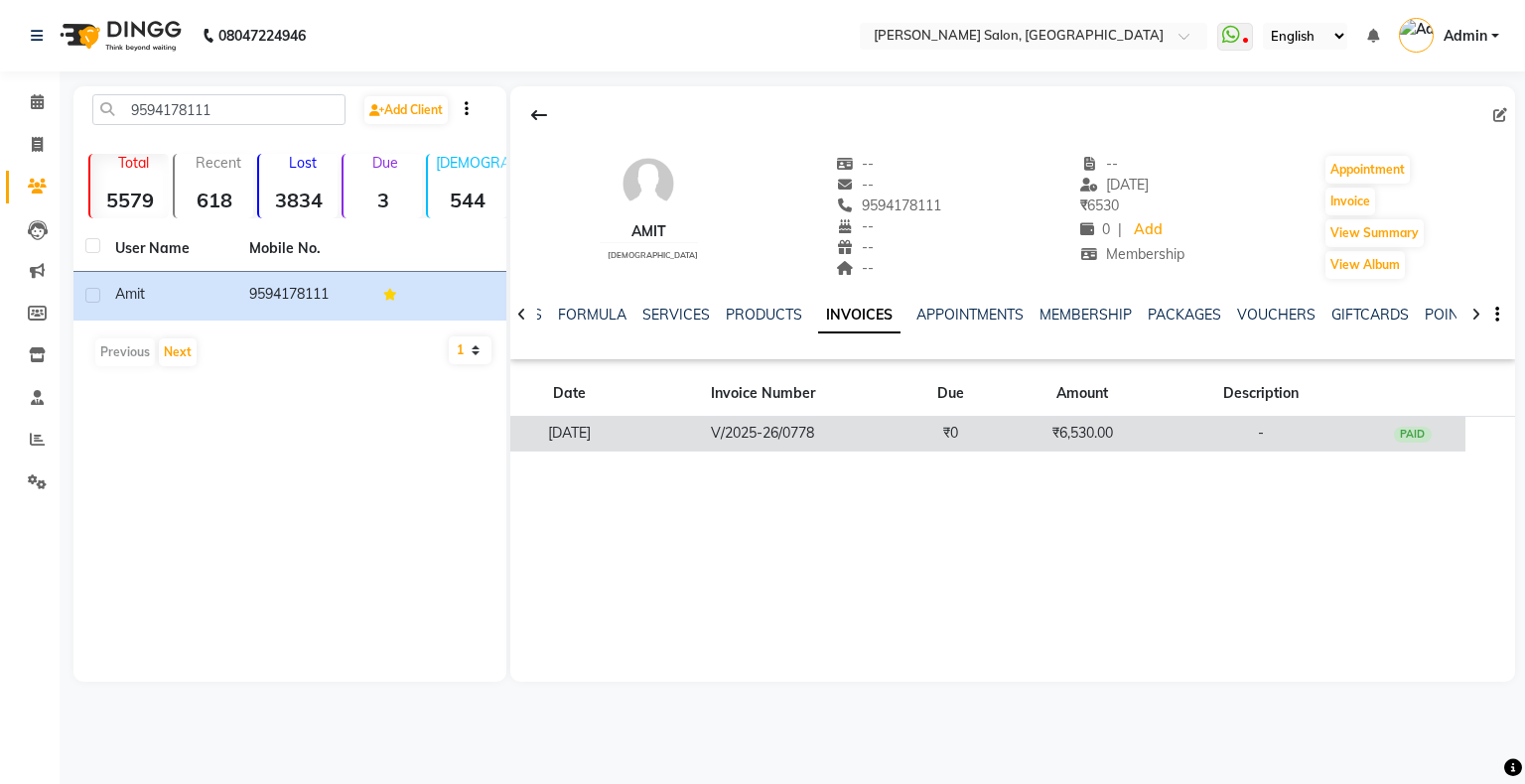 click on "₹6,530.00" 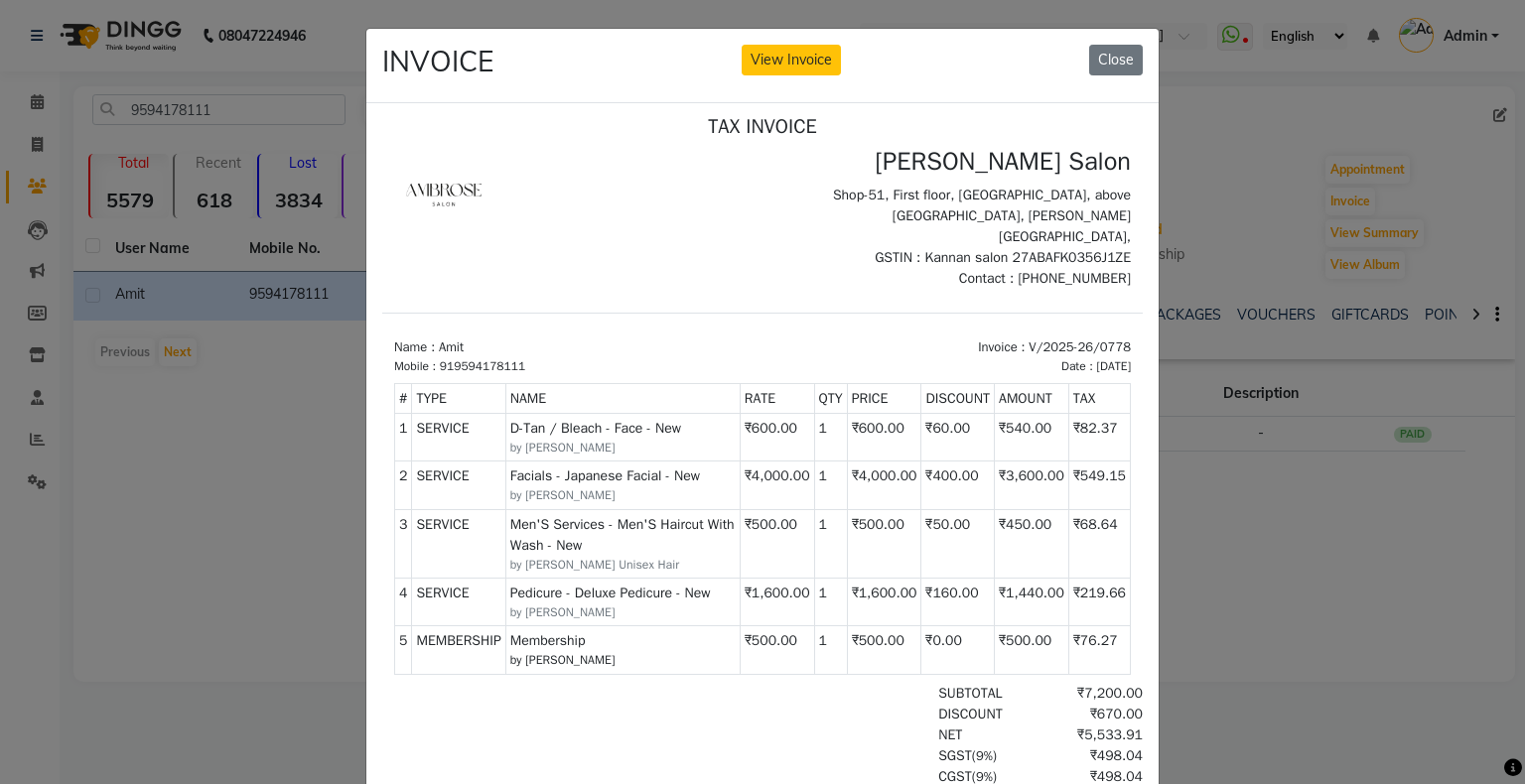 scroll, scrollTop: 15, scrollLeft: 0, axis: vertical 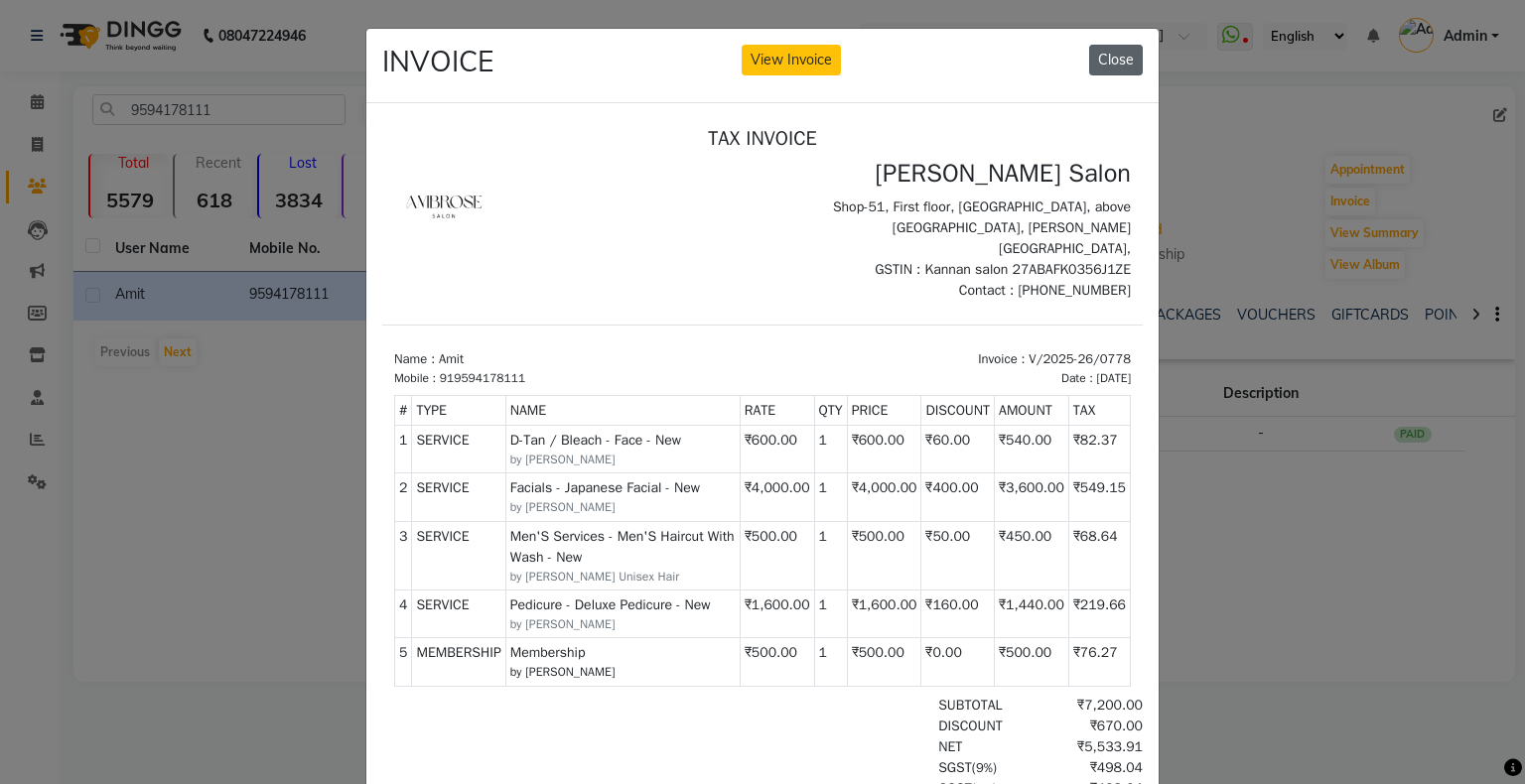 click on "Close" 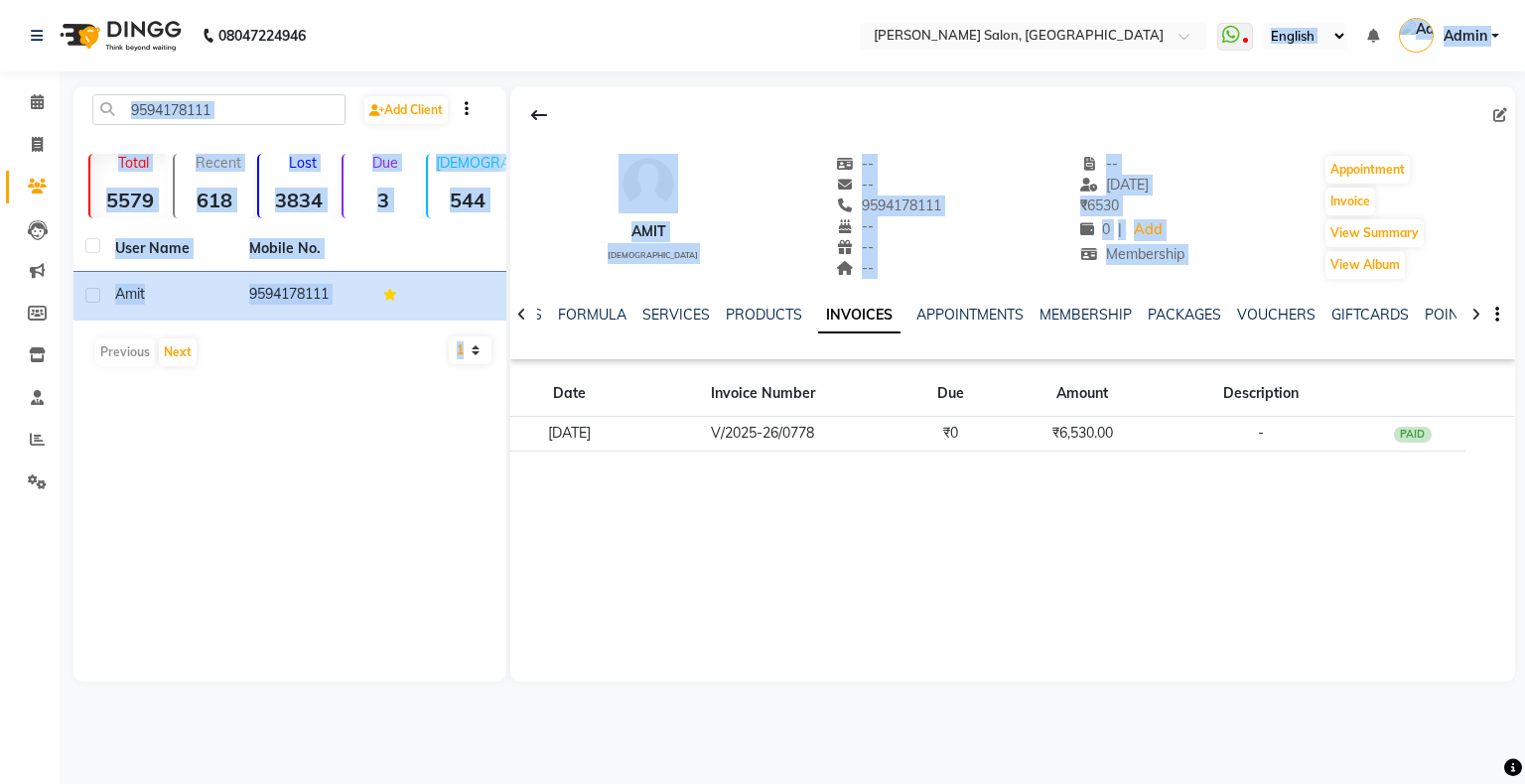 drag, startPoint x: 1231, startPoint y: 37, endPoint x: 1302, endPoint y: 198, distance: 175.96 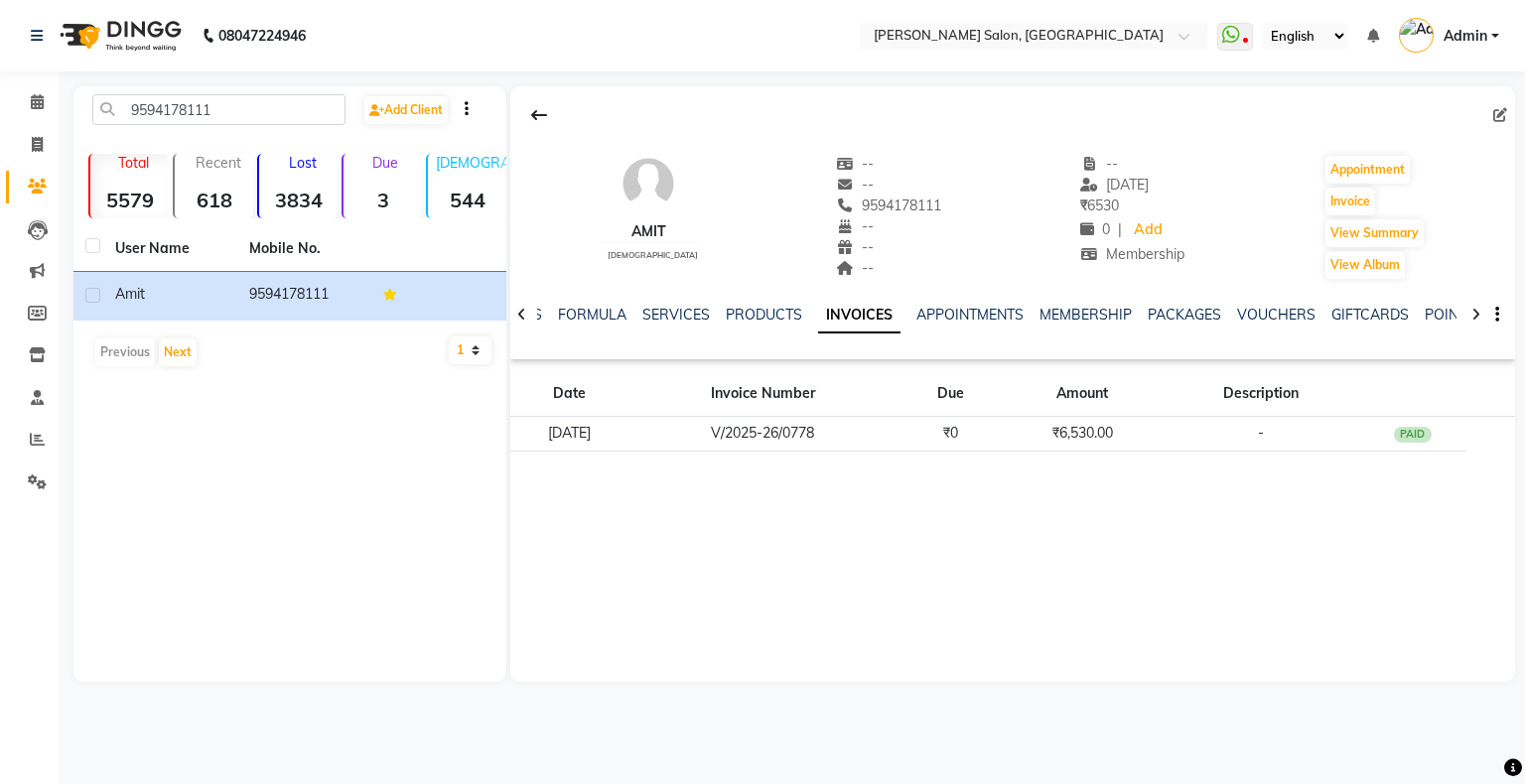 click on "Amit    [DEMOGRAPHIC_DATA]  --   --   9594178111  --  --  --  -- [DATE] ₹    6530 0 |  Add  Membership  Appointment   Invoice  View Summary  View Album  NOTES FORMULA SERVICES PRODUCTS INVOICES APPOINTMENTS MEMBERSHIP PACKAGES VOUCHERS GIFTCARDS POINTS FORMS FAMILY CARDS WALLET Date Invoice Number Due Amount Description [DATE] V/2025-26/0778 ₹0 ₹6,530.00 -  PAID" 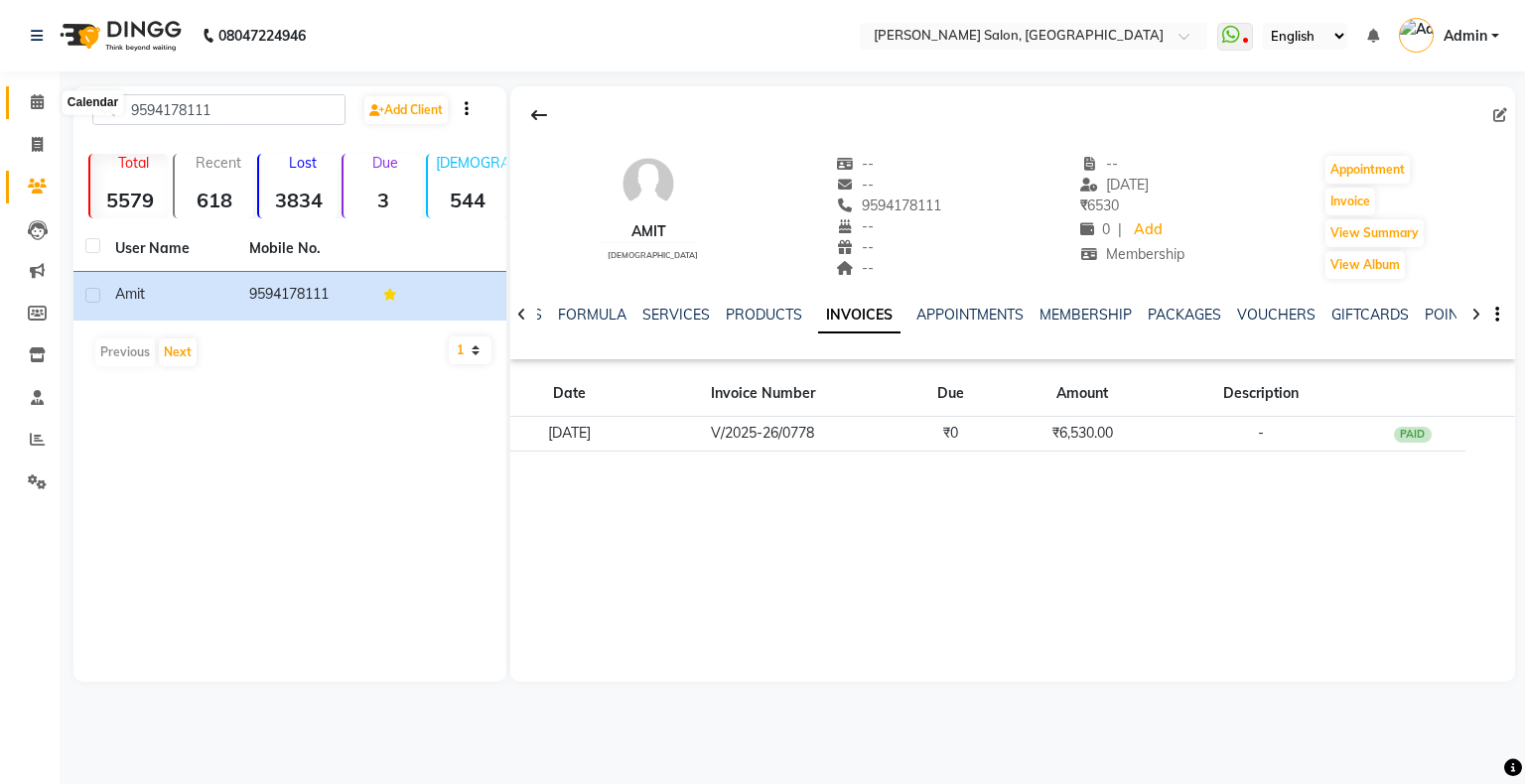 click 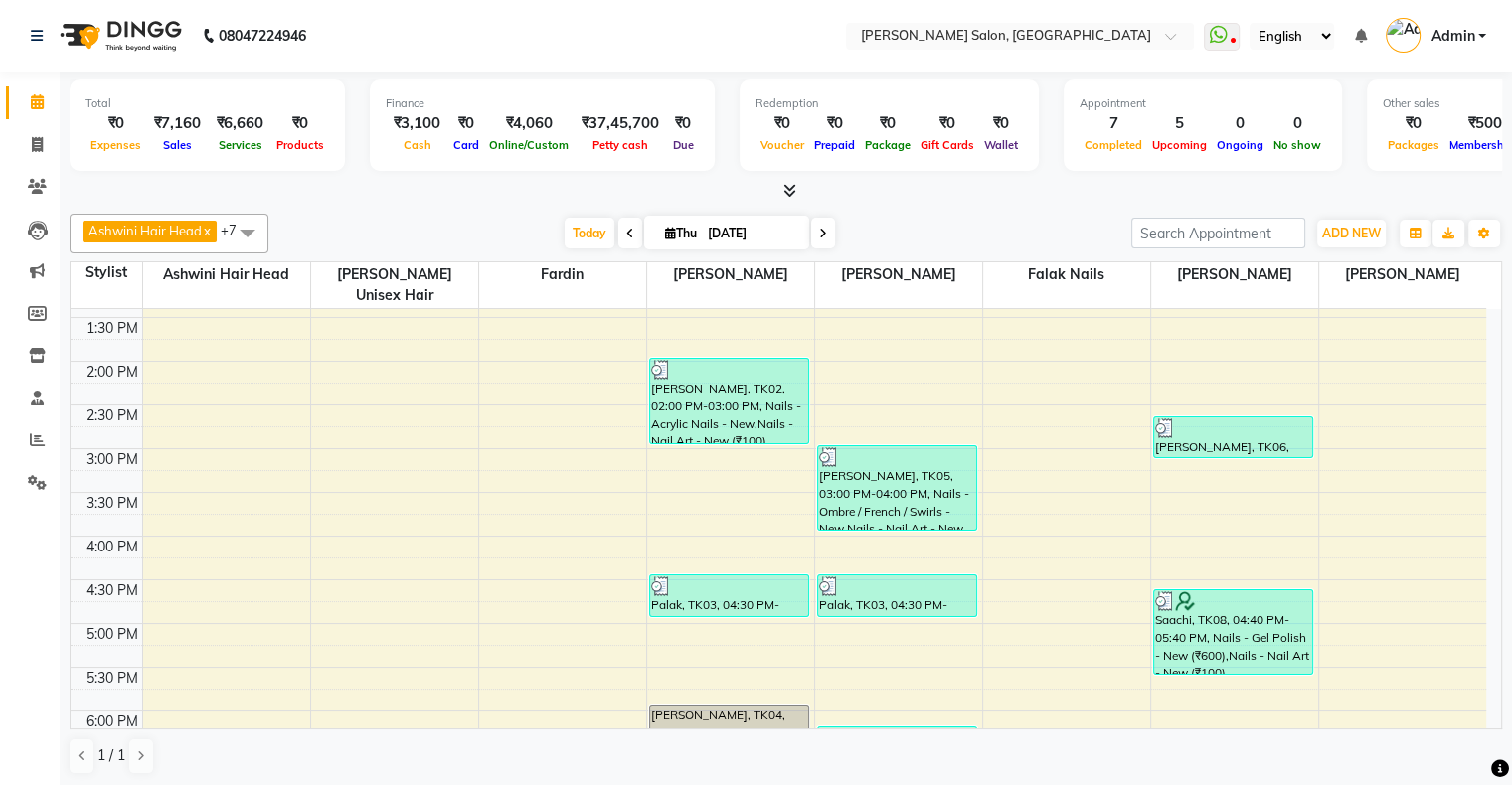 scroll, scrollTop: 298, scrollLeft: 0, axis: vertical 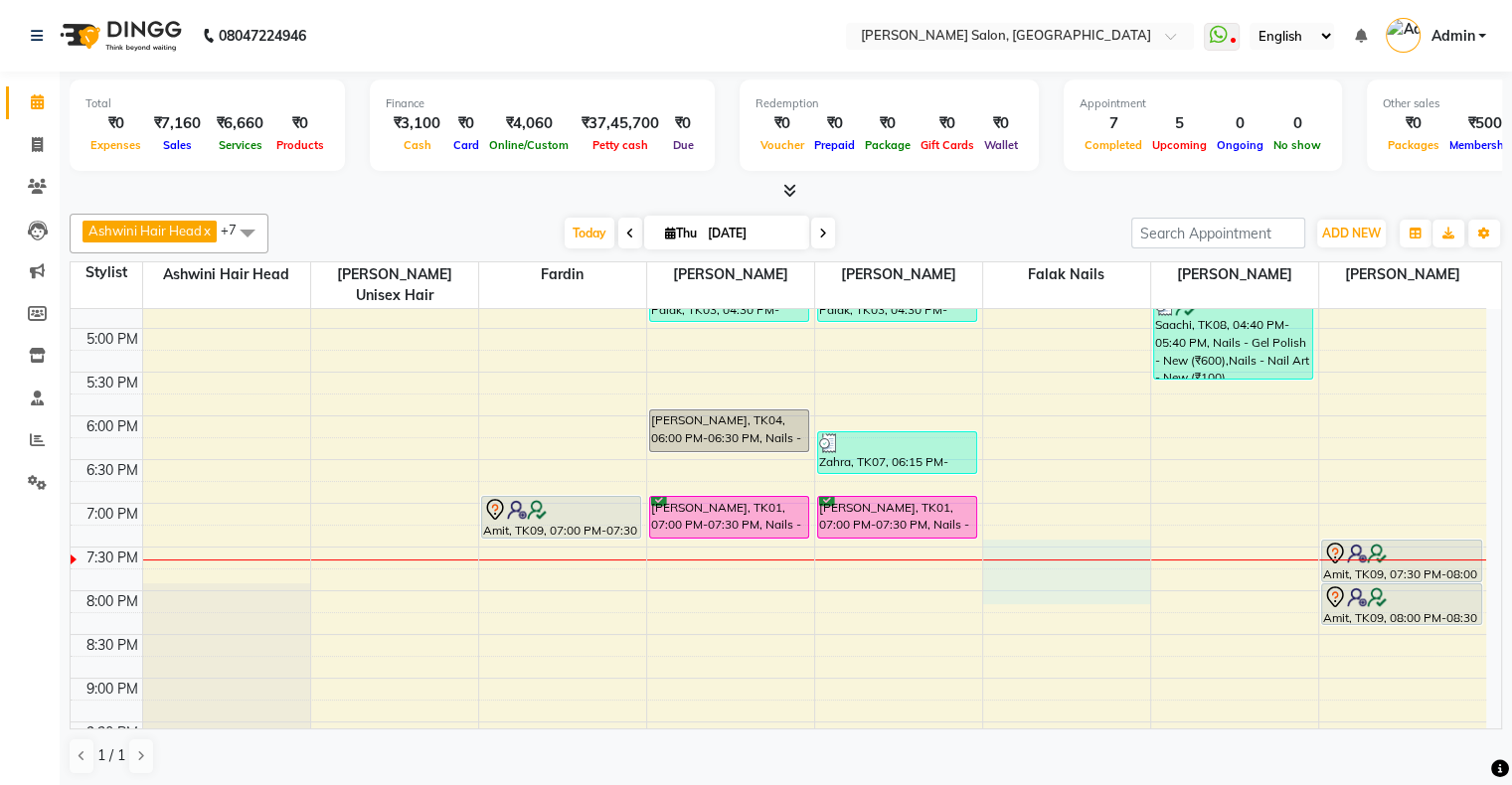 drag, startPoint x: 1039, startPoint y: 535, endPoint x: 1038, endPoint y: 559, distance: 24.020824 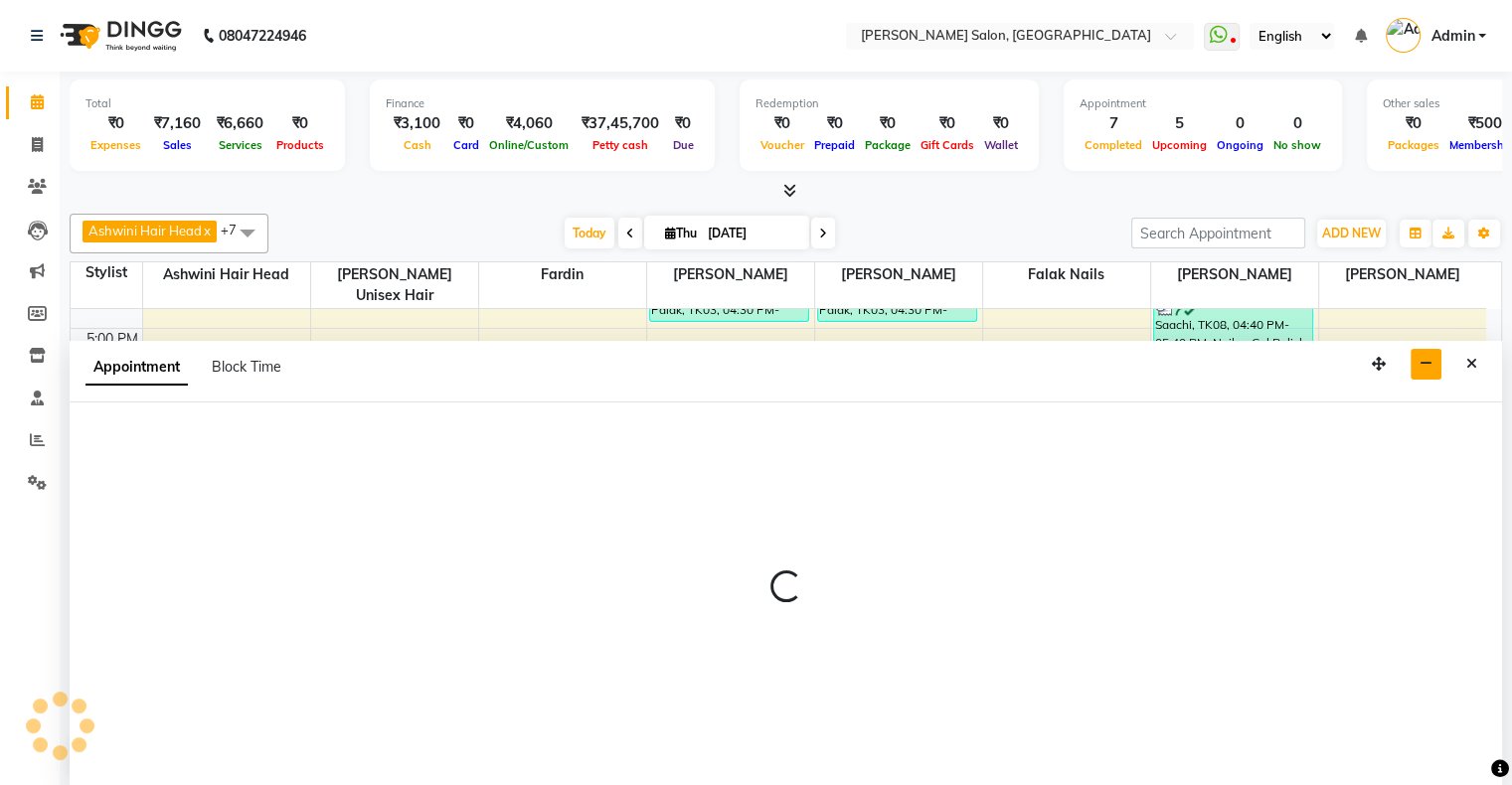 select on "54023" 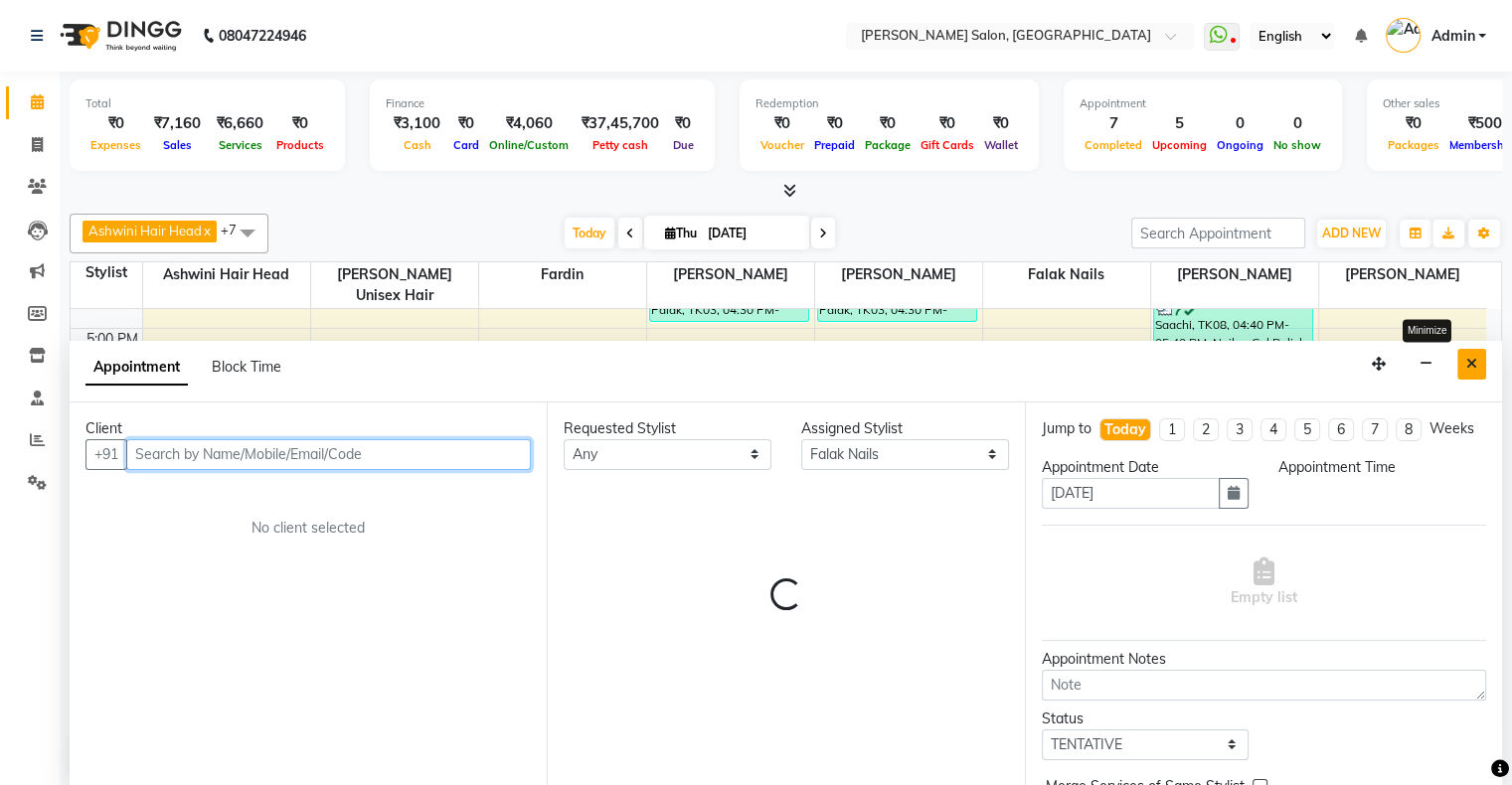 select on "1170" 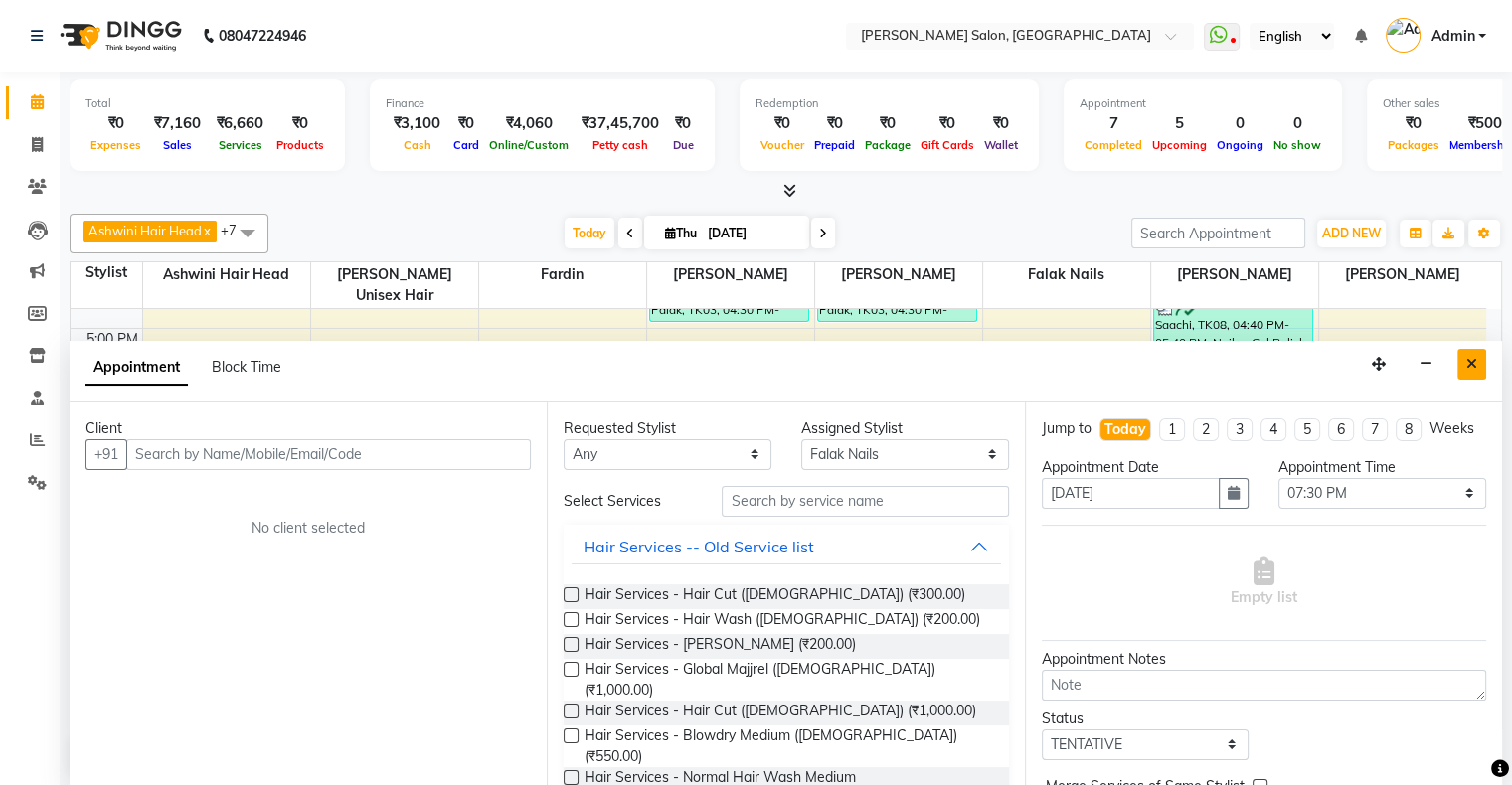 click at bounding box center (1471, 364) 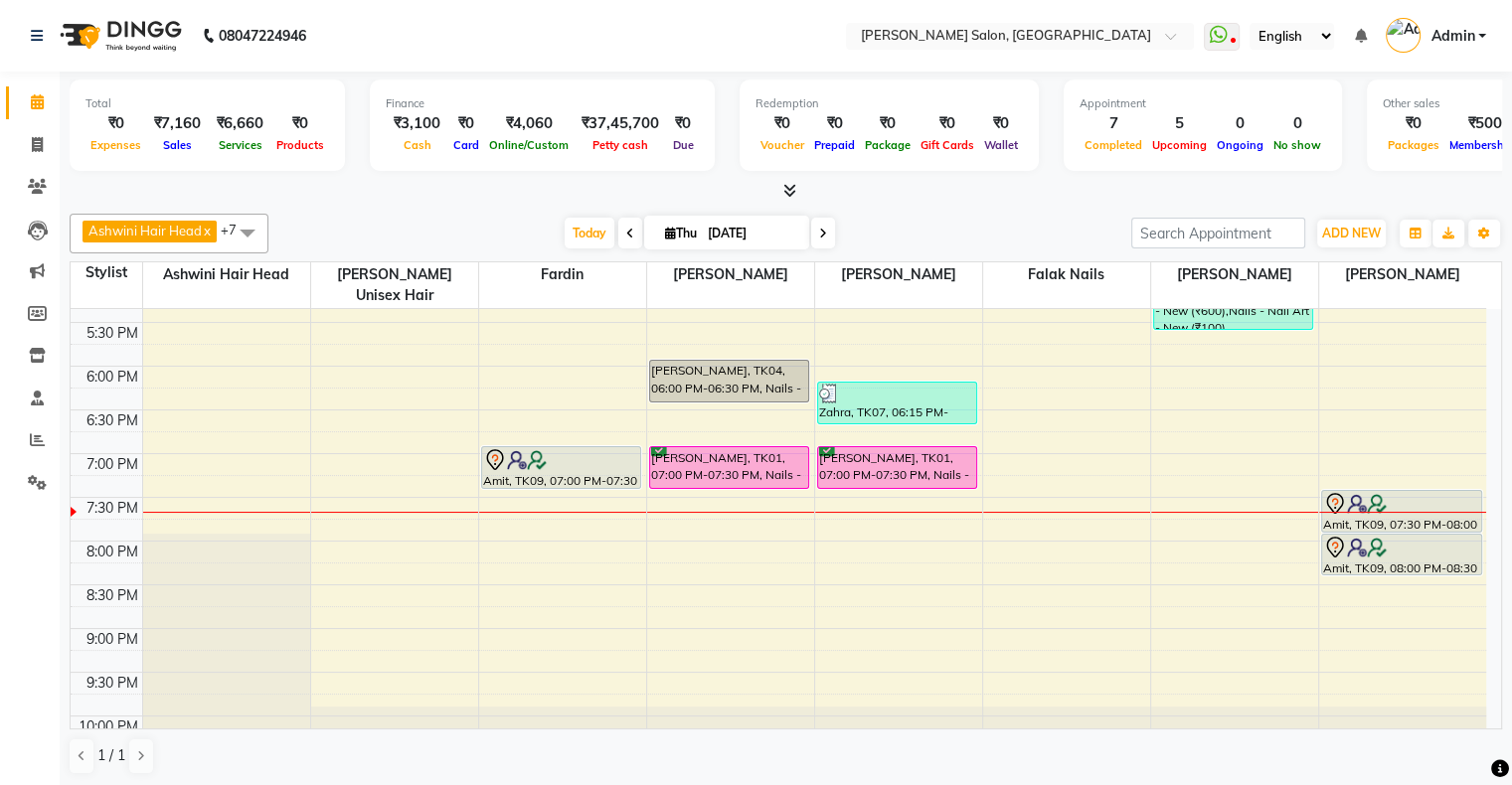 scroll, scrollTop: 685, scrollLeft: 0, axis: vertical 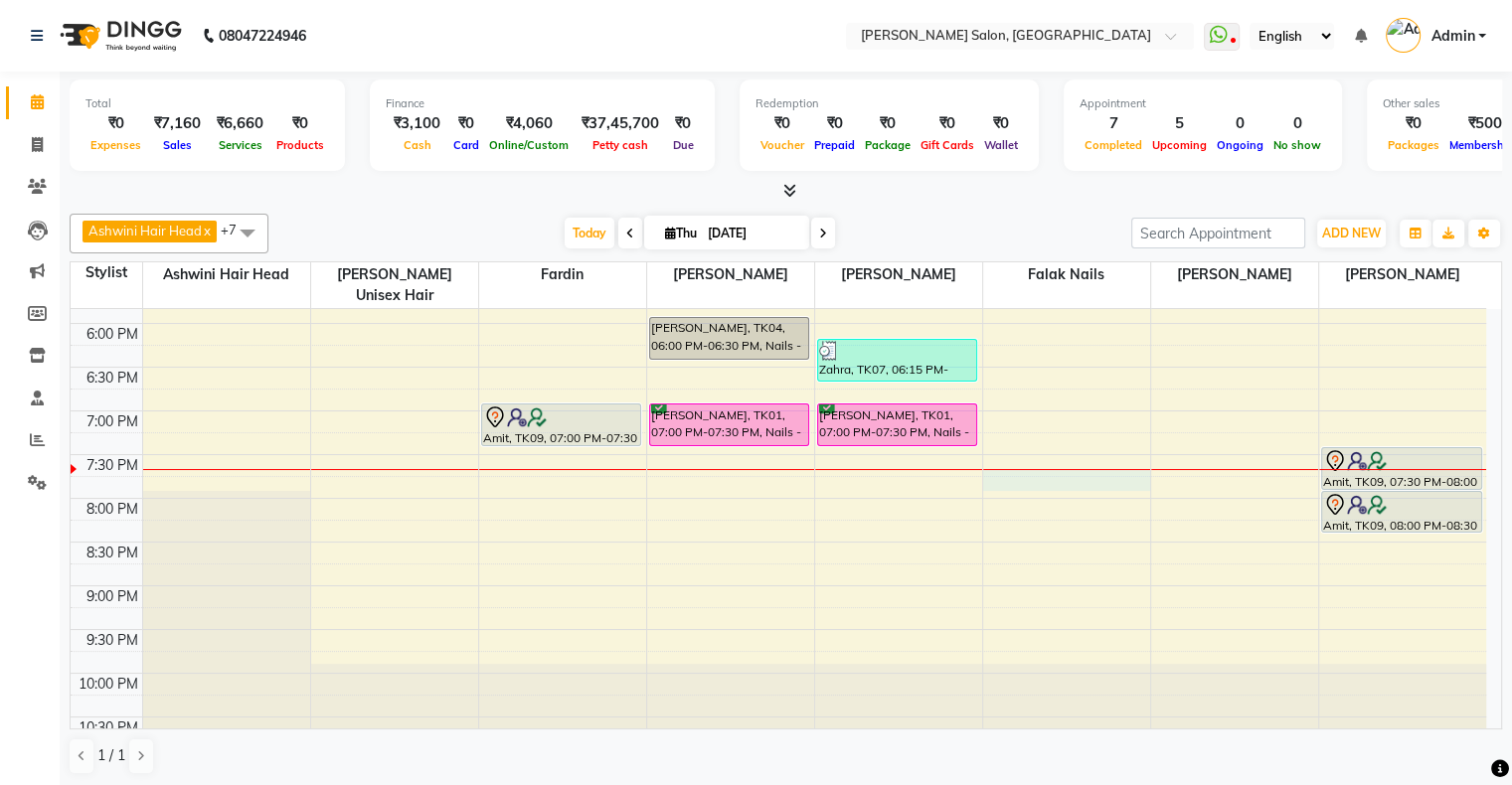 click on "10:00 AM 10:30 AM 11:00 AM 11:30 AM 12:00 PM 12:30 PM 1:00 PM 1:30 PM 2:00 PM 2:30 PM 3:00 PM 3:30 PM 4:00 PM 4:30 PM 5:00 PM 5:30 PM 6:00 PM 6:30 PM 7:00 PM 7:30 PM 8:00 PM 8:30 PM 9:00 PM 9:30 PM 10:00 PM 10:30 PM             Amit, TK09, 07:00 PM-07:30 PM, Men'S Services - Men'S Haircut With Wash - New     [PERSON_NAME], TK02, 02:00 PM-03:00 PM, Nails - Acrylic Nails - New,Nails - Nail Art - New (₹100)     Palak, TK03, 04:30 PM-05:00 PM, Nails - Acrylic Nails - [GEOGRAPHIC_DATA][PERSON_NAME], TK04, 06:00 PM-06:30 PM, Nails - Acrylic Nails - [GEOGRAPHIC_DATA][PERSON_NAME], TK01, 07:00 PM-07:30 PM, Nails - Acrylic Nails - [GEOGRAPHIC_DATA][PERSON_NAME], TK05, 03:00 PM-04:00 PM, Nails - Ombre / French / Swirls - New,Nails - Nail Art - New (₹100)     Palak, TK03, 04:30 PM-05:00 PM, Nails - Acrylic Nails - [GEOGRAPHIC_DATA], TK07, 06:15 PM-06:45 PM, Nails - Acrylic Nails - [GEOGRAPHIC_DATA][PERSON_NAME], TK01, 07:00 PM-07:30 PM, Nails - Acrylic Nails - [GEOGRAPHIC_DATA][PERSON_NAME], TK06, 02:40 PM-03:10 PM, Pedicure - Classic Pedicure - New (₹1200)" at bounding box center [778, 192] 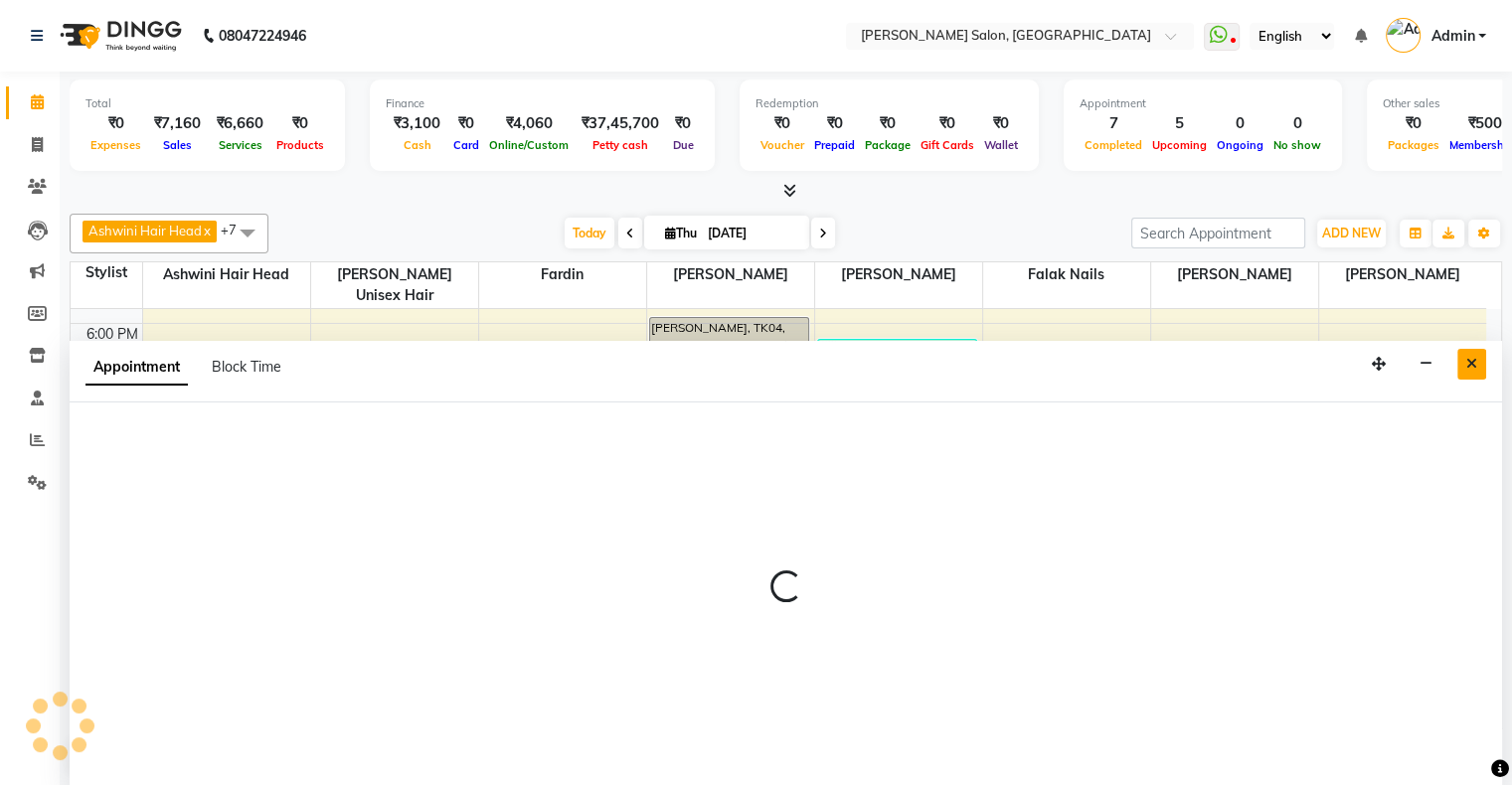 click at bounding box center [1471, 364] 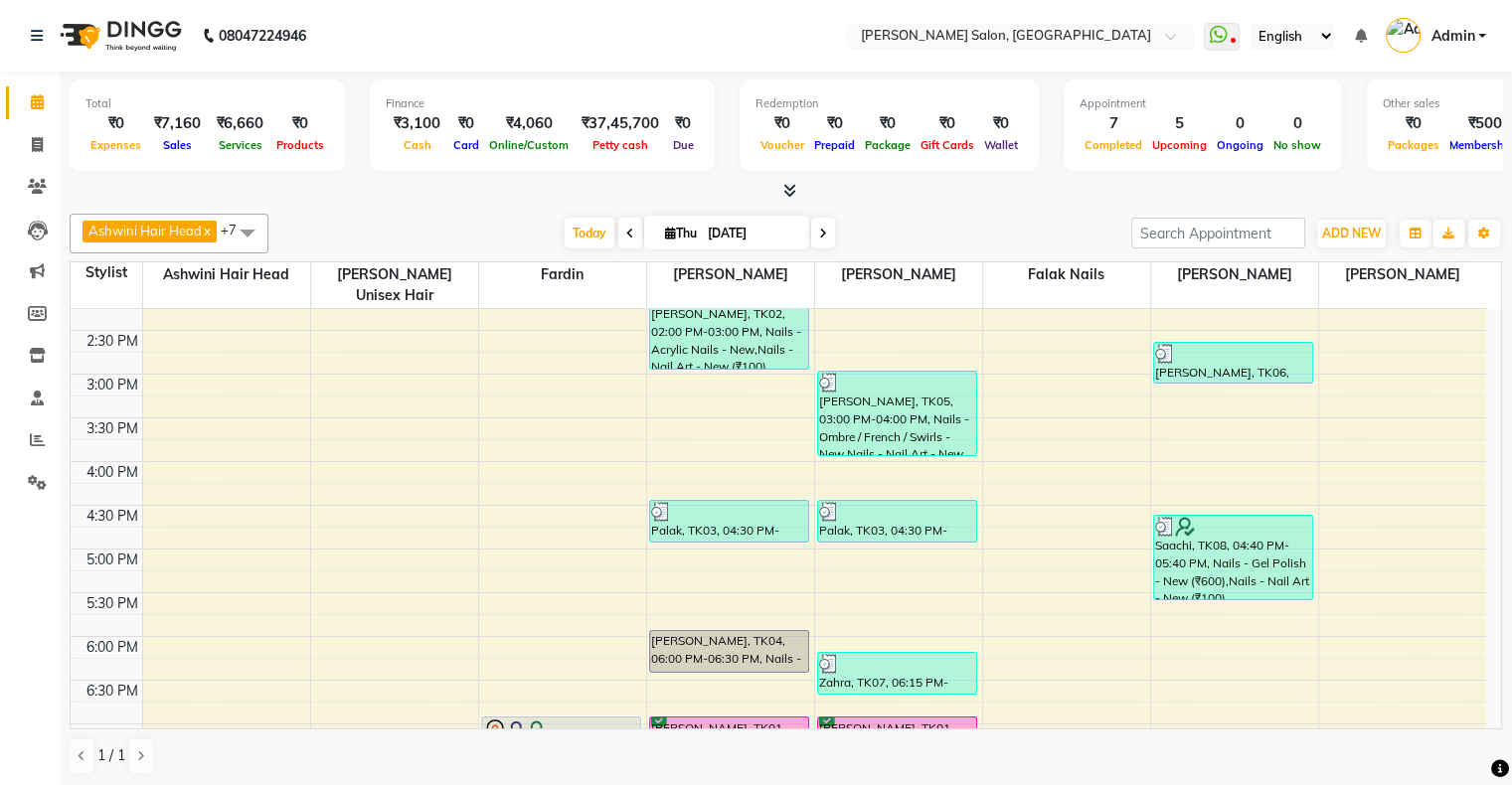 scroll, scrollTop: 486, scrollLeft: 0, axis: vertical 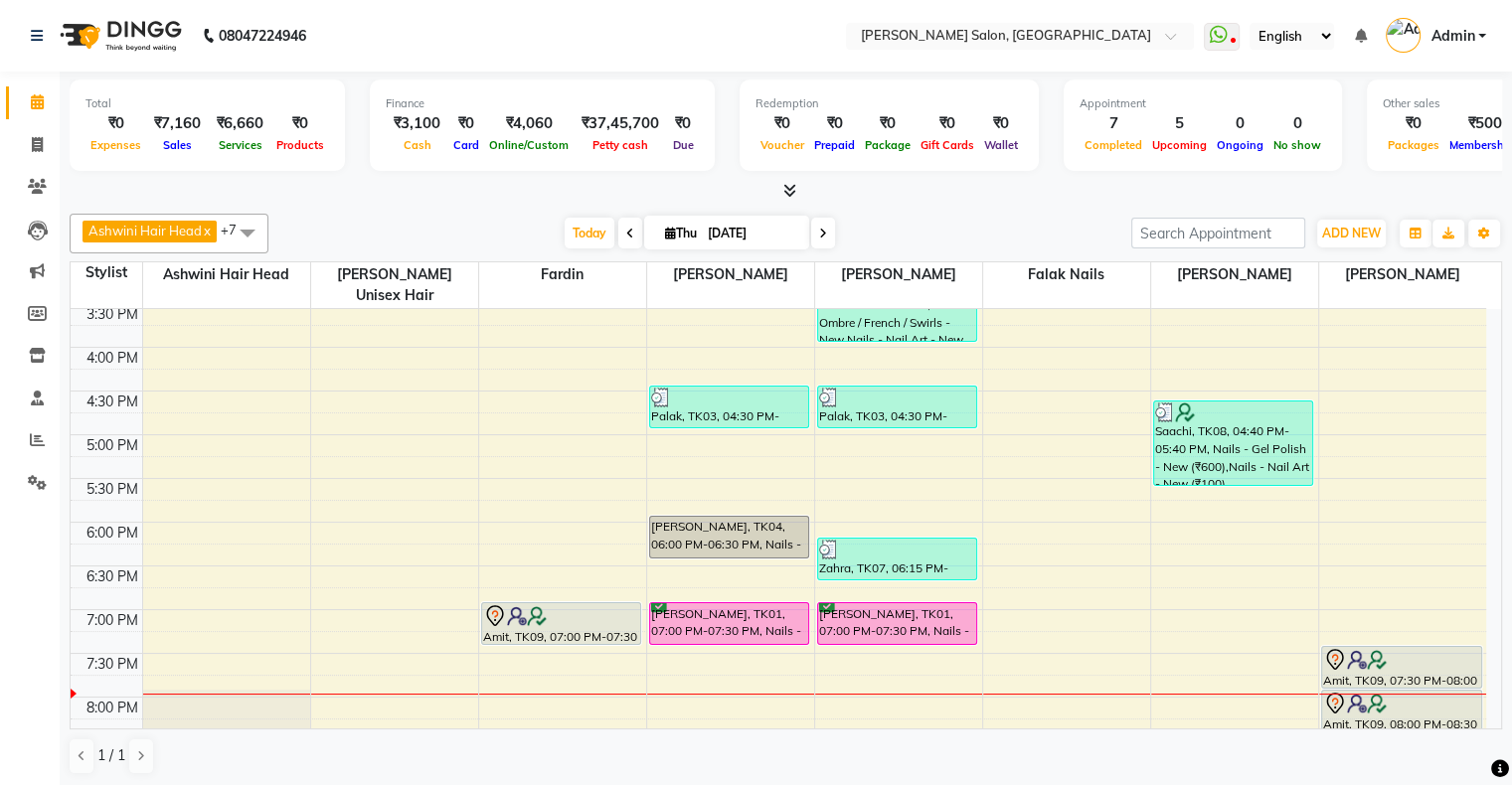 click on "10:00 AM 10:30 AM 11:00 AM 11:30 AM 12:00 PM 12:30 PM 1:00 PM 1:30 PM 2:00 PM 2:30 PM 3:00 PM 3:30 PM 4:00 PM 4:30 PM 5:00 PM 5:30 PM 6:00 PM 6:30 PM 7:00 PM 7:30 PM 8:00 PM 8:30 PM 9:00 PM 9:30 PM 10:00 PM 10:30 PM             Amit, TK09, 07:00 PM-07:30 PM, Men'S Services - Men'S Haircut With Wash - New     [PERSON_NAME], TK02, 02:00 PM-03:00 PM, Nails - Acrylic Nails - New,Nails - Nail Art - New (₹100)     Palak, TK03, 04:30 PM-05:00 PM, Nails - Acrylic Nails - [GEOGRAPHIC_DATA][PERSON_NAME], TK04, 06:00 PM-06:30 PM, Nails - Acrylic Nails - [GEOGRAPHIC_DATA][PERSON_NAME], TK01, 07:00 PM-07:30 PM, Nails - Acrylic Nails - [GEOGRAPHIC_DATA][PERSON_NAME], TK05, 03:00 PM-04:00 PM, Nails - Ombre / French / Swirls - New,Nails - Nail Art - New (₹100)     Palak, TK03, 04:30 PM-05:00 PM, Nails - Acrylic Nails - [GEOGRAPHIC_DATA], TK07, 06:15 PM-06:45 PM, Nails - Acrylic Nails - [GEOGRAPHIC_DATA][PERSON_NAME], TK01, 07:00 PM-07:30 PM, Nails - Acrylic Nails - [GEOGRAPHIC_DATA][PERSON_NAME], TK06, 02:40 PM-03:10 PM, Pedicure - Classic Pedicure - New (₹1200)" at bounding box center (778, 391) 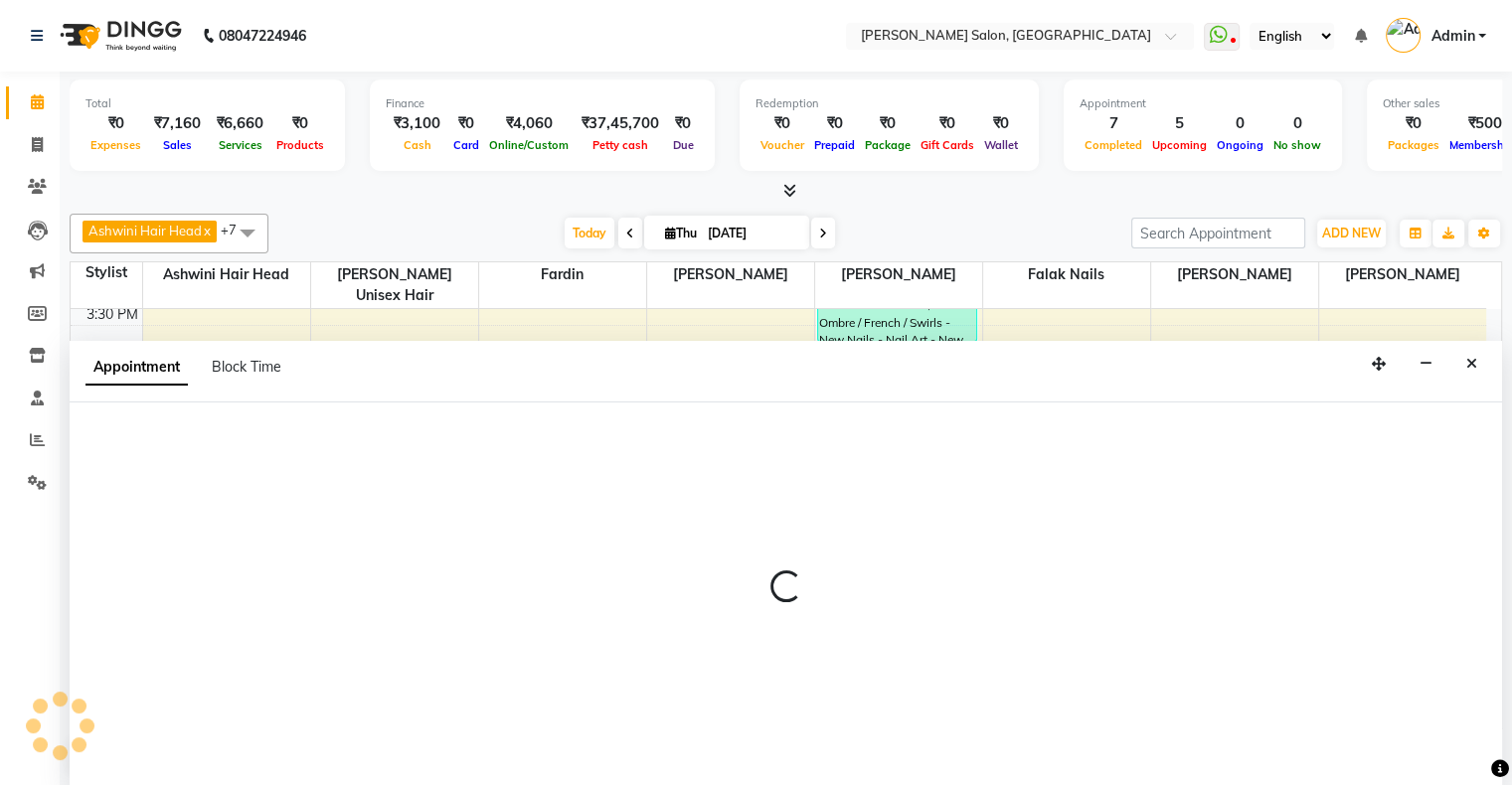 scroll, scrollTop: 0, scrollLeft: 0, axis: both 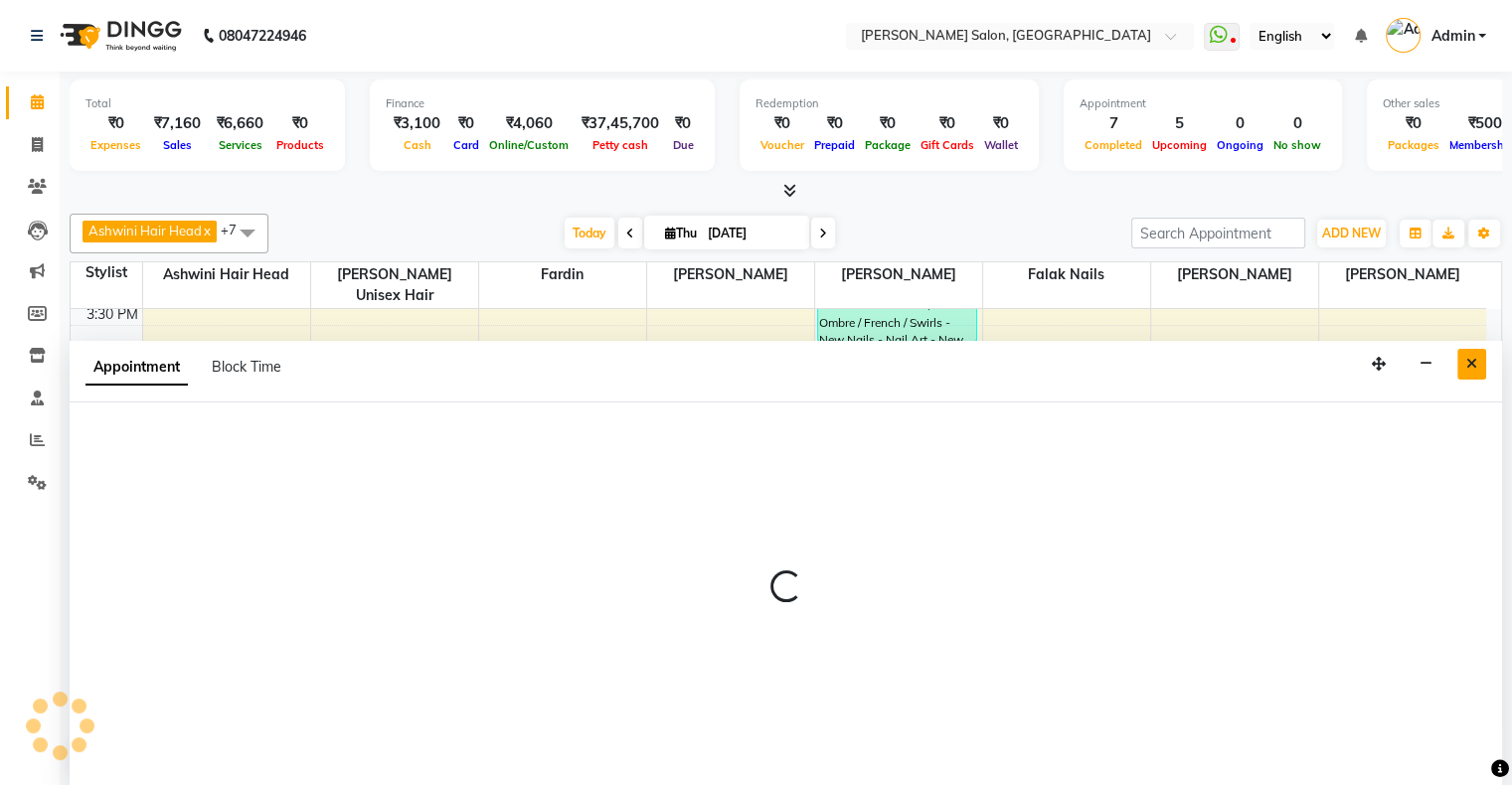 click at bounding box center [1471, 364] 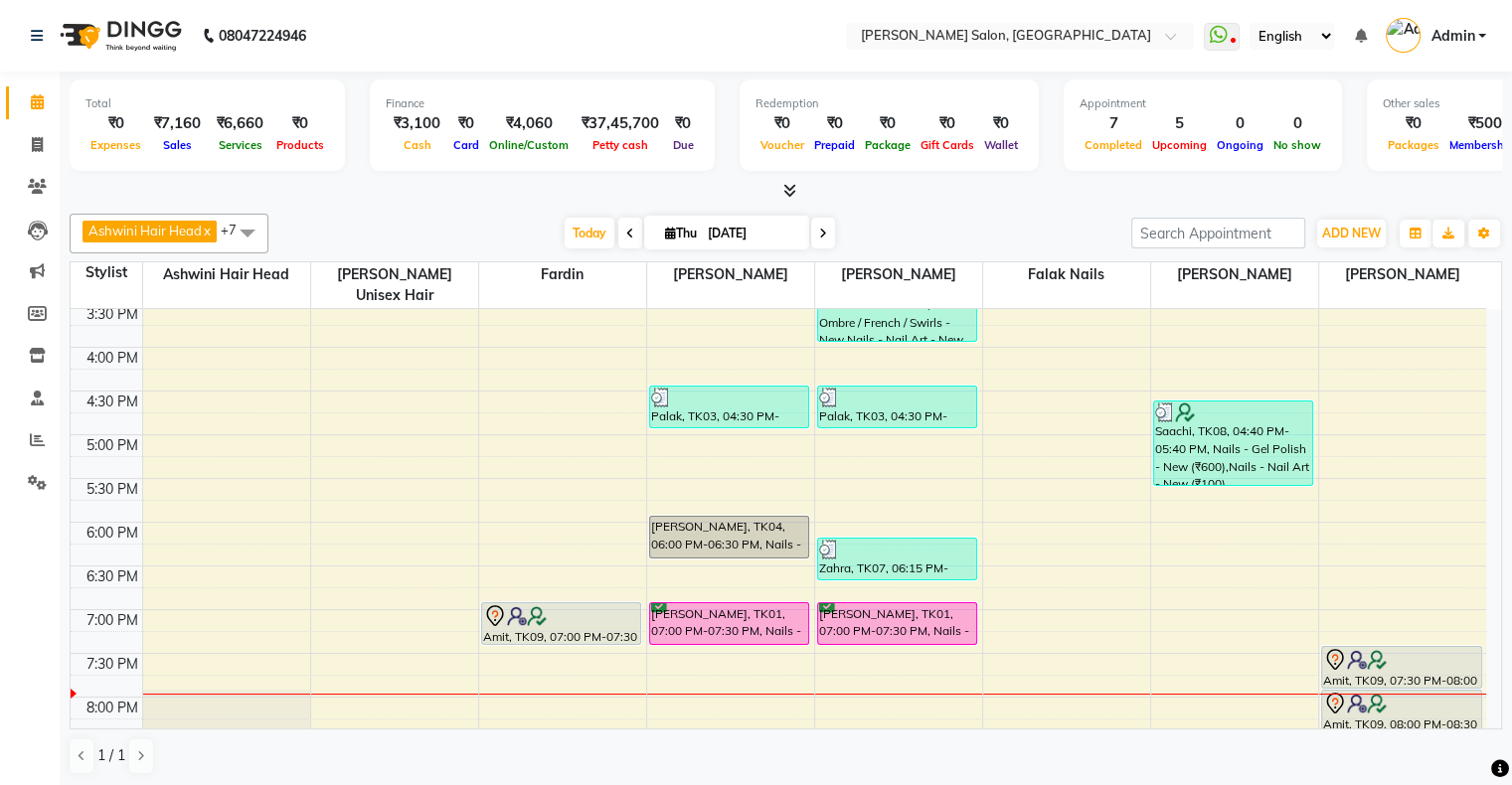 click on "[DATE]" at bounding box center (752, 234) 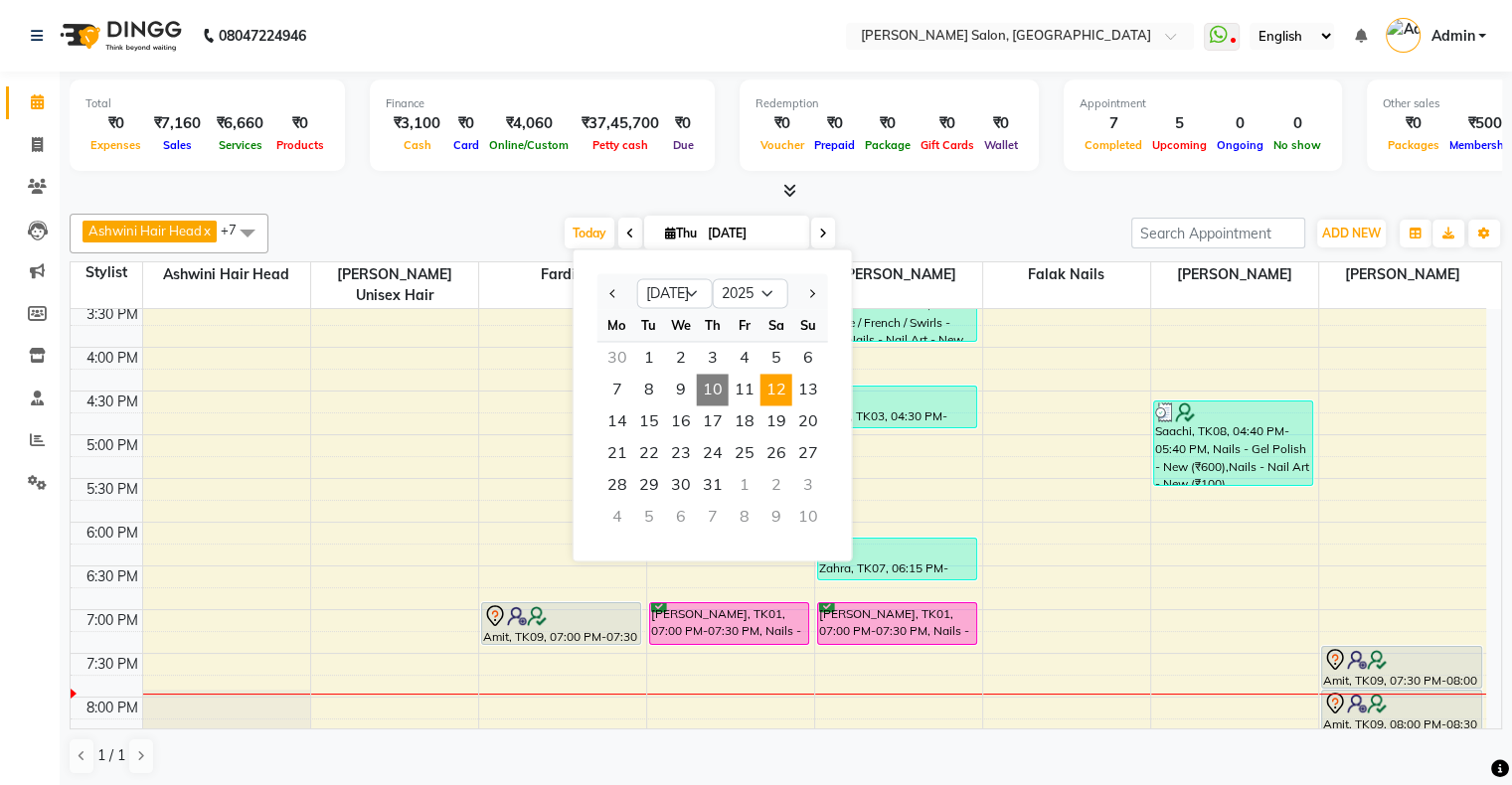 click on "12" at bounding box center [776, 390] 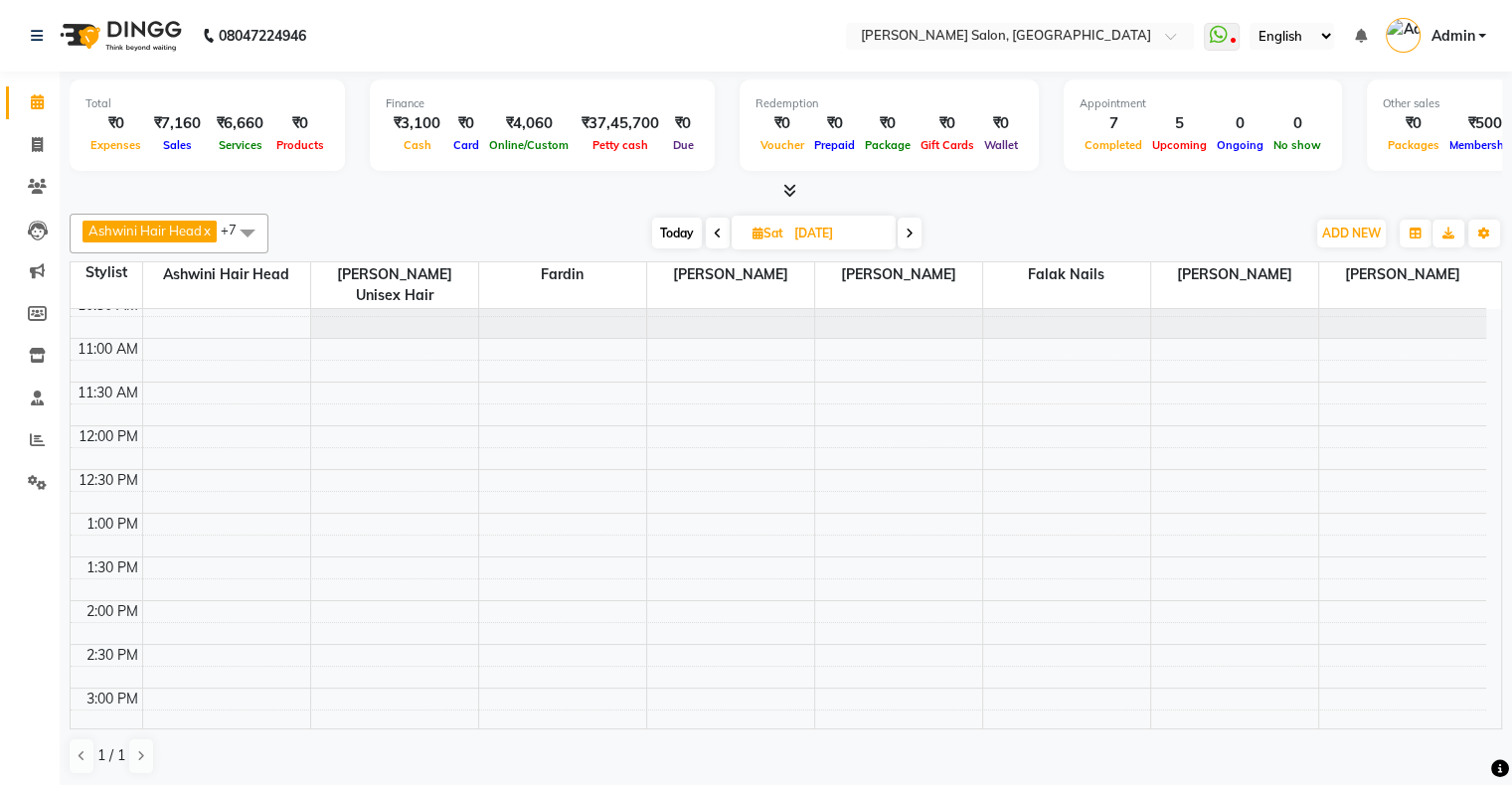 scroll, scrollTop: 0, scrollLeft: 0, axis: both 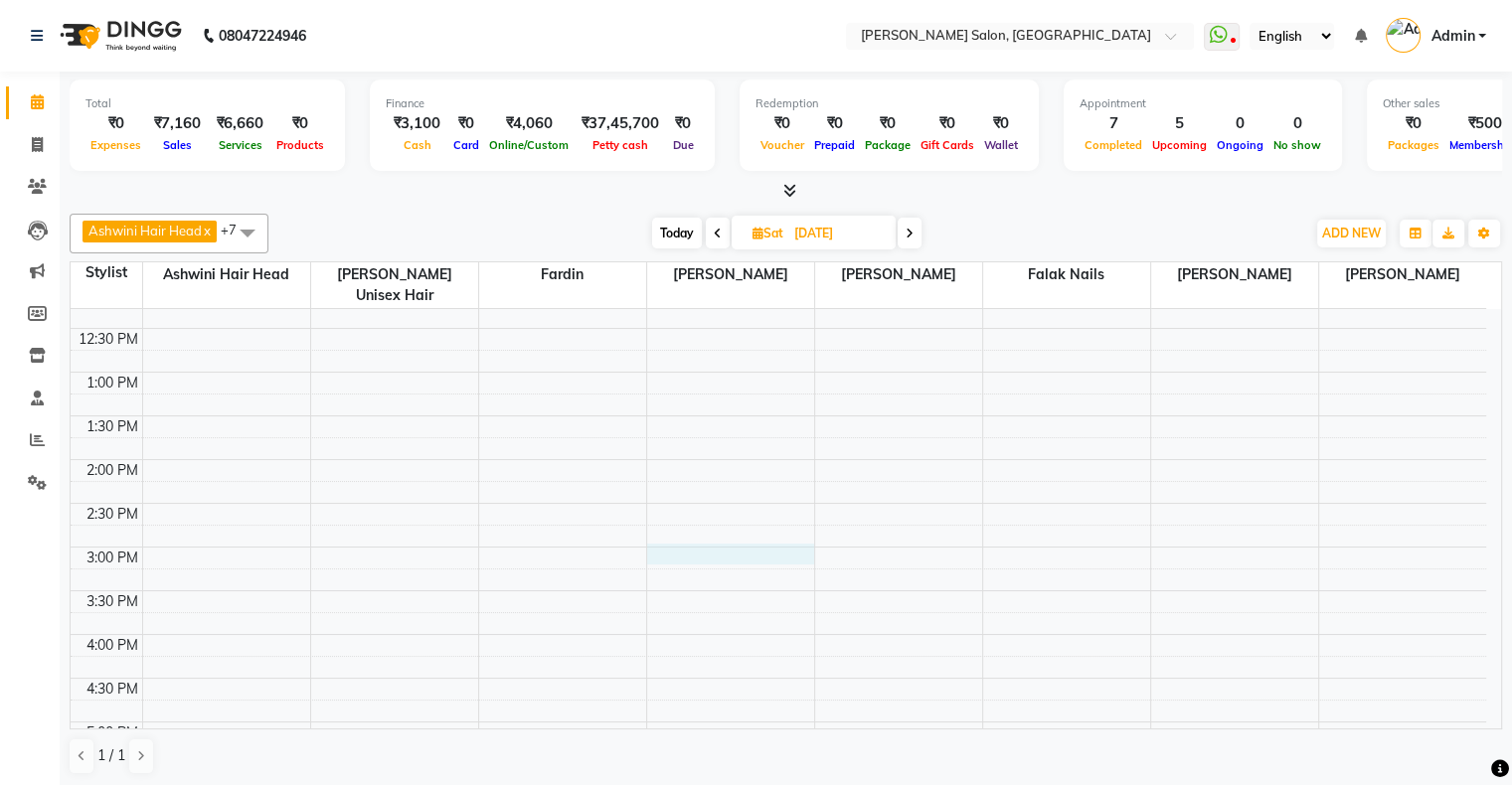 click on "10:00 AM 10:30 AM 11:00 AM 11:30 AM 12:00 PM 12:30 PM 1:00 PM 1:30 PM 2:00 PM 2:30 PM 3:00 PM 3:30 PM 4:00 PM 4:30 PM 5:00 PM 5:30 PM 6:00 PM 6:30 PM 7:00 PM 7:30 PM 8:00 PM 8:30 PM 9:00 PM 9:30 PM 10:00 PM 10:30 PM" at bounding box center (778, 678) 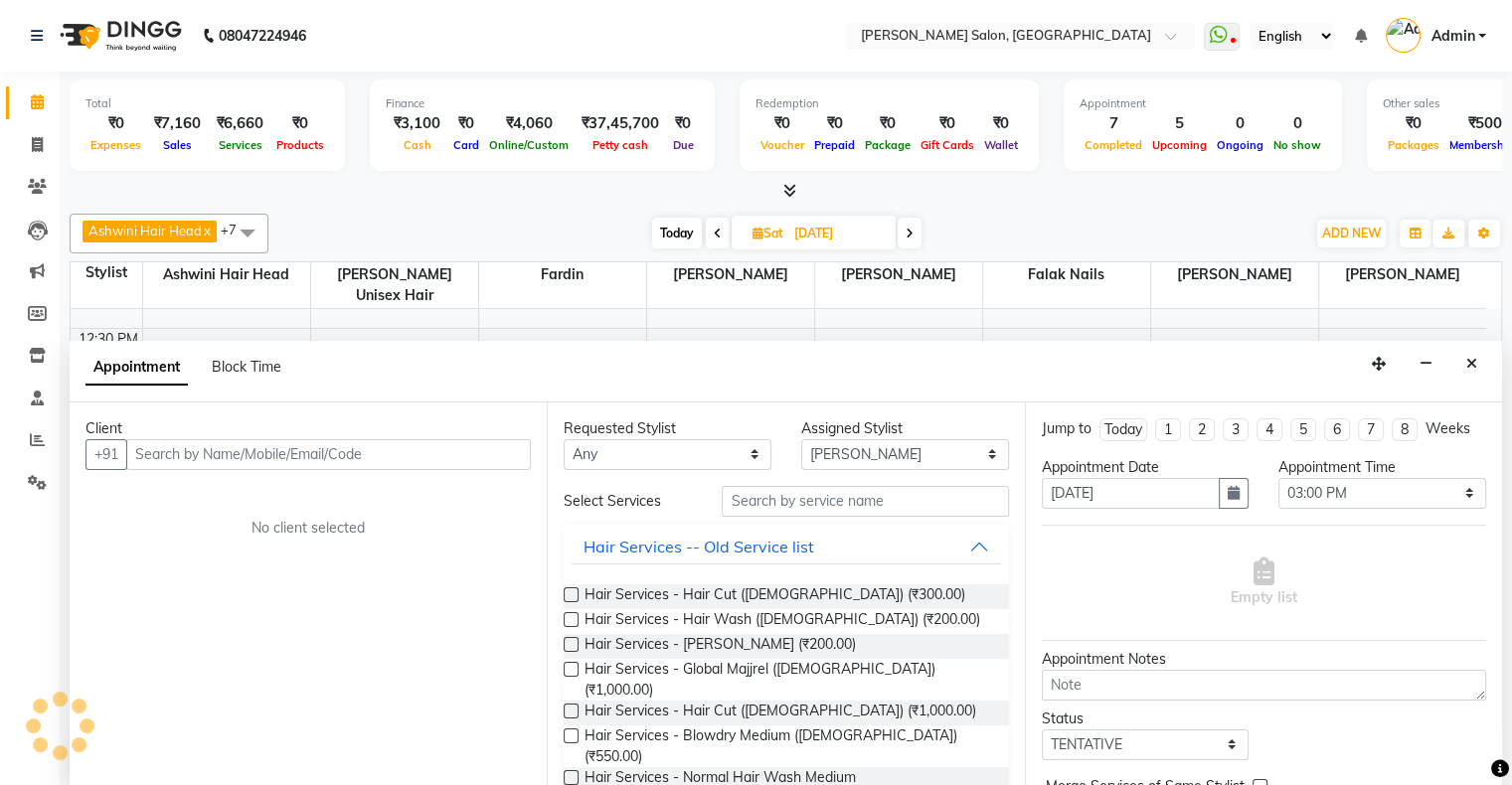 scroll, scrollTop: 0, scrollLeft: 0, axis: both 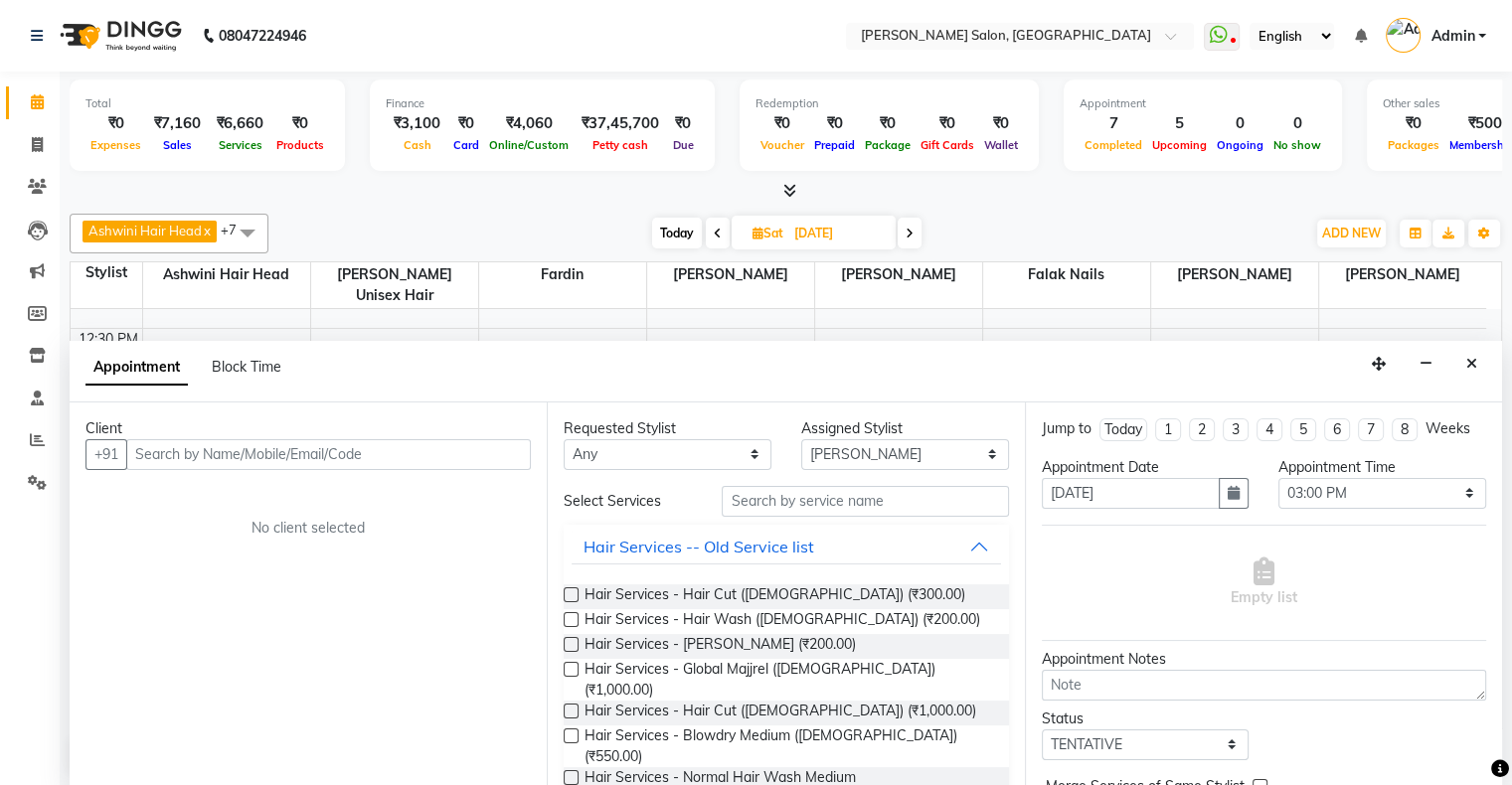 click at bounding box center [328, 454] 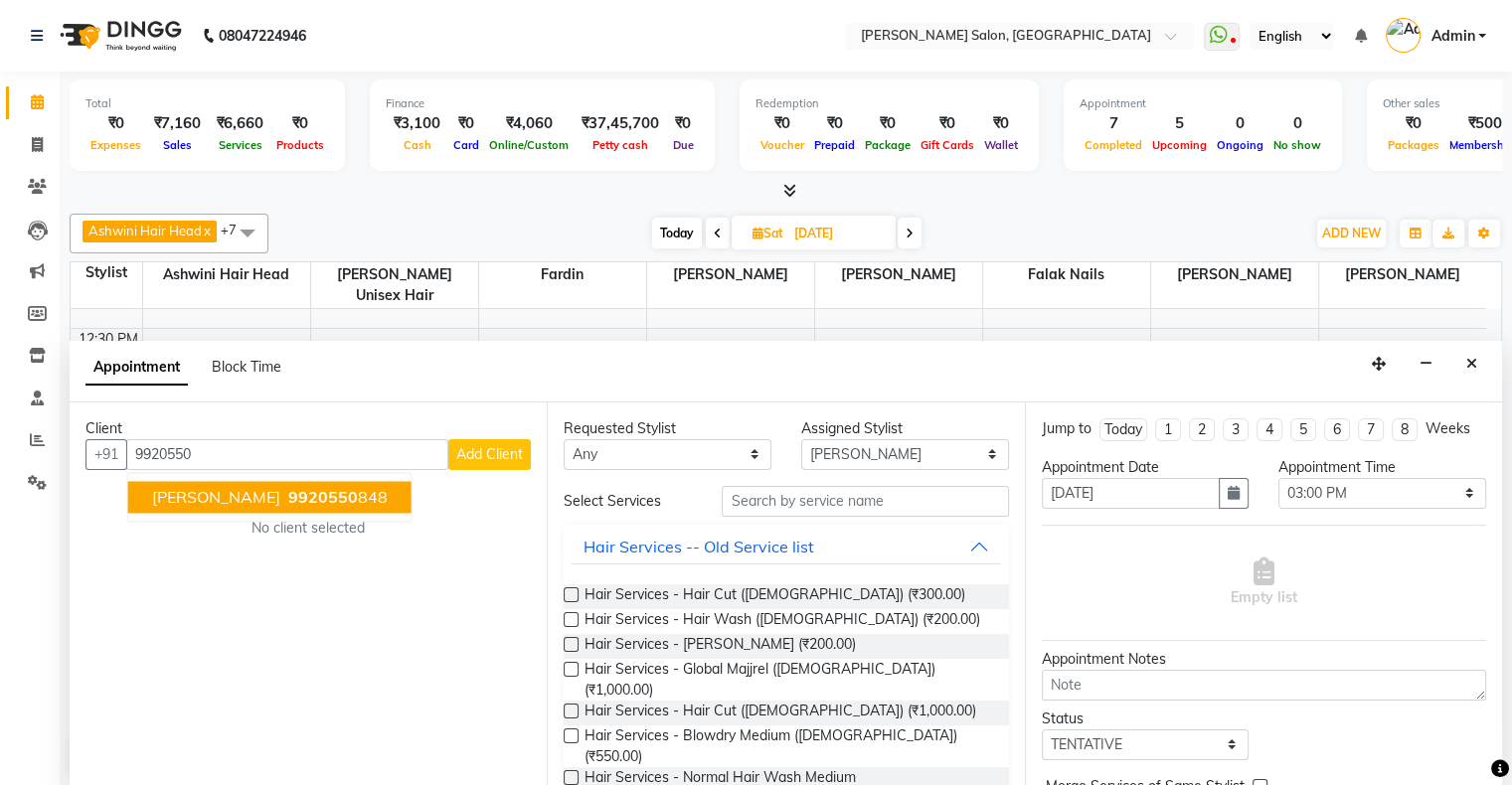 click on "[PERSON_NAME] Maru   9920550 848" at bounding box center (269, 497) 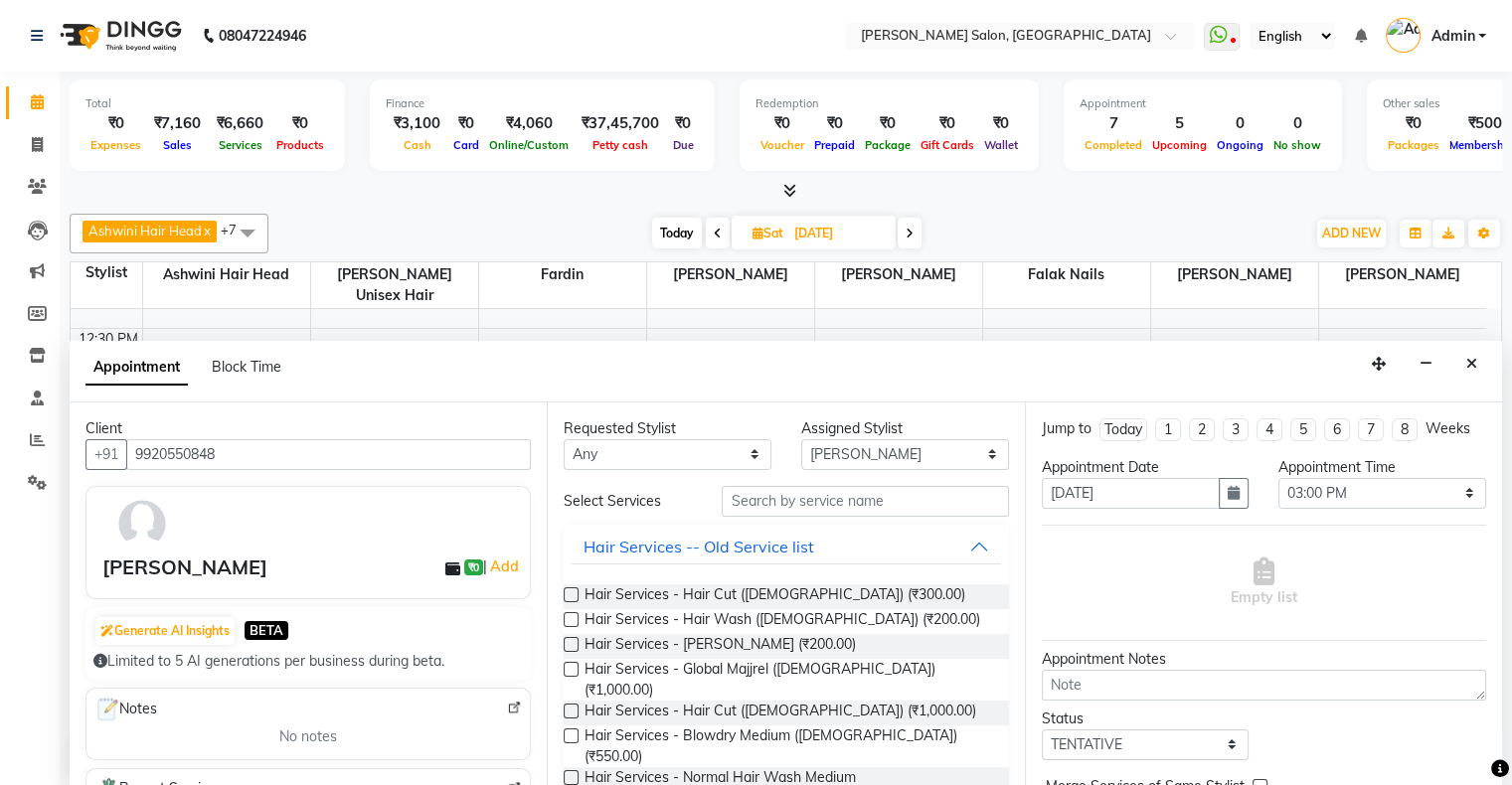 type on "9920550848" 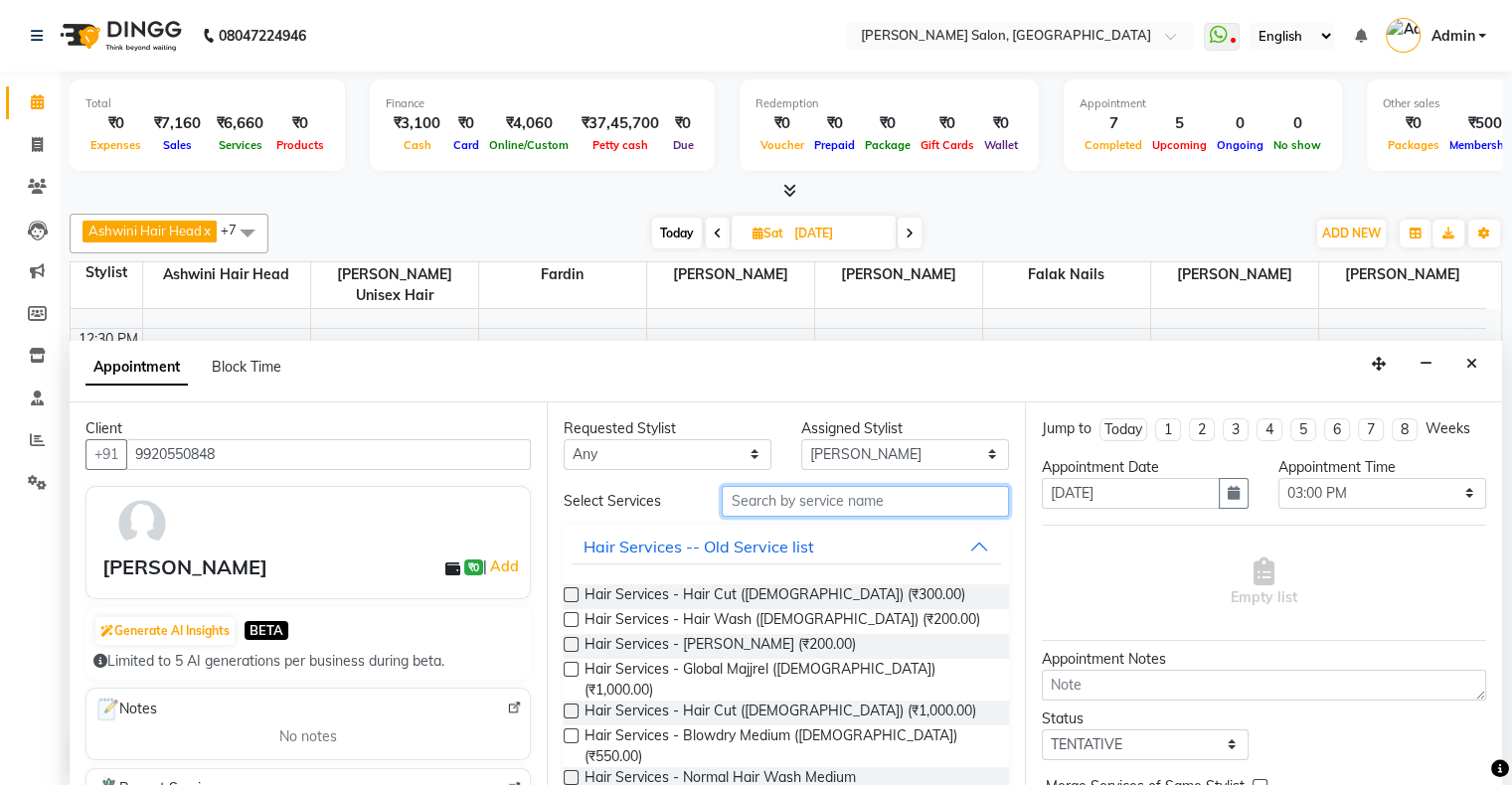 click at bounding box center (865, 501) 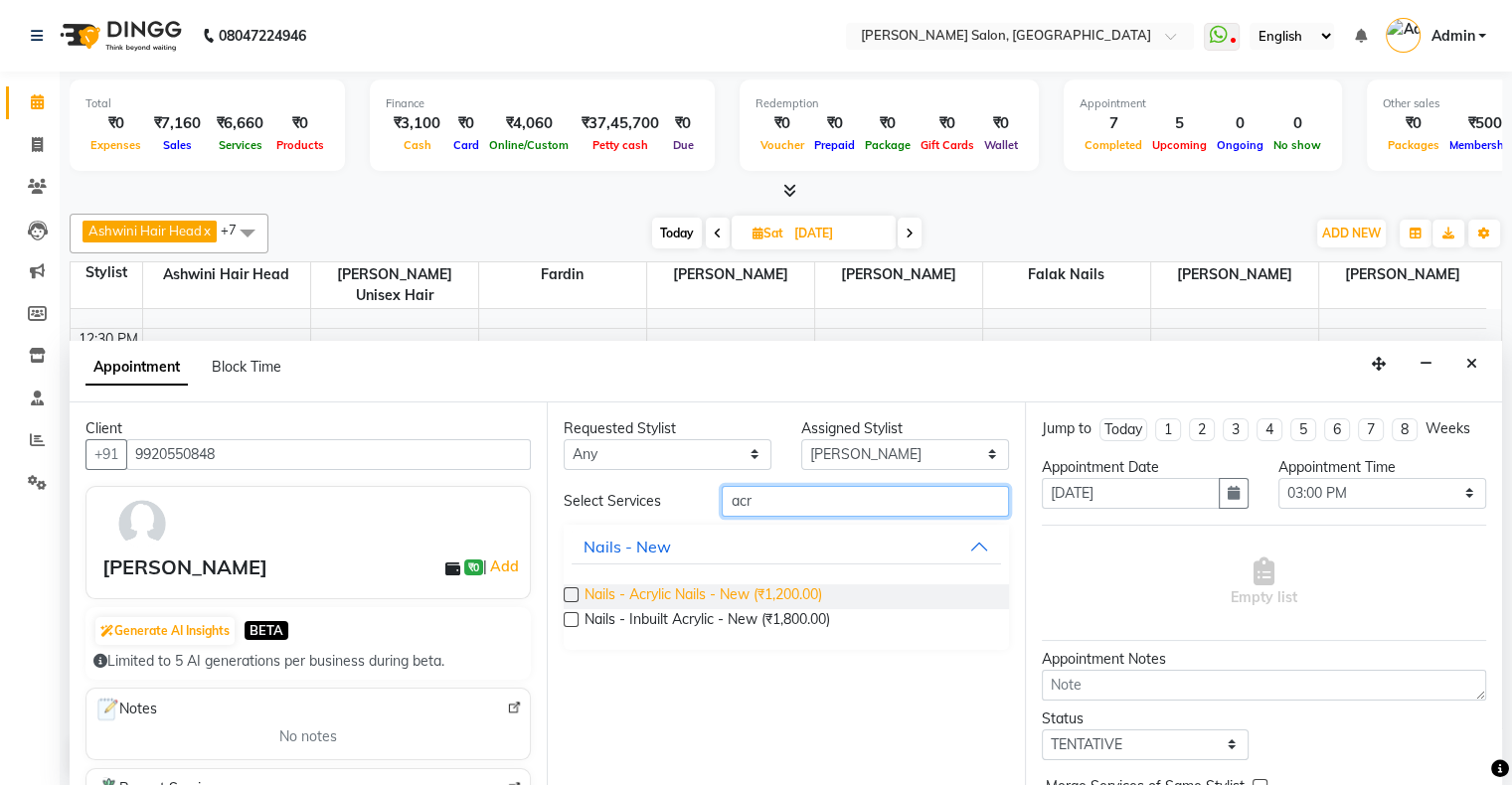 type on "acr" 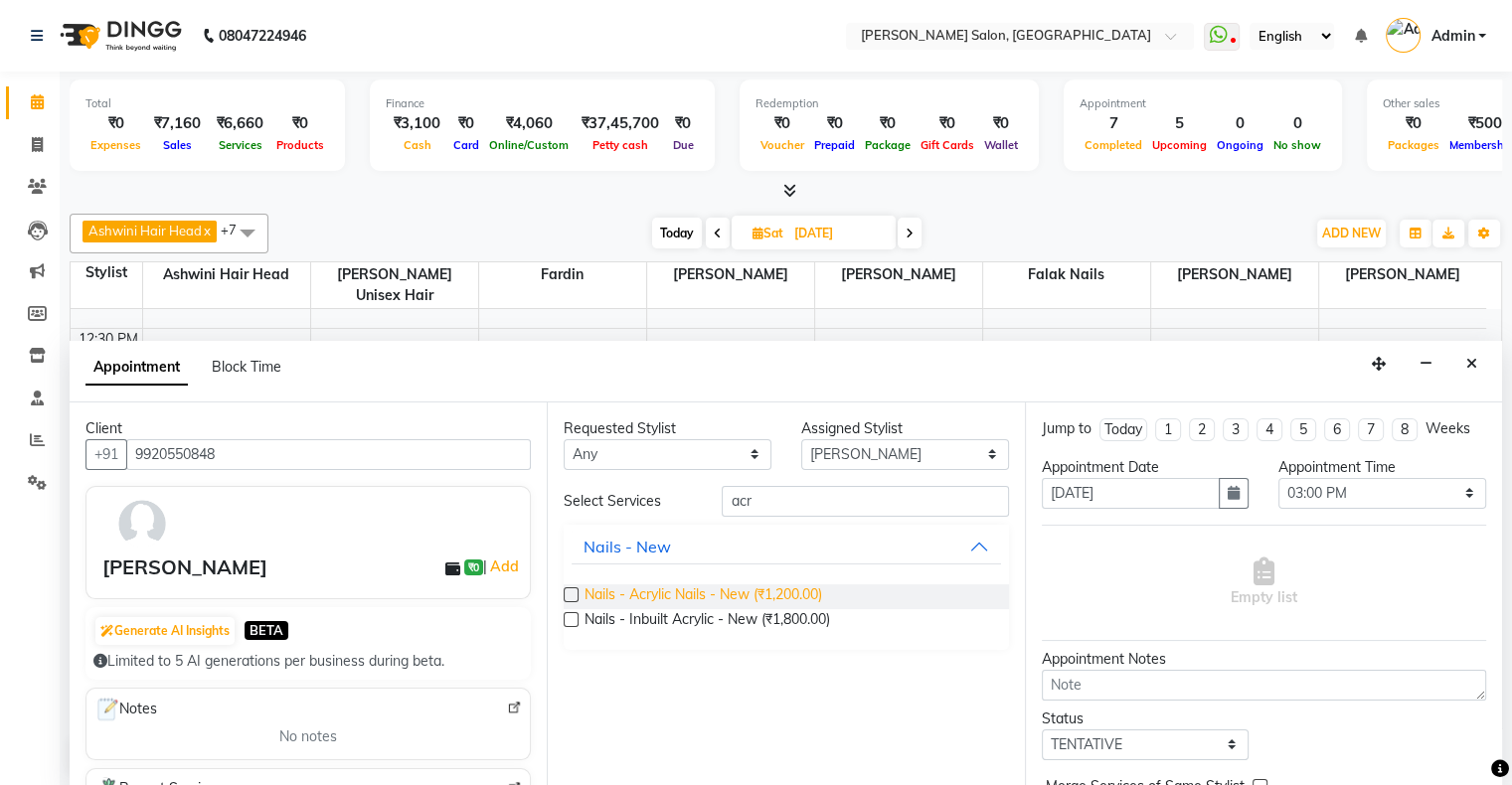 click on "Nails - Acrylic Nails - New (₹1,200.00)" at bounding box center (703, 596) 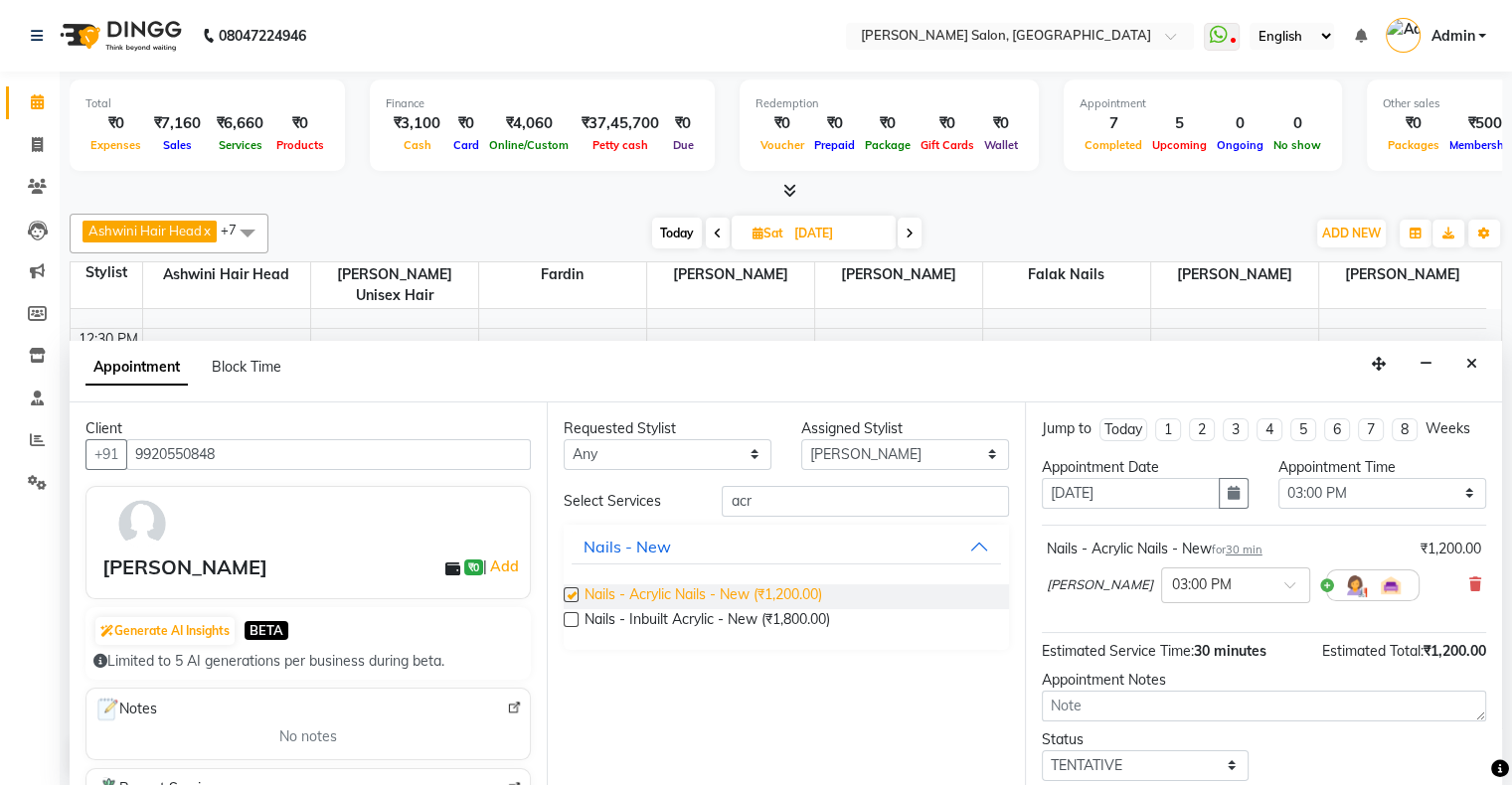 checkbox on "false" 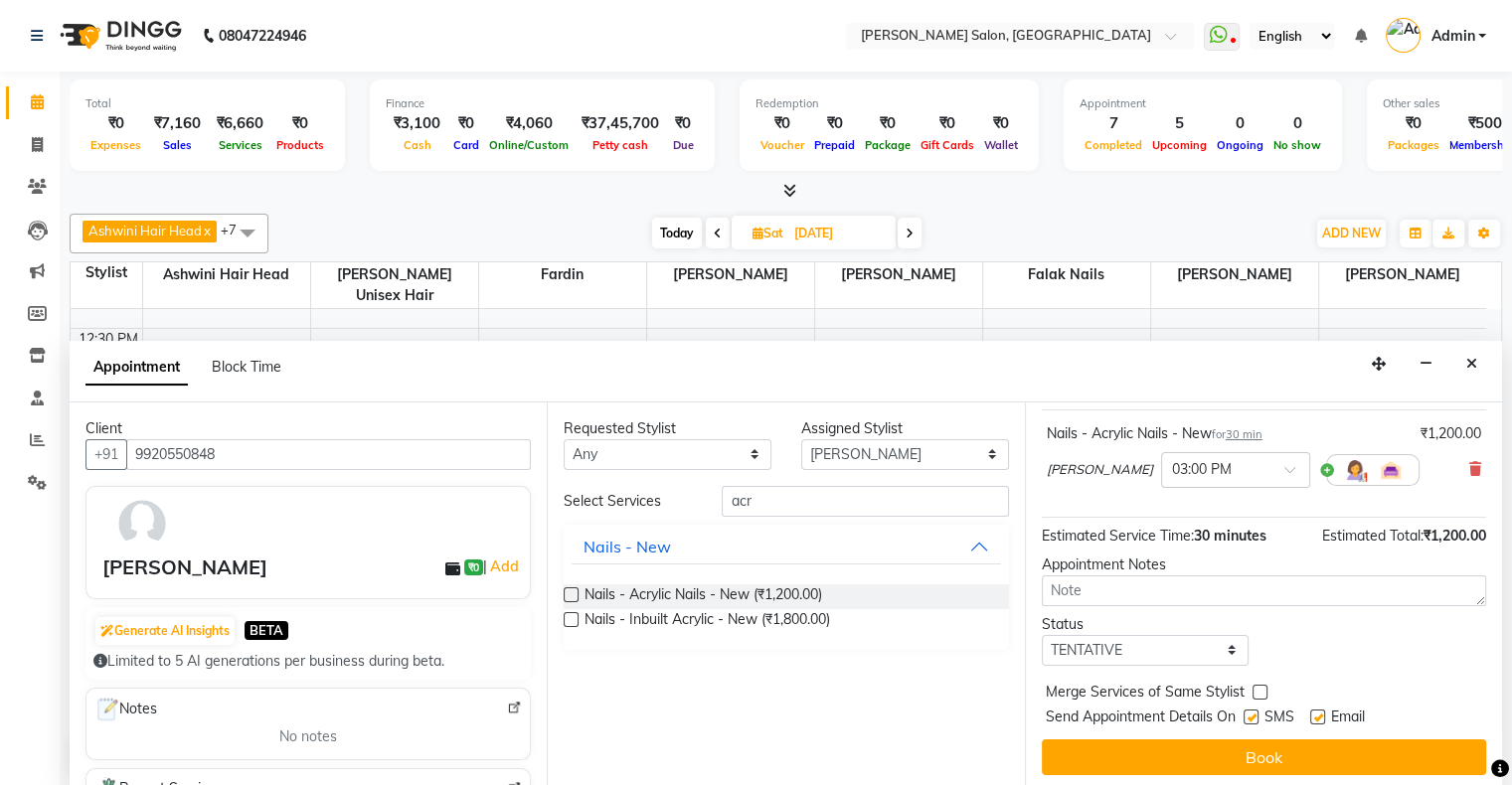 scroll, scrollTop: 116, scrollLeft: 0, axis: vertical 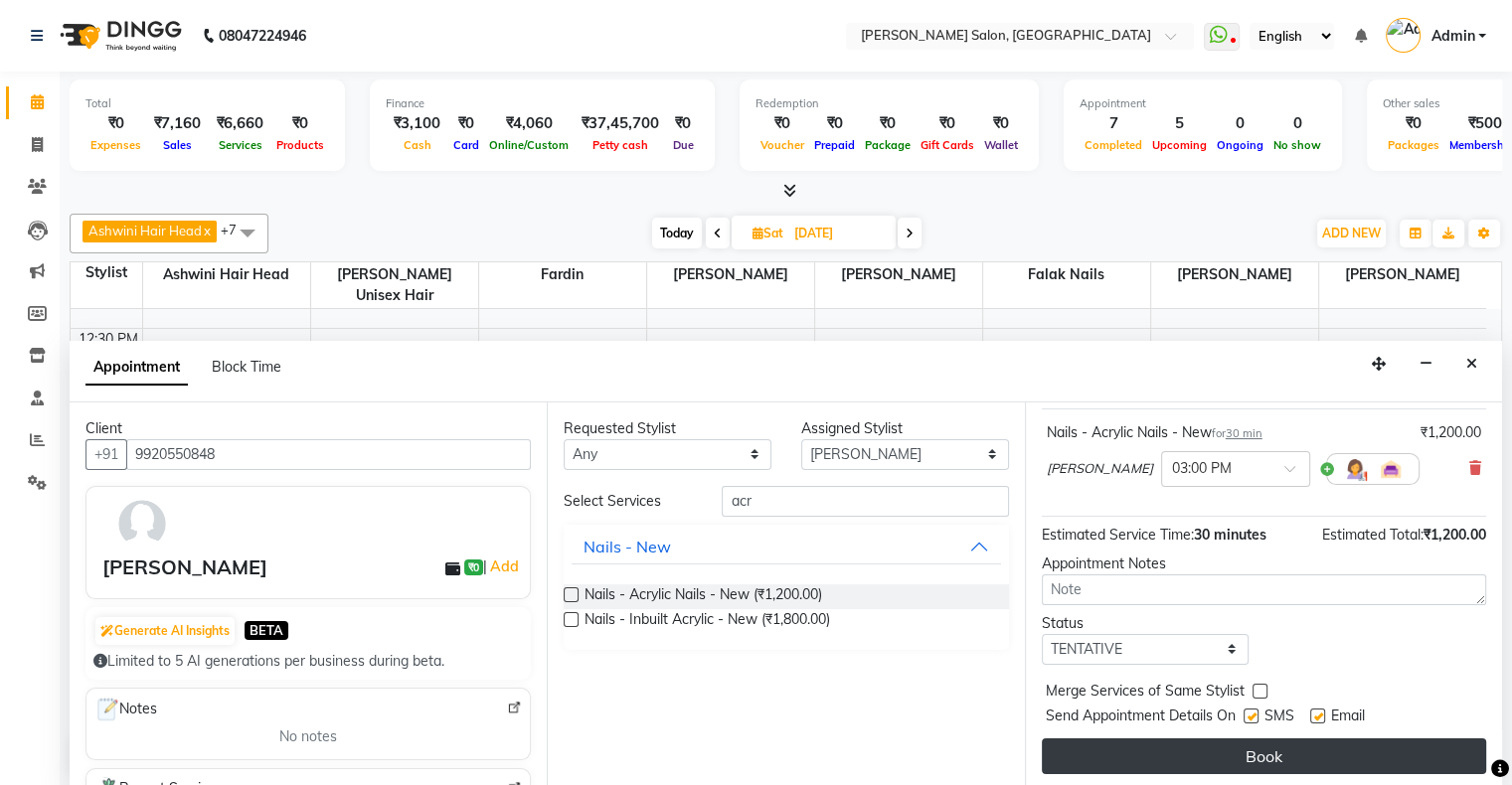 click on "Book" at bounding box center (1263, 756) 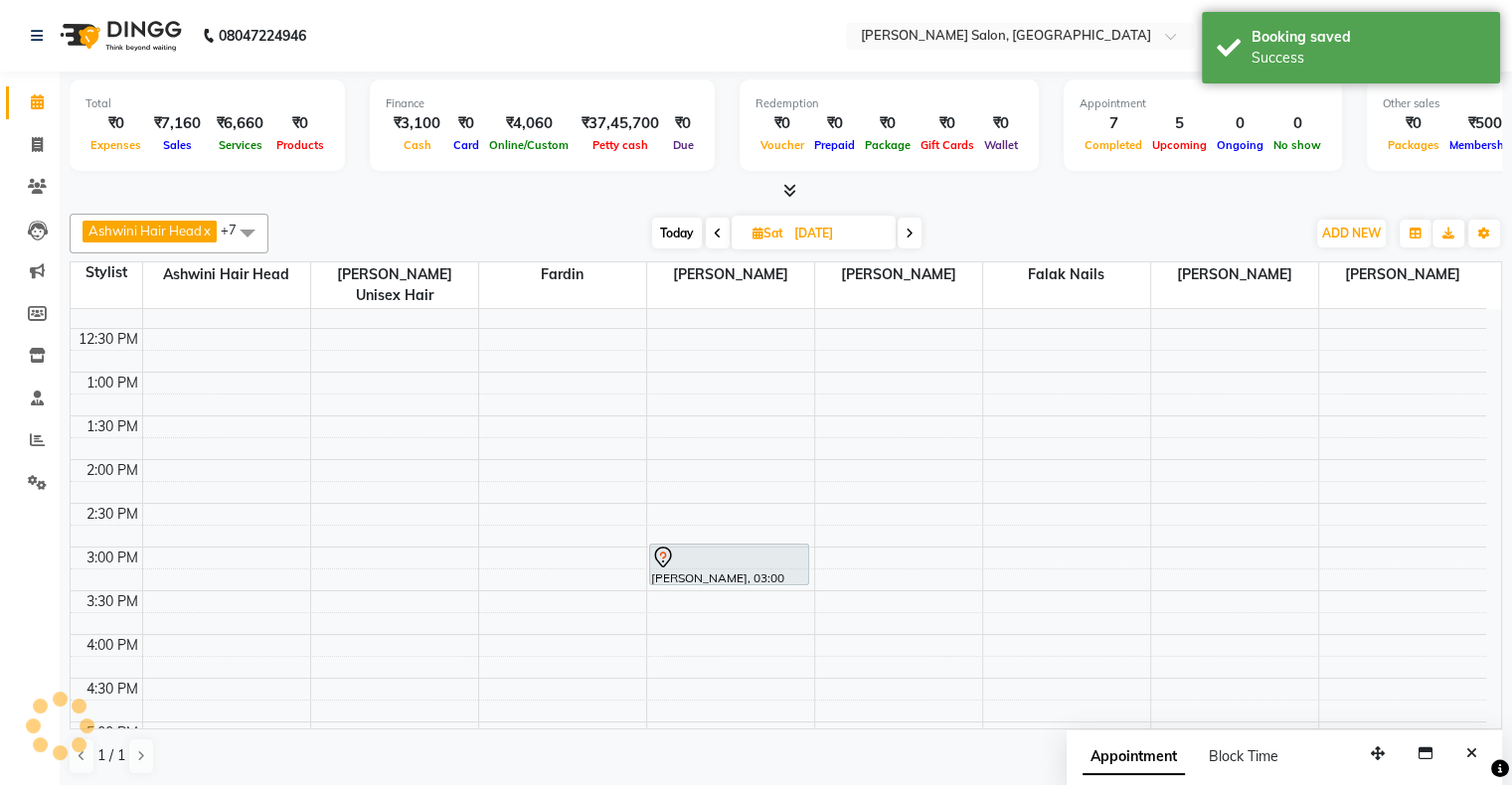 scroll, scrollTop: 0, scrollLeft: 0, axis: both 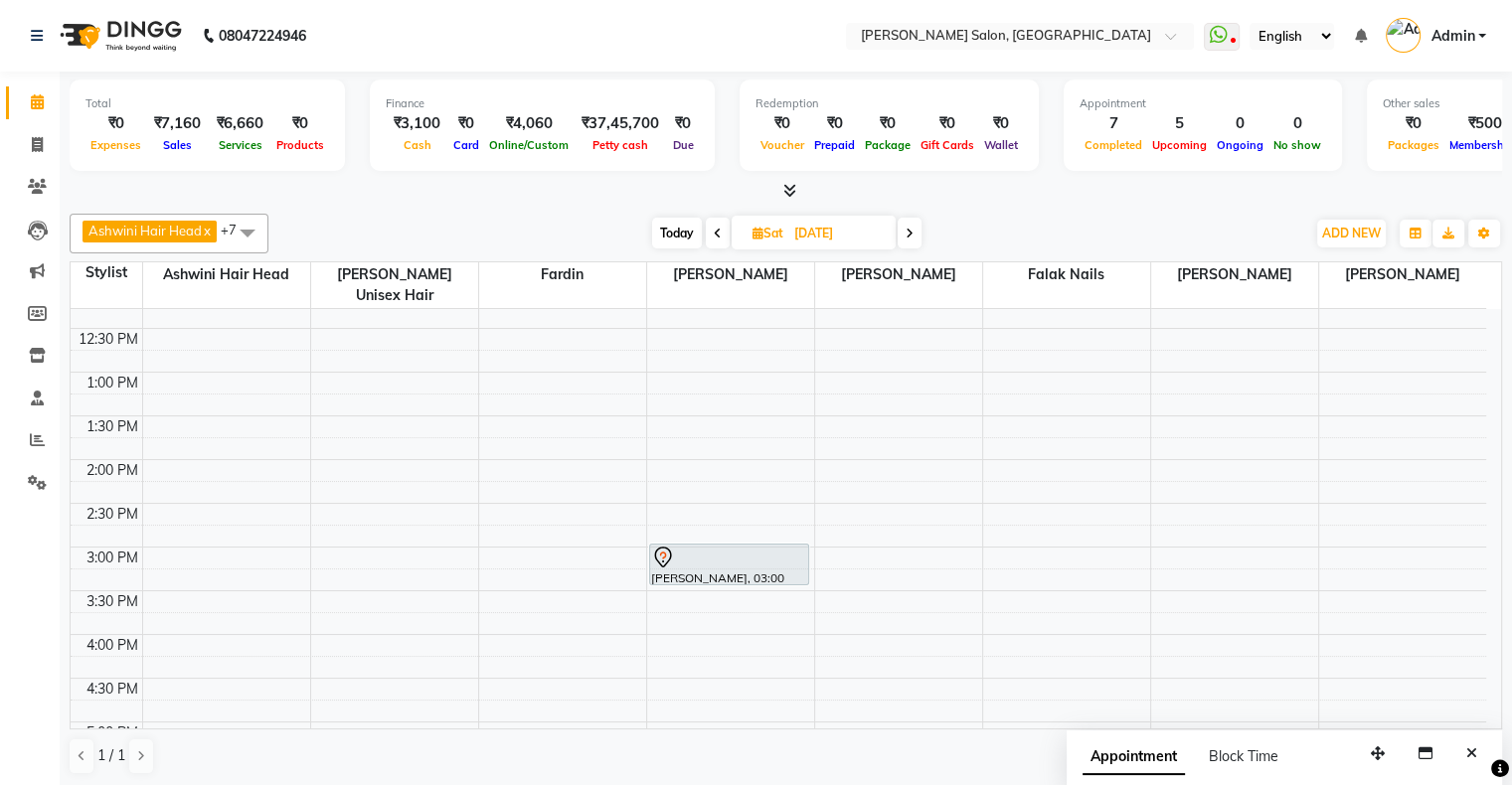 click on "Ashwini Hair Head  x Falak Nails  x [PERSON_NAME]  x [PERSON_NAME]  x [PERSON_NAME]  x [PERSON_NAME] Unisex hair  x +7 Select All Ashwini Hair Head Falak Nails [PERSON_NAME] [PERSON_NAME] [PERSON_NAME] [PERSON_NAME]  [PERSON_NAME] [PERSON_NAME] Veera [PERSON_NAME] Unisex hair [DATE]  [DATE] Toggle Dropdown Add Appointment Add Invoice Add Expense Add Attendance Add Client Add Transaction Toggle Dropdown Add Appointment Add Invoice Add Expense Add Attendance Add Client ADD NEW Toggle Dropdown Add Appointment Add Invoice Add Expense Add Attendance Add Client Add Transaction Ashwini Hair Head  x Falak Nails  x [PERSON_NAME]  x [PERSON_NAME]  x [PERSON_NAME]  x [PERSON_NAME] Unisex hair  x +7 Select All Ashwini Hair Head Falak Nails [PERSON_NAME] [PERSON_NAME] [PERSON_NAME] [PERSON_NAME]  [PERSON_NAME] [PERSON_NAME] Veera [PERSON_NAME] Unisex hair Group By  Staff View   Room View  View as Vertical  Vertical - Week View  Horizontal  Horizontal - Week View  List  Toggle Dropdown Calendar Settings Manage Tags   Arrange Stylists   Reset Stylists  Zoom" 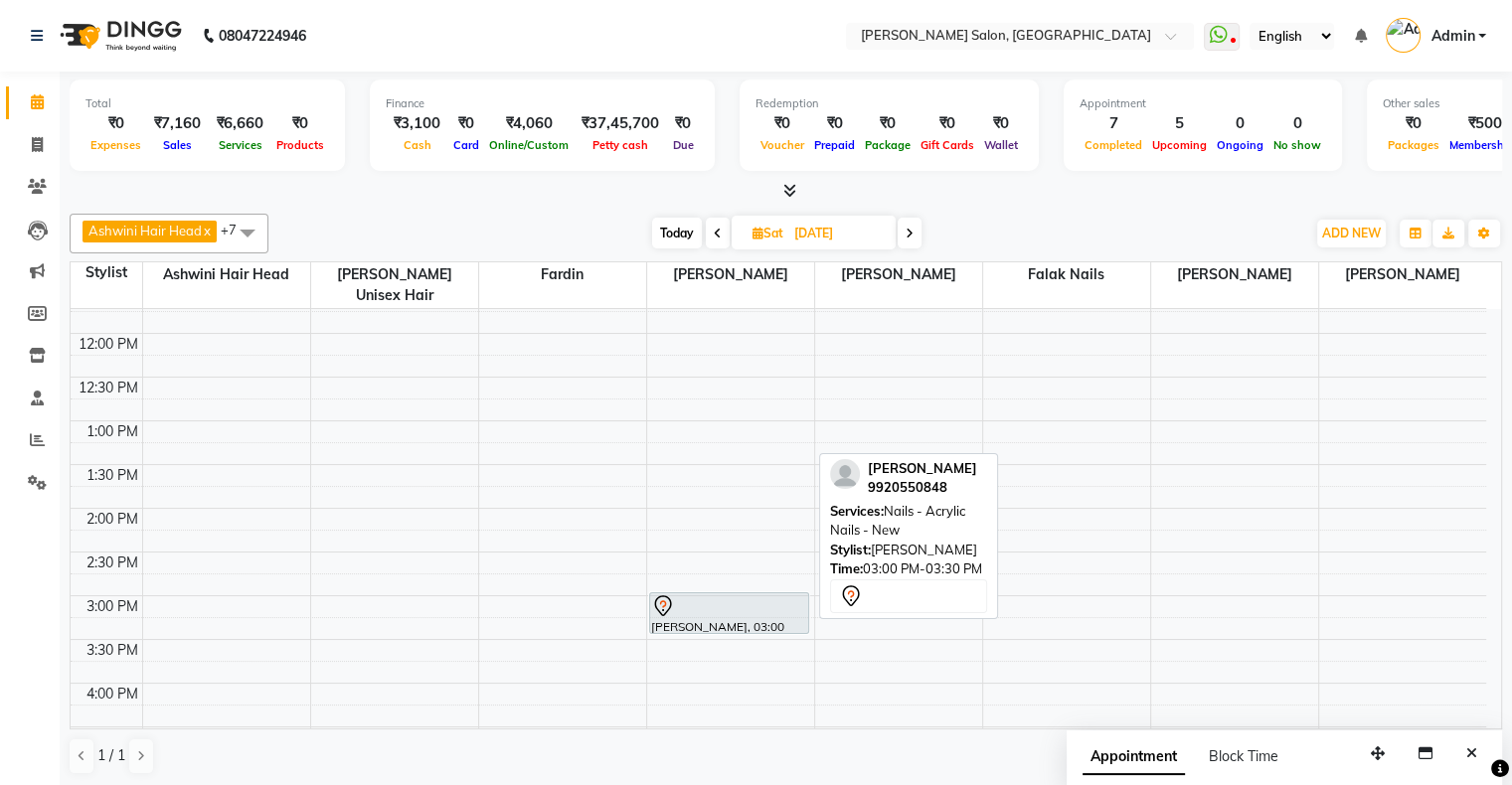 scroll, scrollTop: 0, scrollLeft: 0, axis: both 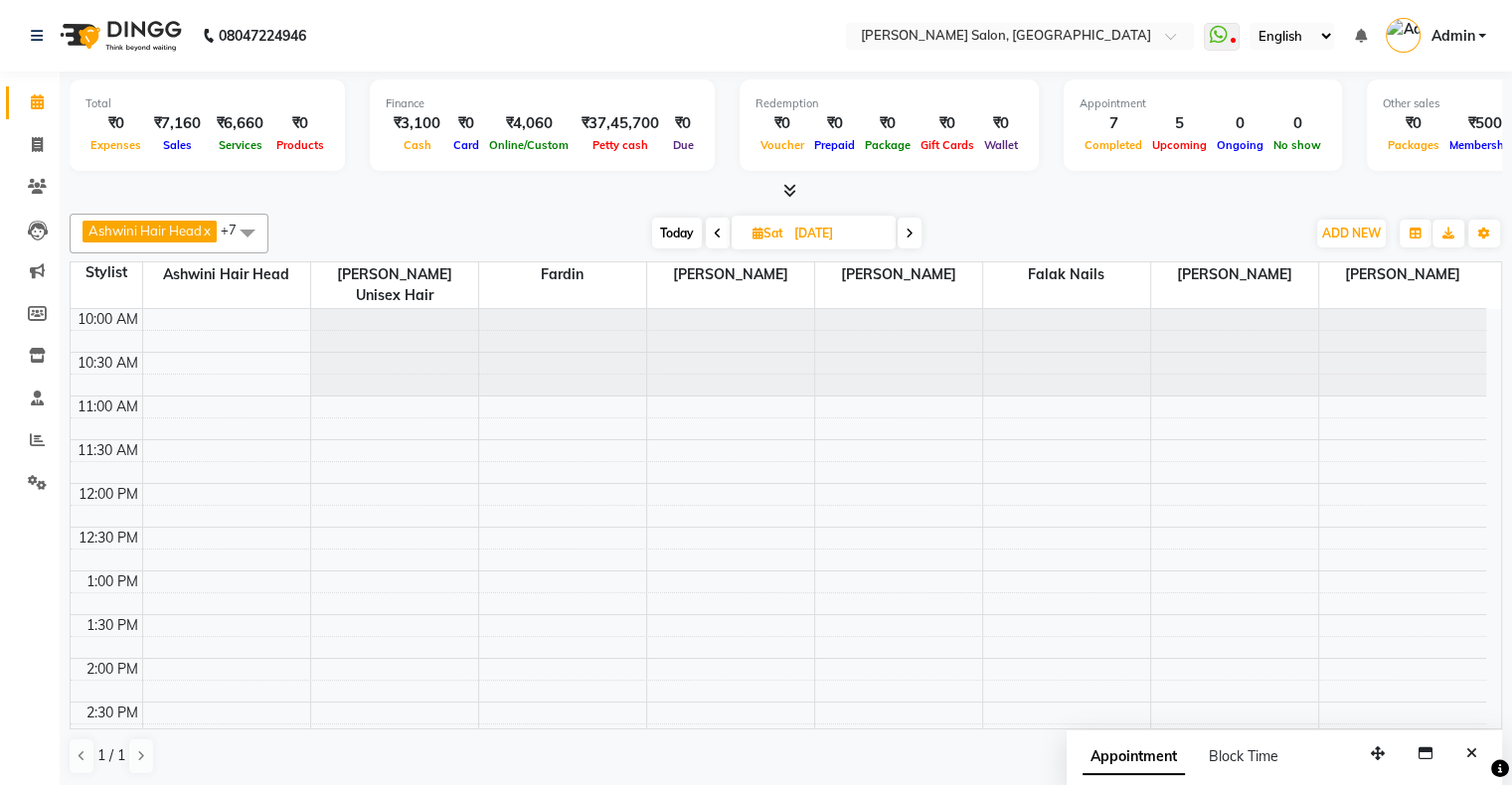 click on "Today" at bounding box center [677, 233] 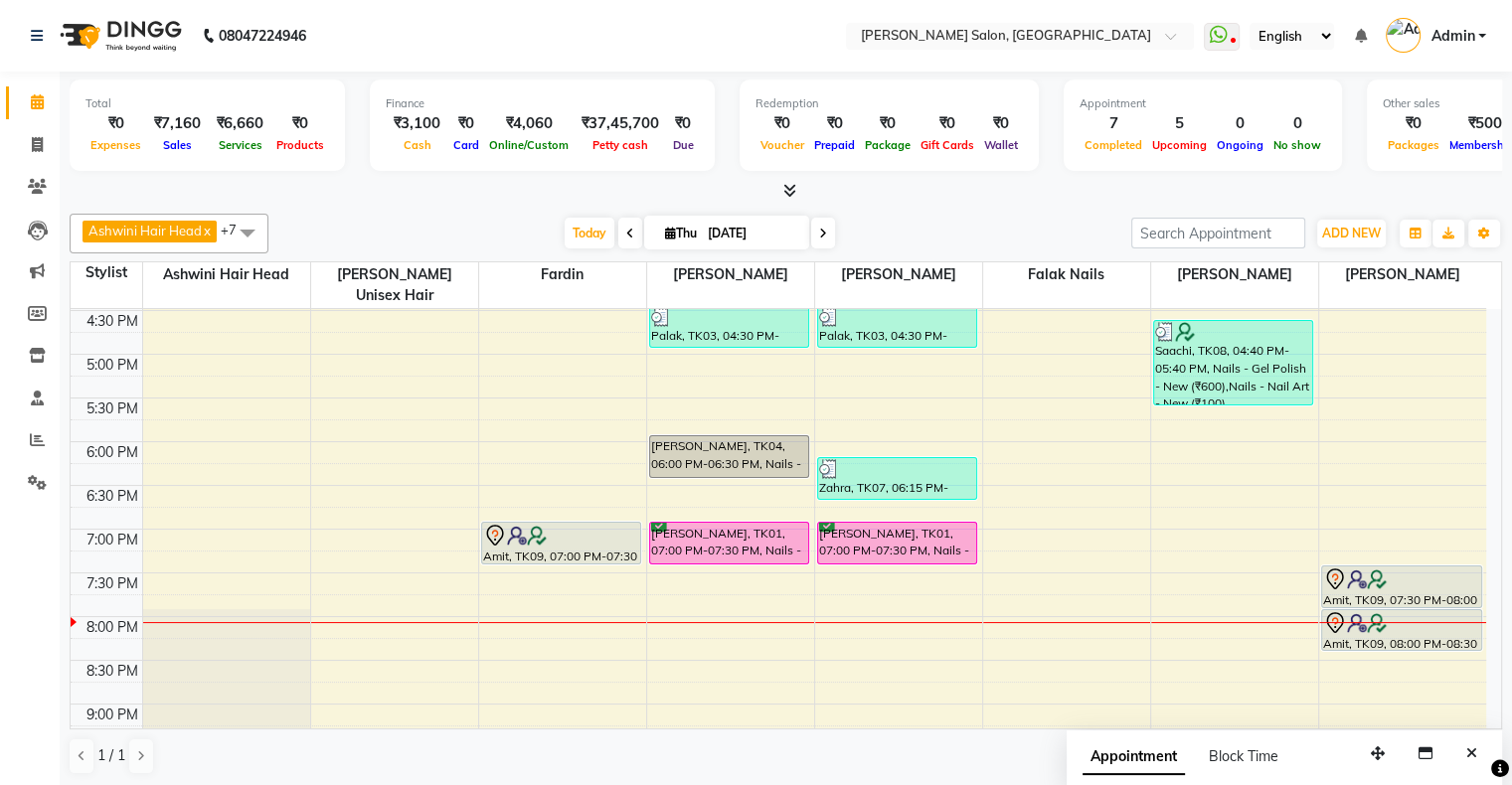 scroll, scrollTop: 585, scrollLeft: 0, axis: vertical 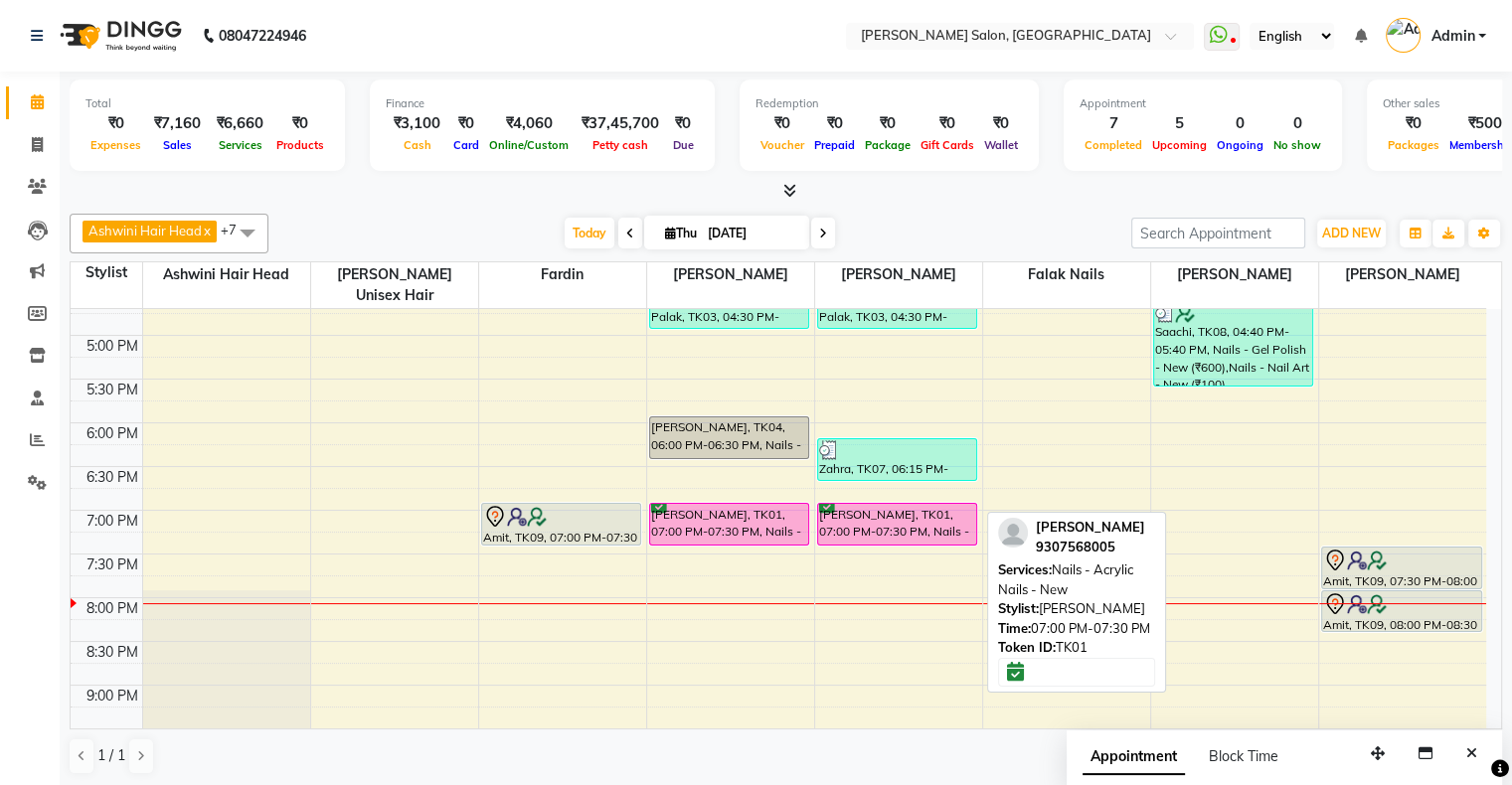 click on "[PERSON_NAME], TK01, 07:00 PM-07:30 PM, Nails - Acrylic Nails - New" at bounding box center (898, 524) 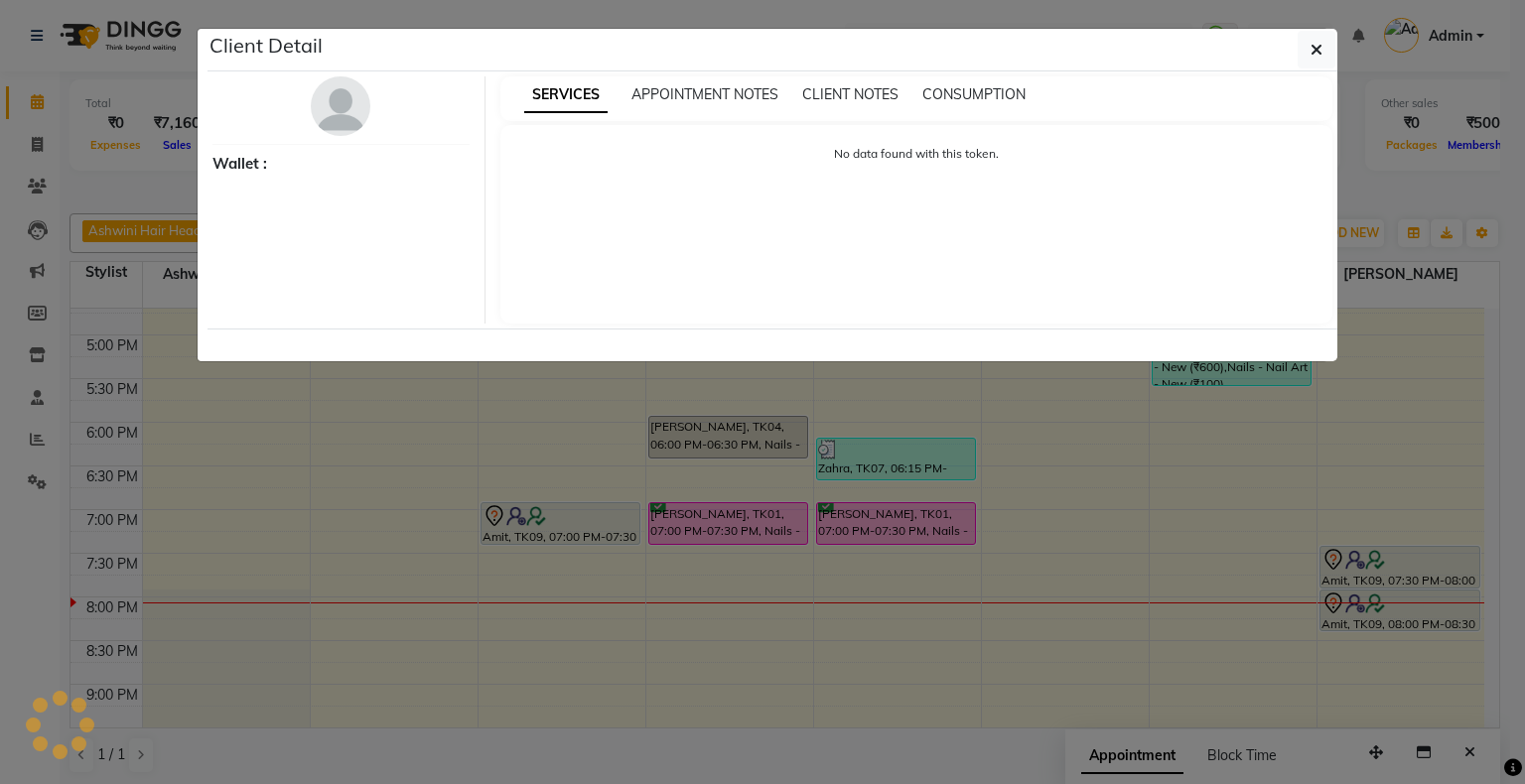 select on "6" 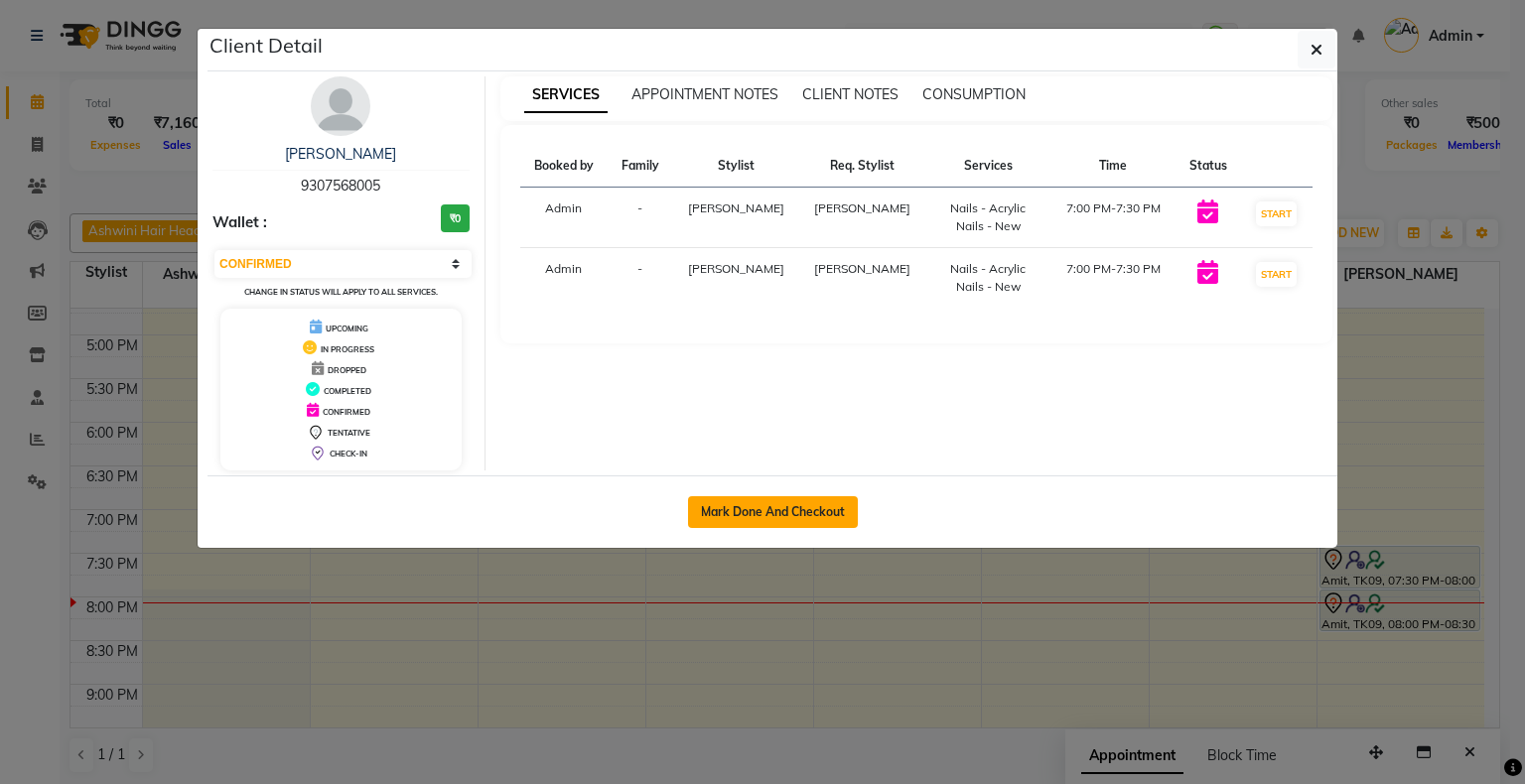 click on "Mark Done And Checkout" 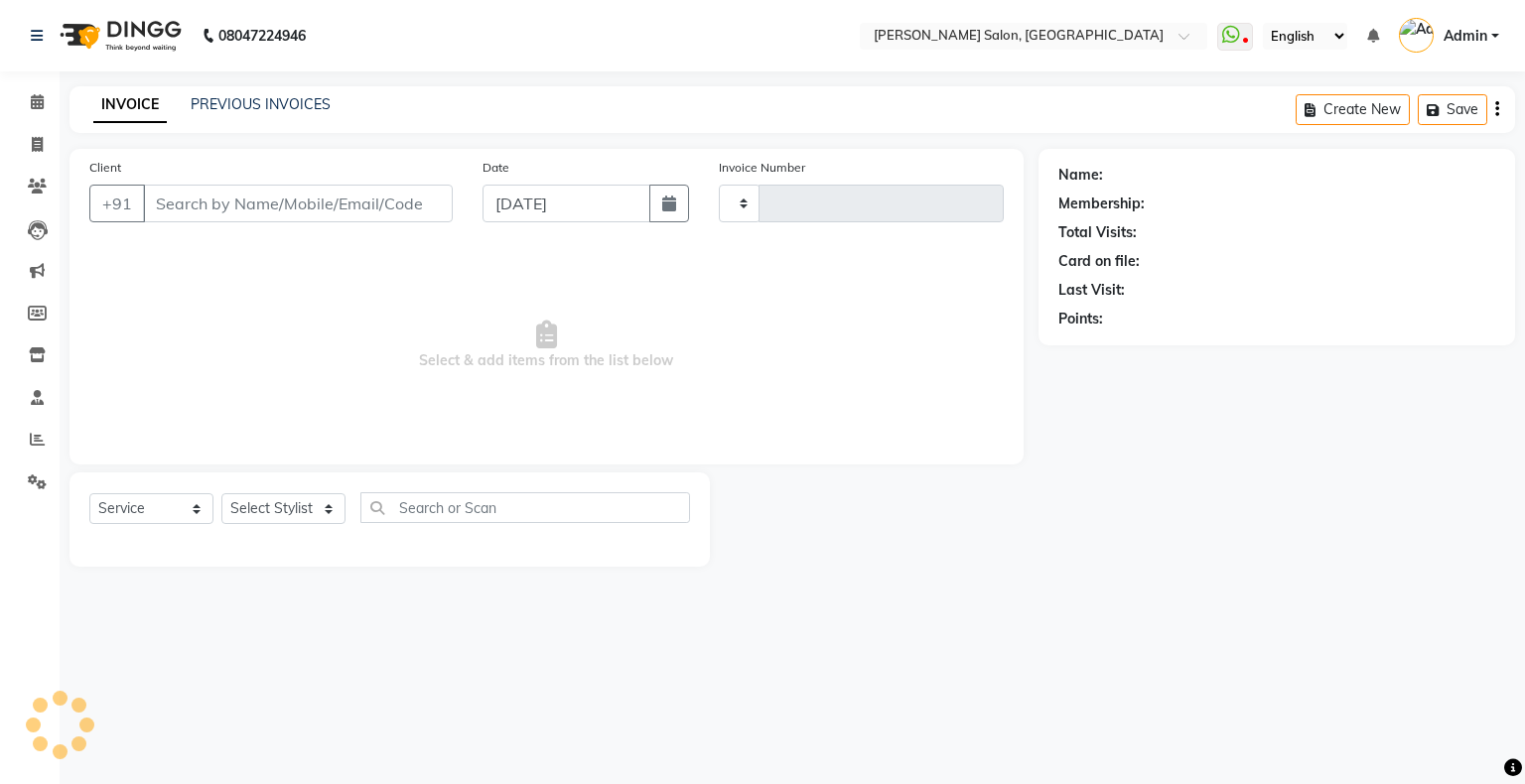 type on "1085" 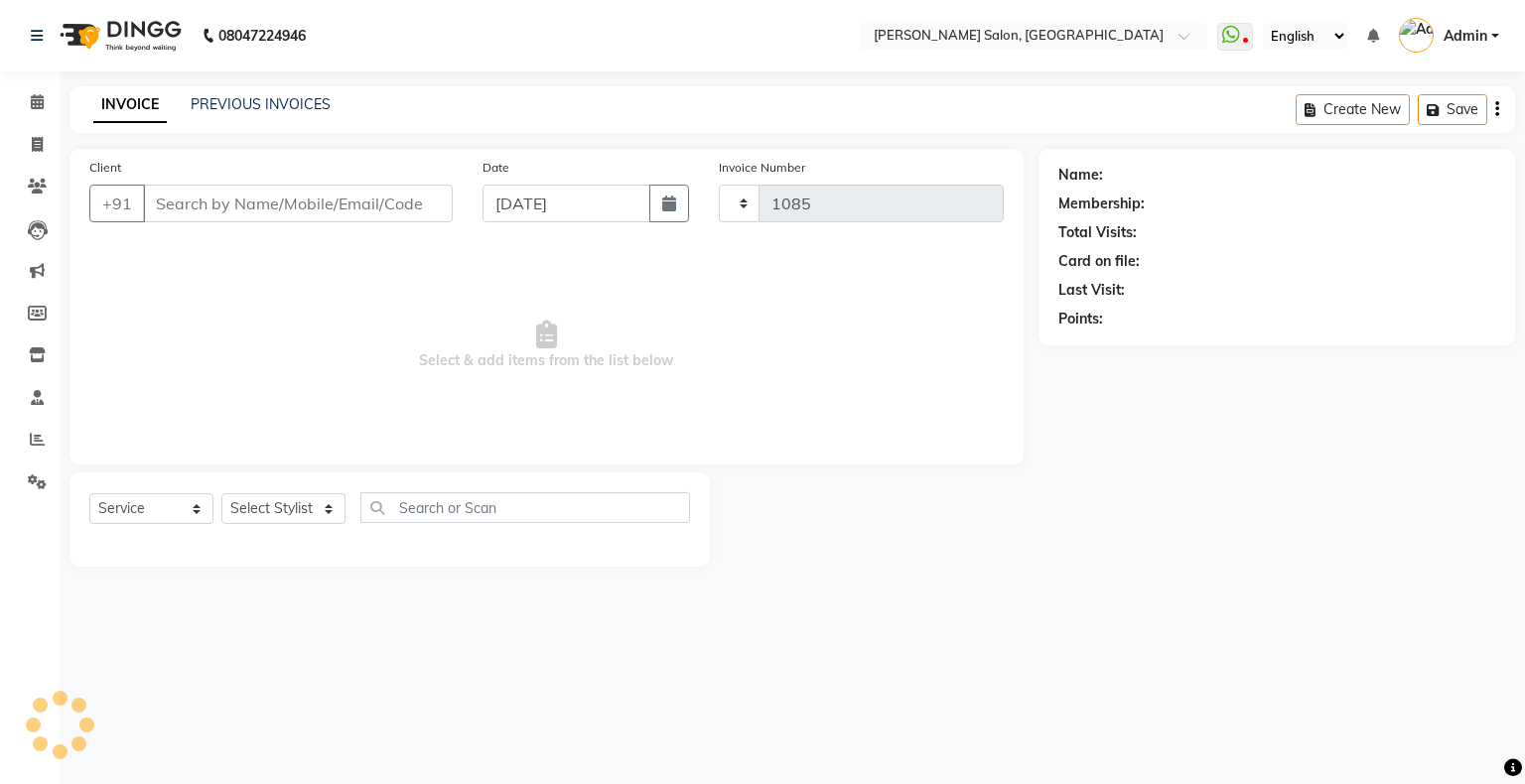 select on "4073" 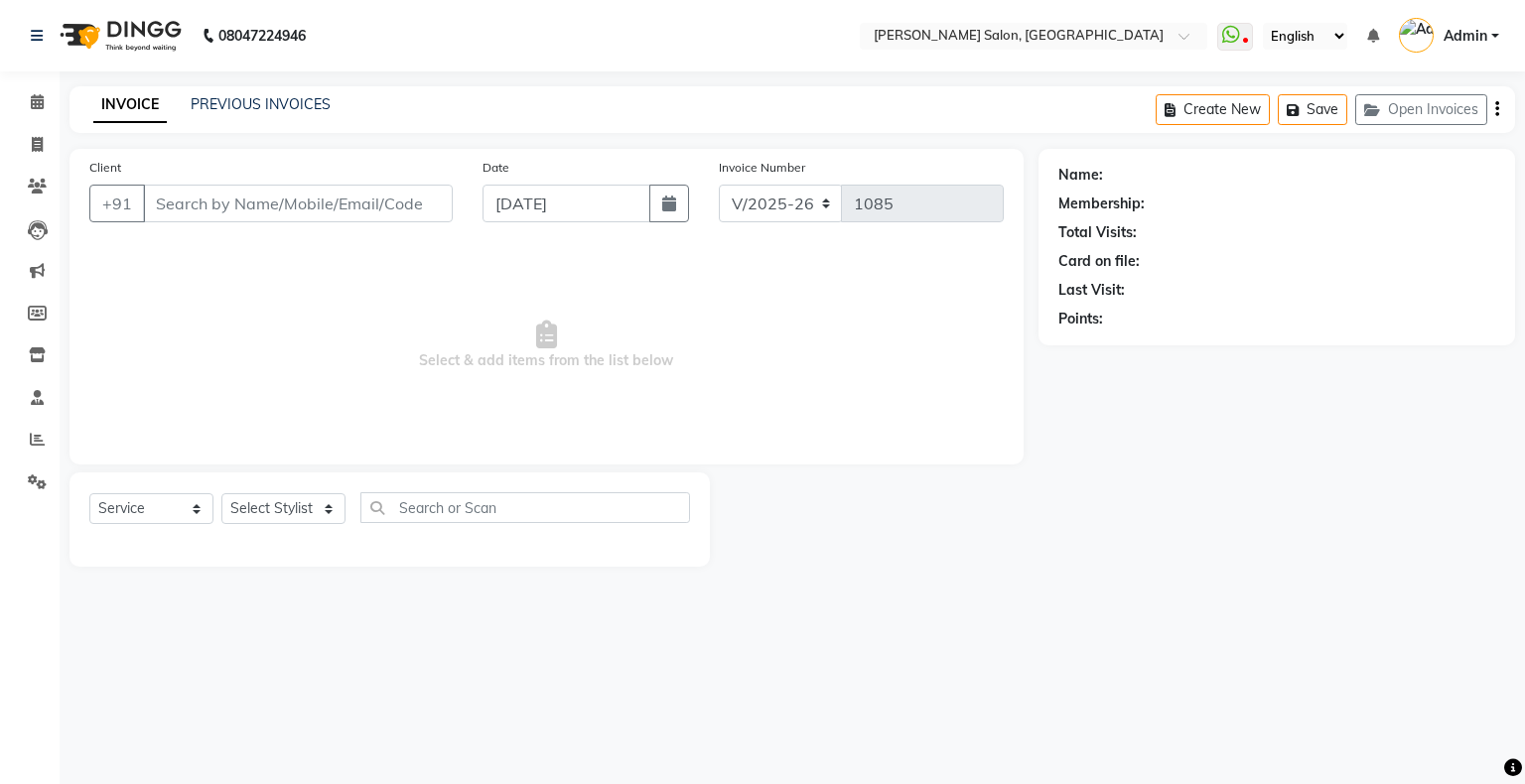 type on "9307568005" 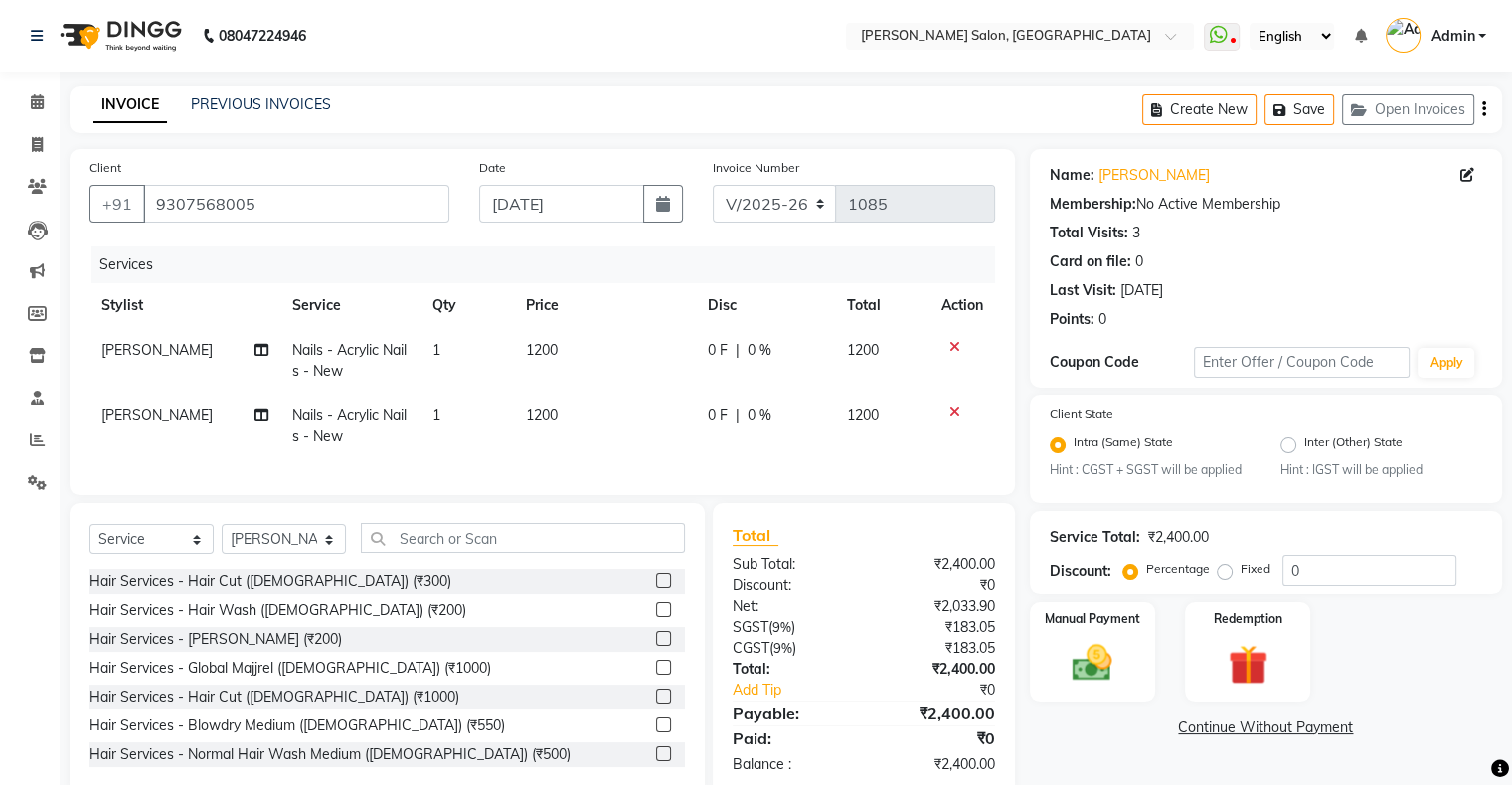 click on "Nails - Acrylic Nails - New" 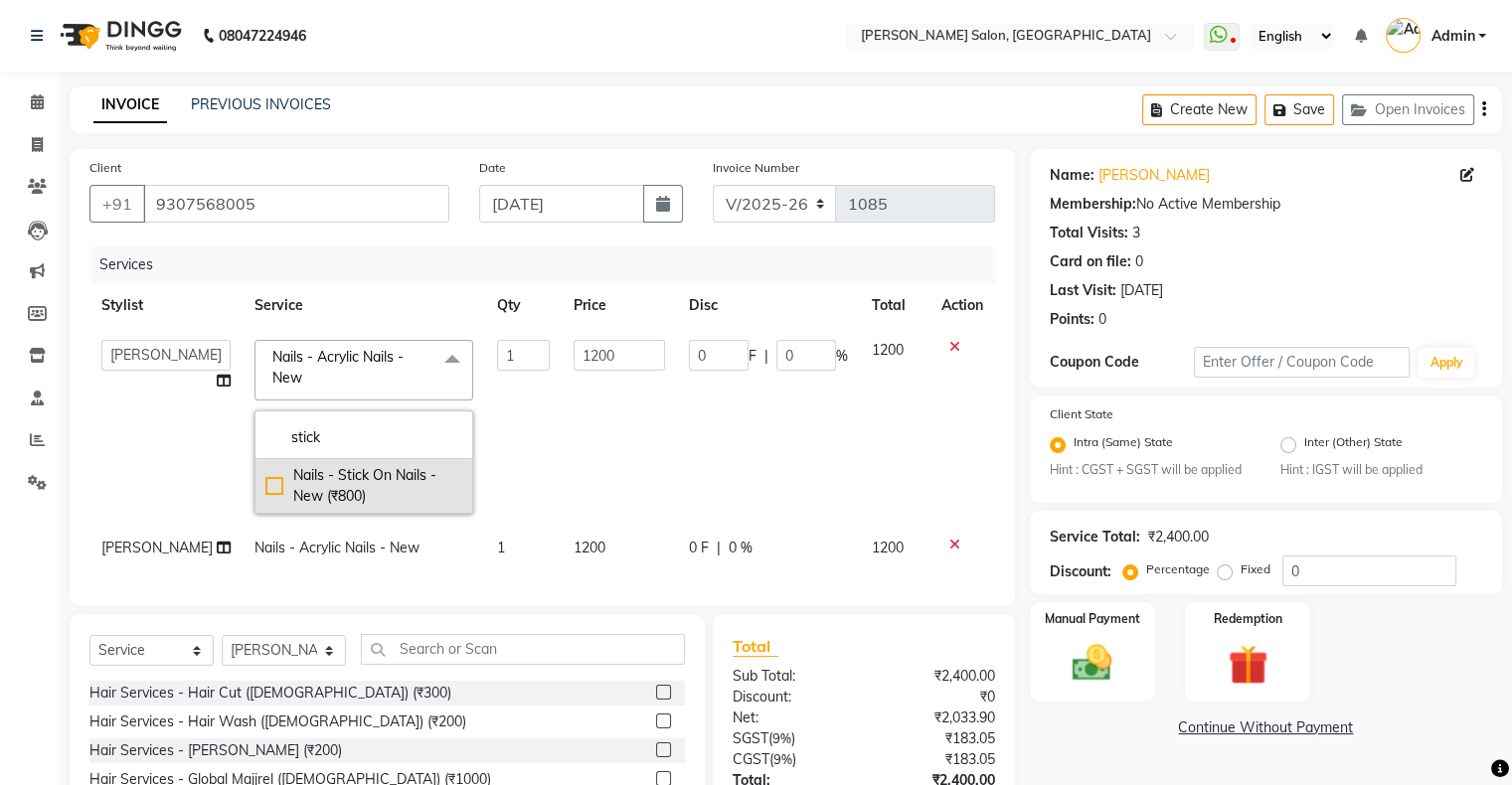 type on "stick" 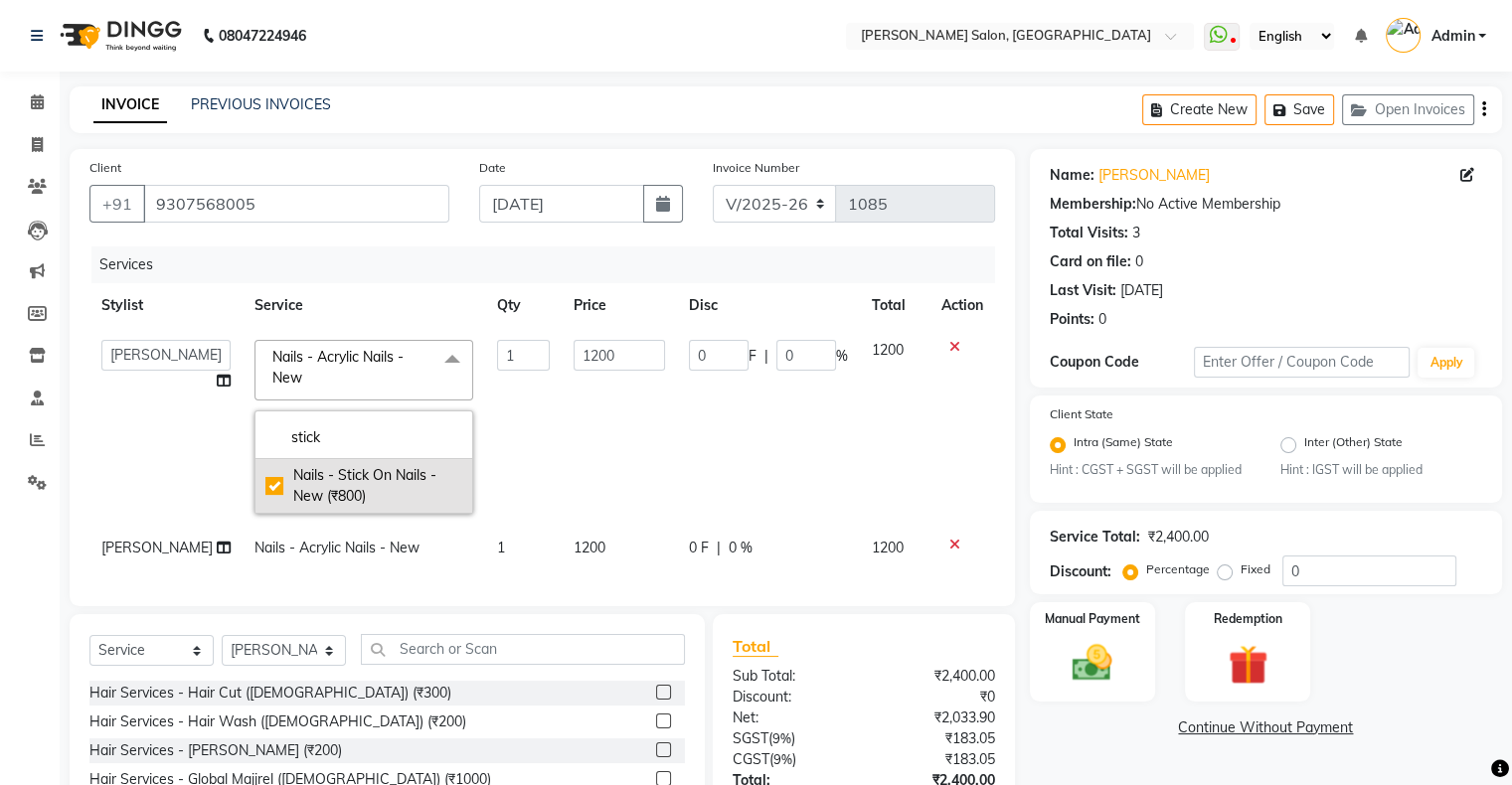 type on "800" 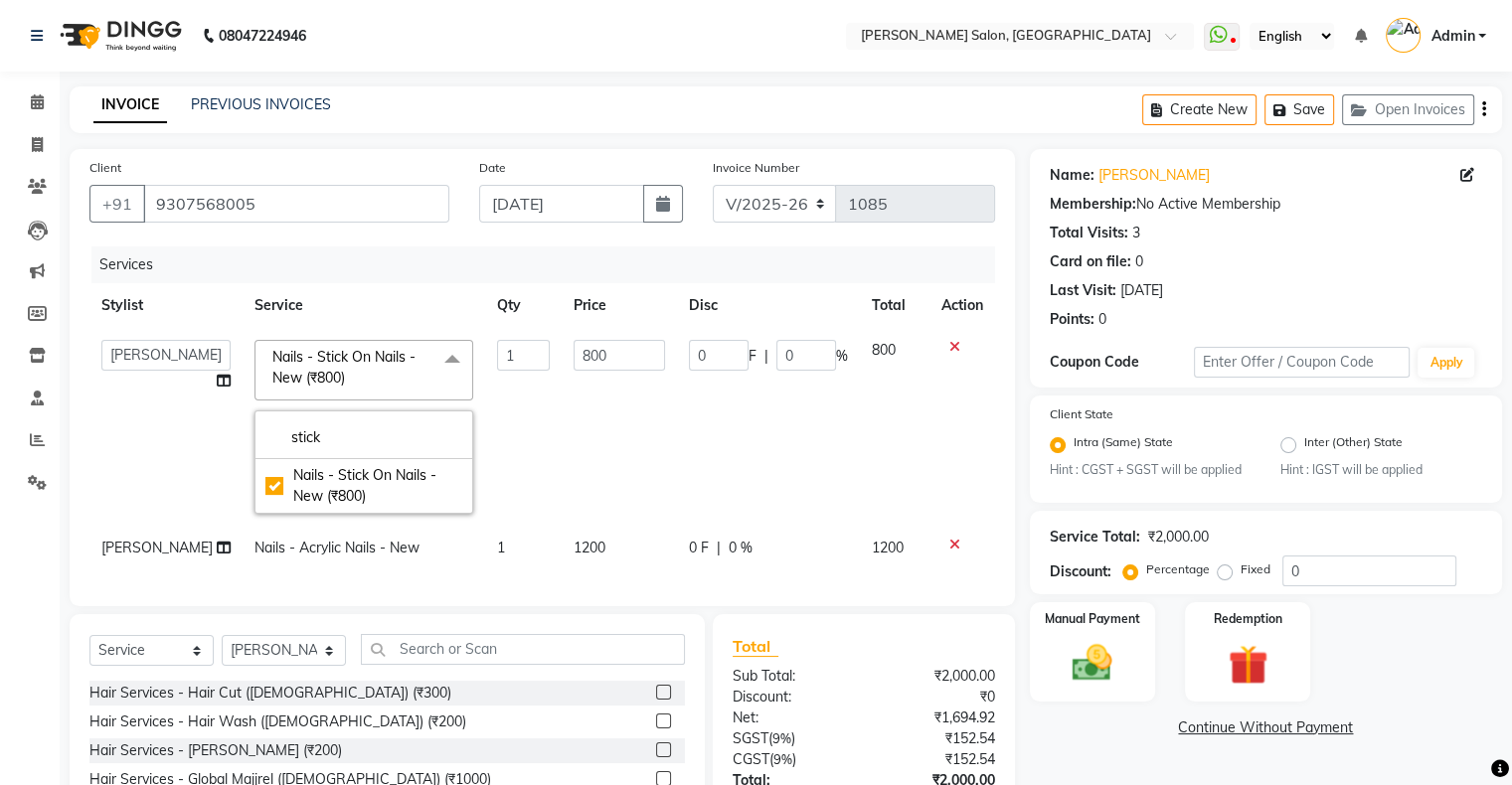 click on "Nails - Acrylic Nails - New" 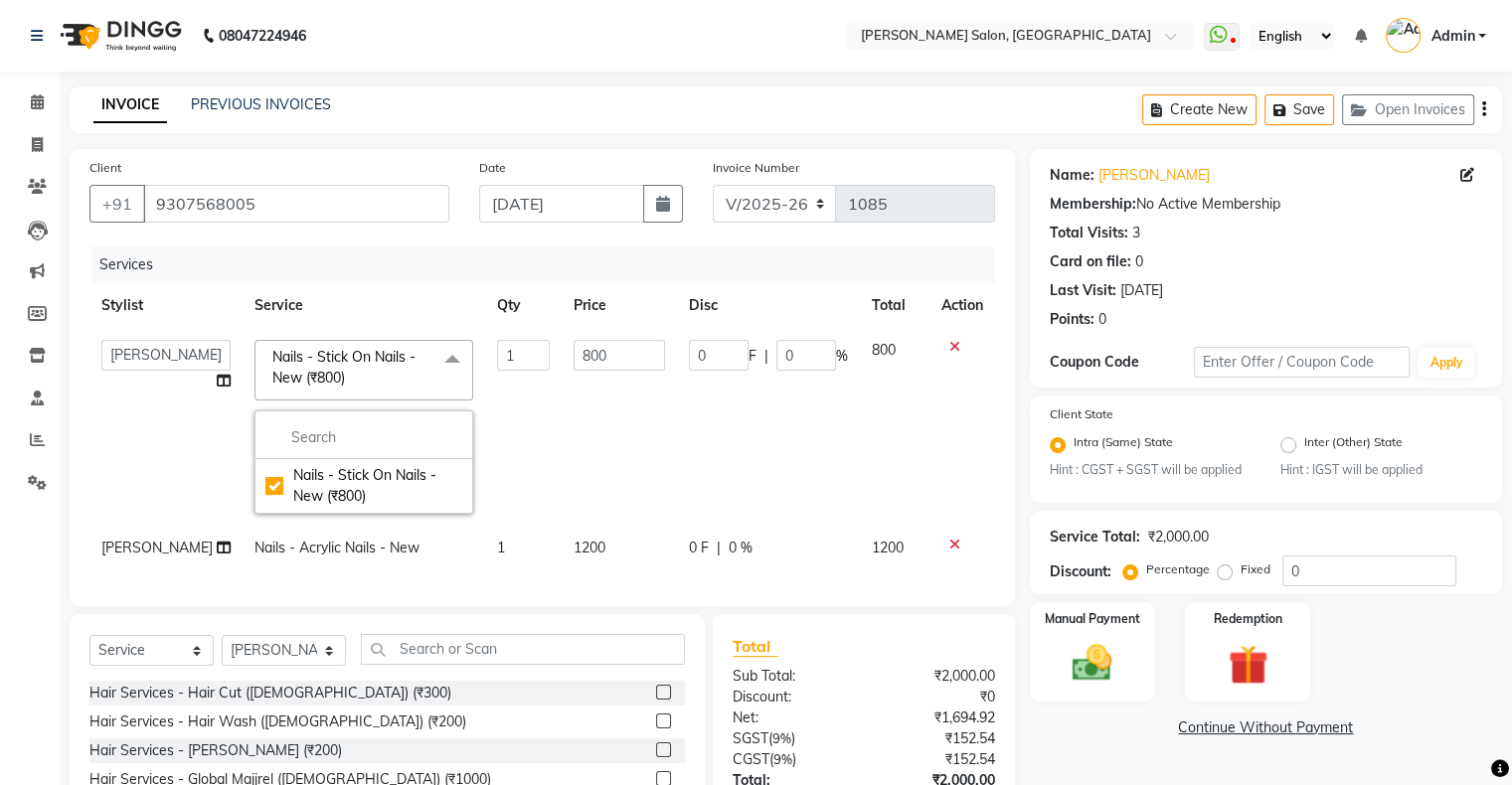 select on "82272" 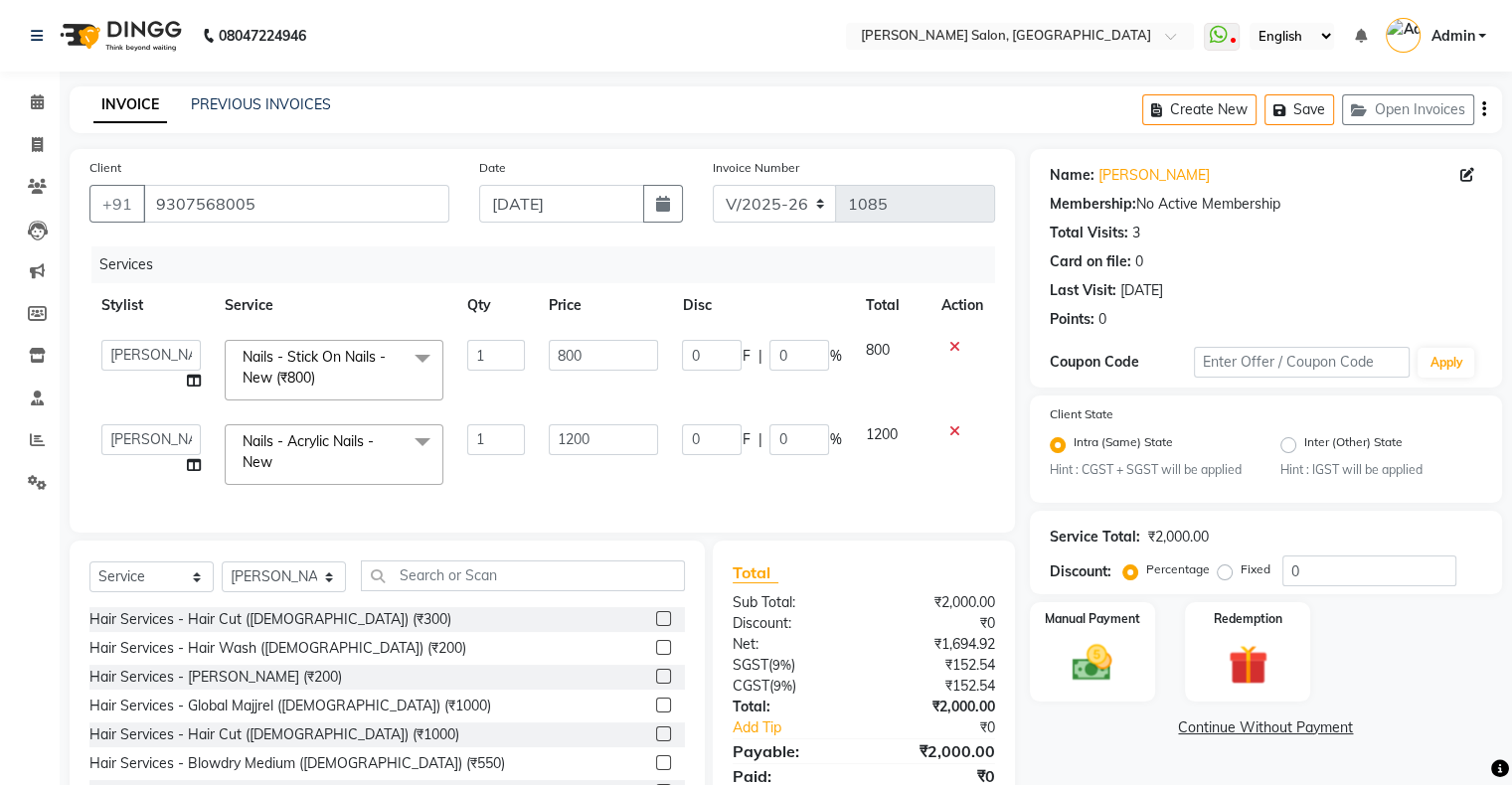 click on "Nails - Acrylic Nails - New  x" 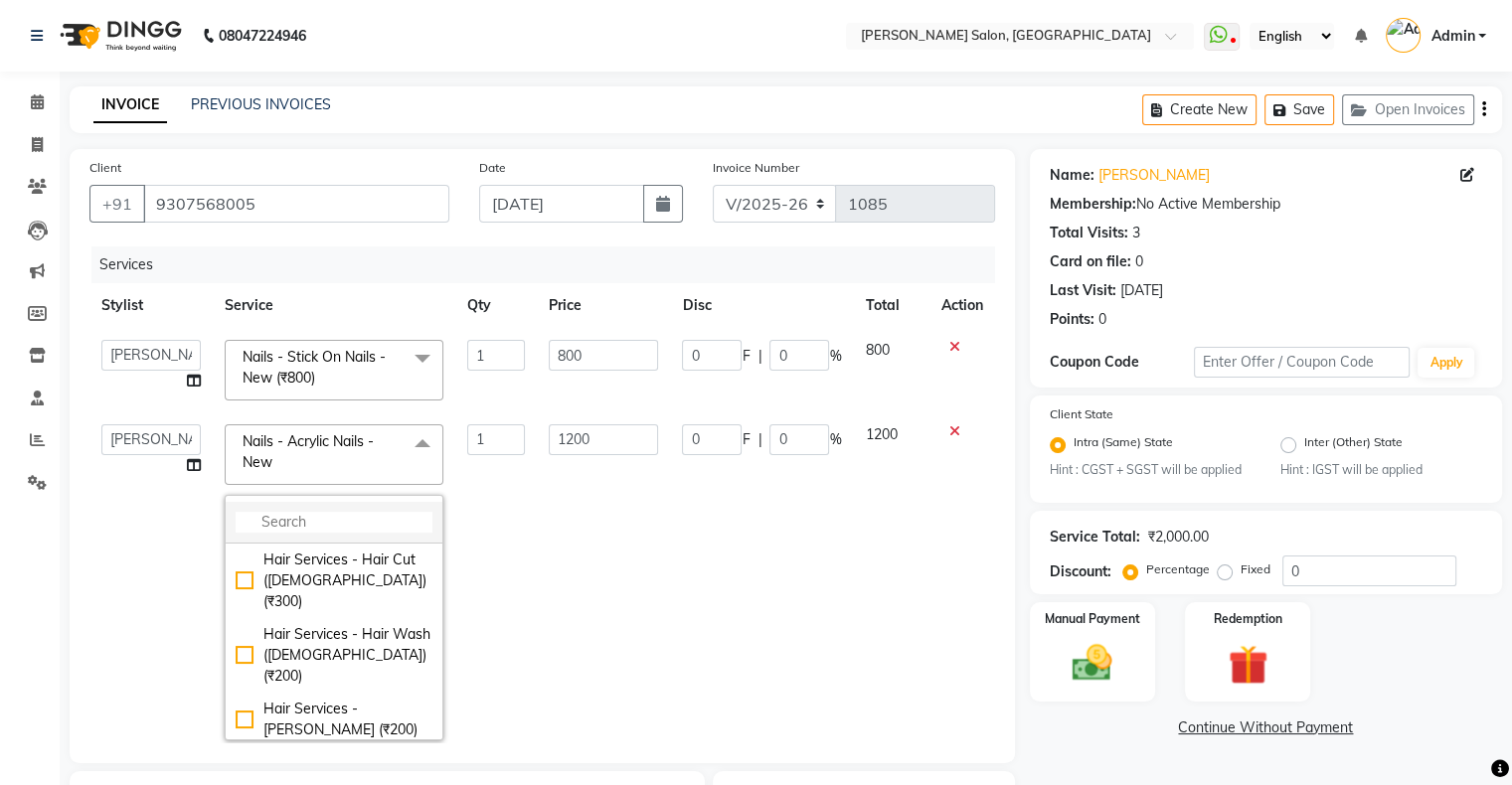 click 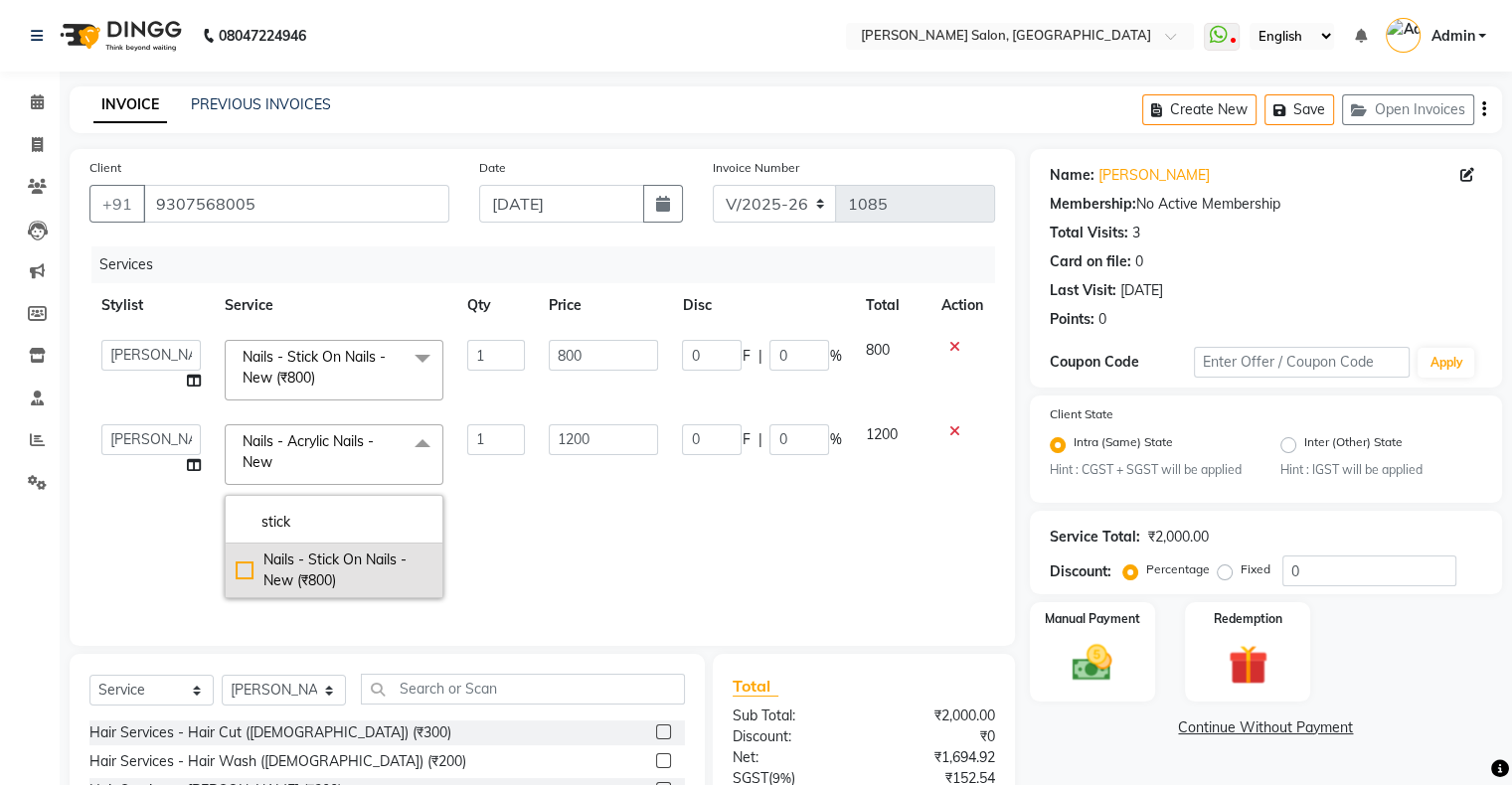 type on "stick" 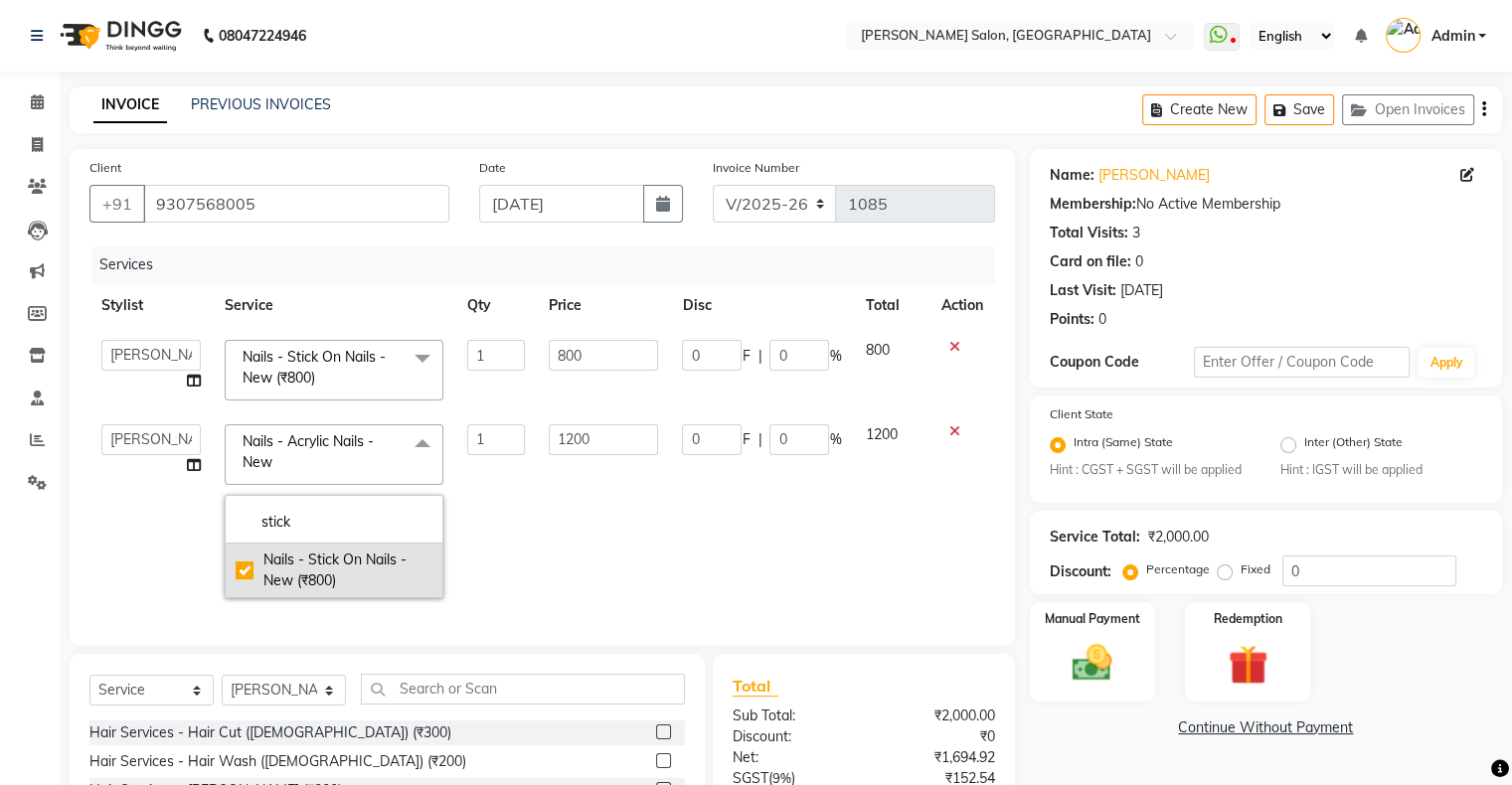 checkbox on "true" 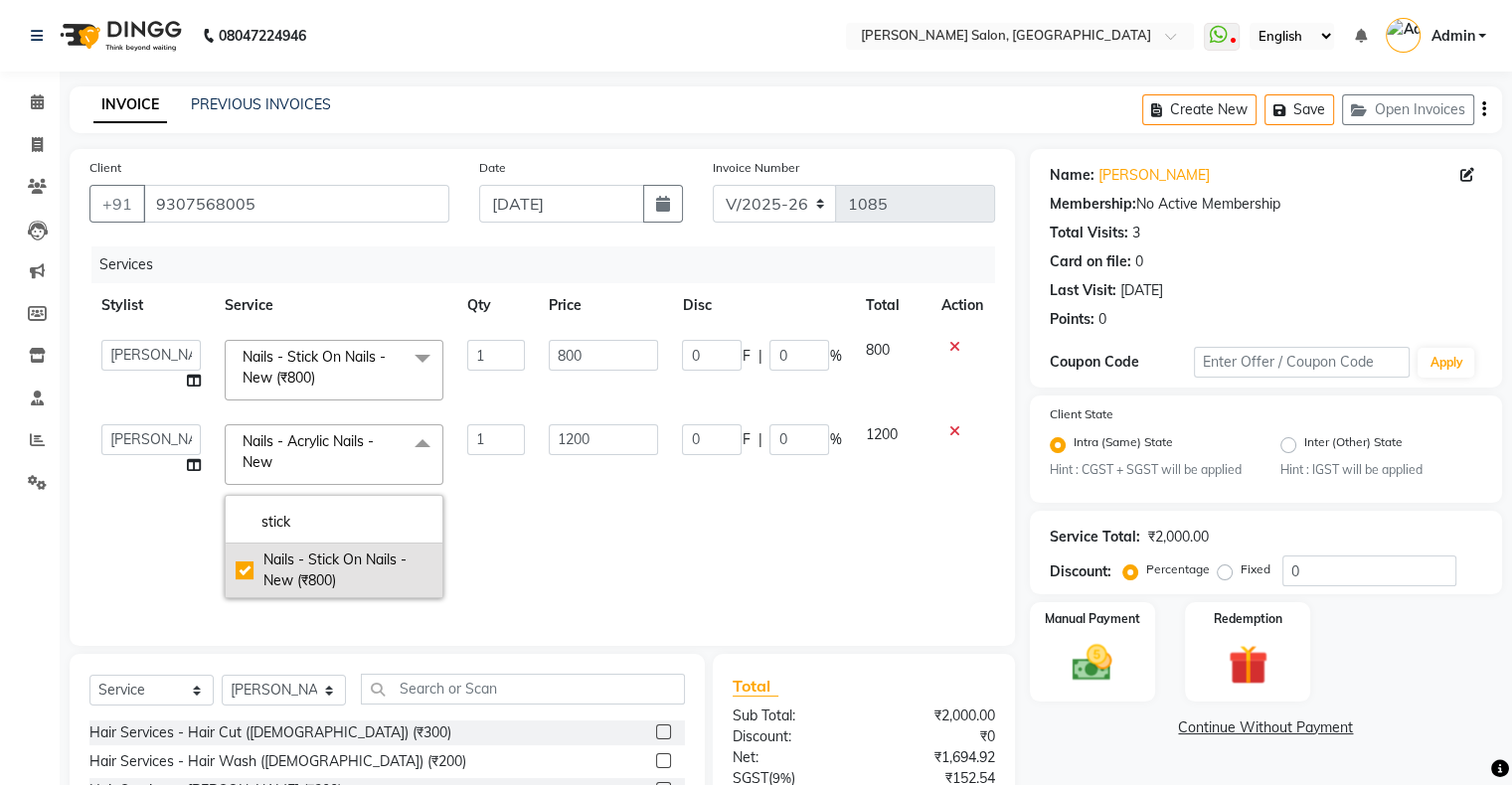 type on "800" 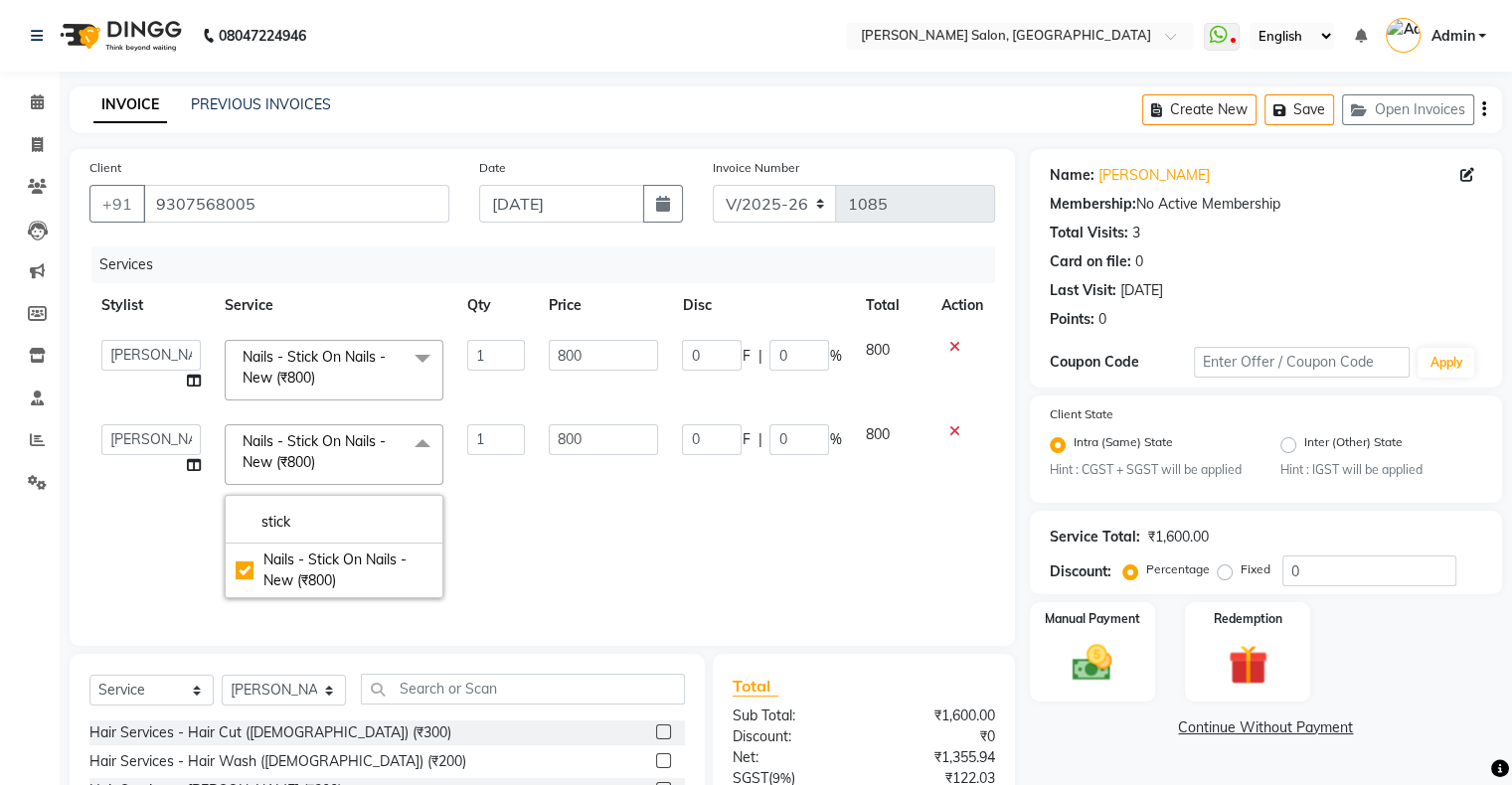 click on "Services Stylist Service Qty Price Disc Total Action  Akshay [PERSON_NAME] Hair Head   Falak Nails   [PERSON_NAME]   [PERSON_NAME]   [PERSON_NAME]   [PERSON_NAME]    [PERSON_NAME]   [PERSON_NAME] Veera   [PERSON_NAME] Unisex hair  Nails - Stick On Nails - New (₹800)  x Hair Services - Hair Cut ([DEMOGRAPHIC_DATA]) (₹300) Hair Services - Hair Wash ([DEMOGRAPHIC_DATA]) (₹200) Hair Services - [PERSON_NAME] (₹200) Hair Services - Global Majjrel ([DEMOGRAPHIC_DATA]) (₹1000) Hair Services - Hair Cut ([DEMOGRAPHIC_DATA]) (₹1000) Hair Services - Blowdry Medium ([DEMOGRAPHIC_DATA]) (₹550) Hair Services - Normal Hair Wash Medium ([DEMOGRAPHIC_DATA]) (₹500) Hair Services - Hair Spa Medium ([DEMOGRAPHIC_DATA]) (₹1200) Threading-Full Face Threading ([DEMOGRAPHIC_DATA]) (₹299) Honey wax Half Legs ([DEMOGRAPHIC_DATA]) (₹1000) Flavoured Wax Underarms ([DEMOGRAPHIC_DATA]) (₹499) Honey wax Half Arms ([DEMOGRAPHIC_DATA]) (₹200) Honey wax Half Legs ([DEMOGRAPHIC_DATA]) (₹400) Adult Hair Cut - [DEMOGRAPHIC_DATA] Senior Stylist (₹600) [PERSON_NAME]/Clean Shave - [DEMOGRAPHIC_DATA] (₹250) Basic Styling - [DEMOGRAPHIC_DATA] (₹250) Basic Styling [DEMOGRAPHIC_DATA] - Senior Stylist (₹400) Side locks trim - [DEMOGRAPHIC_DATA] (₹150) 1 800 0 F | 0 %" 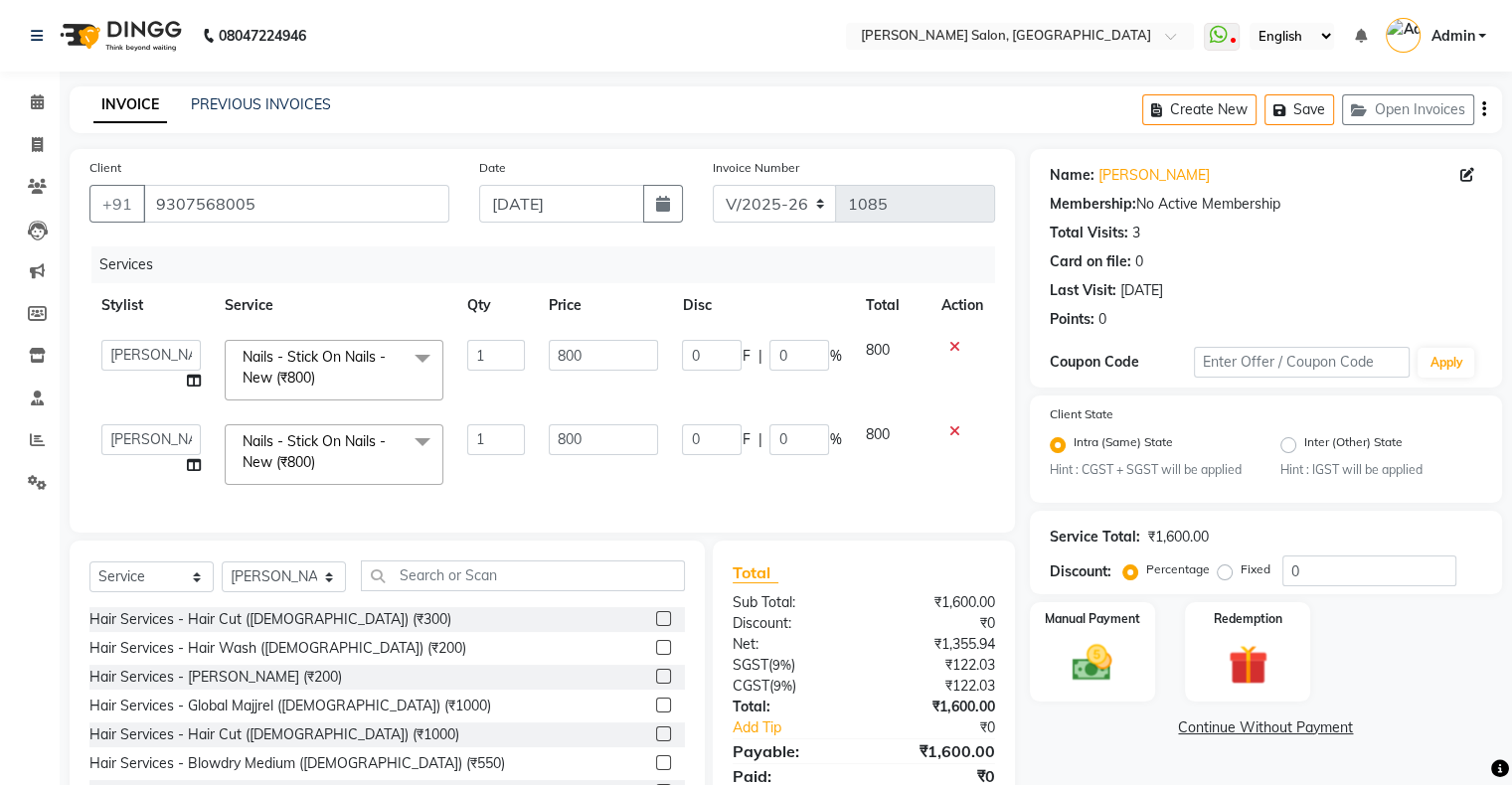 click on "Total Sub Total: ₹1,600.00 Discount: ₹0 Net: ₹1,355.94 SGST  ( 9% ) ₹122.03 CGST  ( 9% ) ₹122.03 Total: ₹1,600.00 Add Tip ₹0 Payable: ₹1,600.00 Paid: ₹0 Balance   : ₹1,600.00" 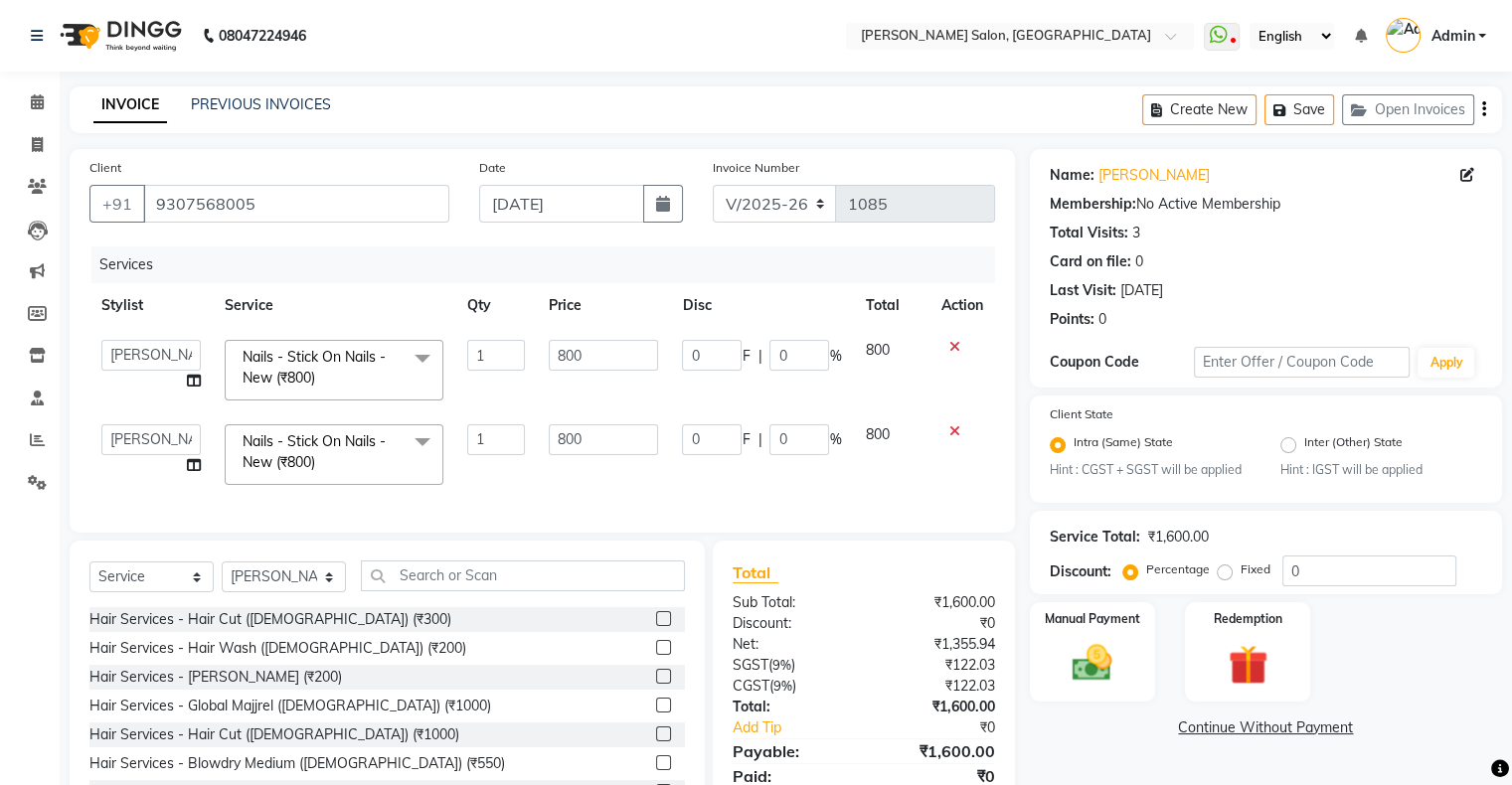 scroll, scrollTop: 92, scrollLeft: 0, axis: vertical 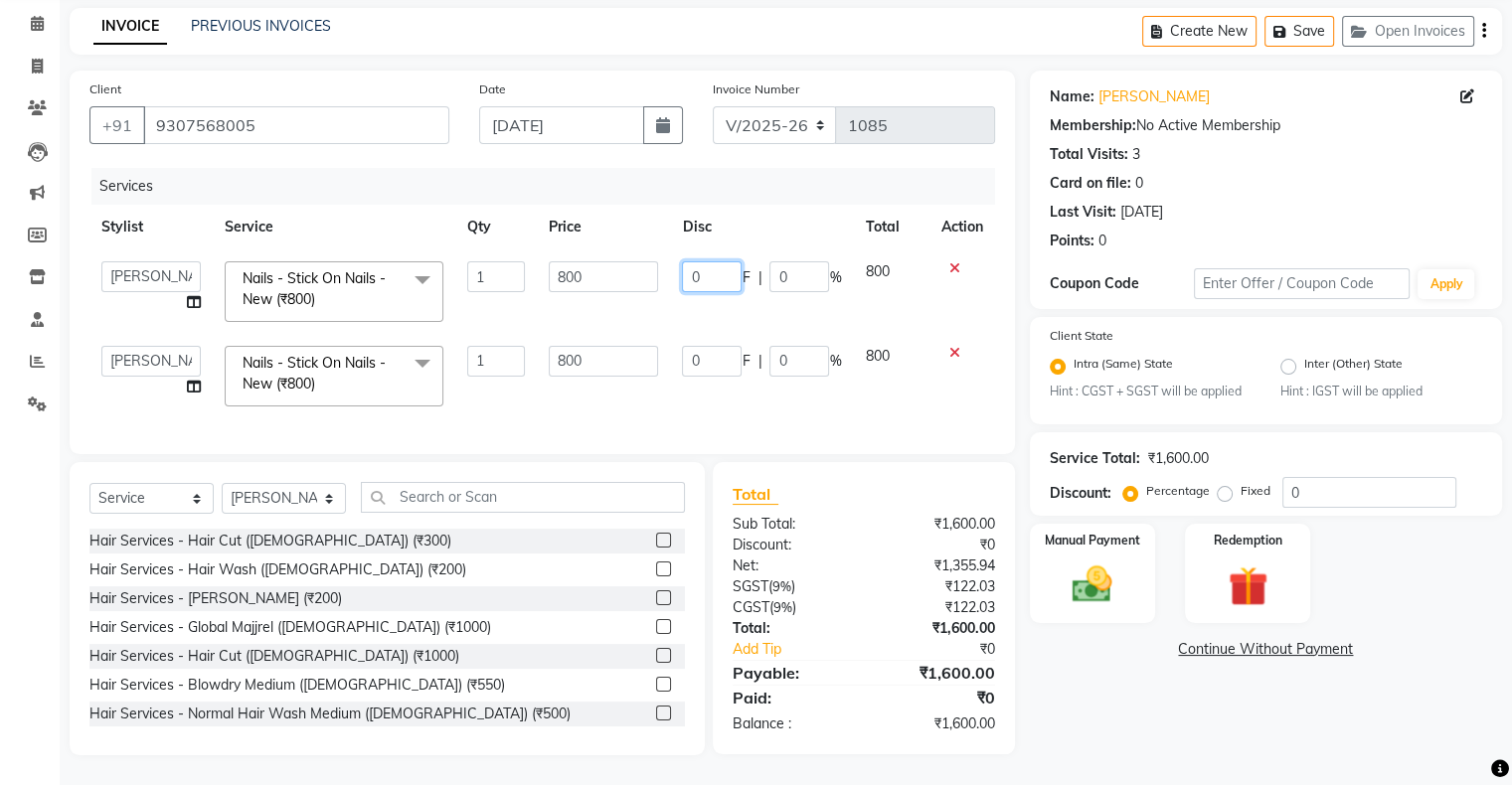 click on "0" 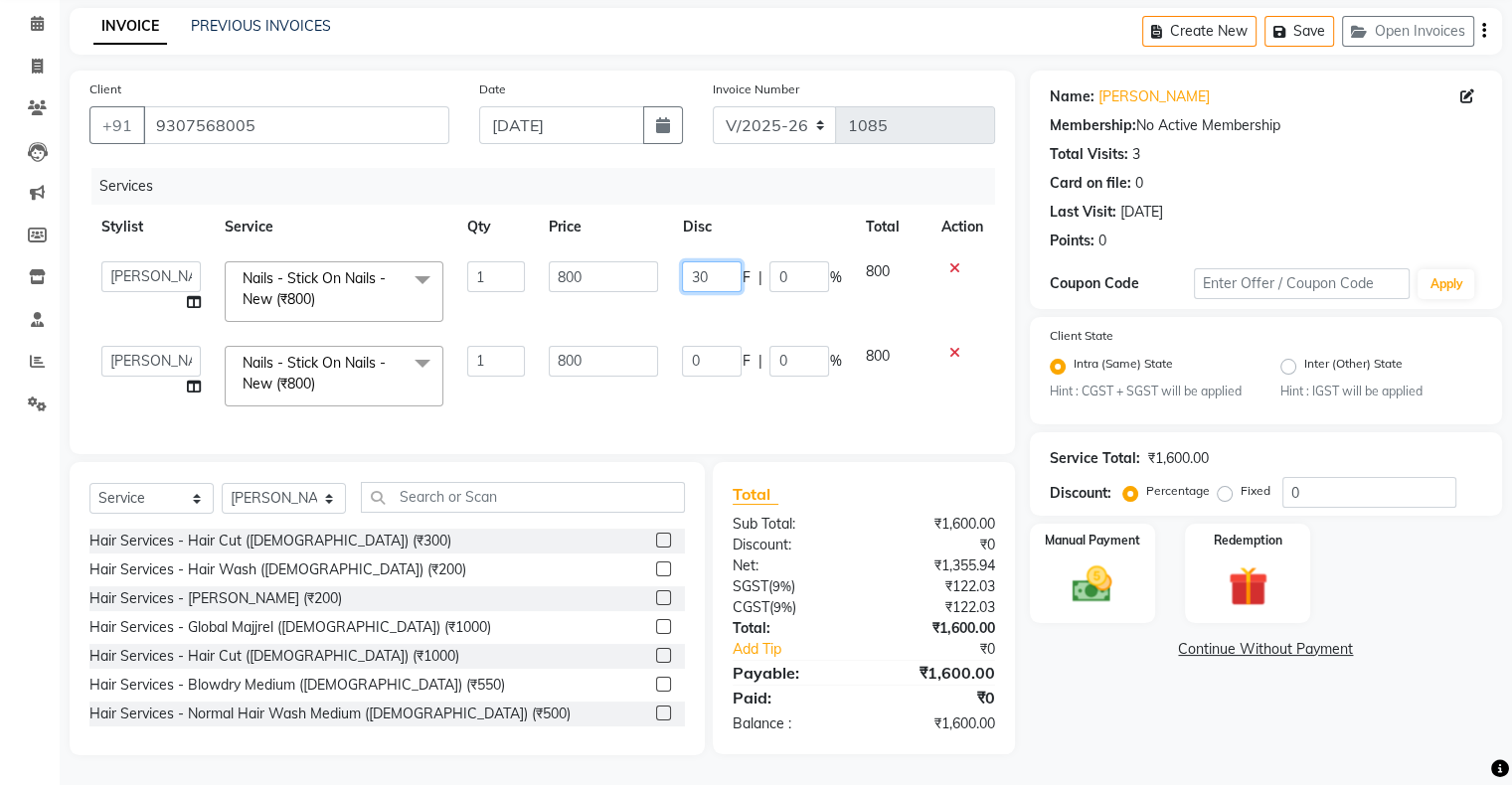 type on "300" 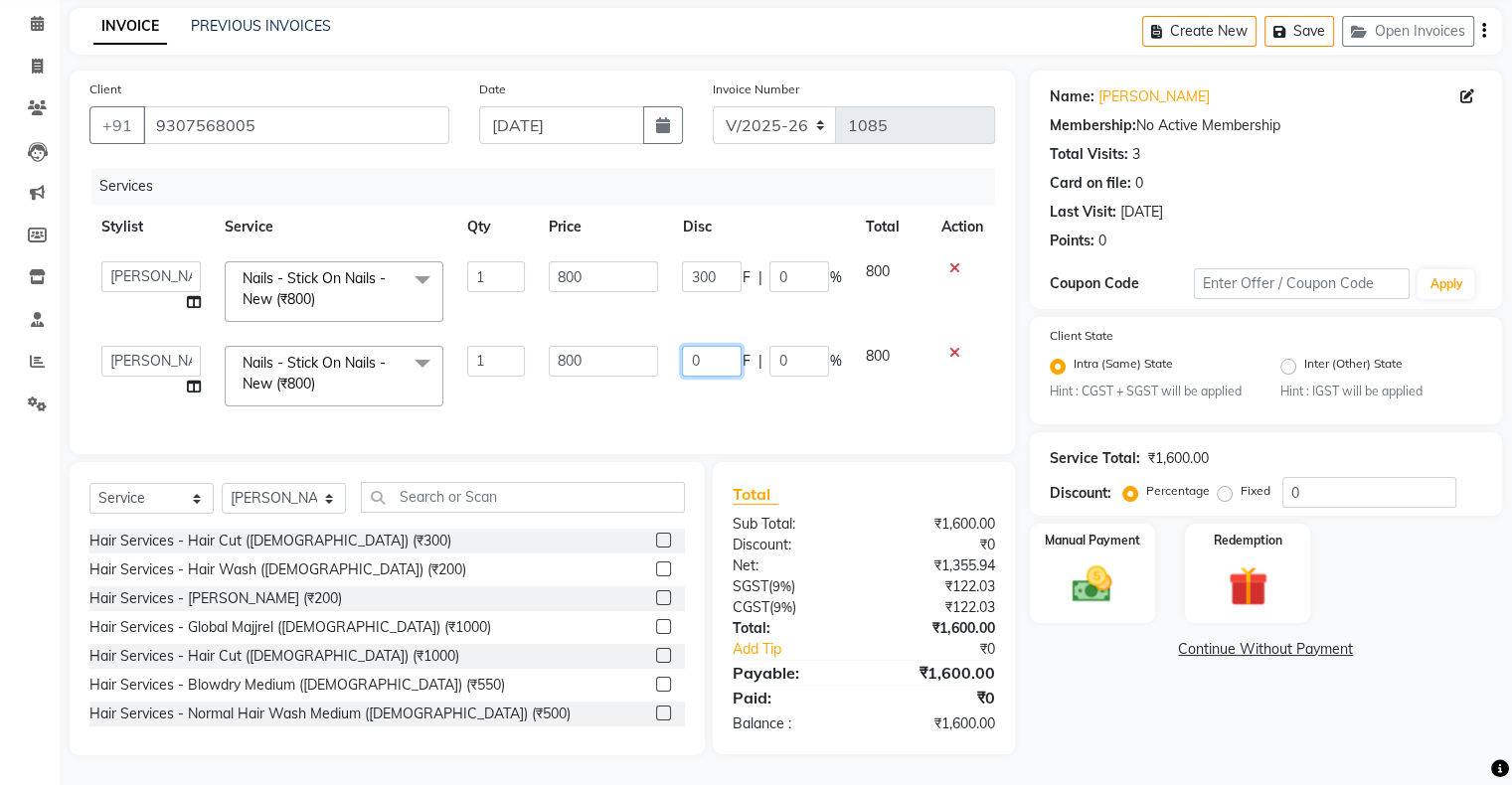 drag, startPoint x: 710, startPoint y: 351, endPoint x: 726, endPoint y: 350, distance: 16.03122 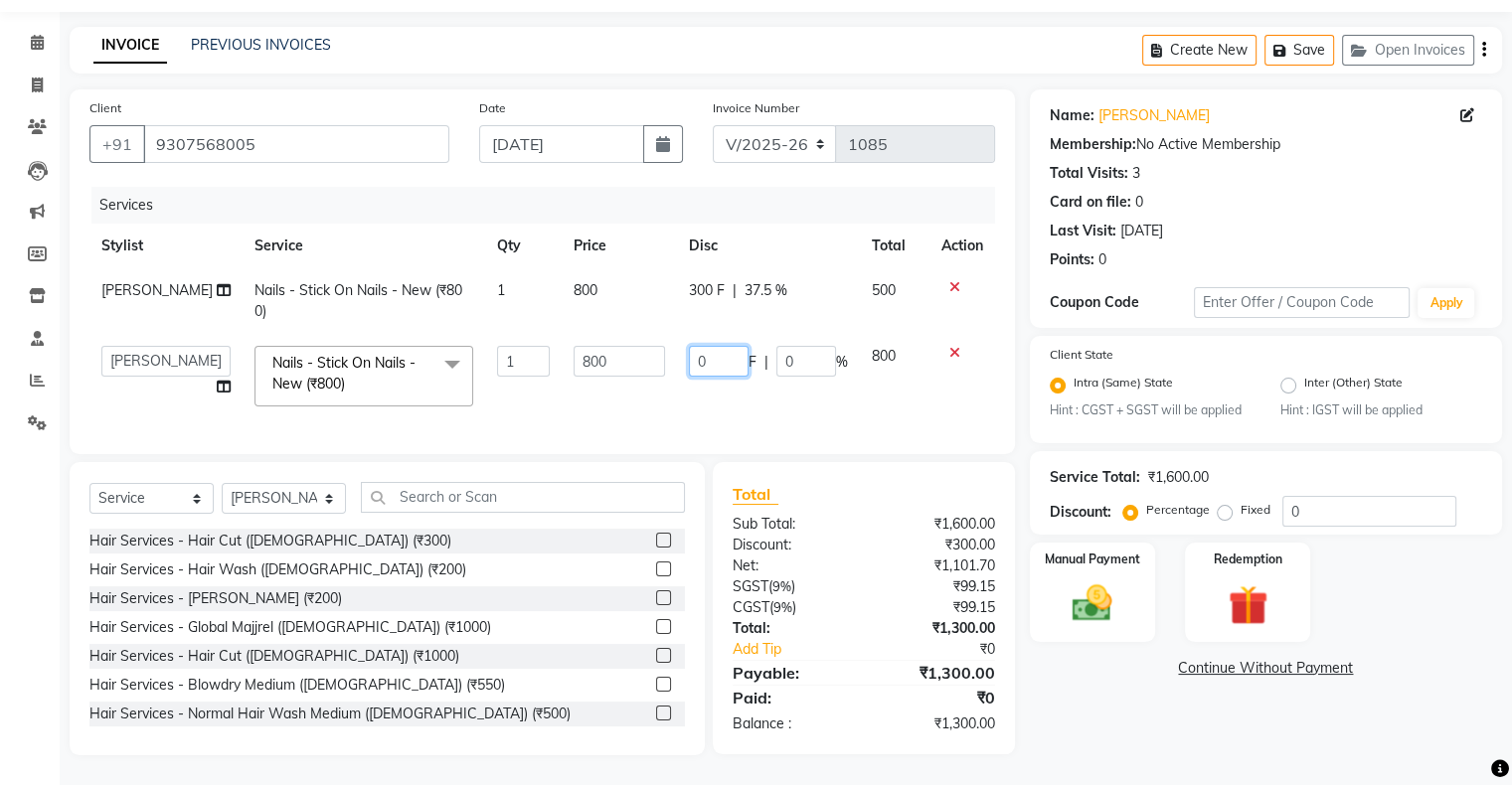 scroll, scrollTop: 75, scrollLeft: 0, axis: vertical 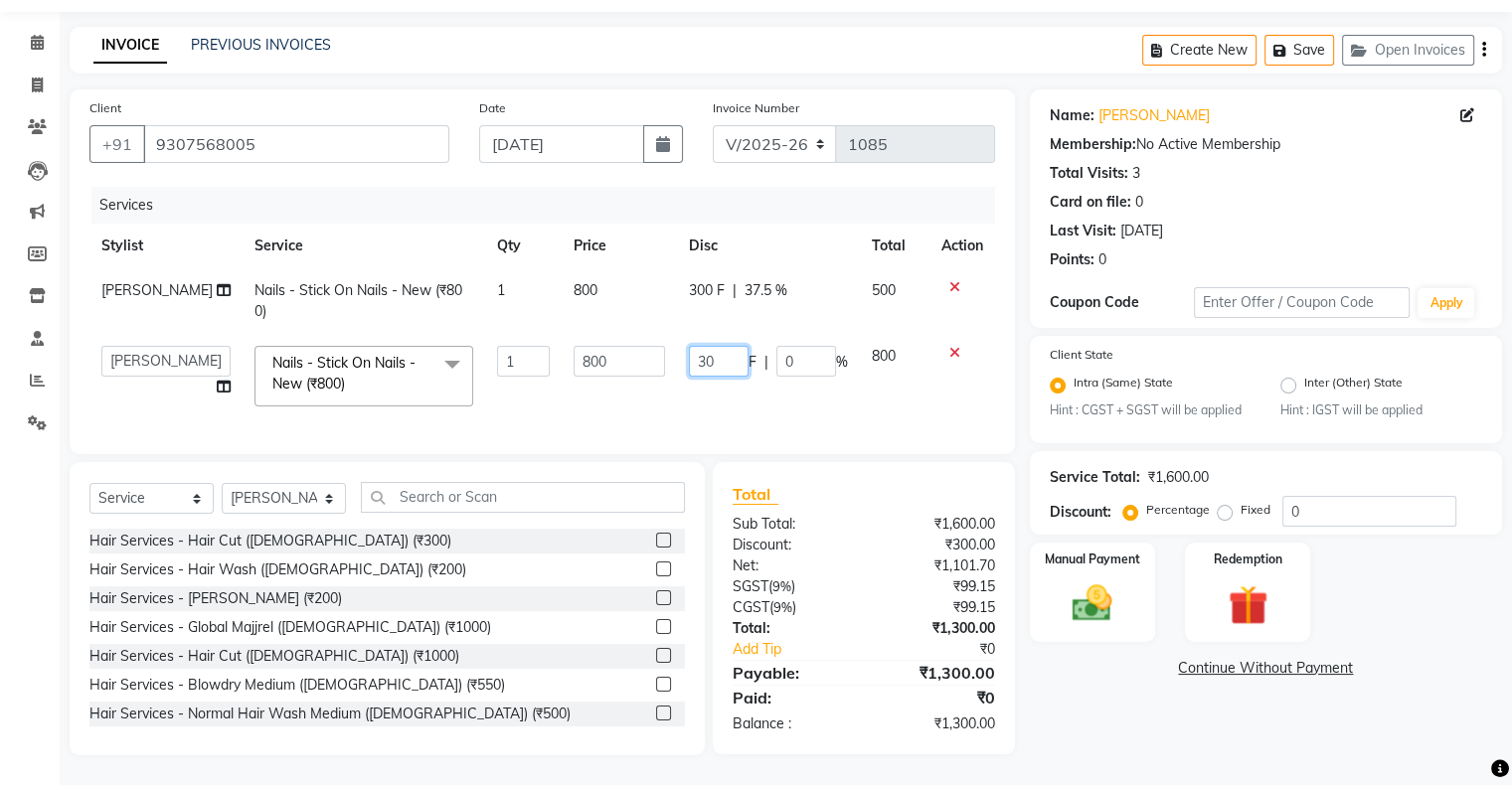 type on "300" 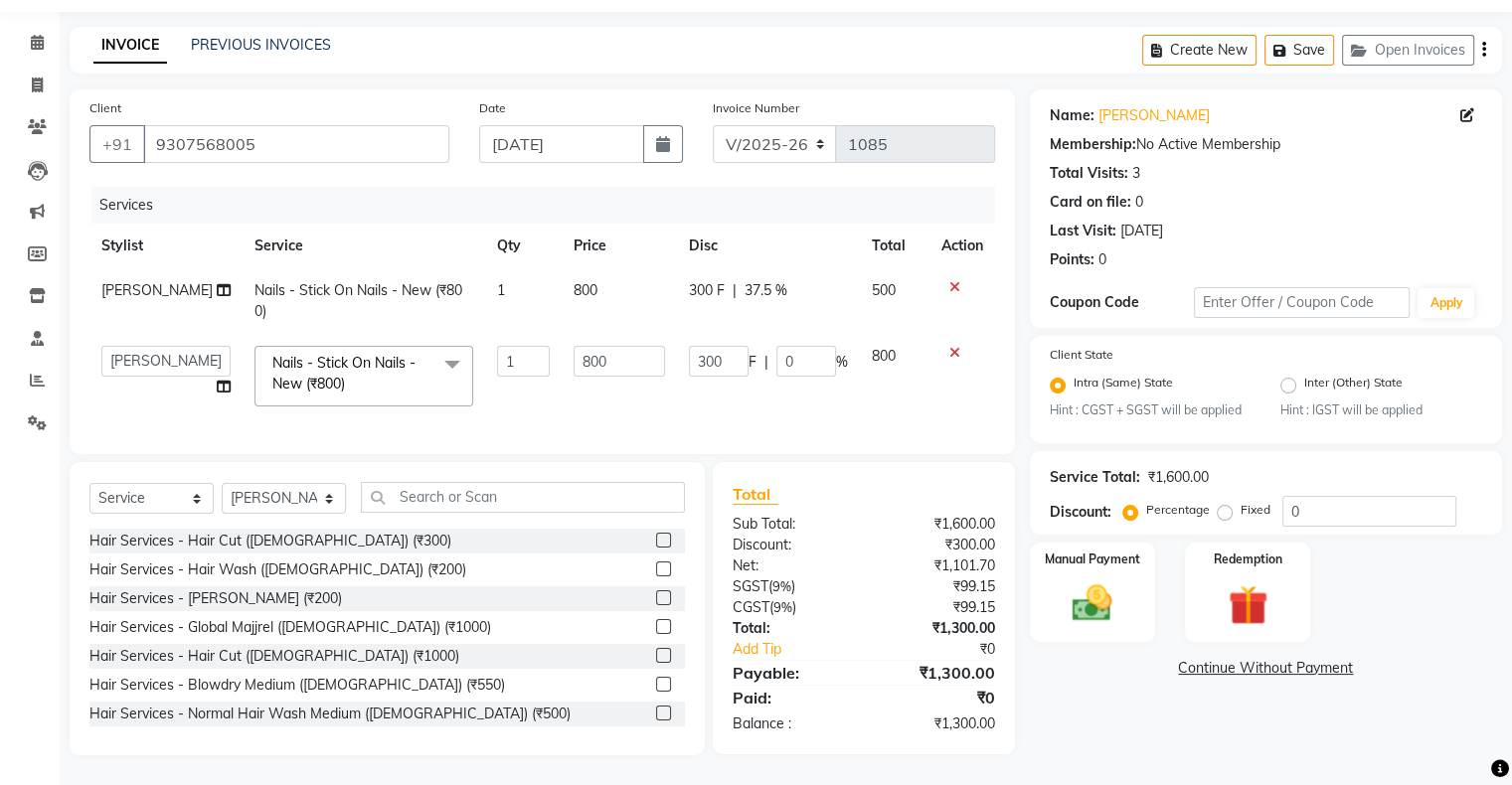 click on "Services Stylist Service Qty Price Disc Total Action [PERSON_NAME] Nails - Stick On Nails - New (₹800) 1 800 300 F | 37.5 % 500  Akshay [PERSON_NAME] Hair Head   Falak Nails   [PERSON_NAME]   [PERSON_NAME]   [PERSON_NAME]   [PERSON_NAME]    [PERSON_NAME]   [PERSON_NAME] Veera   [PERSON_NAME] Unisex hair  Nails - Stick On Nails - New (₹800)  x Hair Services - Hair Cut ([DEMOGRAPHIC_DATA]) (₹300) Hair Services - Hair Wash ([DEMOGRAPHIC_DATA]) (₹200) Hair Services - [PERSON_NAME] (₹200) Hair Services - Global Majjrel ([DEMOGRAPHIC_DATA]) (₹1000) Hair Services - Hair Cut ([DEMOGRAPHIC_DATA]) (₹1000) Hair Services - Blowdry Medium ([DEMOGRAPHIC_DATA]) (₹550) Hair Services - Normal Hair Wash Medium ([DEMOGRAPHIC_DATA]) (₹500) Hair Services - Hair Spa Medium ([DEMOGRAPHIC_DATA]) (₹1200) Threading-Full Face Threading ([DEMOGRAPHIC_DATA]) (₹299) Honey wax Half Legs ([DEMOGRAPHIC_DATA]) (₹1000) Flavoured Wax Underarms ([DEMOGRAPHIC_DATA]) (₹499) Honey wax Half Arms ([DEMOGRAPHIC_DATA]) (₹200) Honey wax Half Legs ([DEMOGRAPHIC_DATA]) (₹400) Adult Hair Cut - [DEMOGRAPHIC_DATA] Senior Stylist (₹600) [PERSON_NAME]/Clean Shave - [DEMOGRAPHIC_DATA] (₹250) Basic Styling - [DEMOGRAPHIC_DATA] (₹250) Luxury Spa (₹6000)" 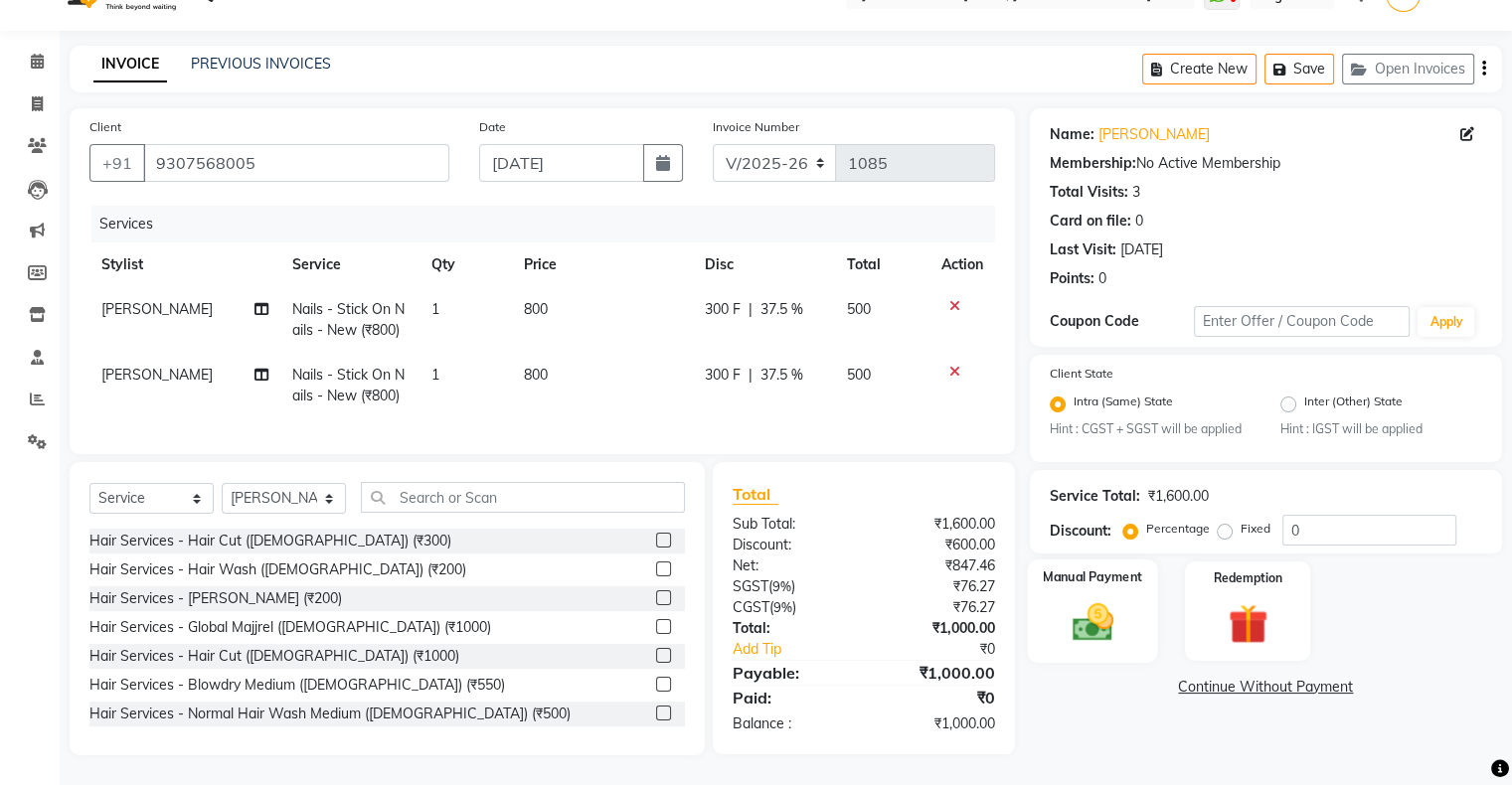 scroll, scrollTop: 56, scrollLeft: 0, axis: vertical 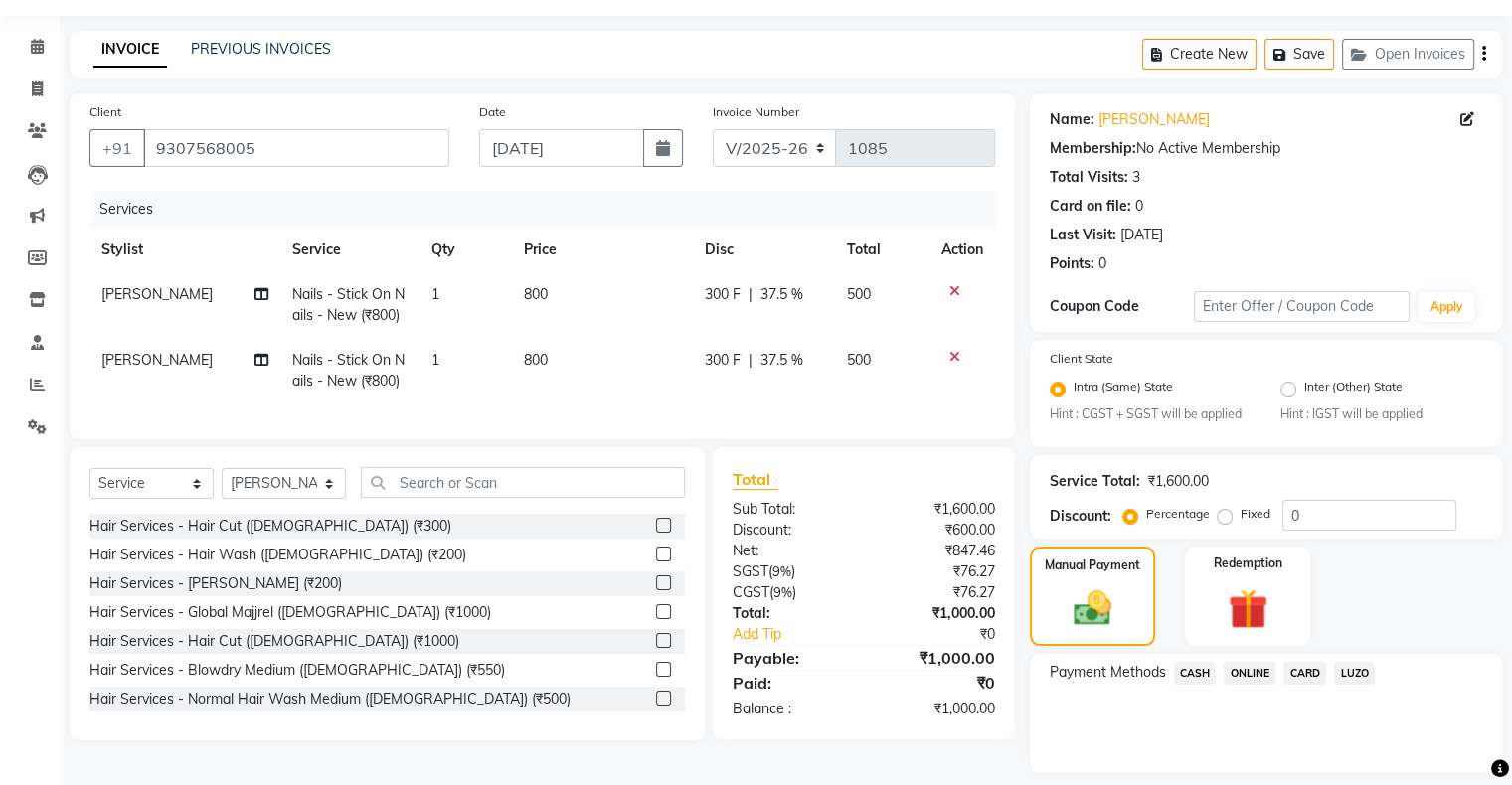 click on "CASH" 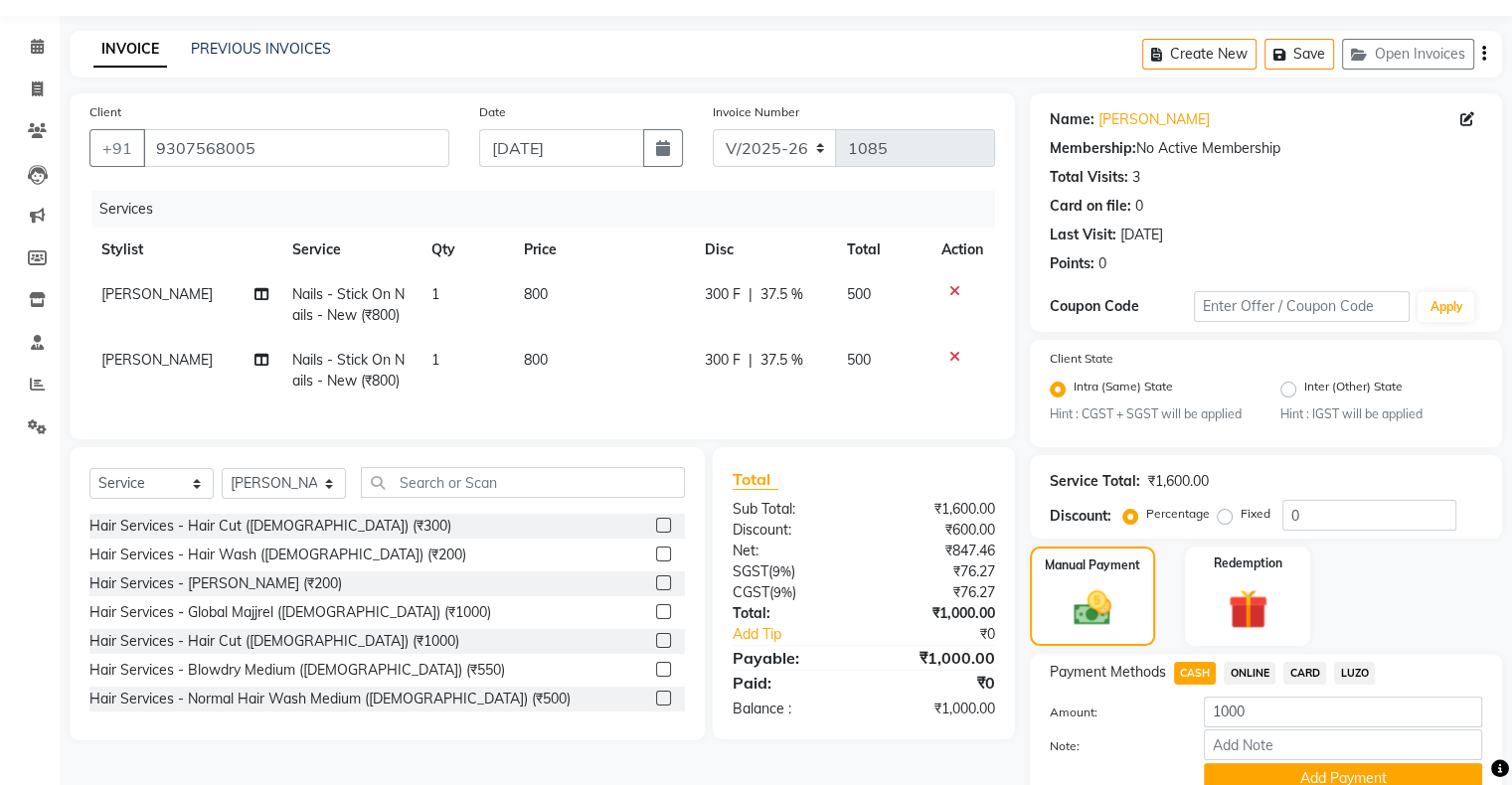 scroll, scrollTop: 115, scrollLeft: 0, axis: vertical 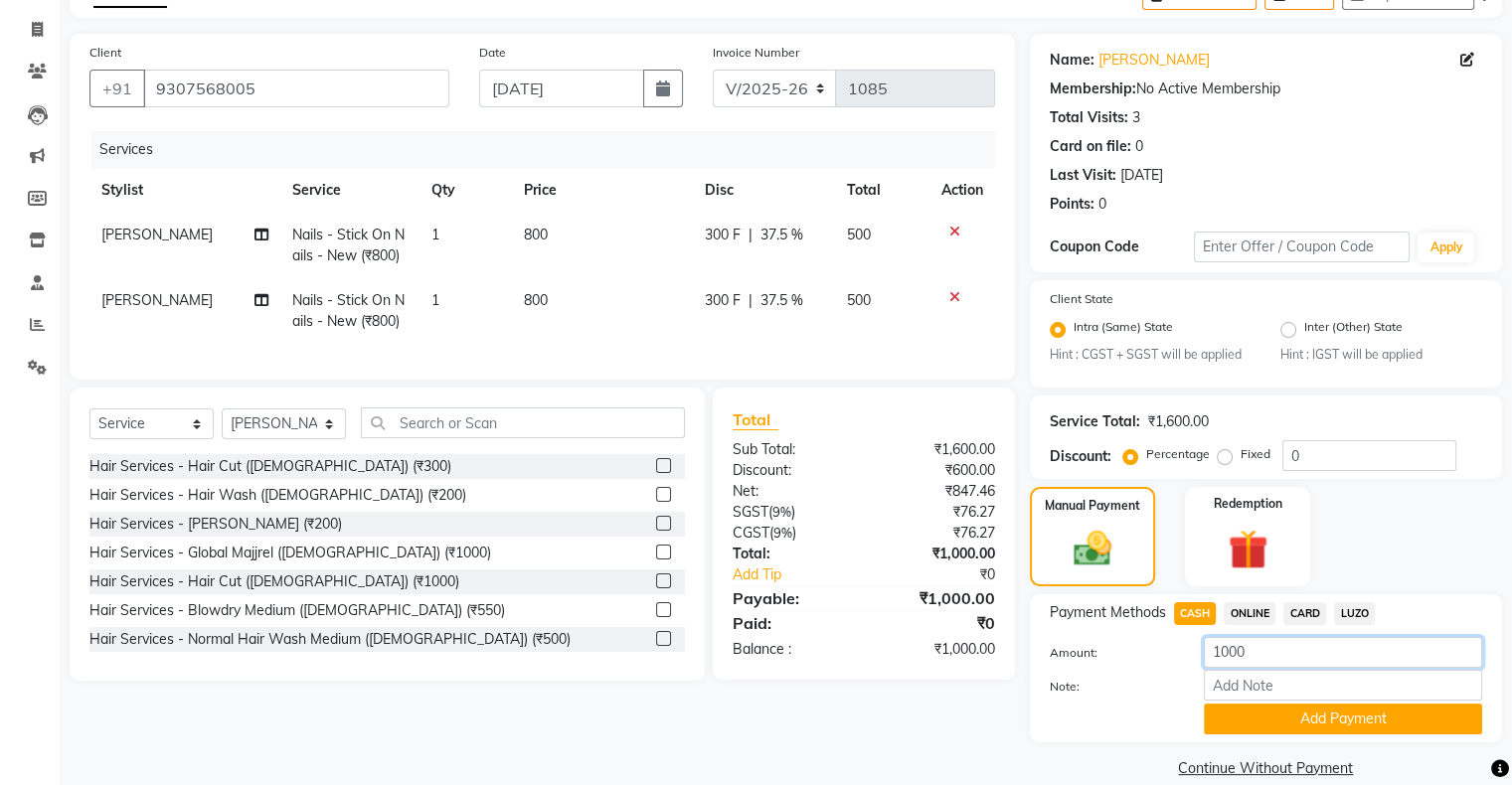 click on "1000" 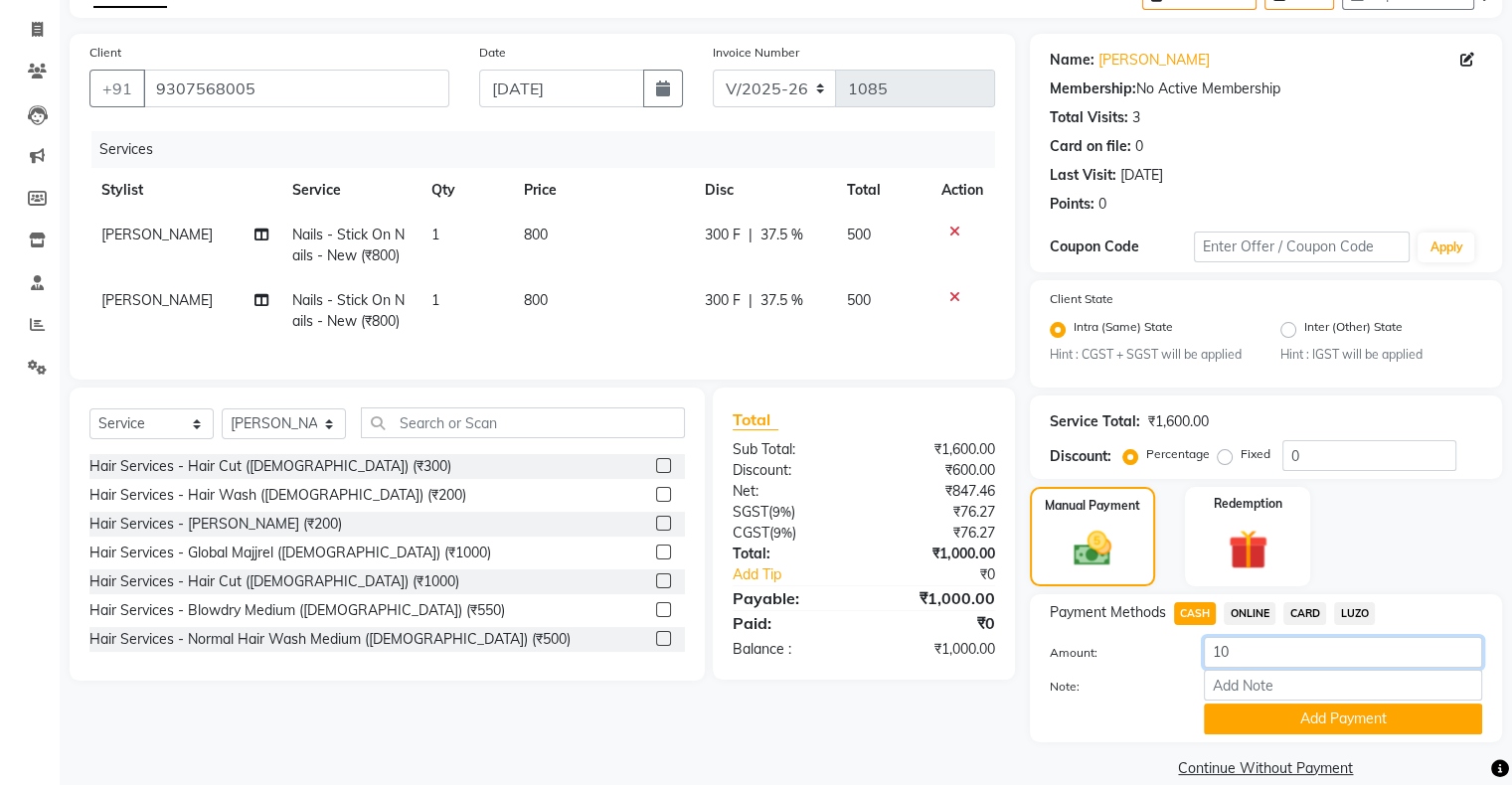 type on "1" 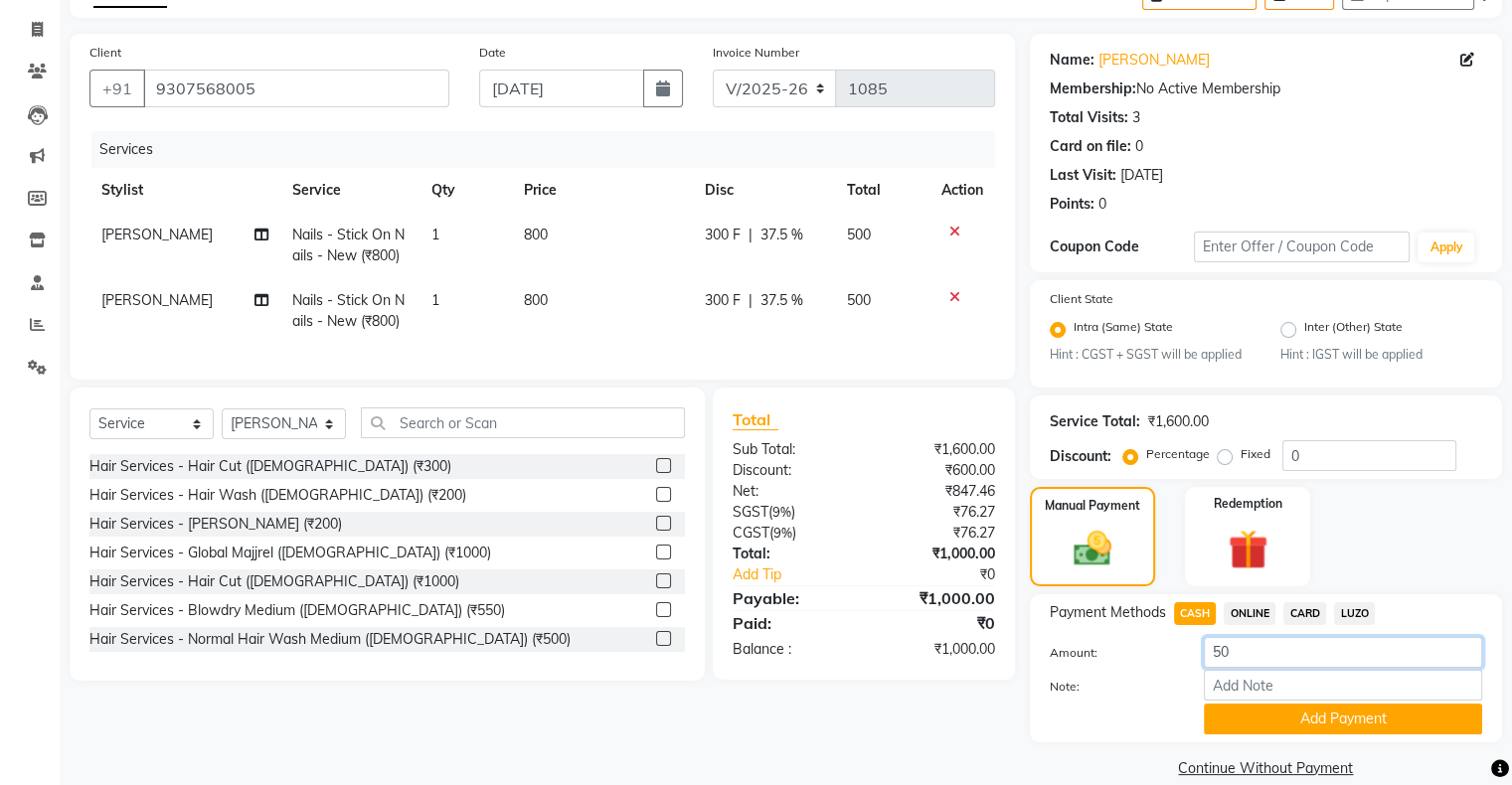 type on "500" 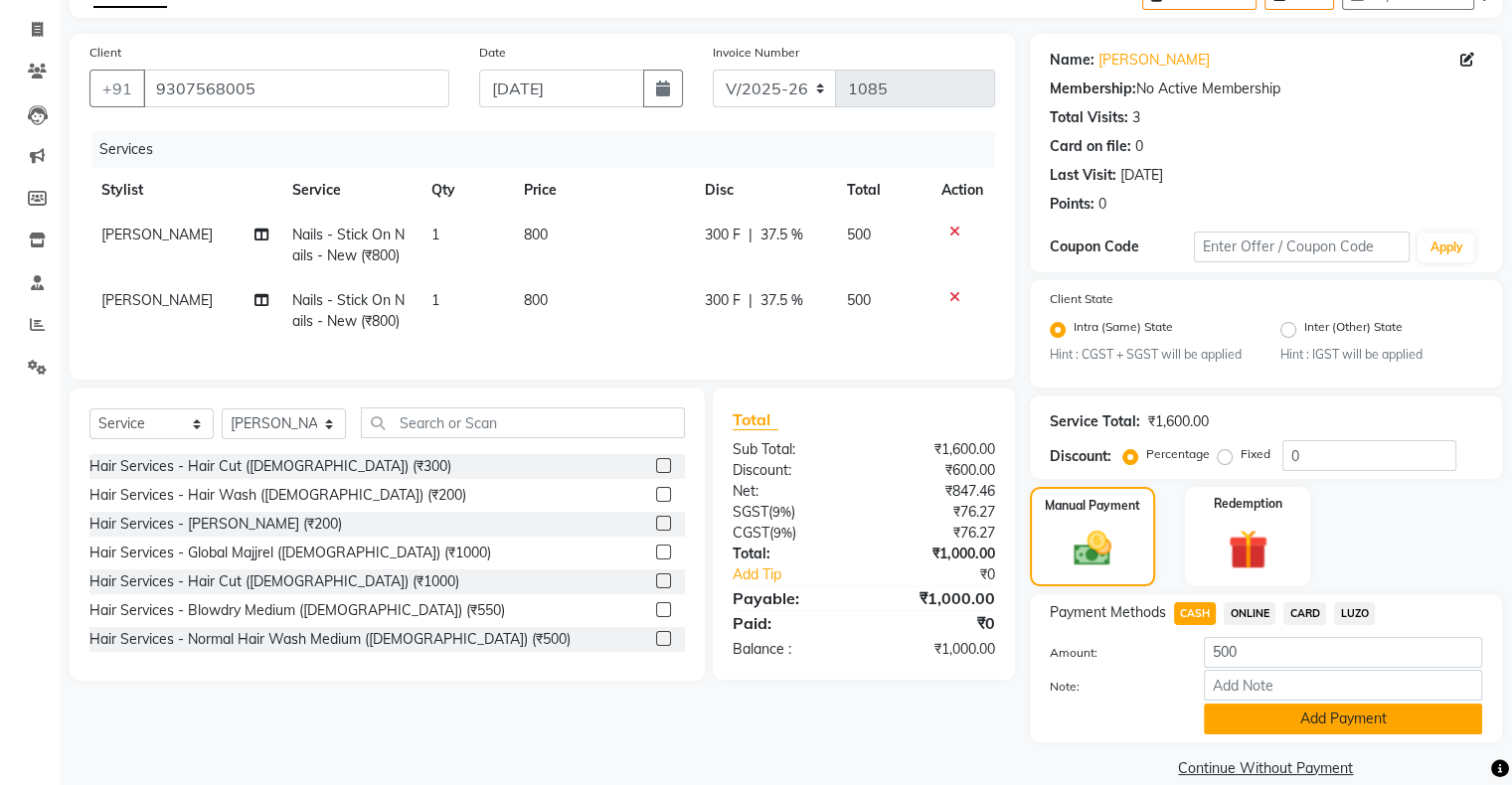 click on "Add Payment" 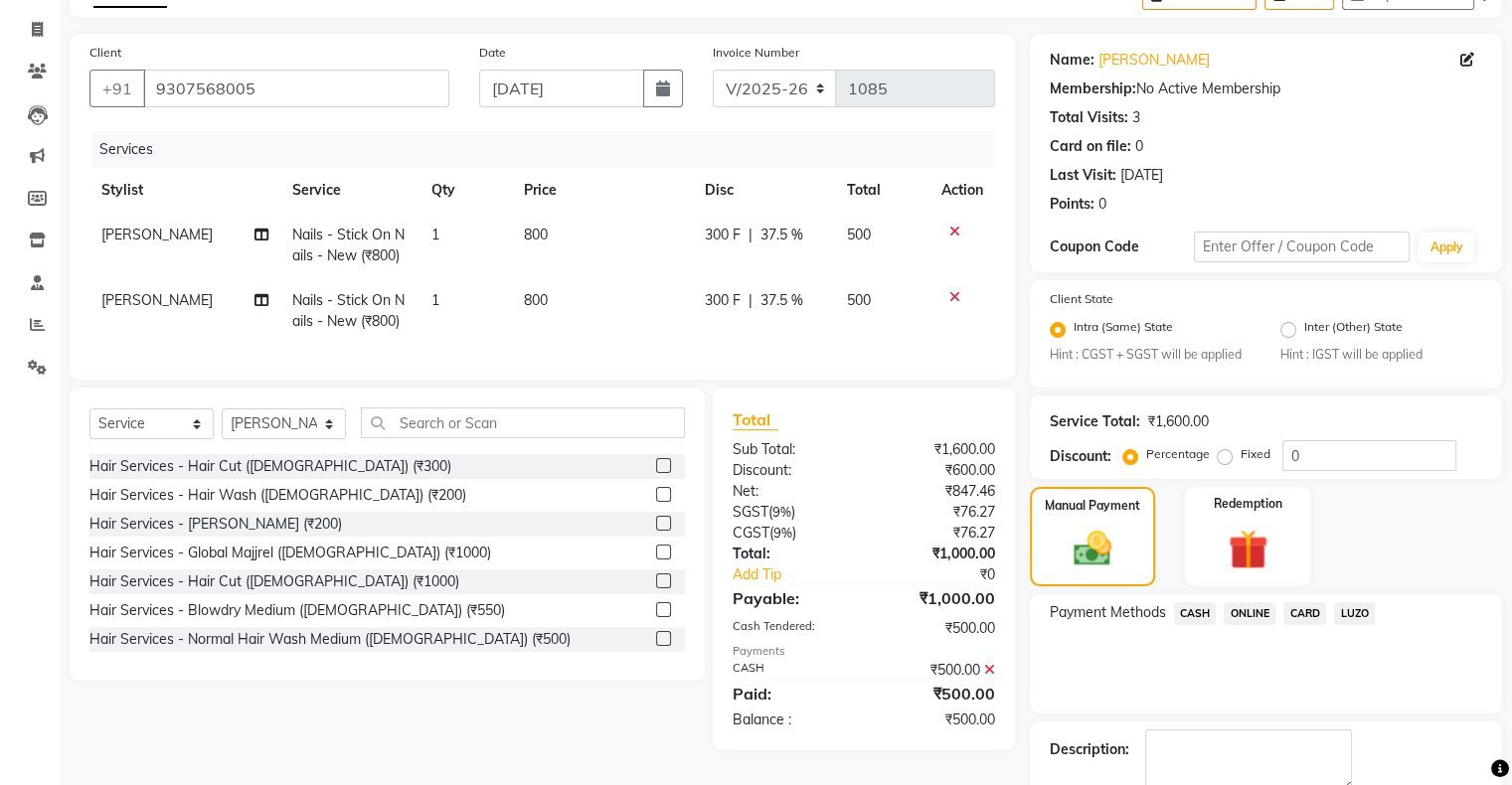 scroll, scrollTop: 227, scrollLeft: 0, axis: vertical 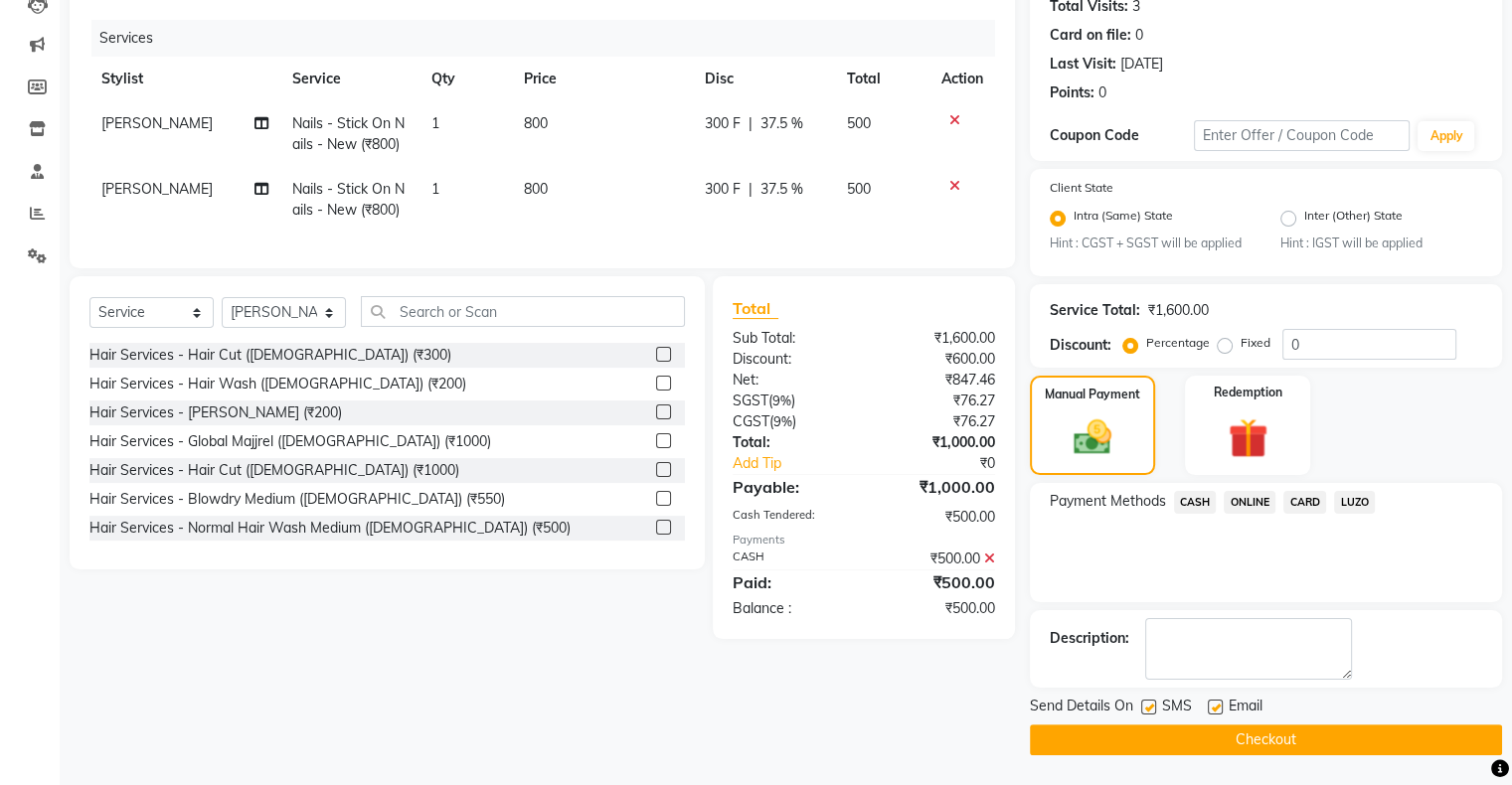 click on "ONLINE" 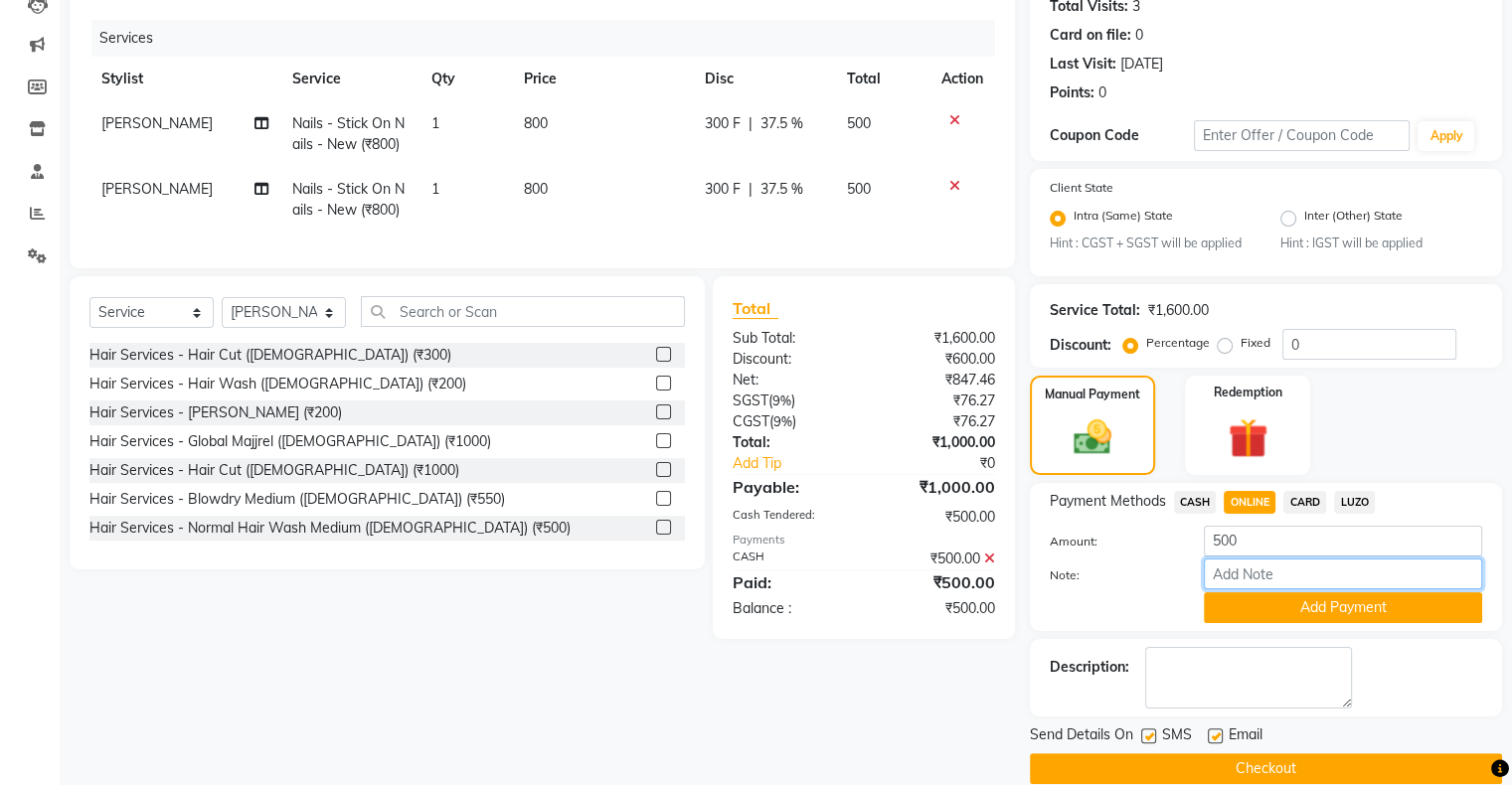 click on "Note:" at bounding box center (1343, 573) 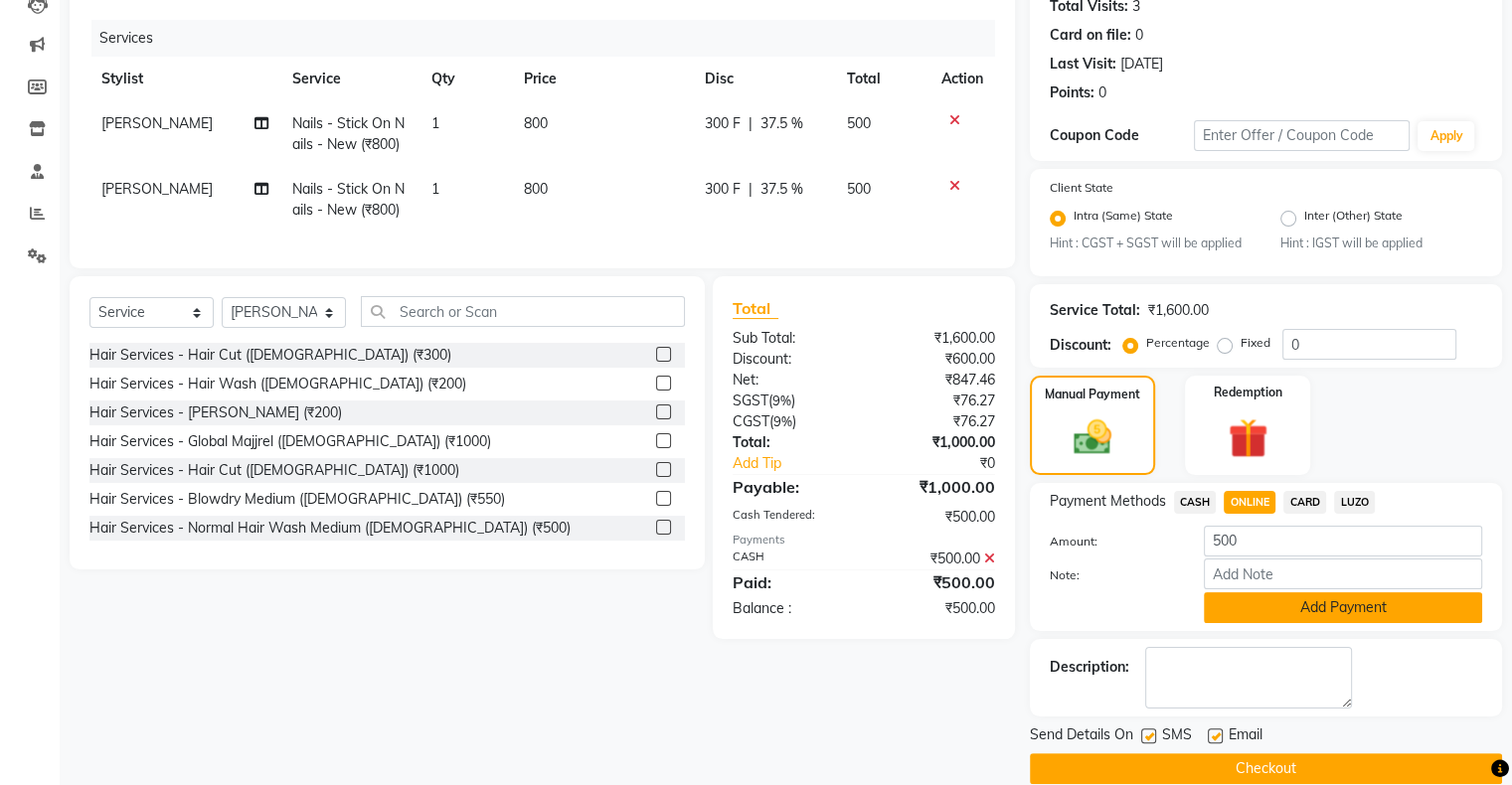 click on "Add Payment" 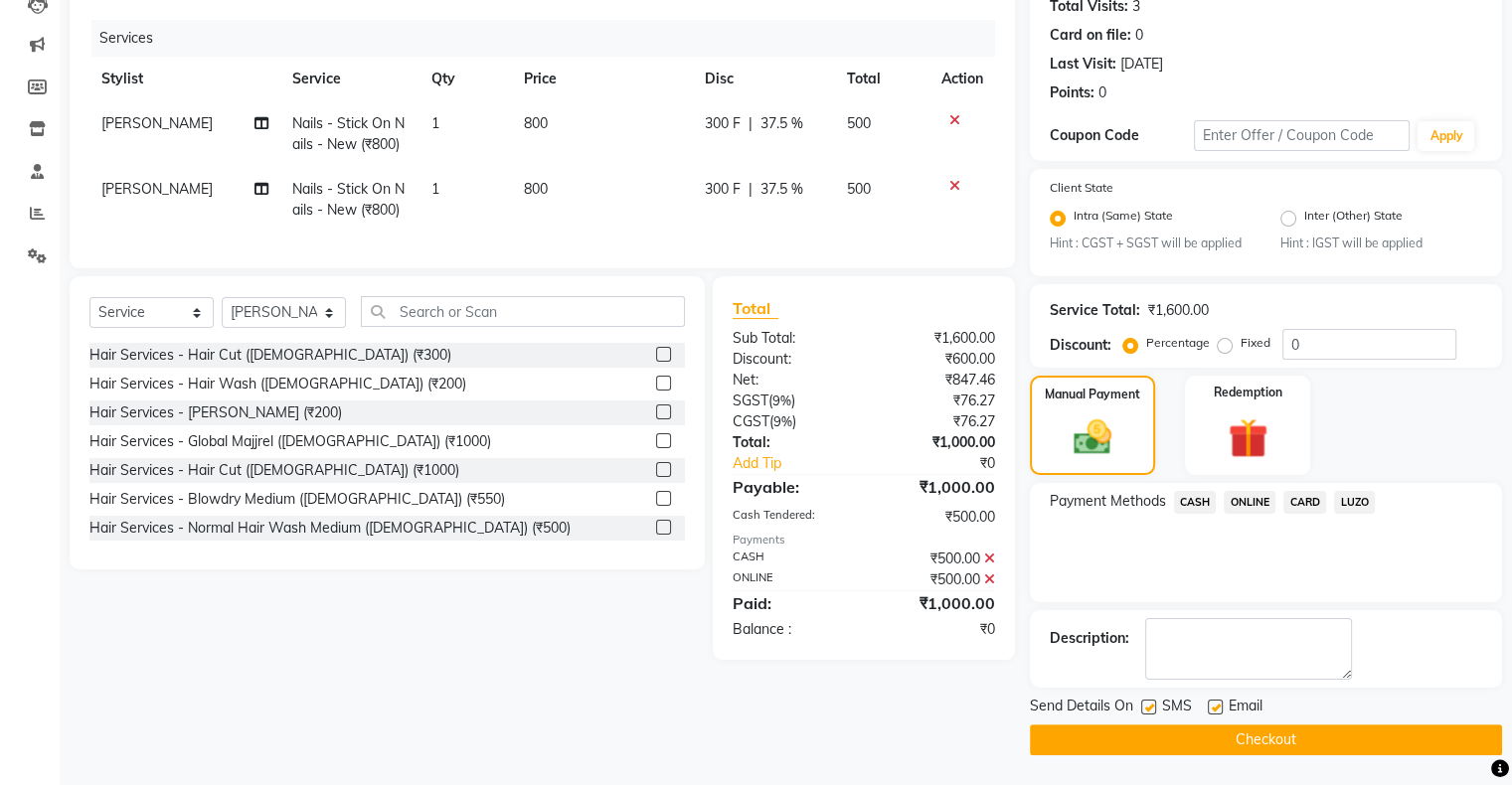 click on "Checkout" 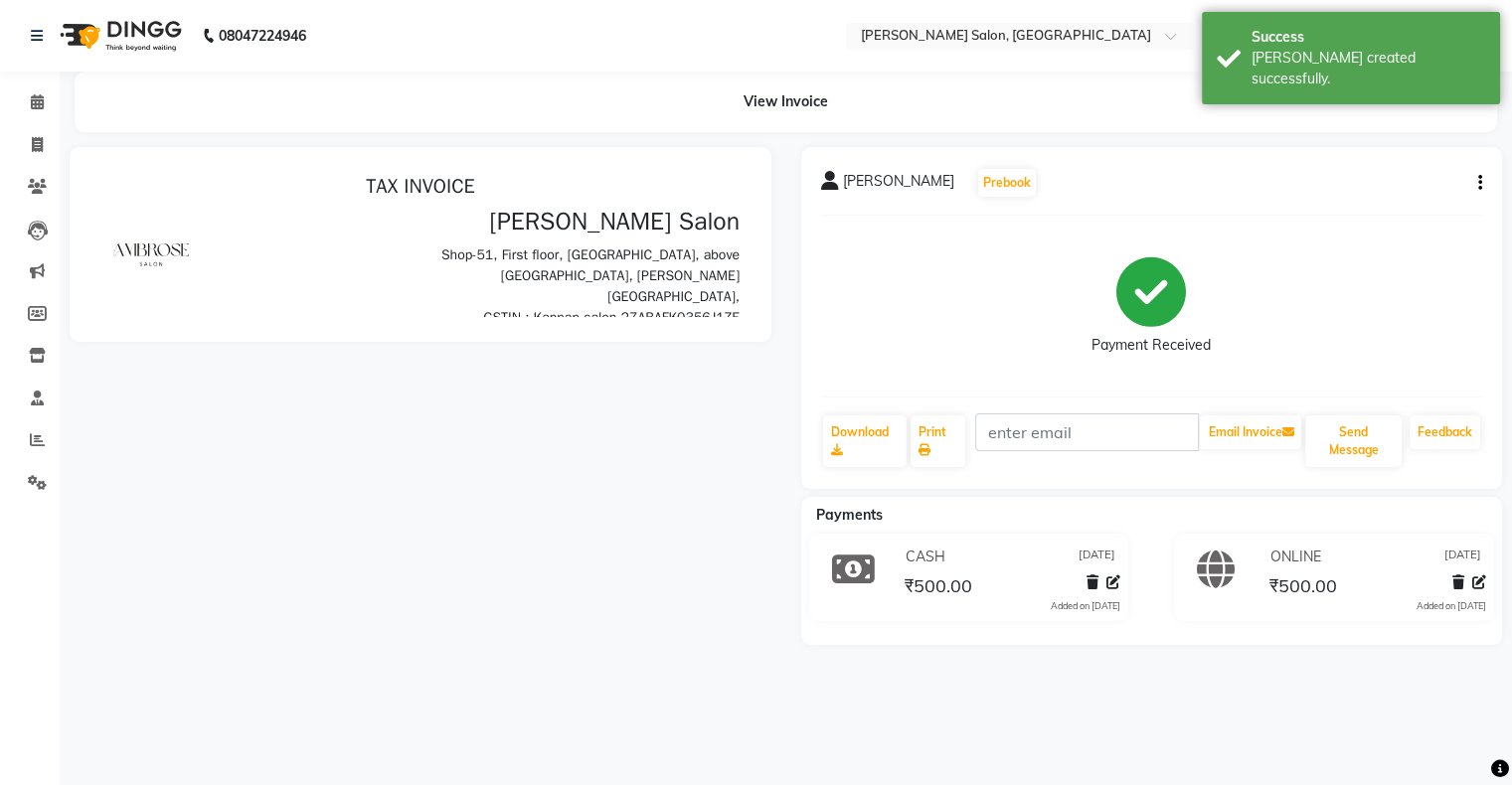 scroll, scrollTop: 0, scrollLeft: 0, axis: both 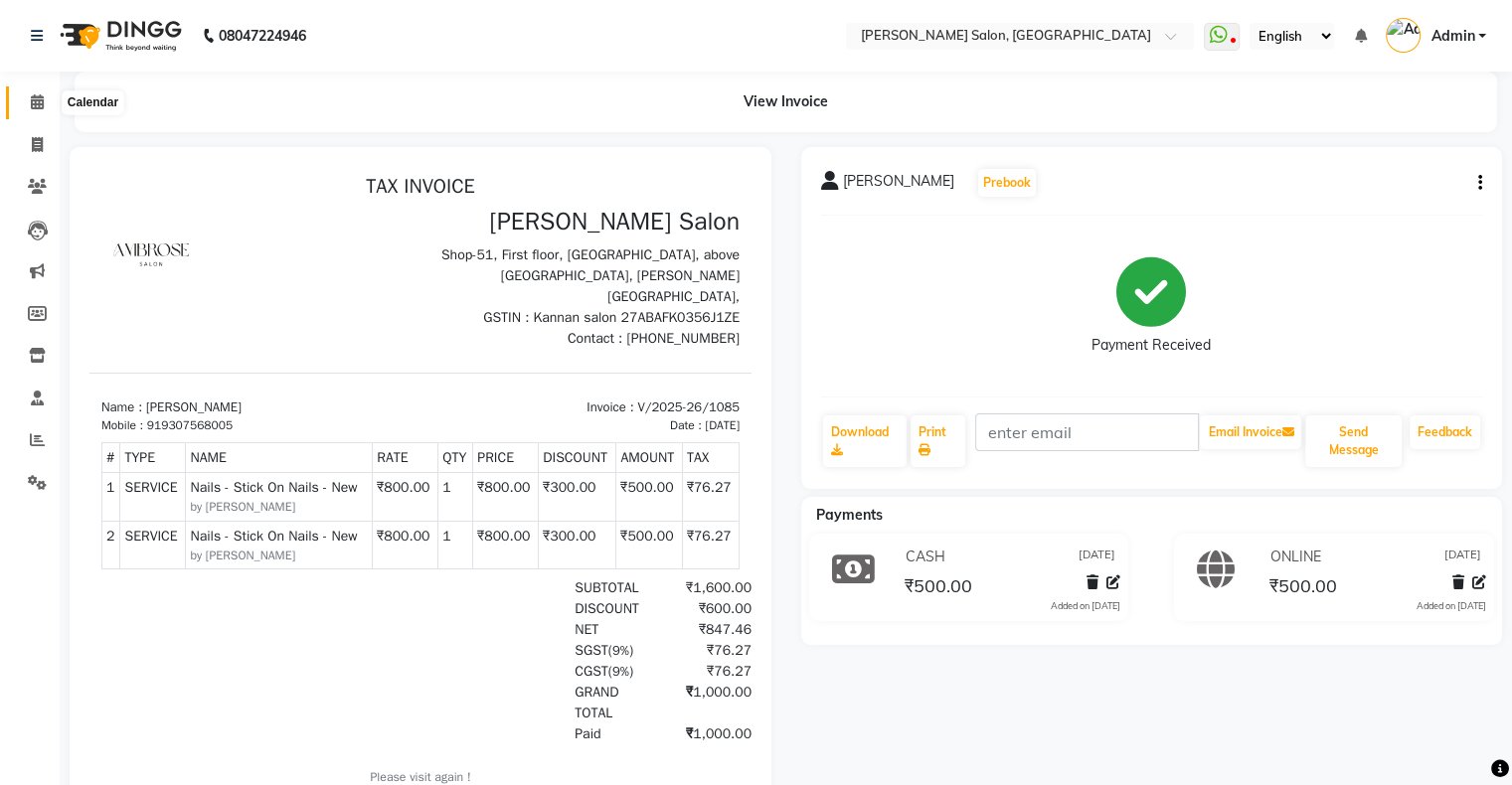 click 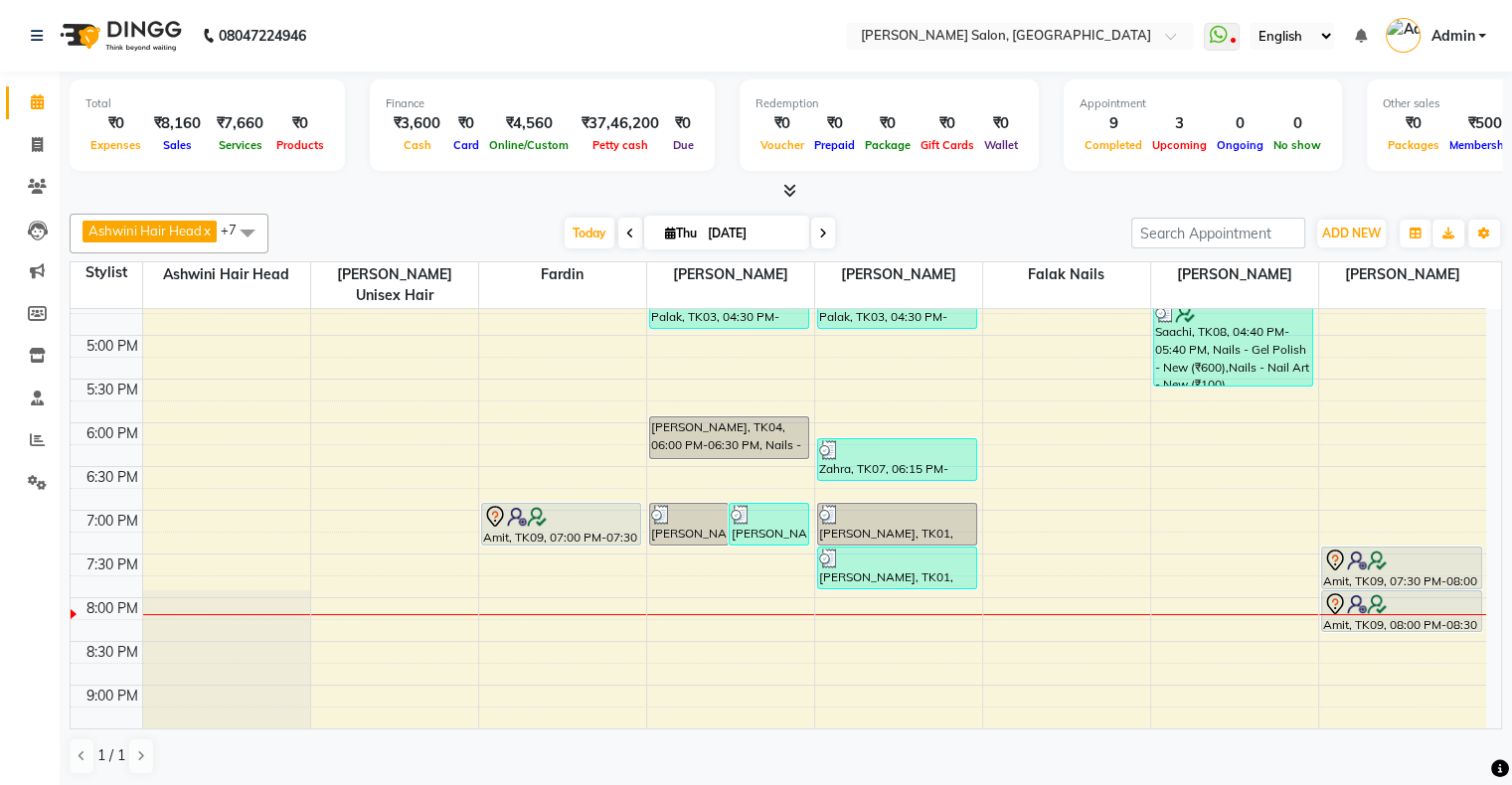 scroll, scrollTop: 685, scrollLeft: 0, axis: vertical 